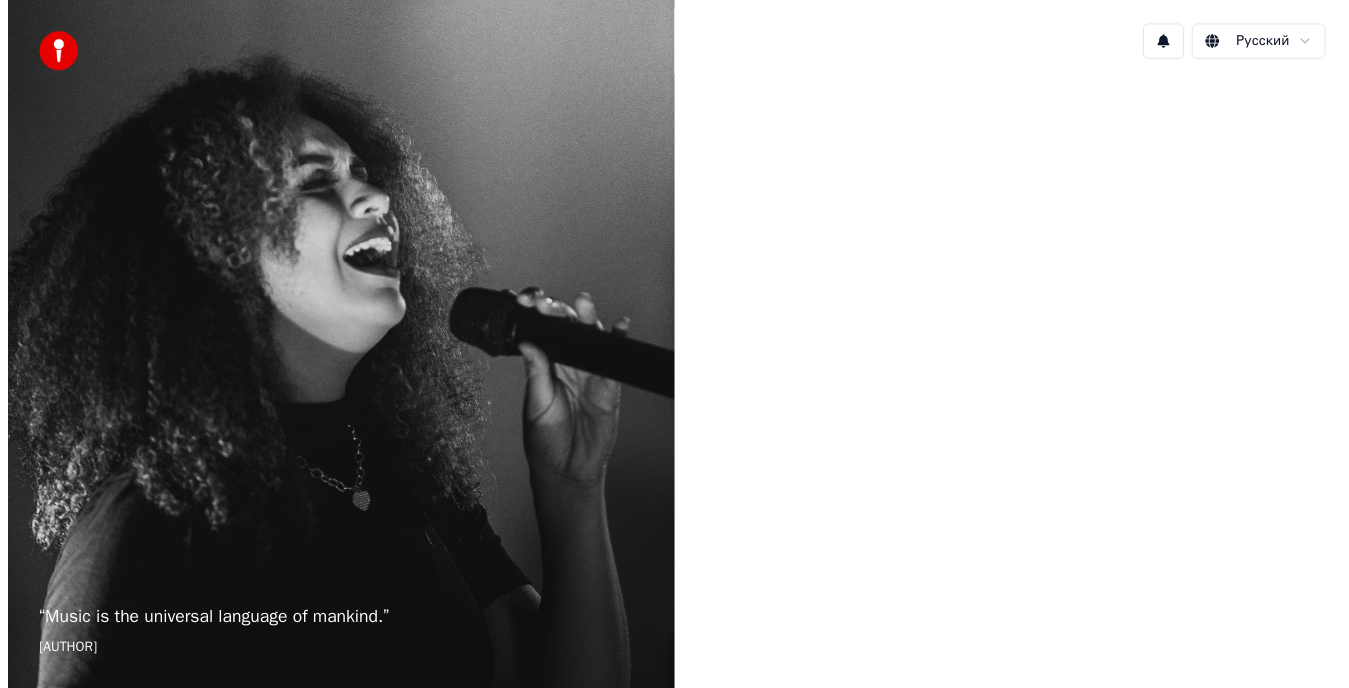 scroll, scrollTop: 0, scrollLeft: 0, axis: both 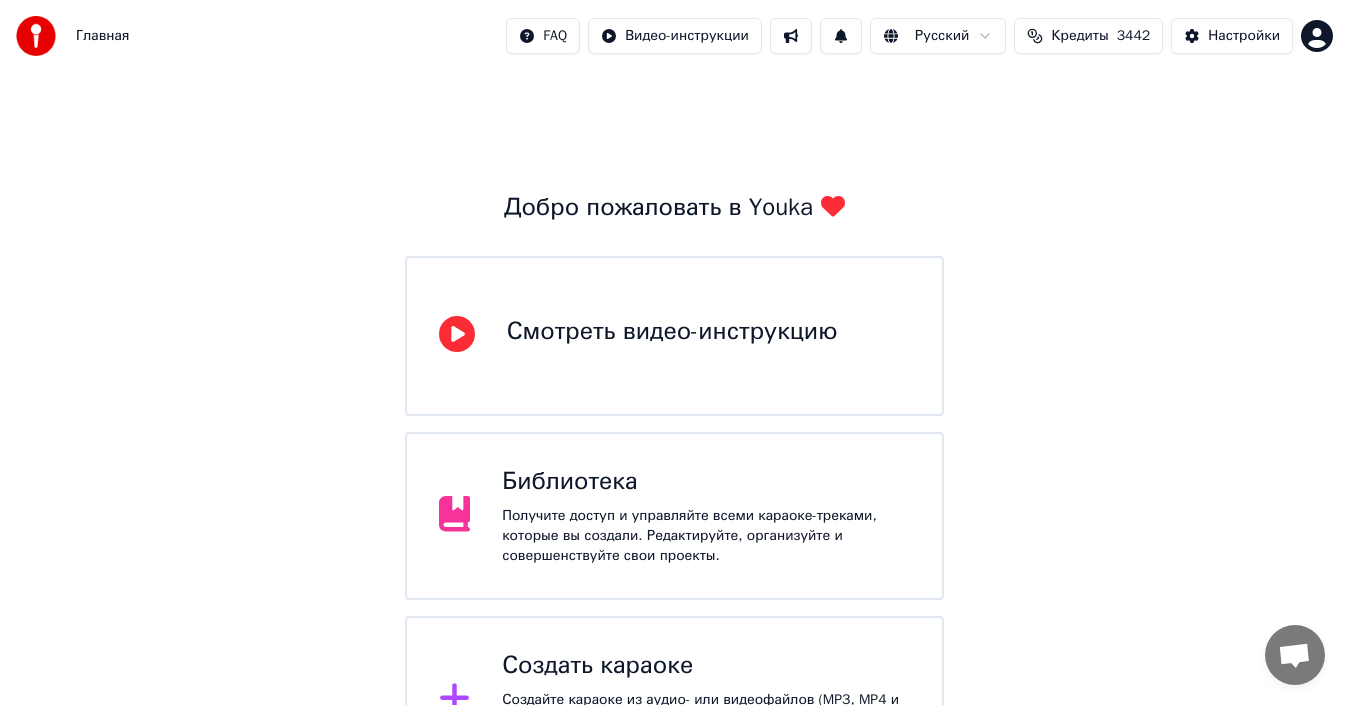 click on "Библиотека" at bounding box center (706, 482) 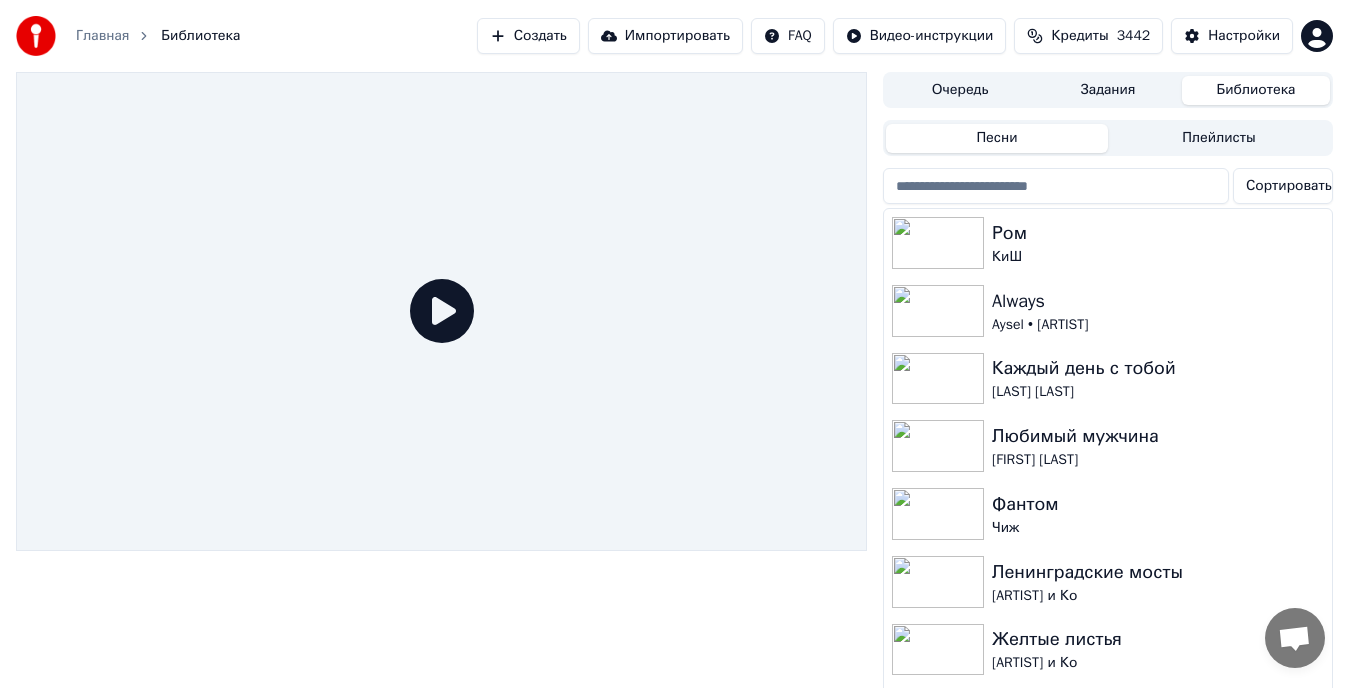 click at bounding box center (1056, 186) 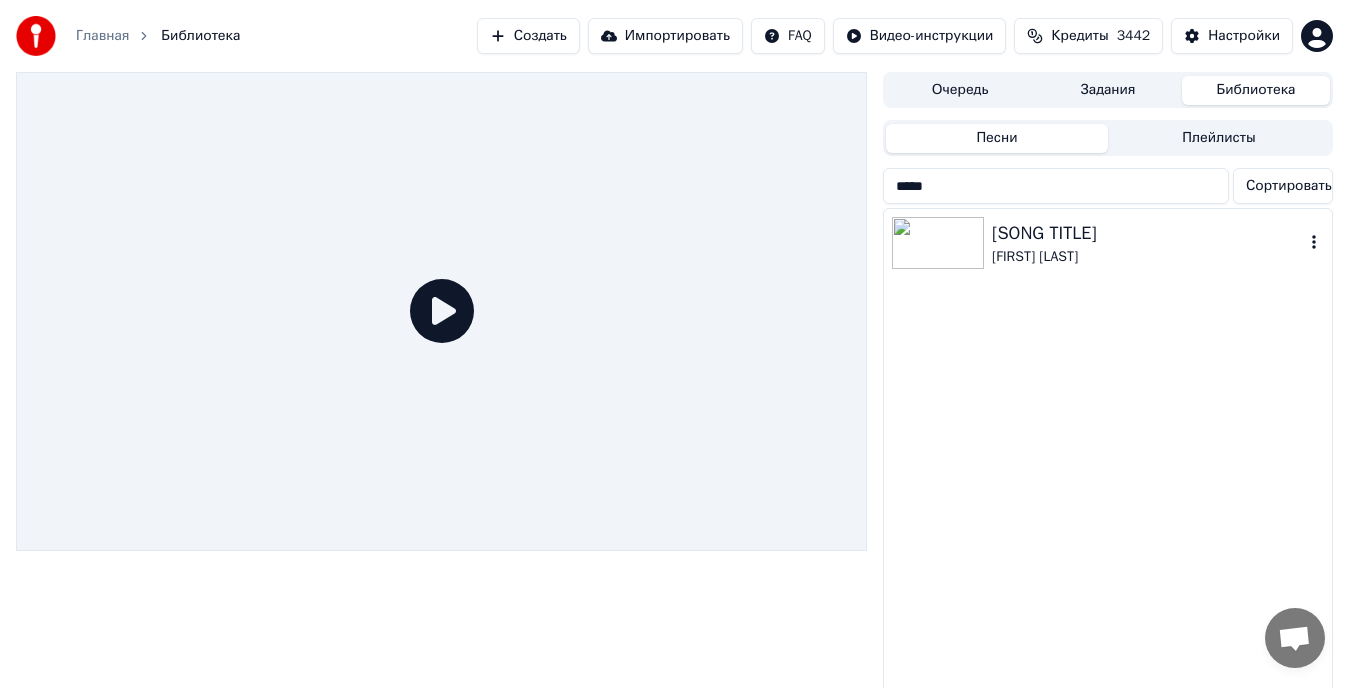 click on "[SONG TITLE]" at bounding box center [1148, 233] 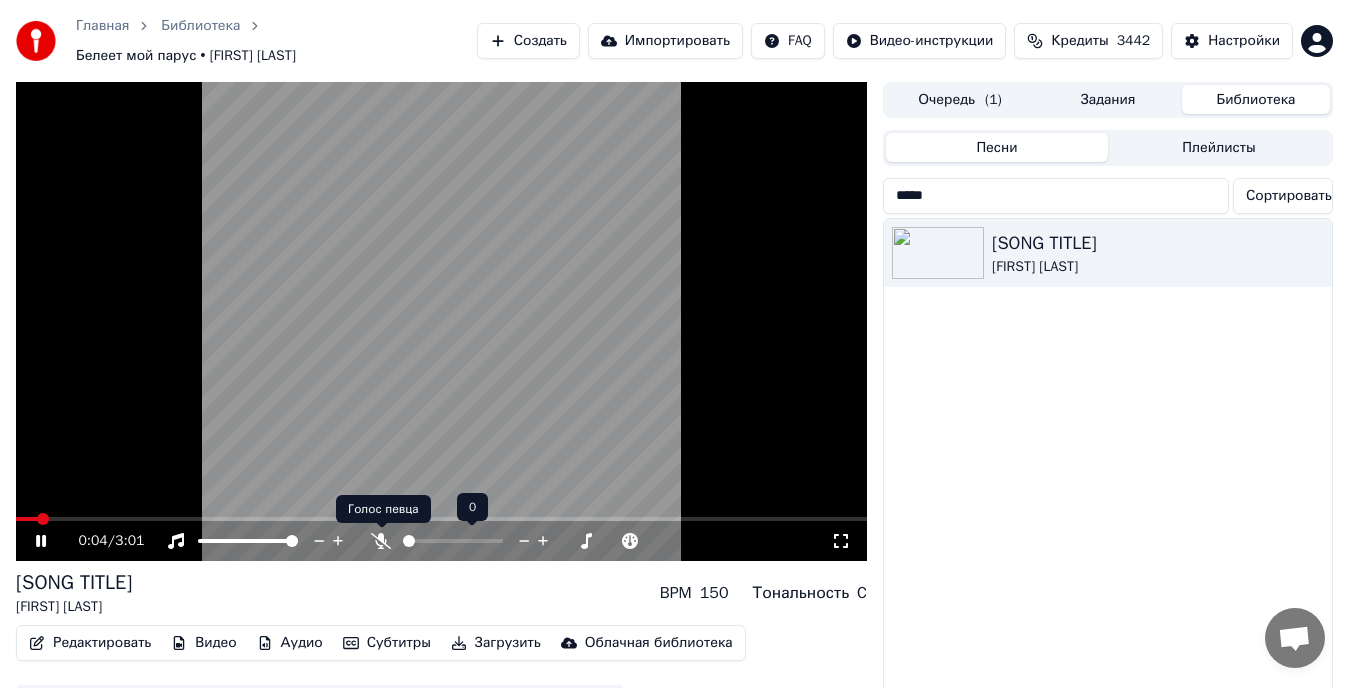 click 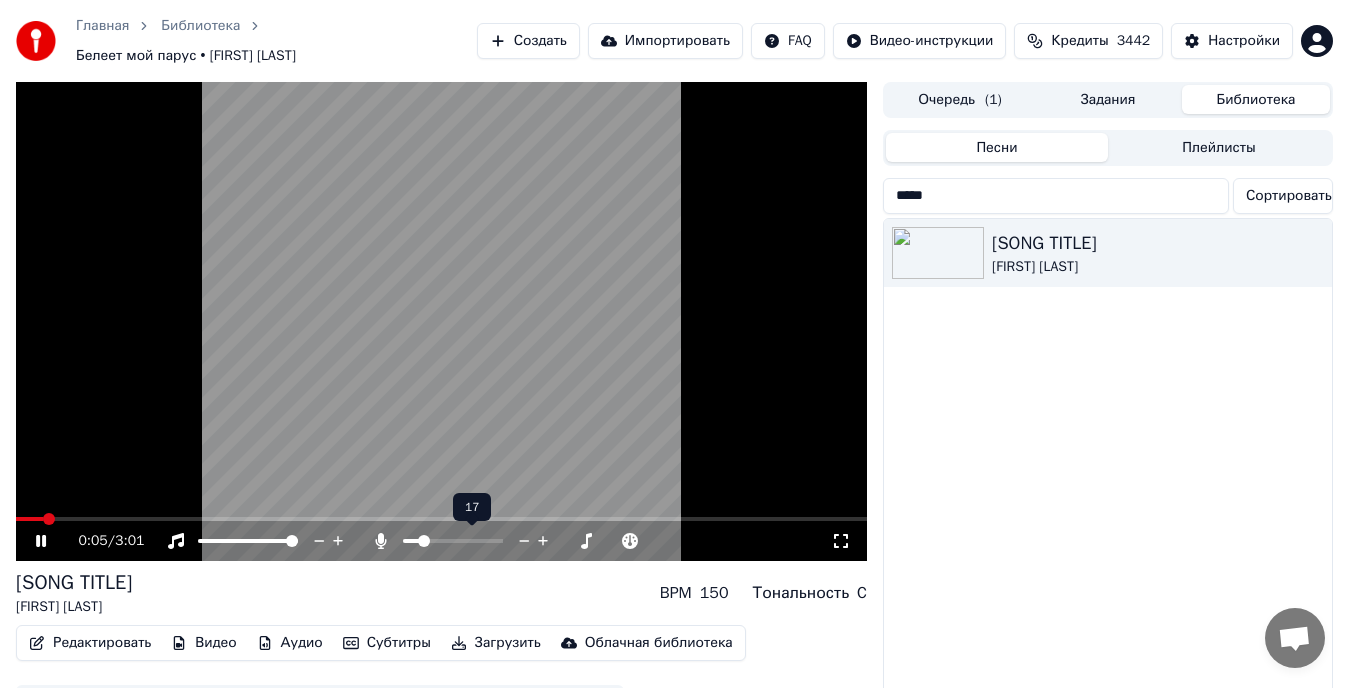 click at bounding box center (411, 541) 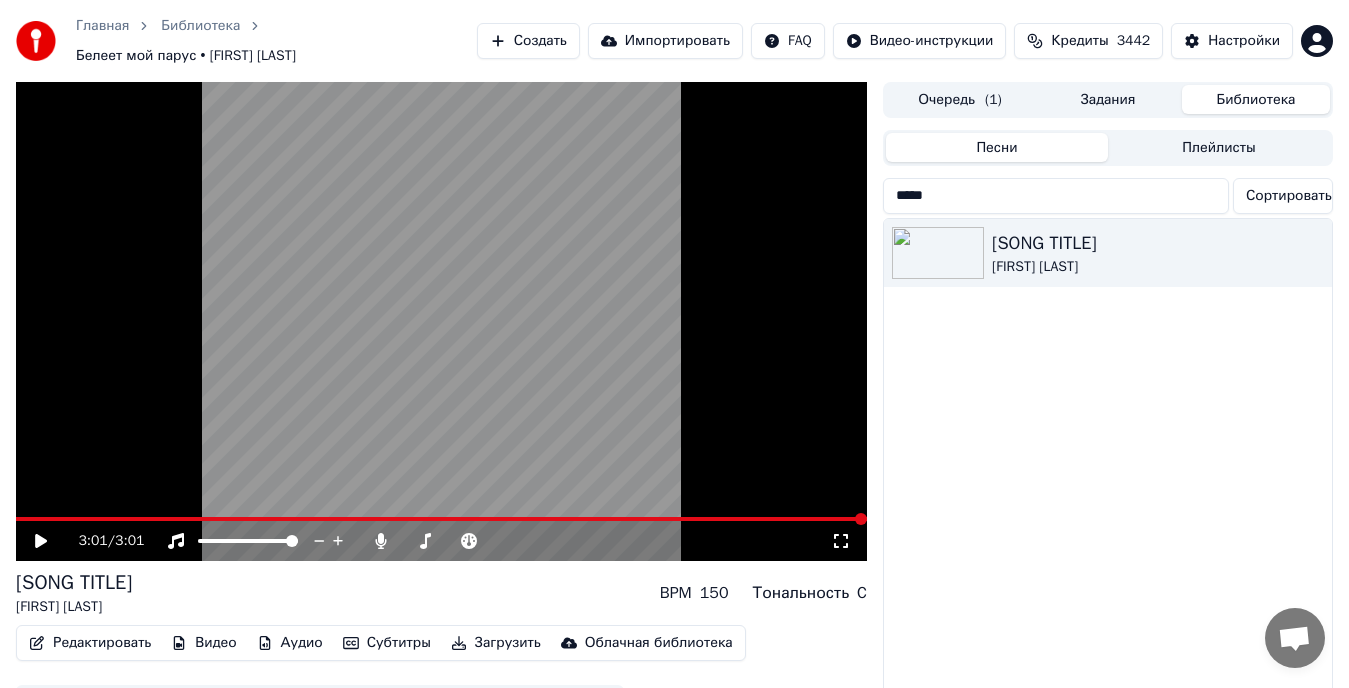 click on "*****" at bounding box center [1056, 196] 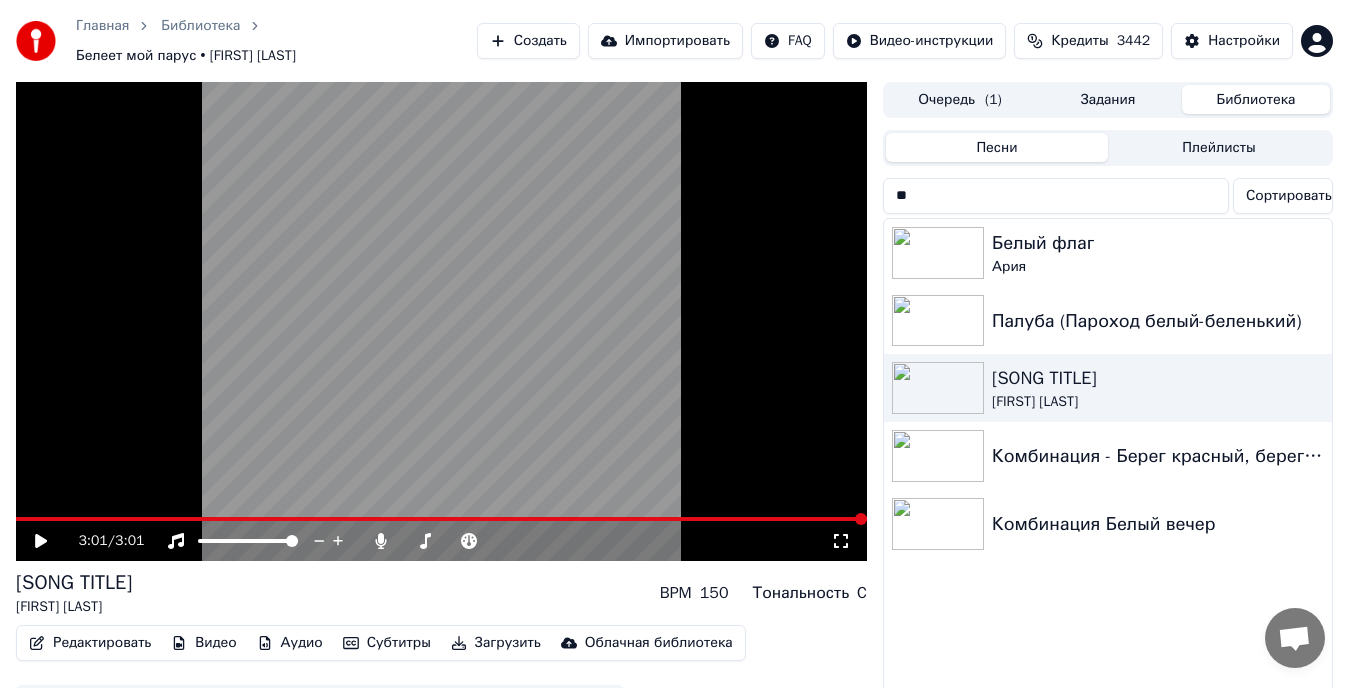 type on "*" 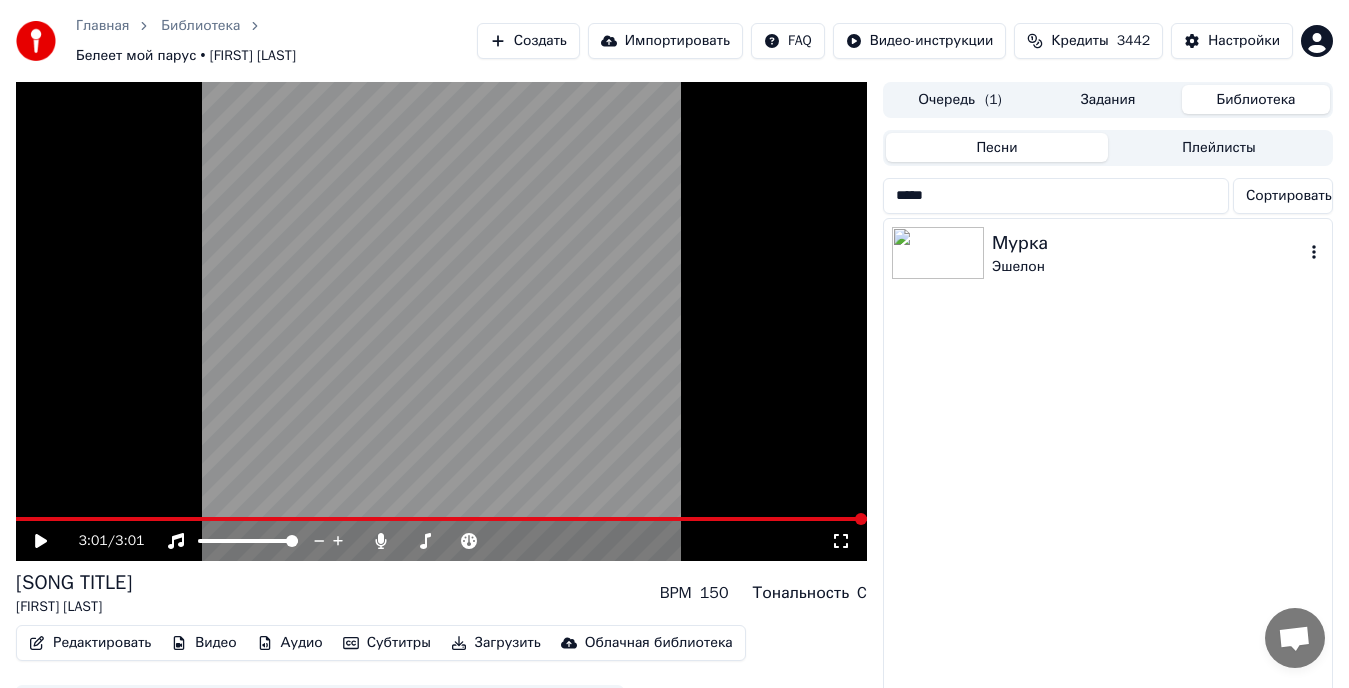 click on "Мурка" at bounding box center [1148, 243] 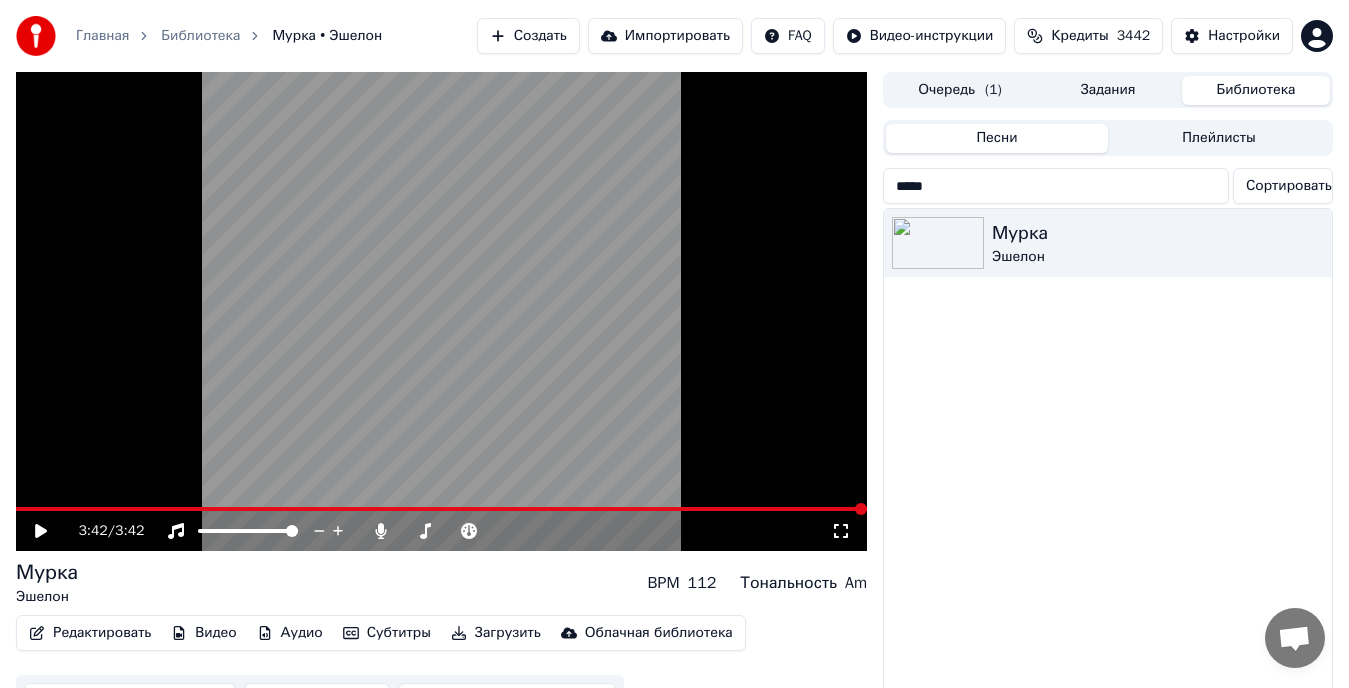 click on "*****" at bounding box center (1056, 186) 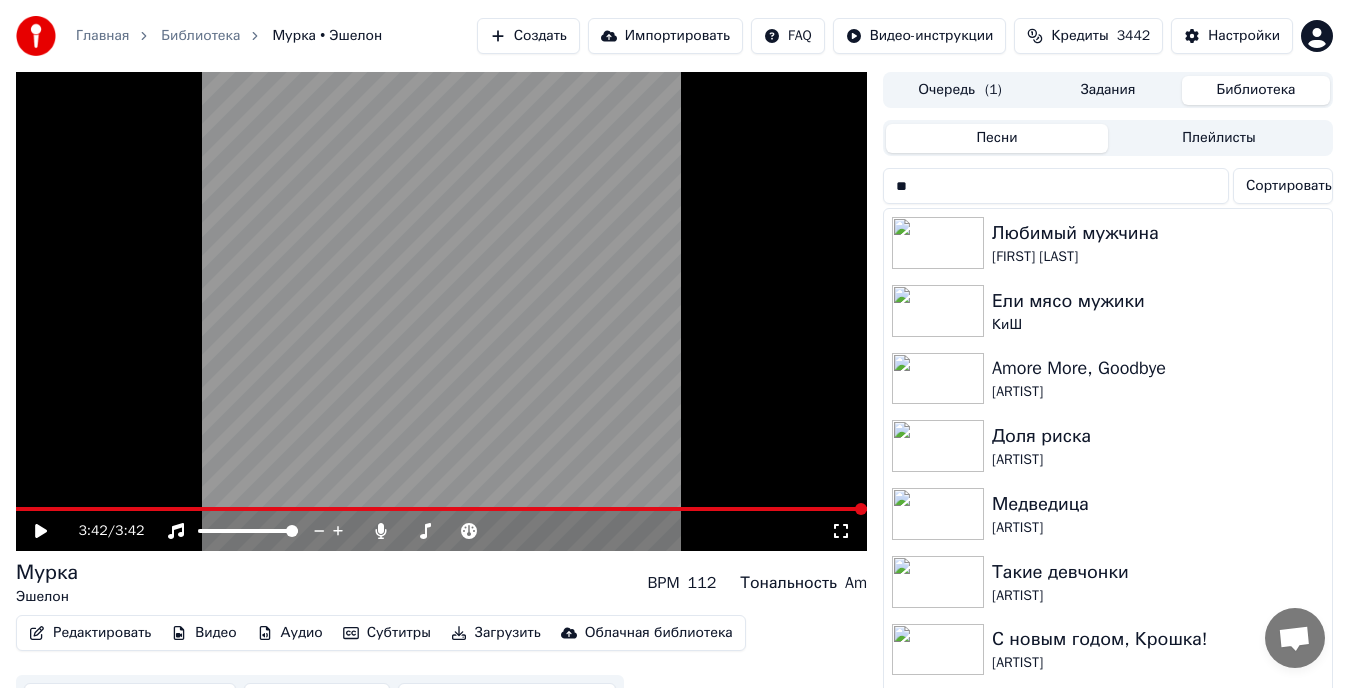 type on "*" 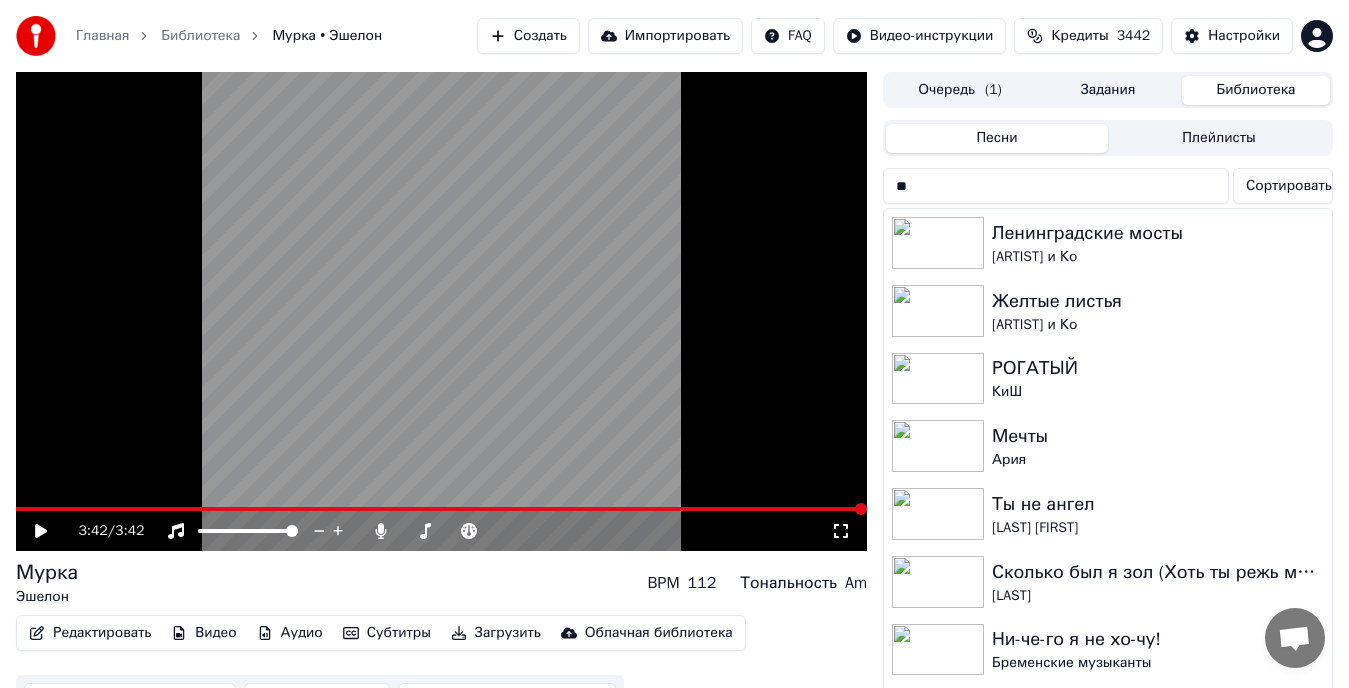 type on "*" 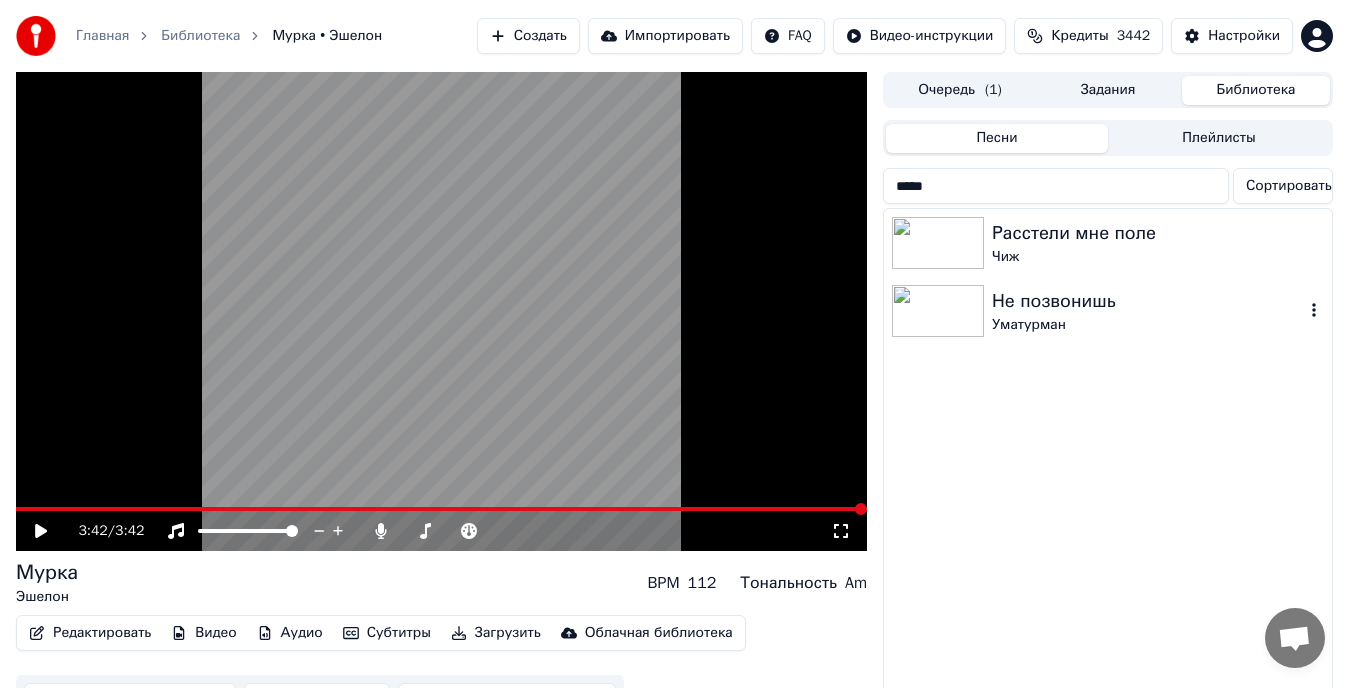 click on "Не позвонишь" at bounding box center (1148, 301) 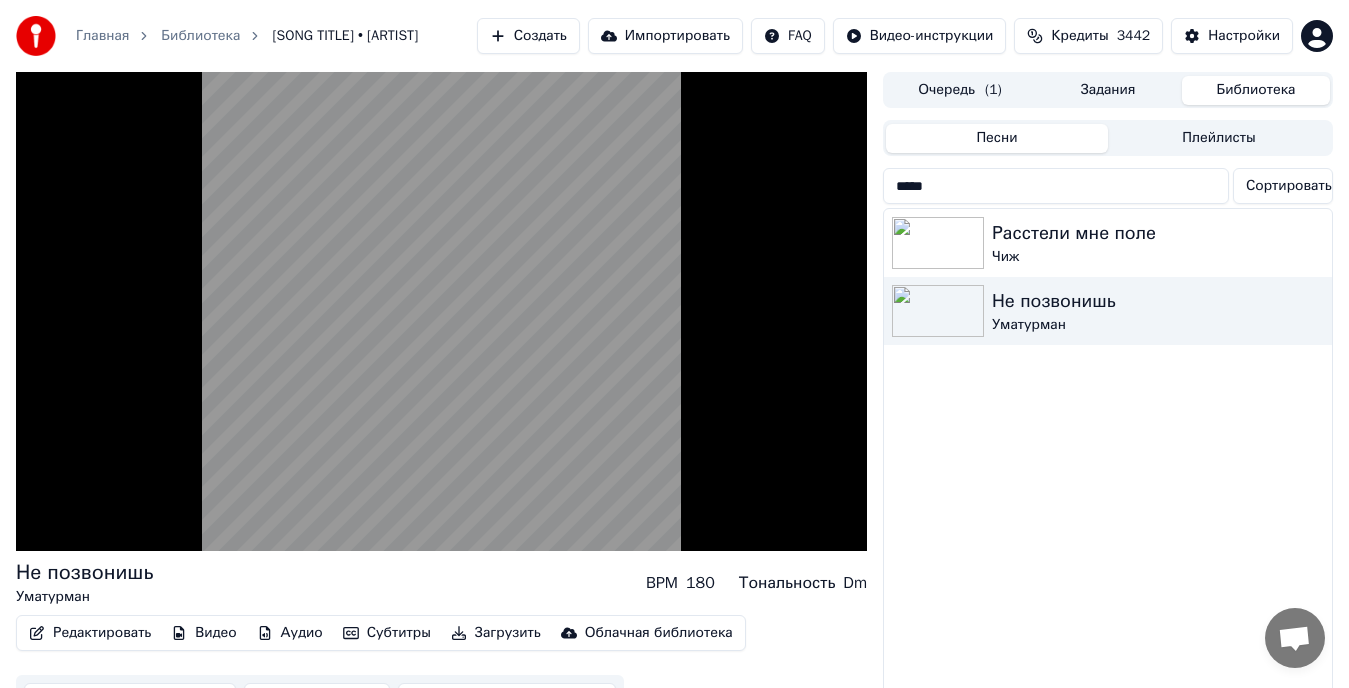 click on "*****" at bounding box center (1056, 186) 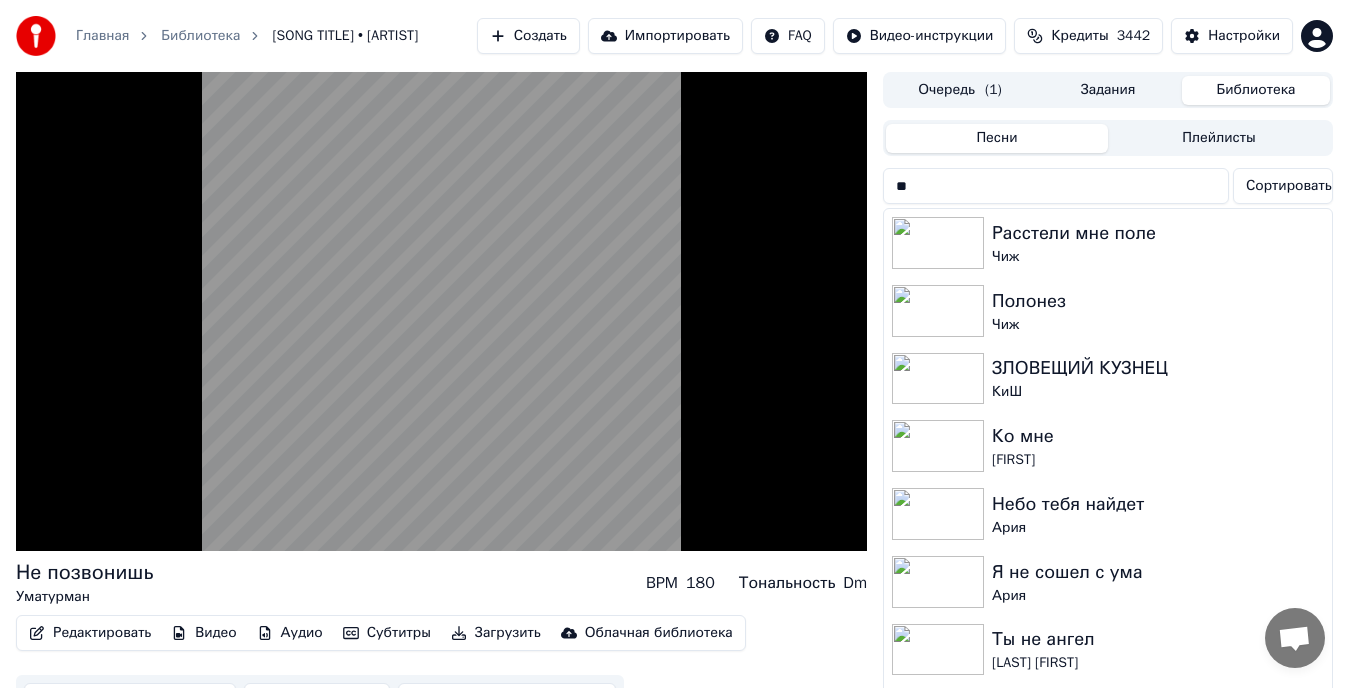 type on "*" 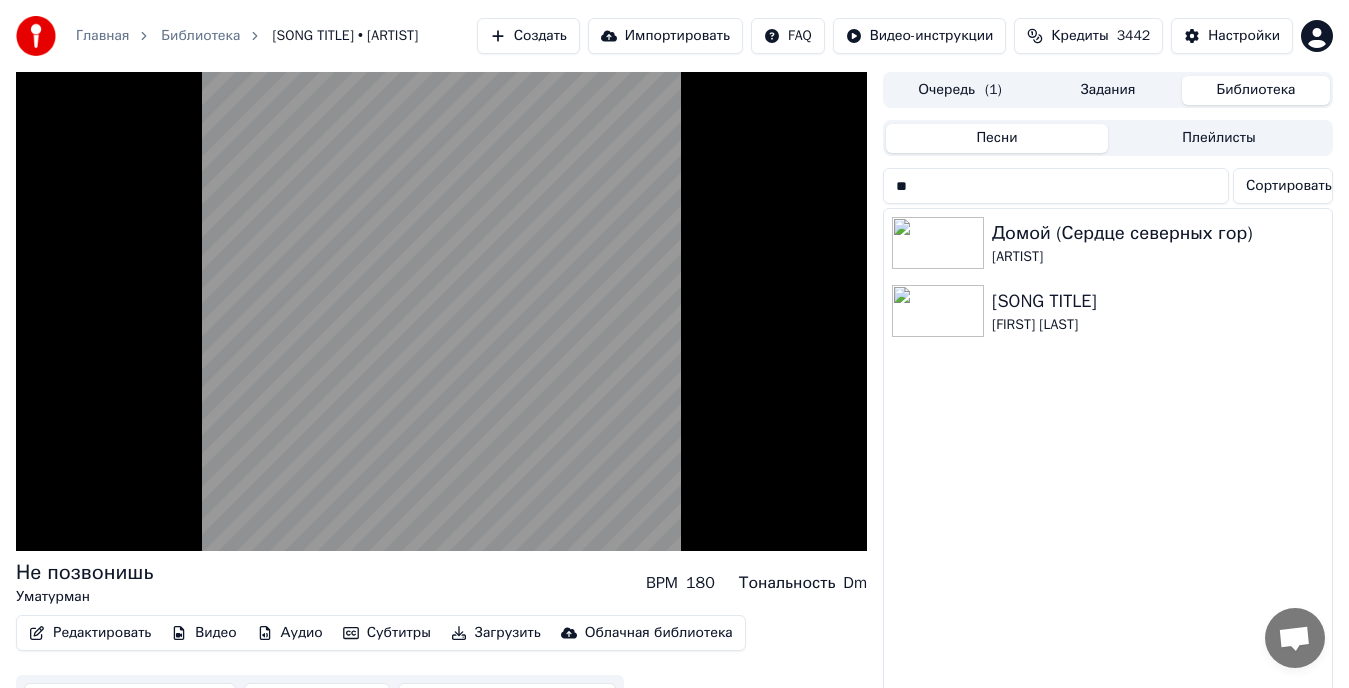 type on "*" 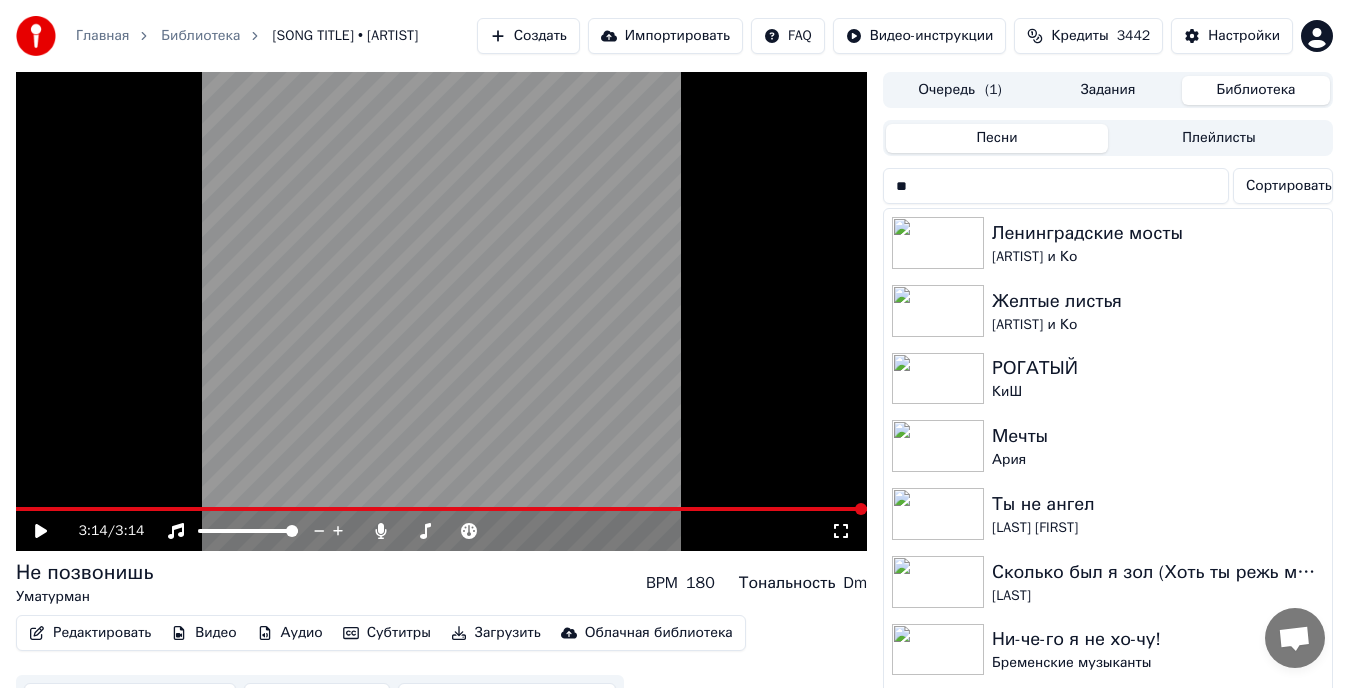 type on "*" 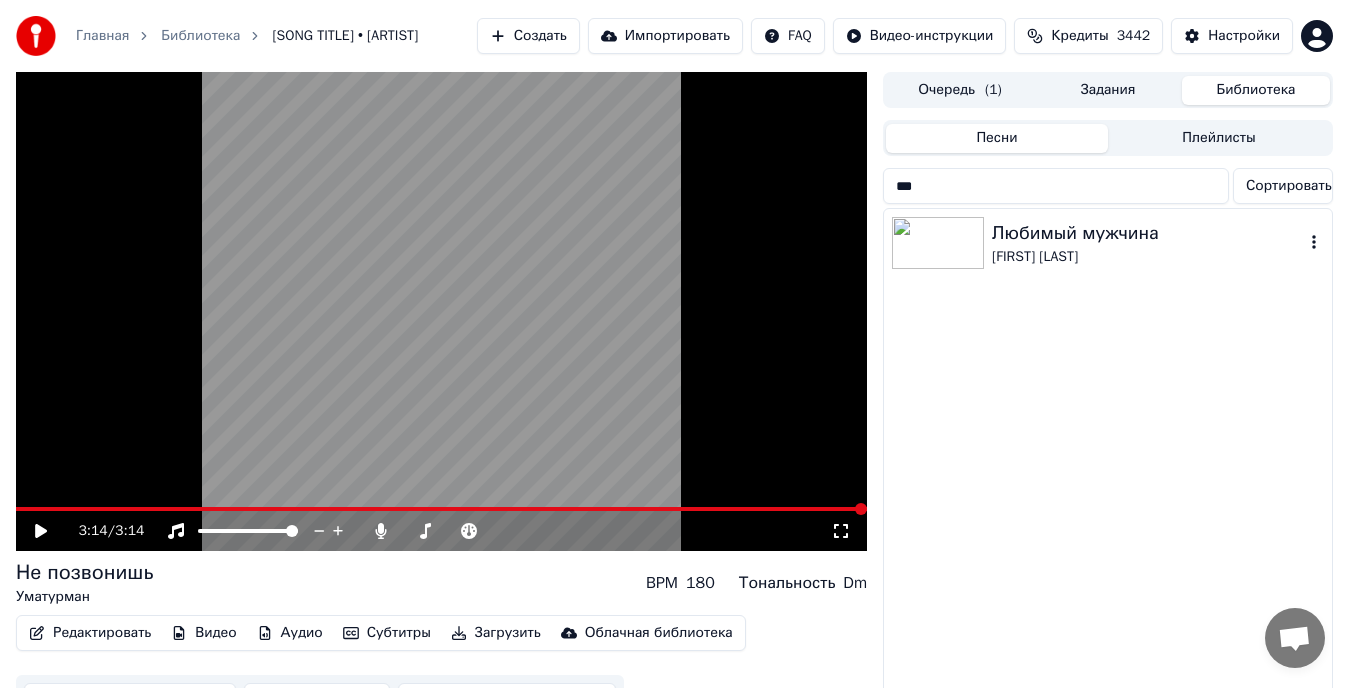click on "Любимый мужчина" at bounding box center (1148, 233) 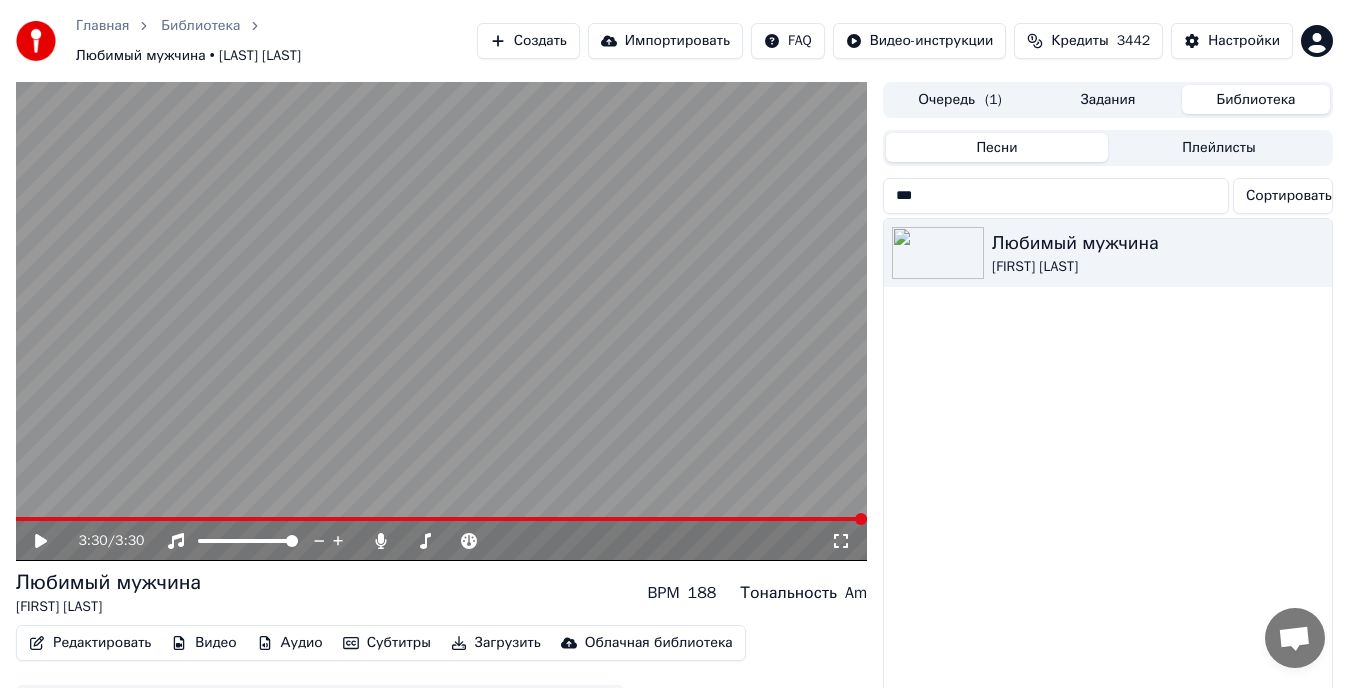 click on "***" at bounding box center [1056, 196] 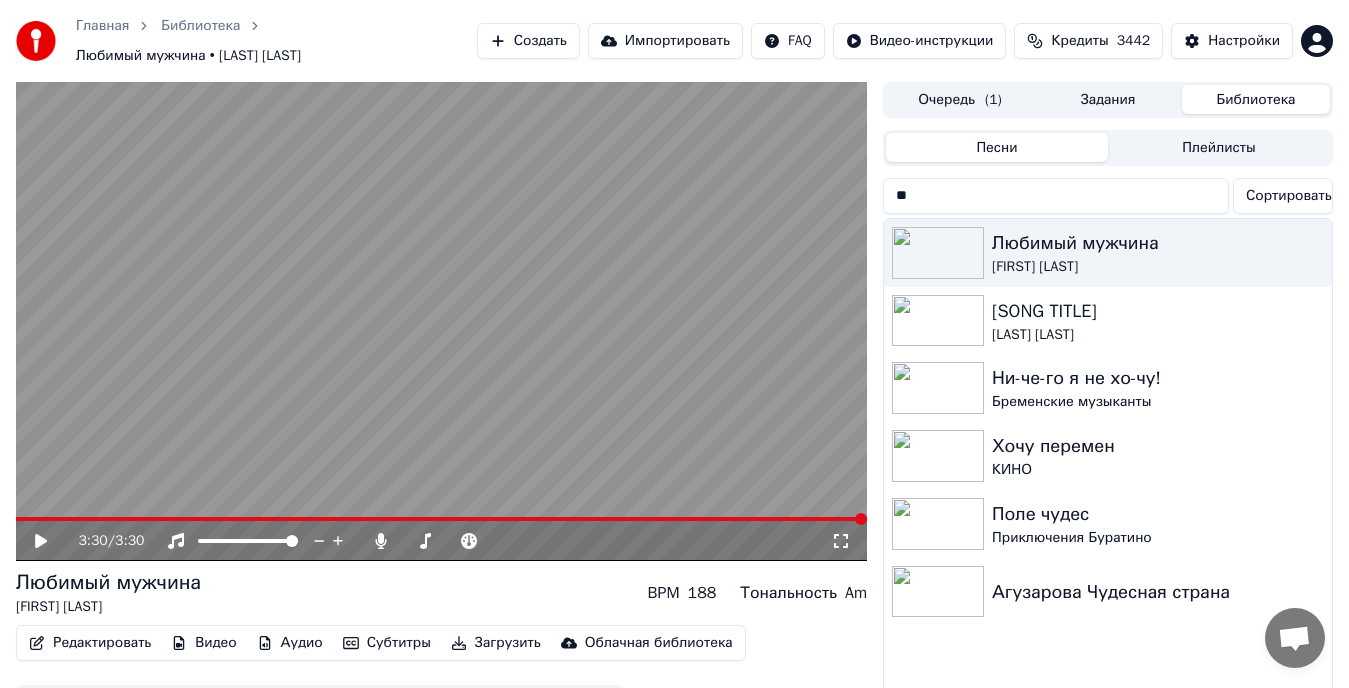 type on "*" 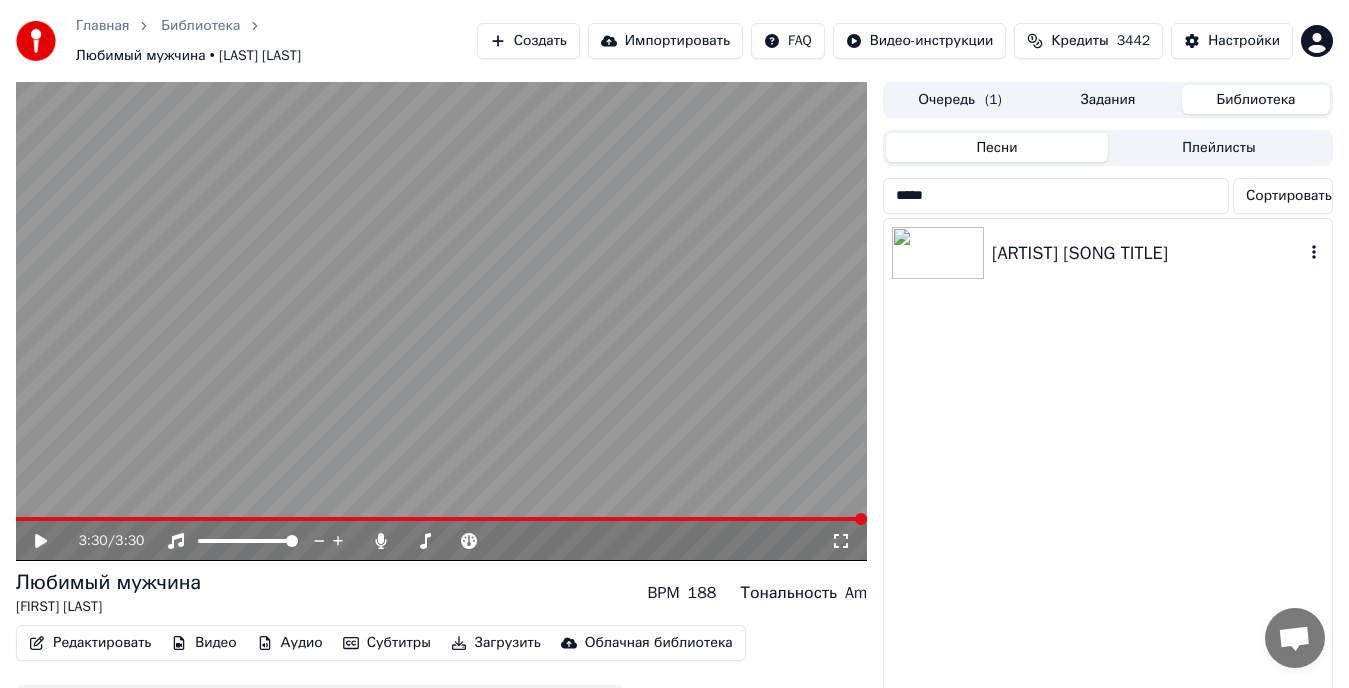 click on "[ARTIST] [SONG TITLE]" at bounding box center (1148, 253) 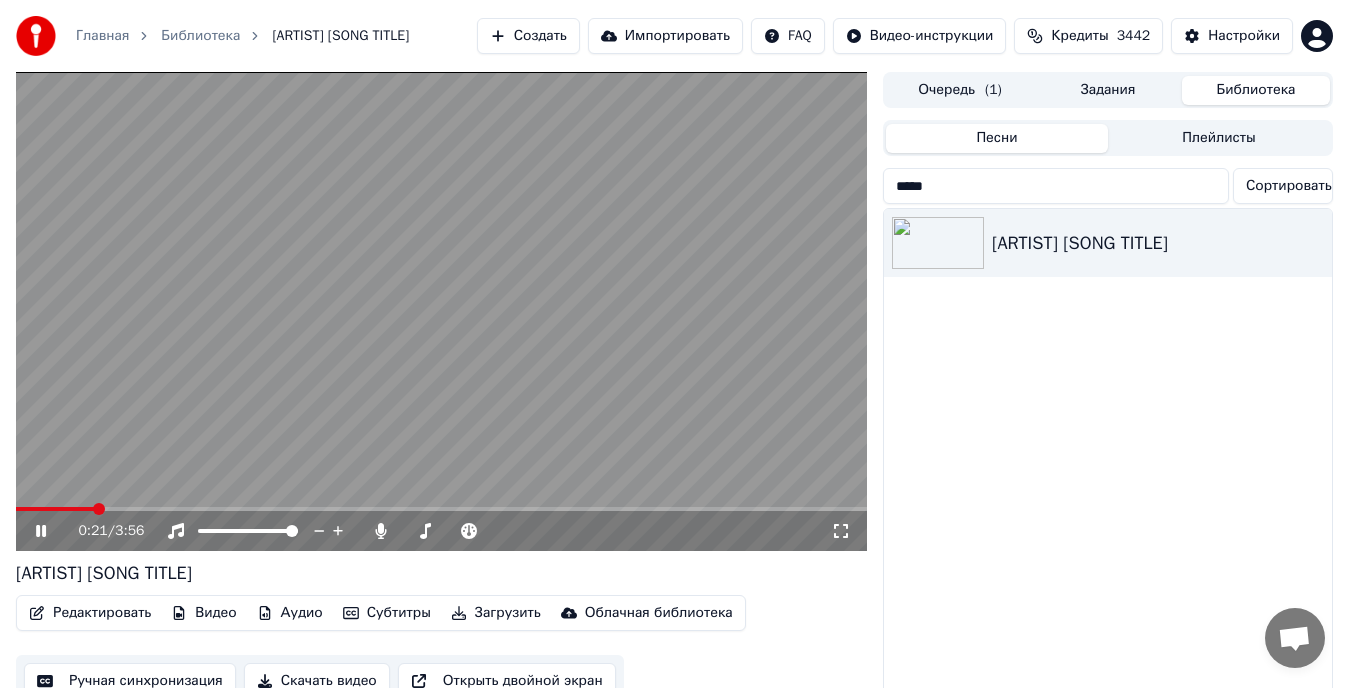 click on "0:21  /  3:56" at bounding box center (441, 531) 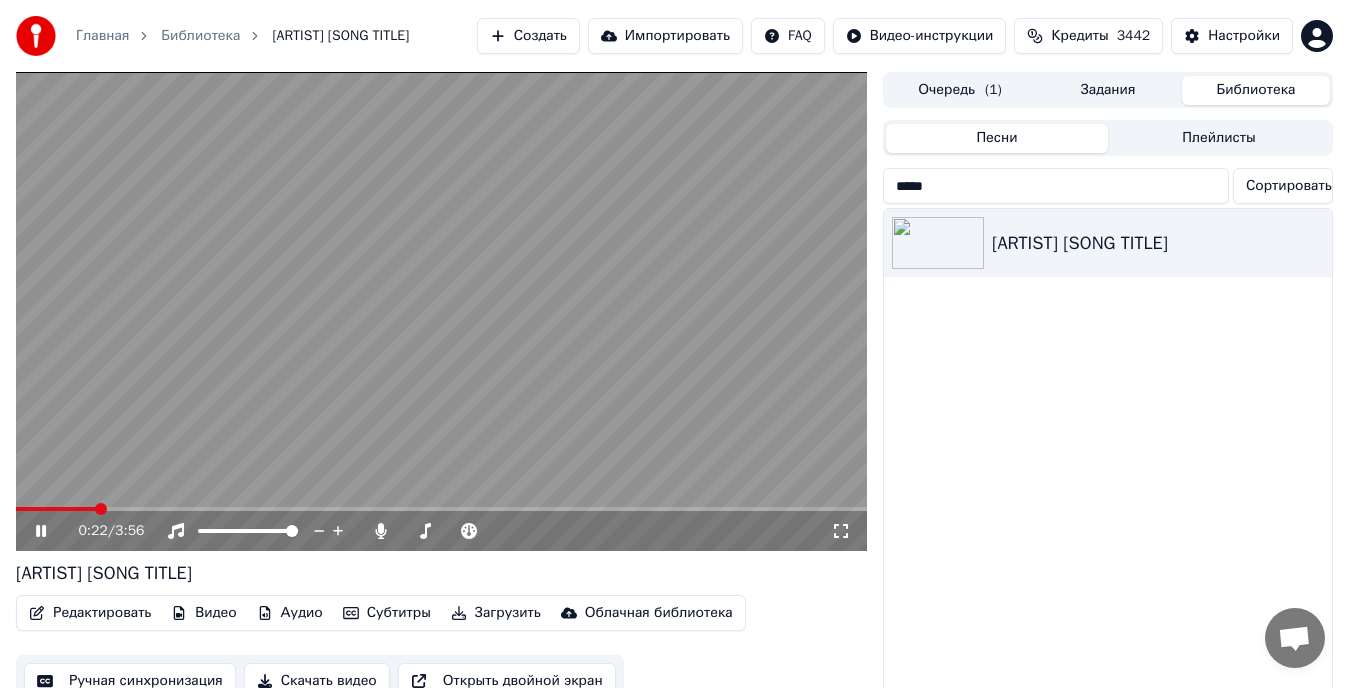 click 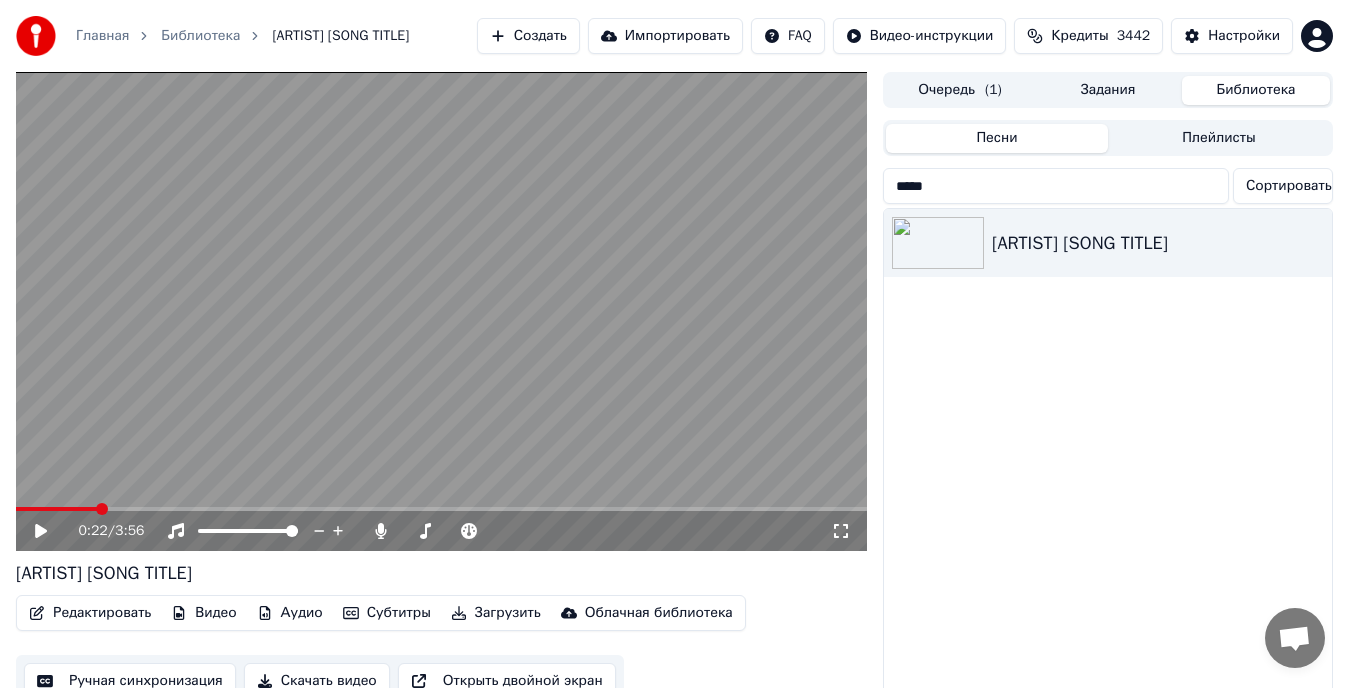 click 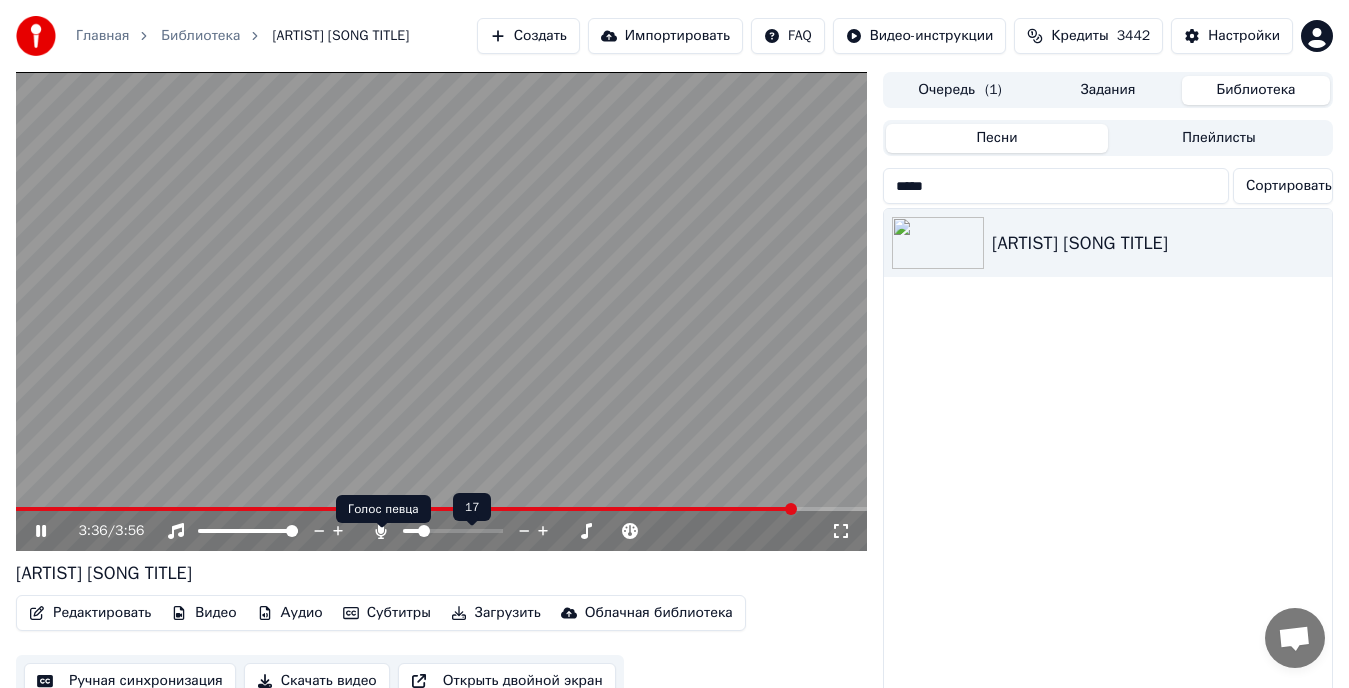 click 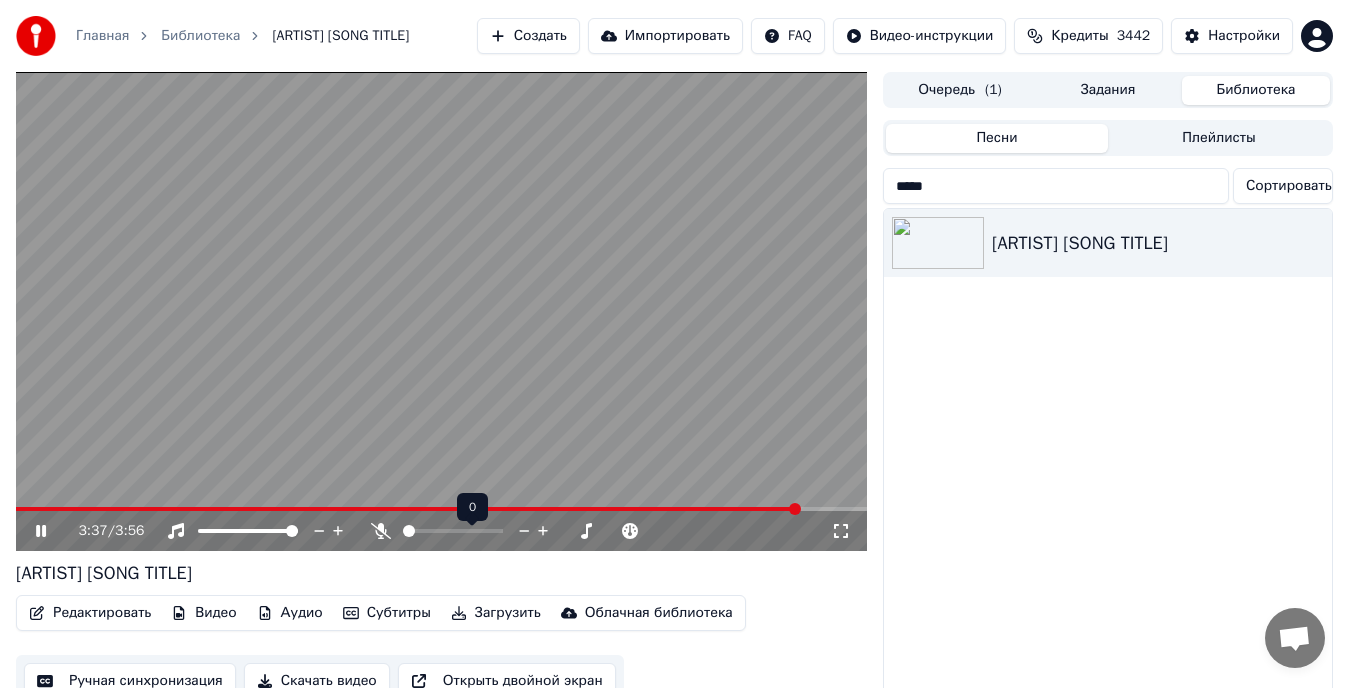 click 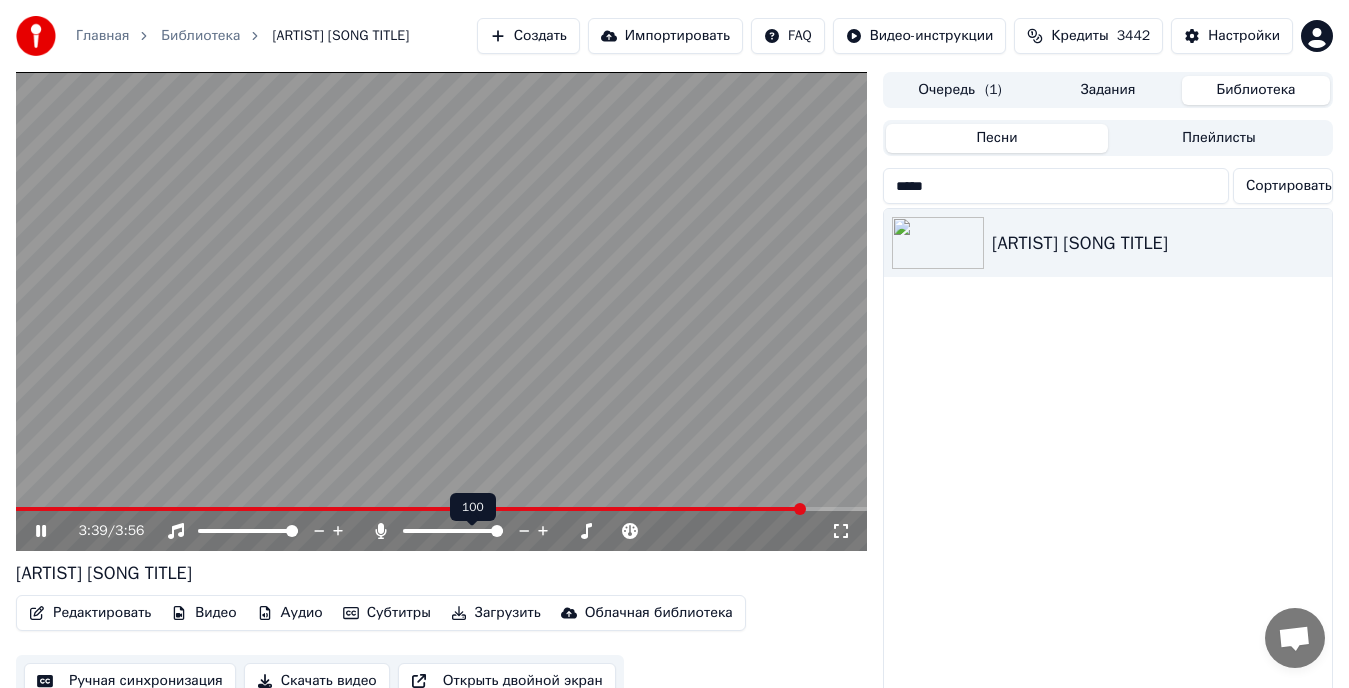 click at bounding box center (471, 531) 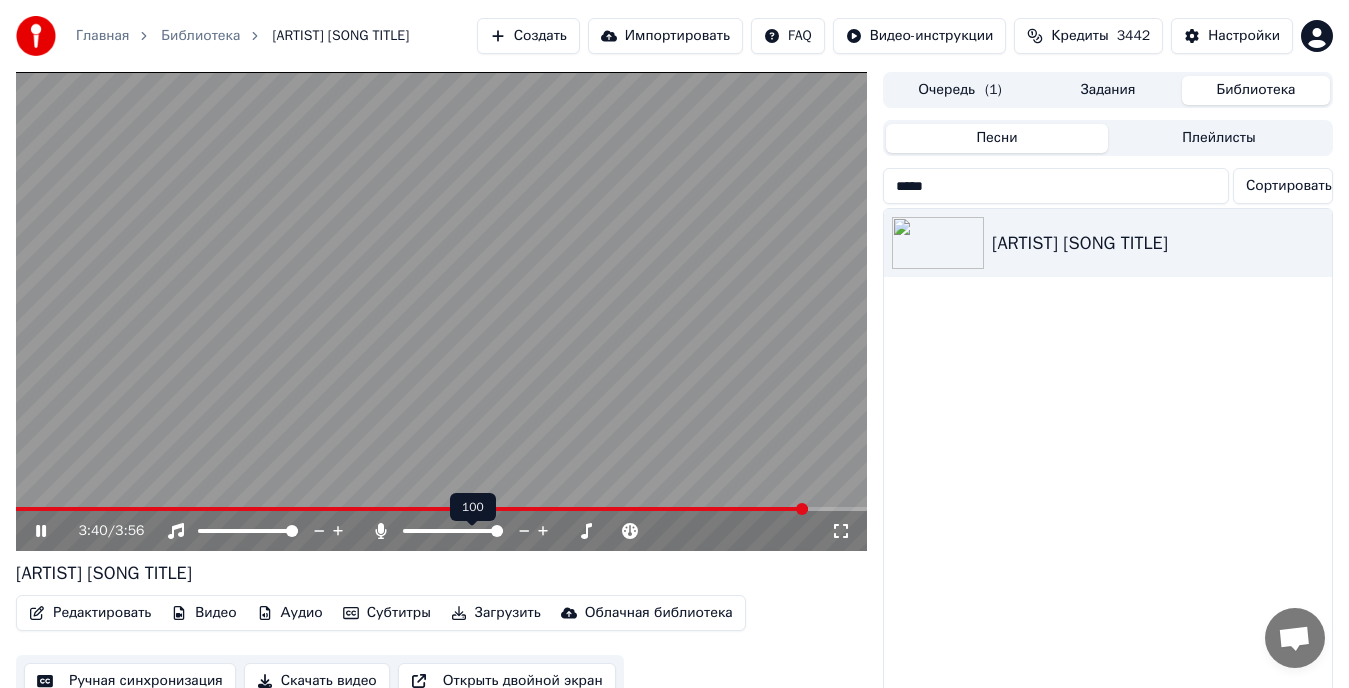 click at bounding box center [453, 531] 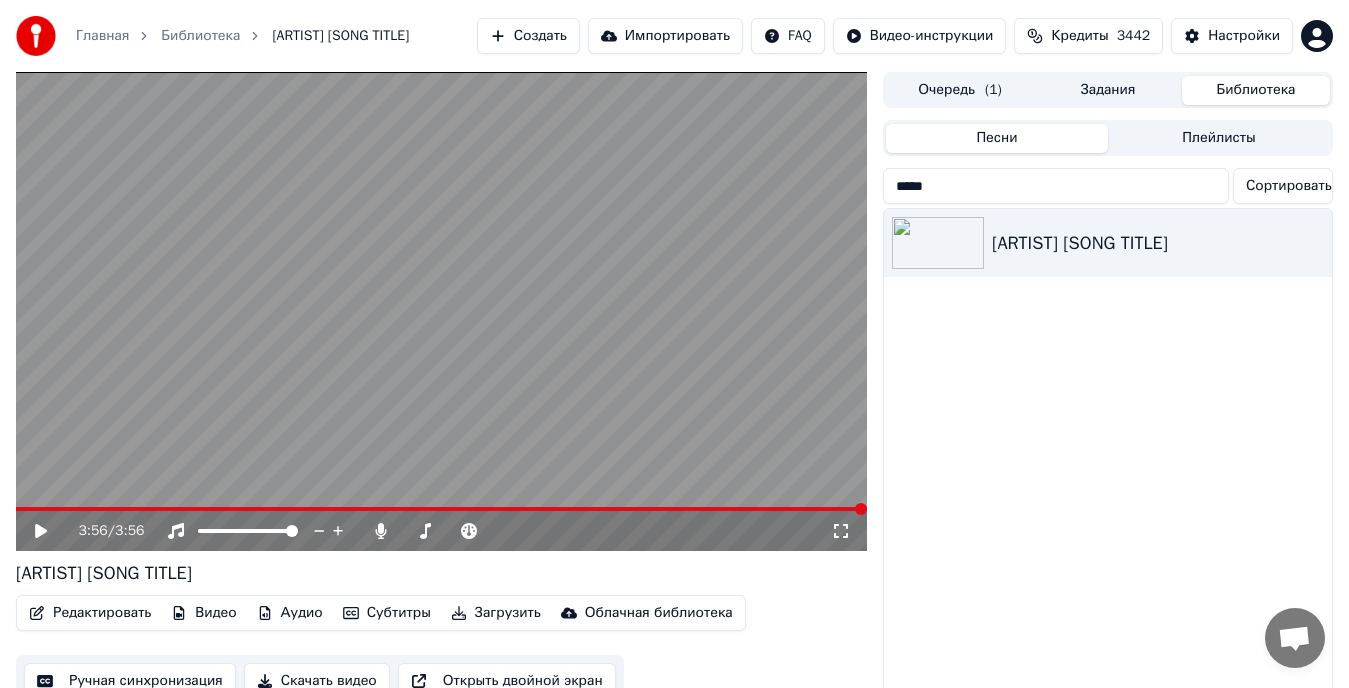 click on "*****" at bounding box center (1056, 186) 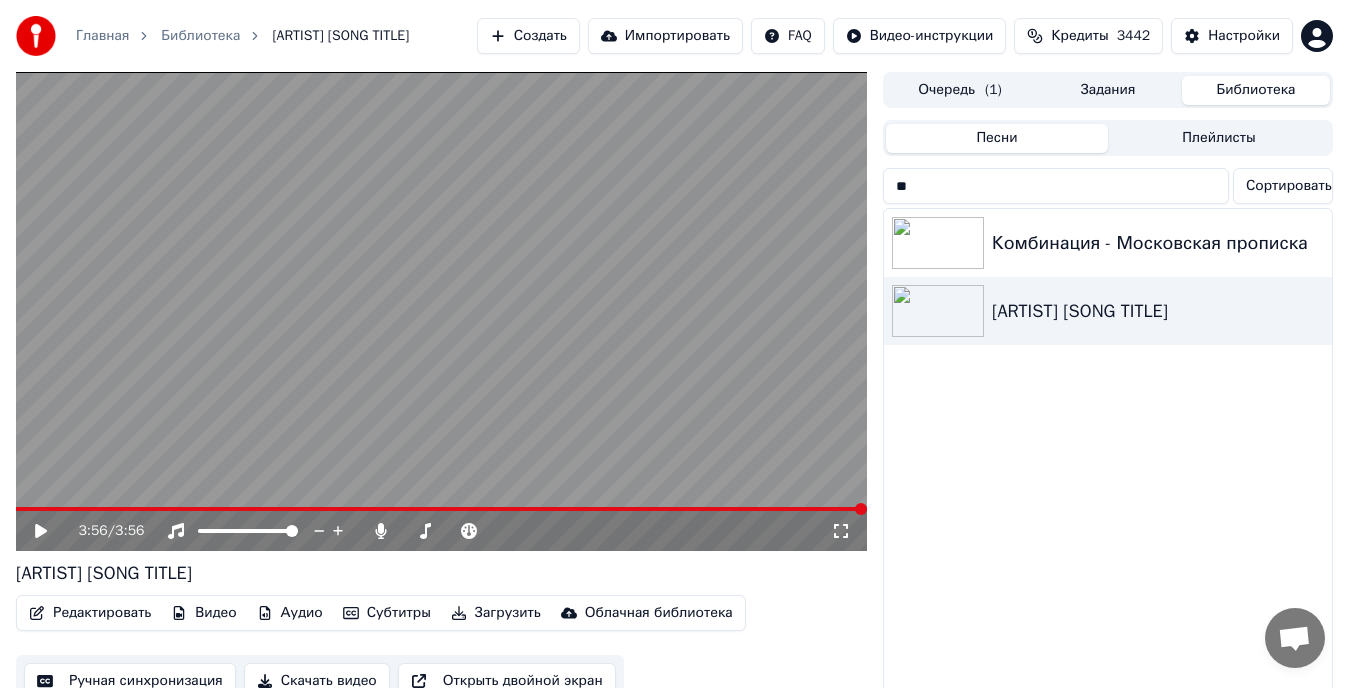 type on "*" 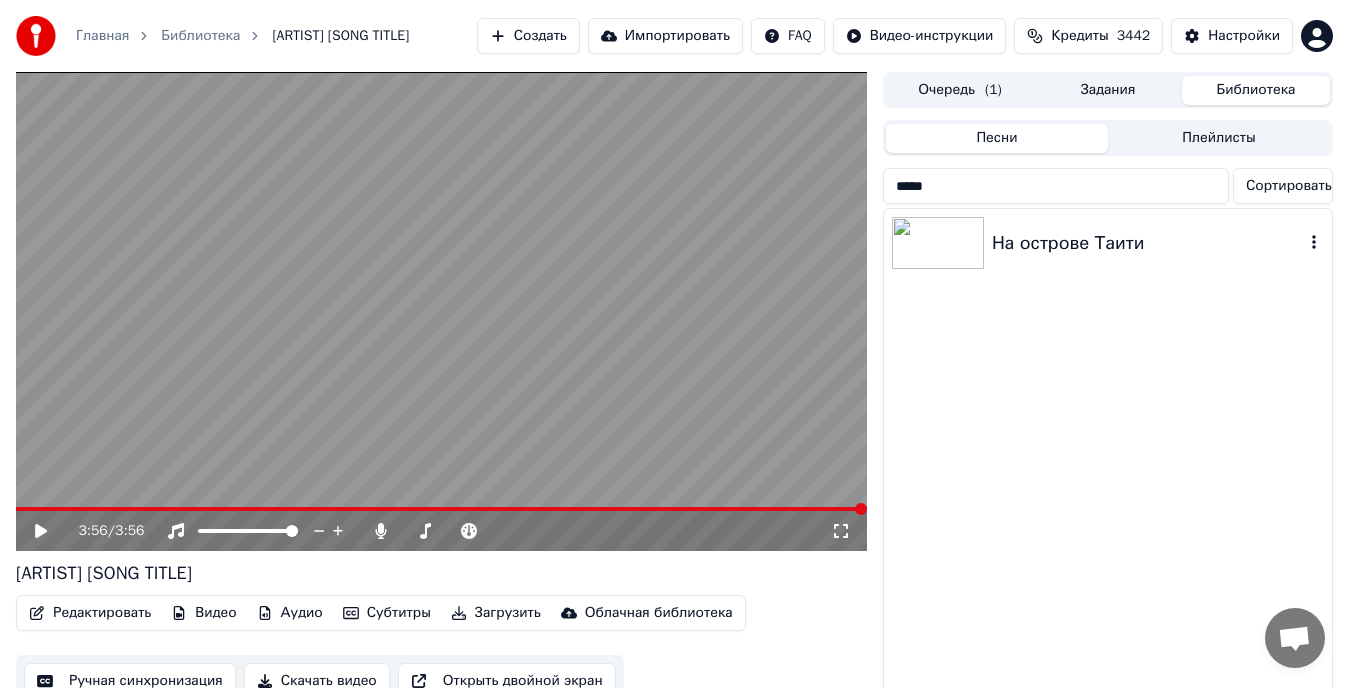 click on "На острове Таити" at bounding box center [1148, 243] 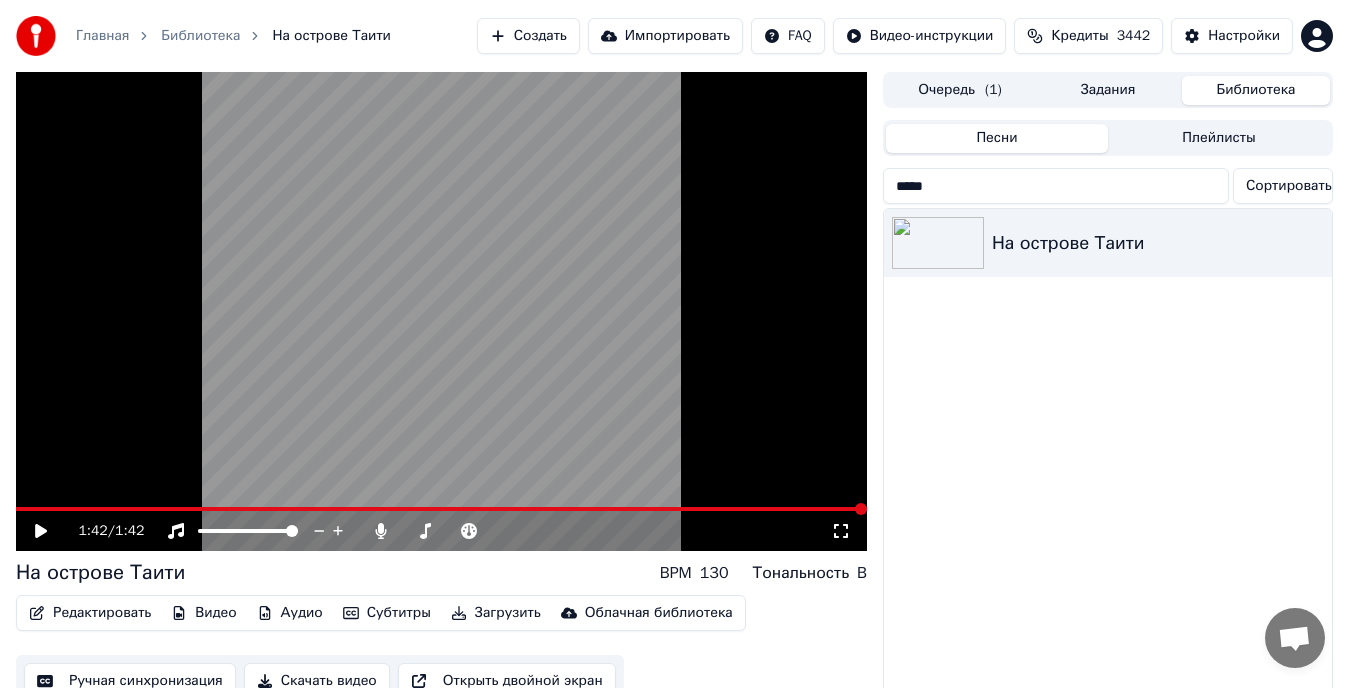 click on "*****" at bounding box center [1056, 186] 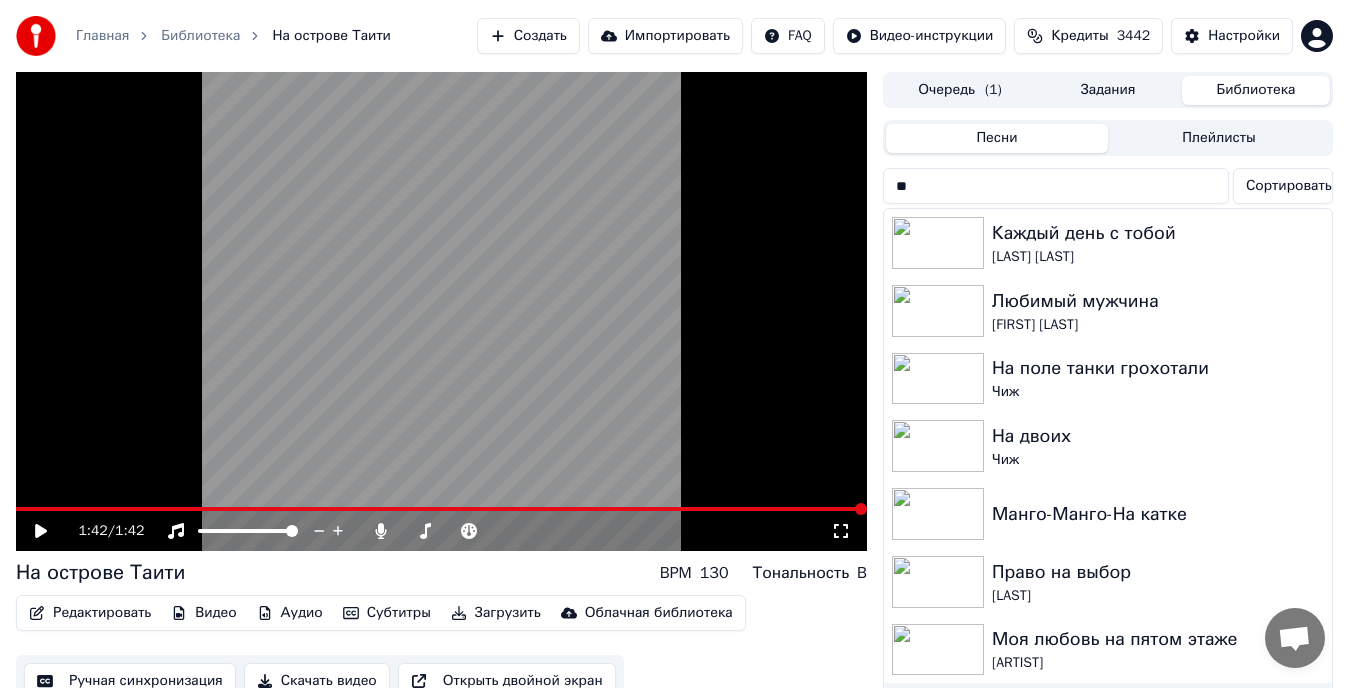 type on "*" 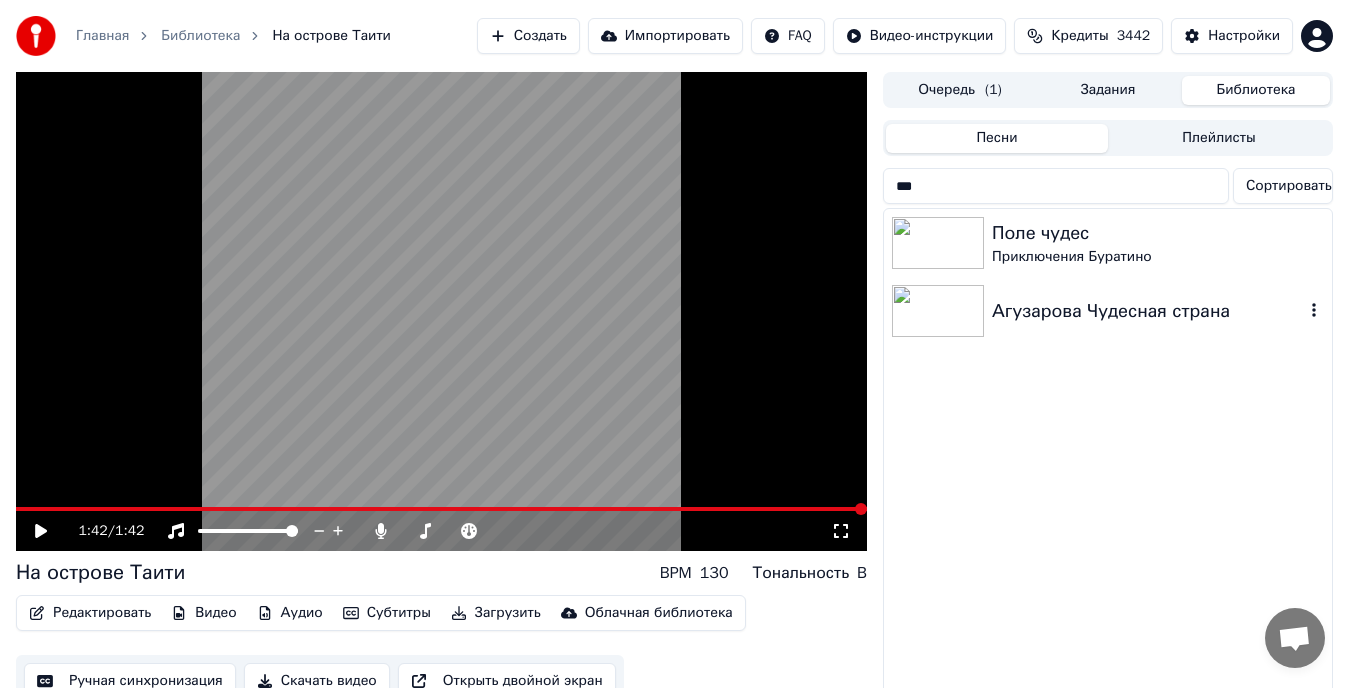 click on "Агузарова Чудесная страна" at bounding box center (1148, 311) 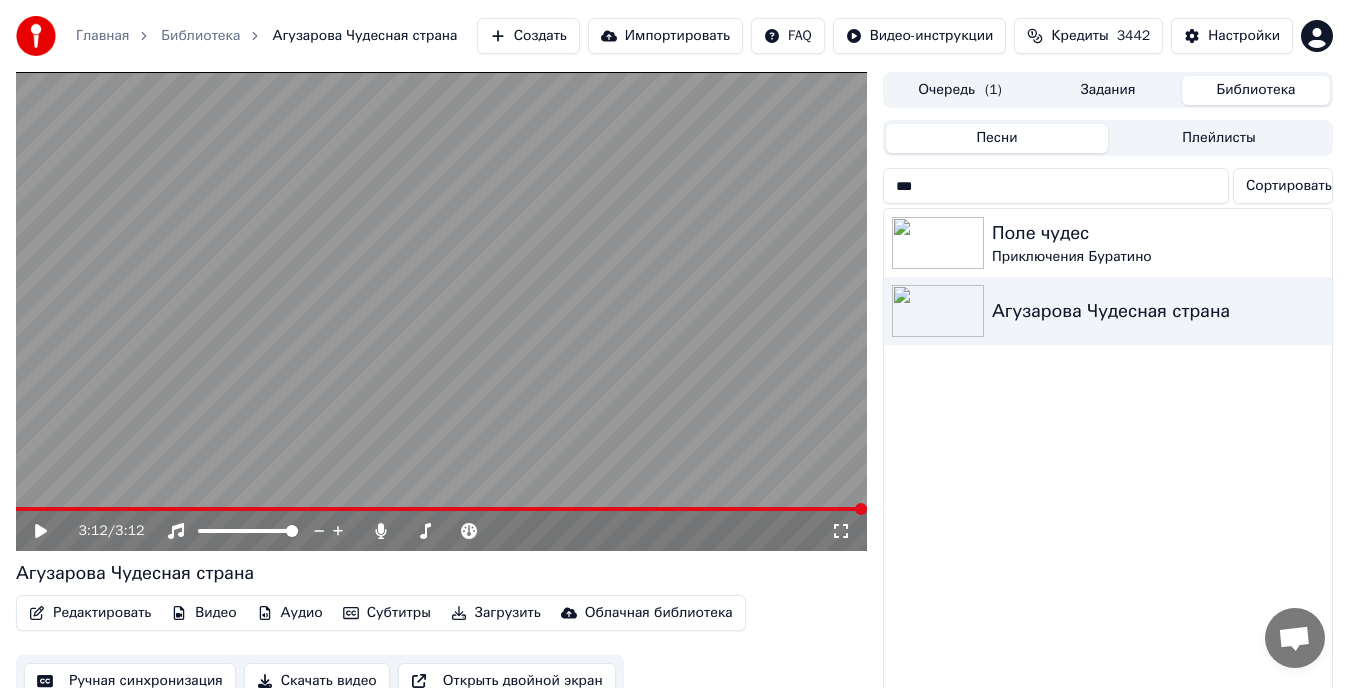 click on "***" at bounding box center (1056, 186) 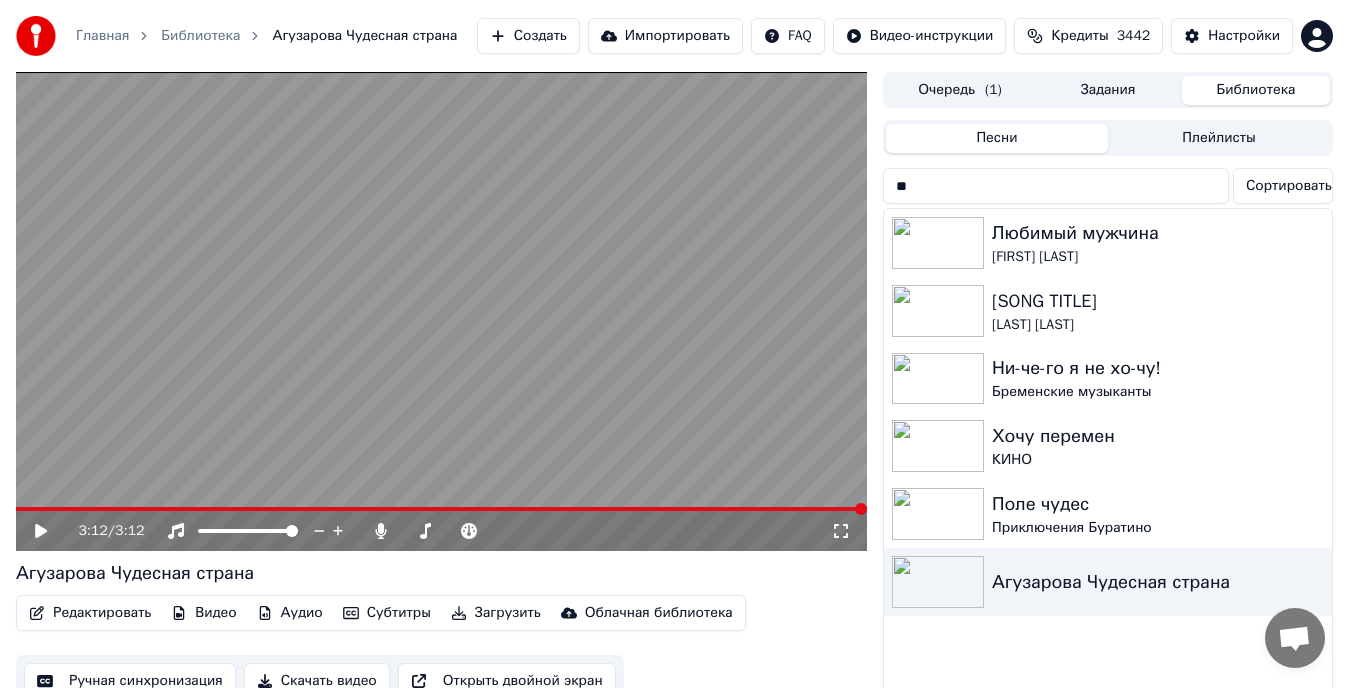 type on "*" 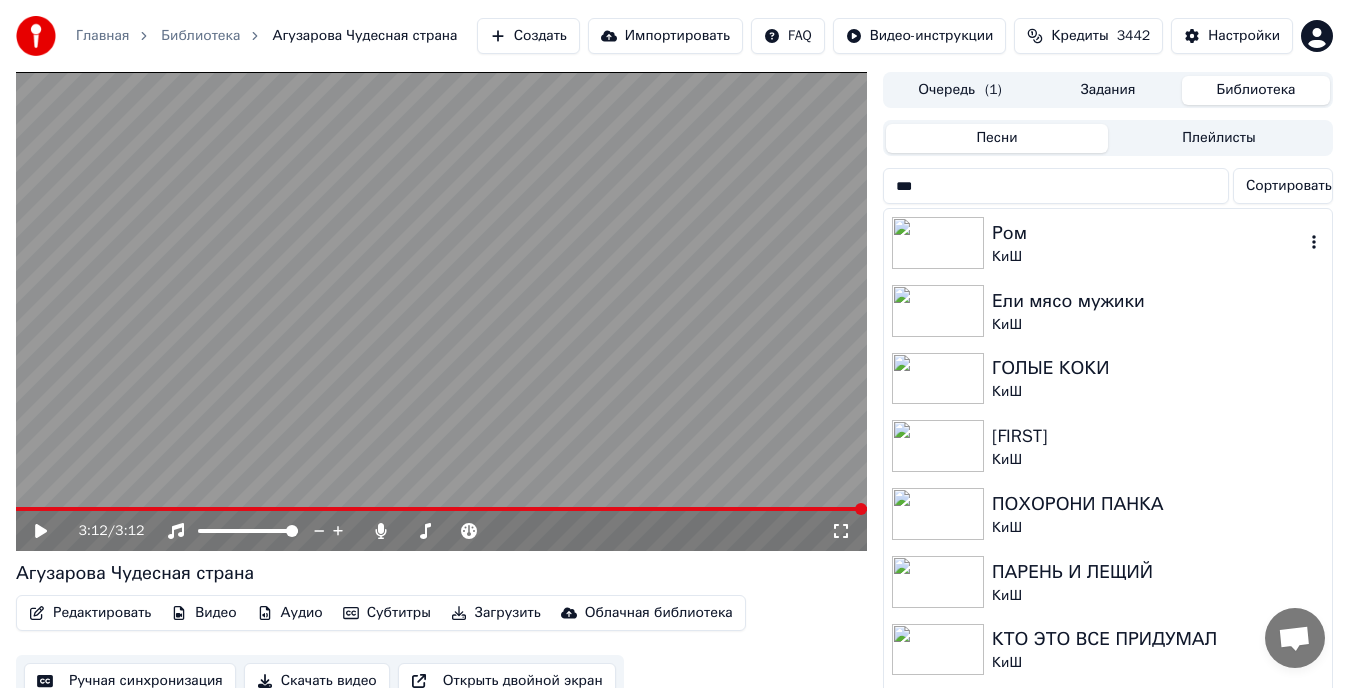 click on "КиШ" at bounding box center [1148, 257] 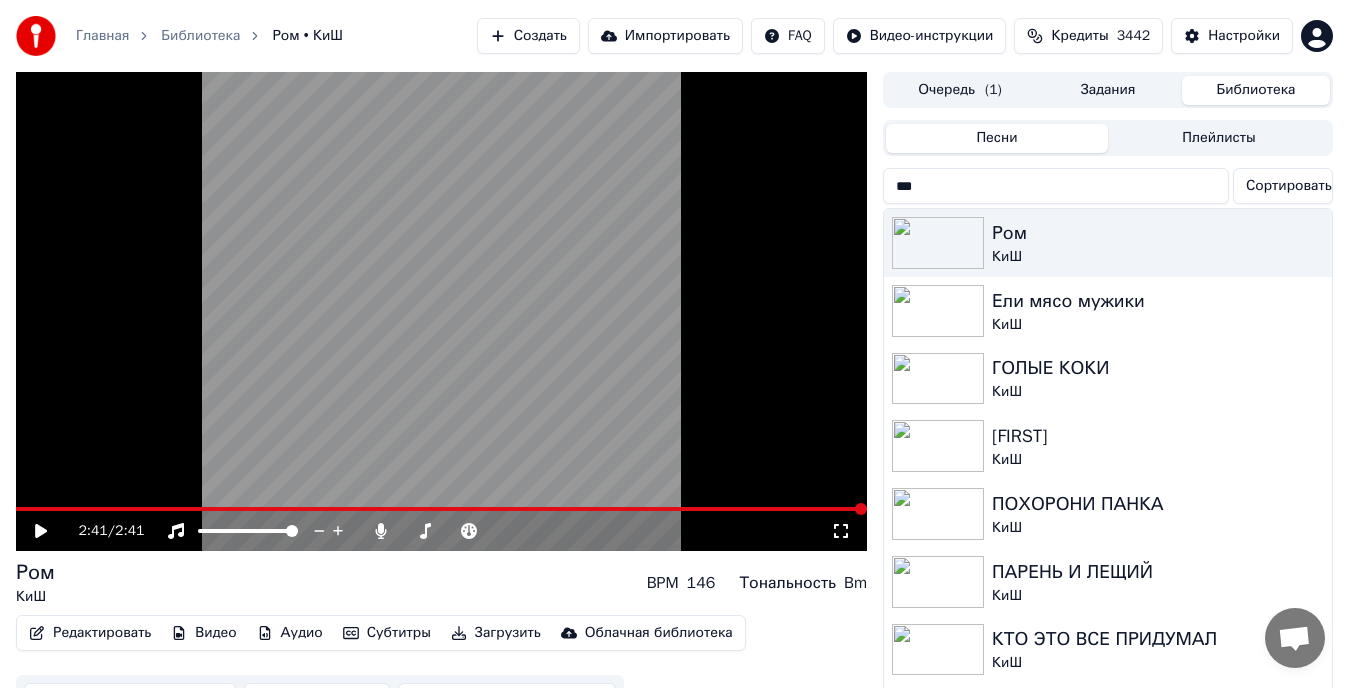 click on "***" at bounding box center [1056, 186] 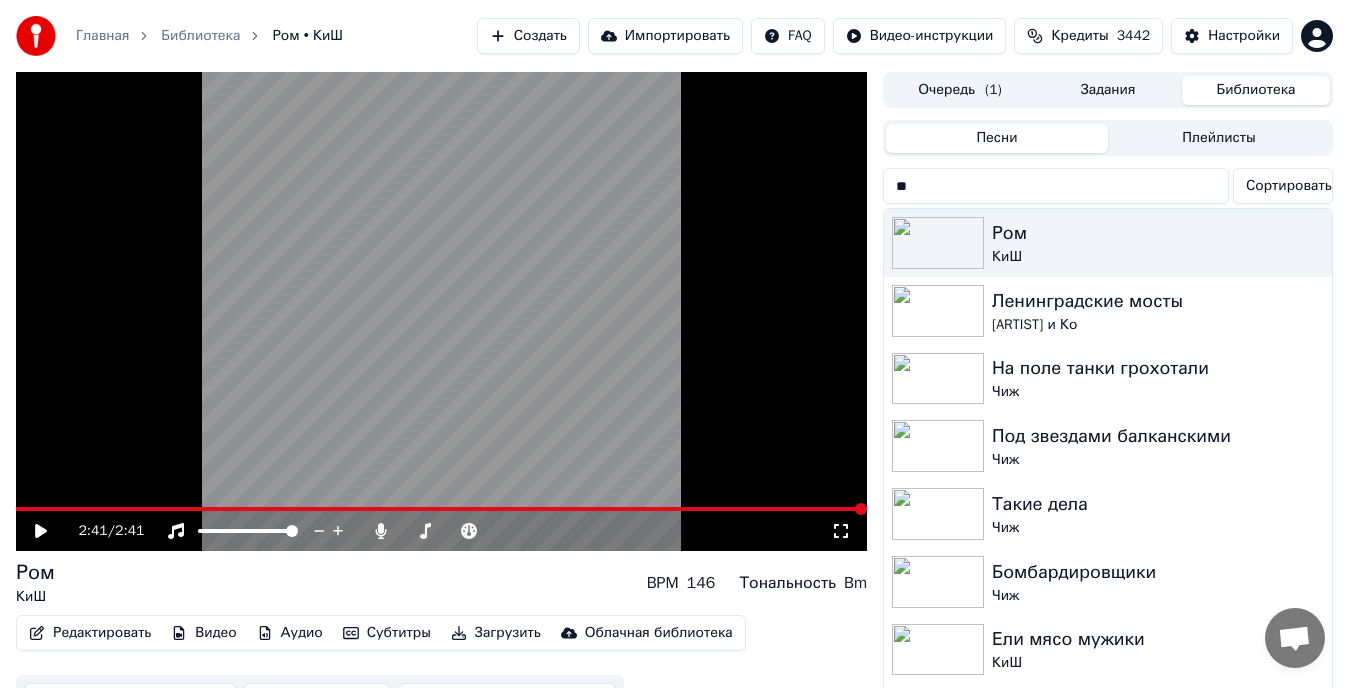 type on "*" 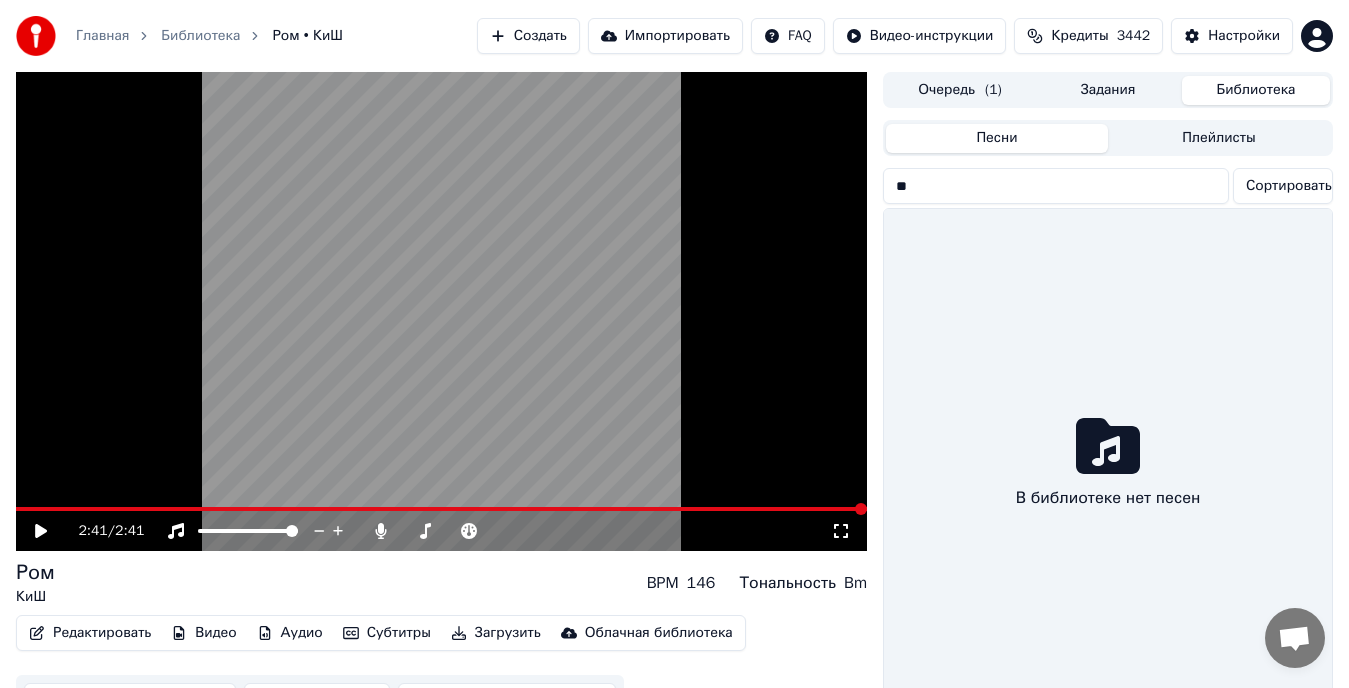 type on "*" 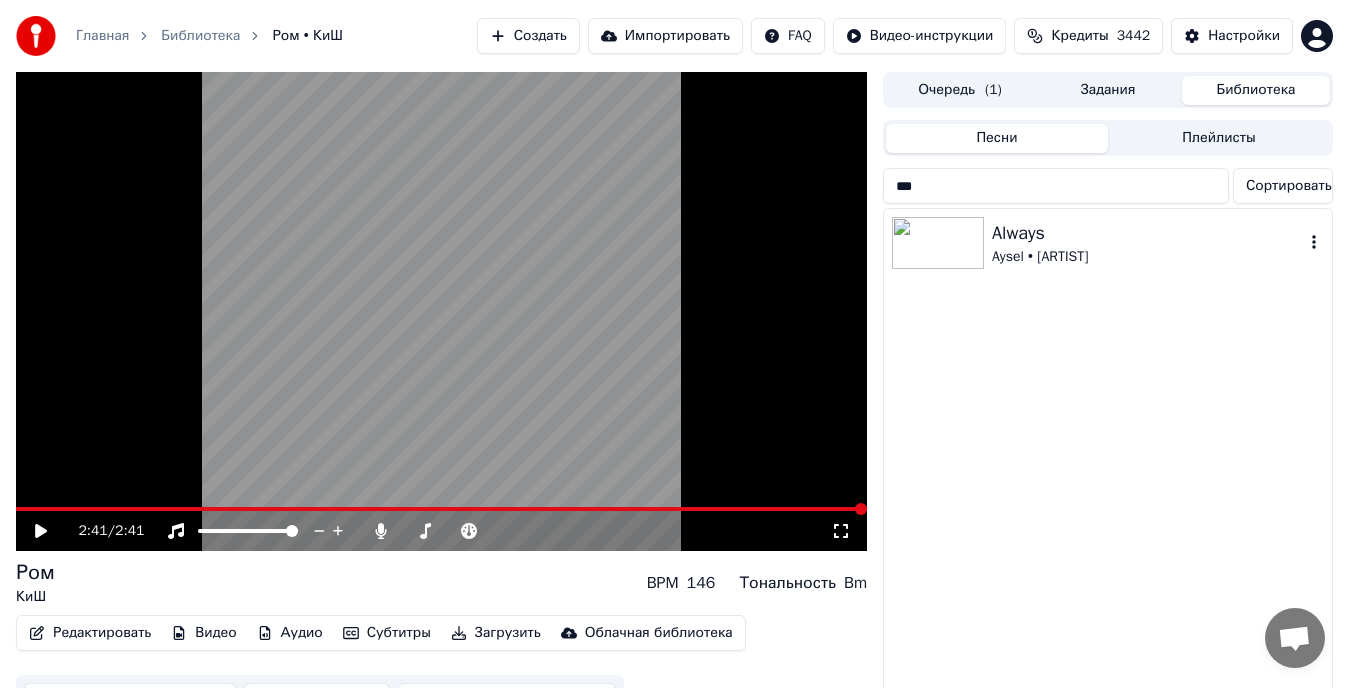 click on "Always" at bounding box center (1148, 233) 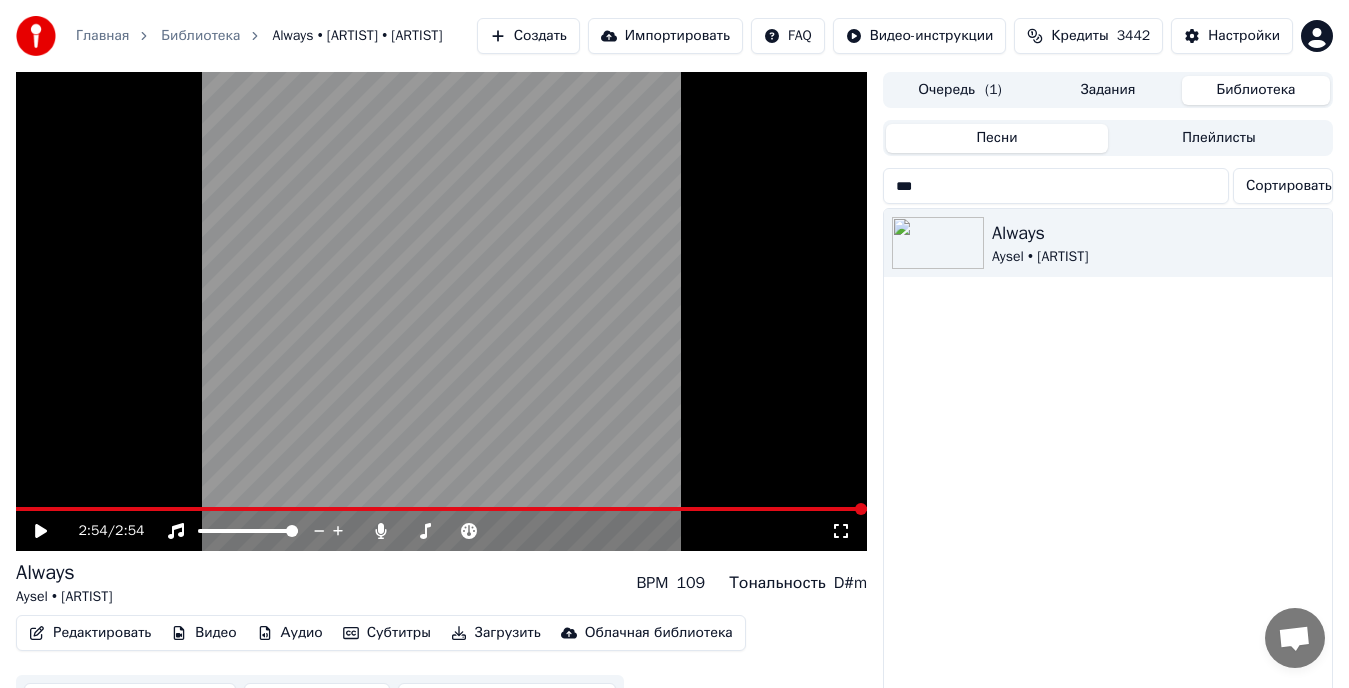 click on "***" at bounding box center (1056, 186) 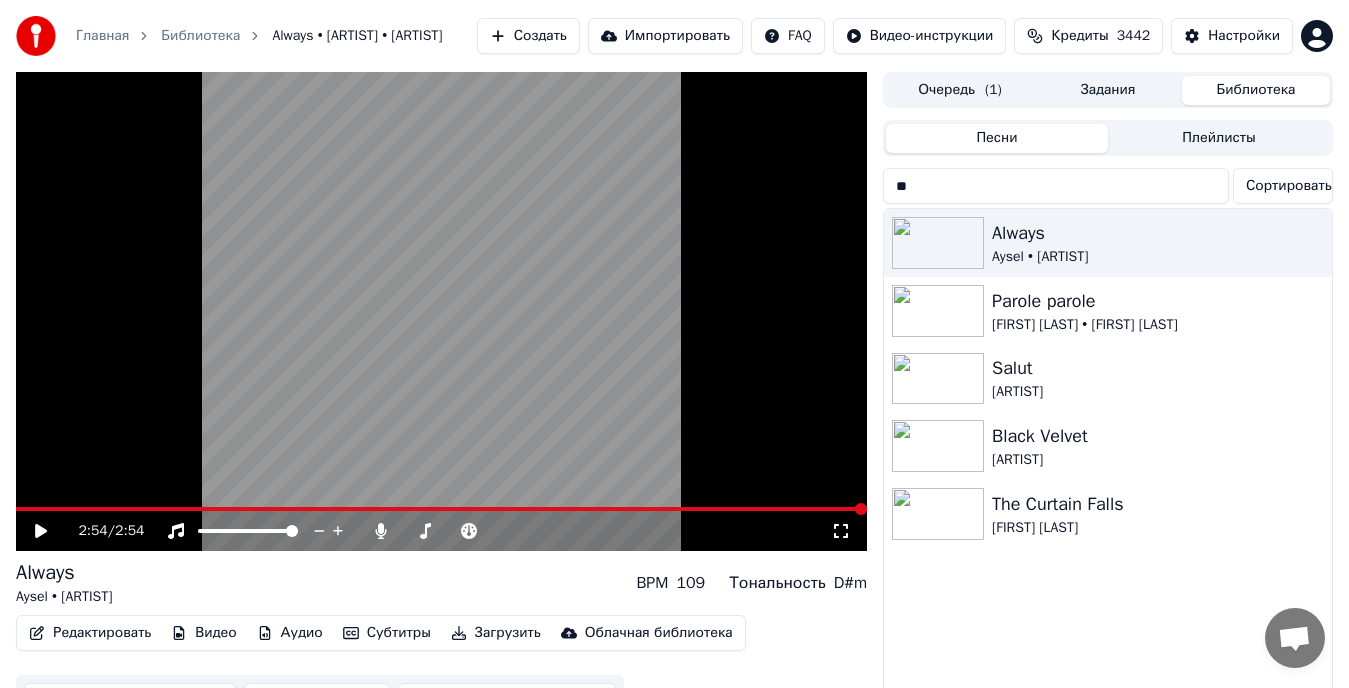 type on "*" 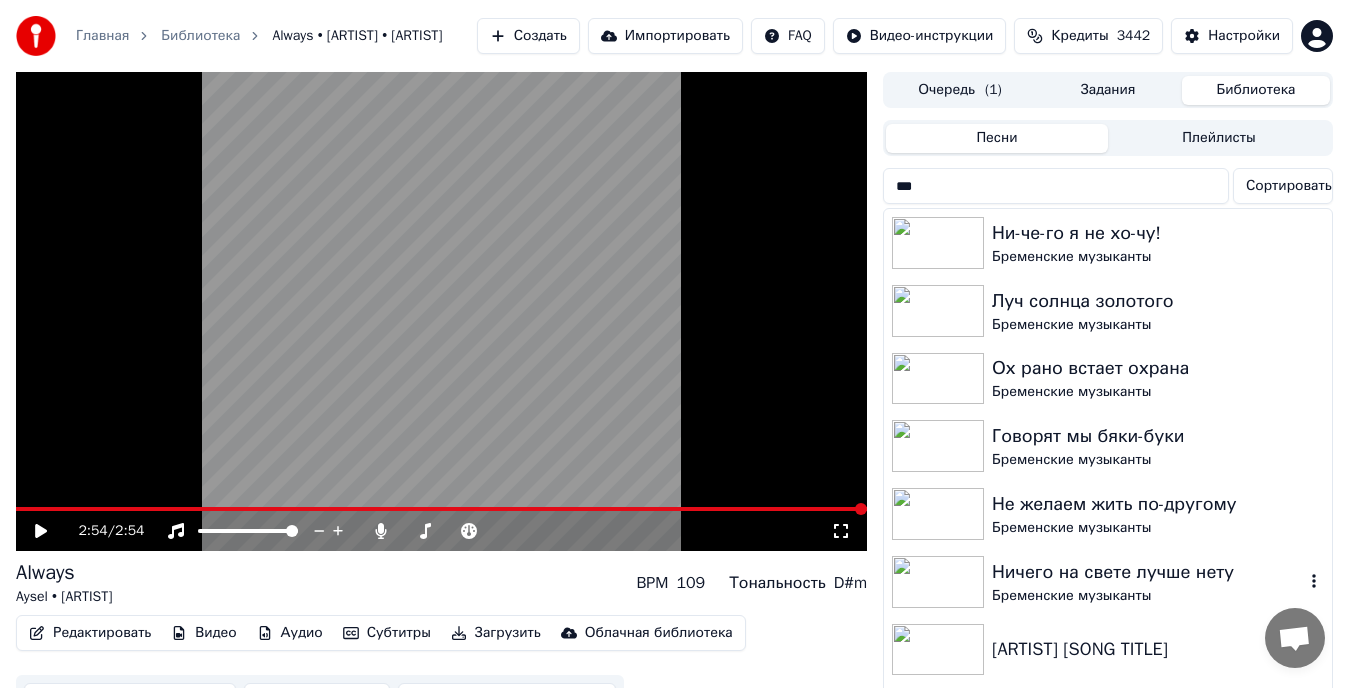 click on "Бременские музыканты" at bounding box center (1148, 596) 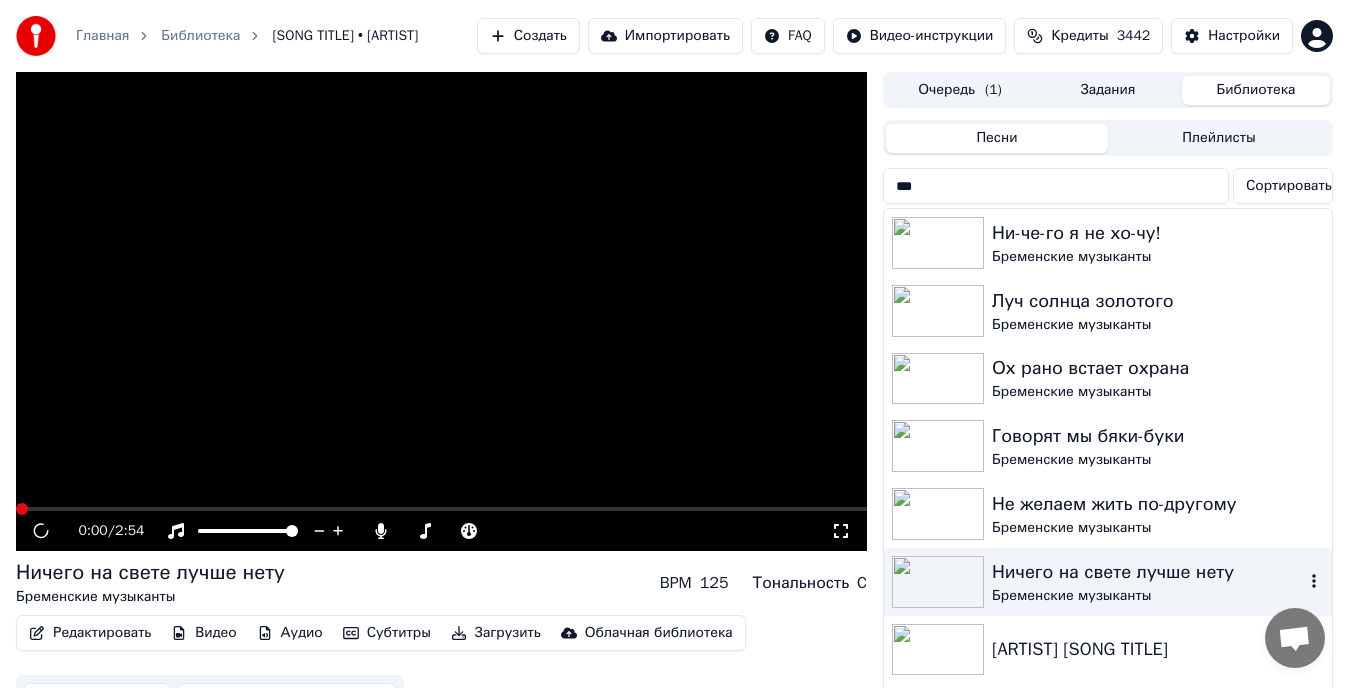click on "[SONG TITLE] [ARTIST]" at bounding box center [1148, 582] 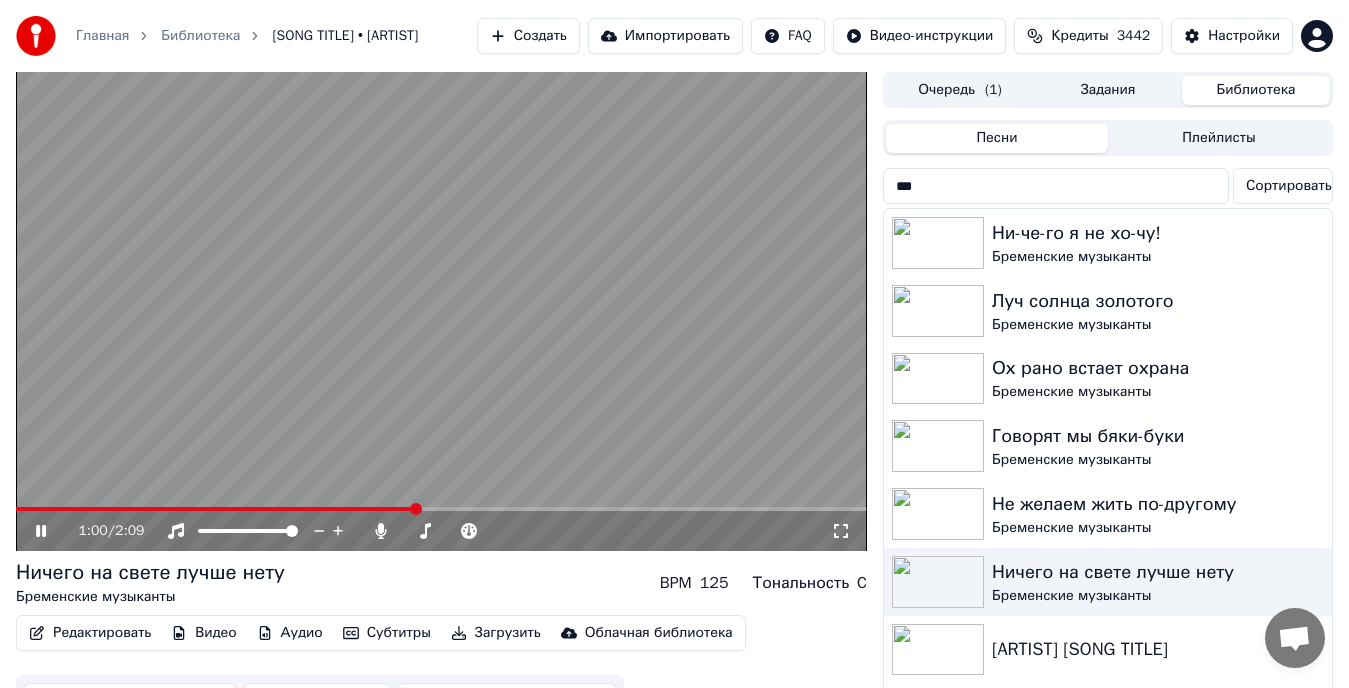 drag, startPoint x: 844, startPoint y: 542, endPoint x: 844, endPoint y: 563, distance: 21 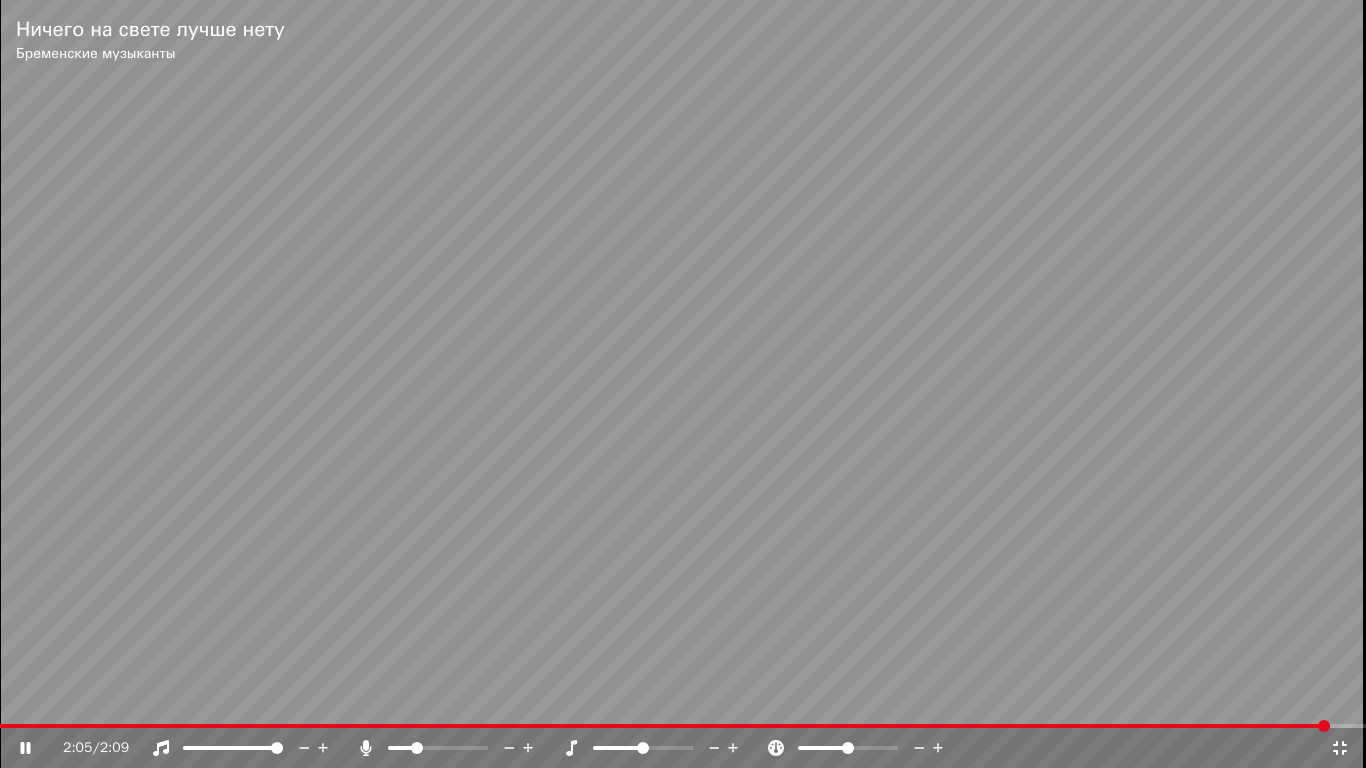 click 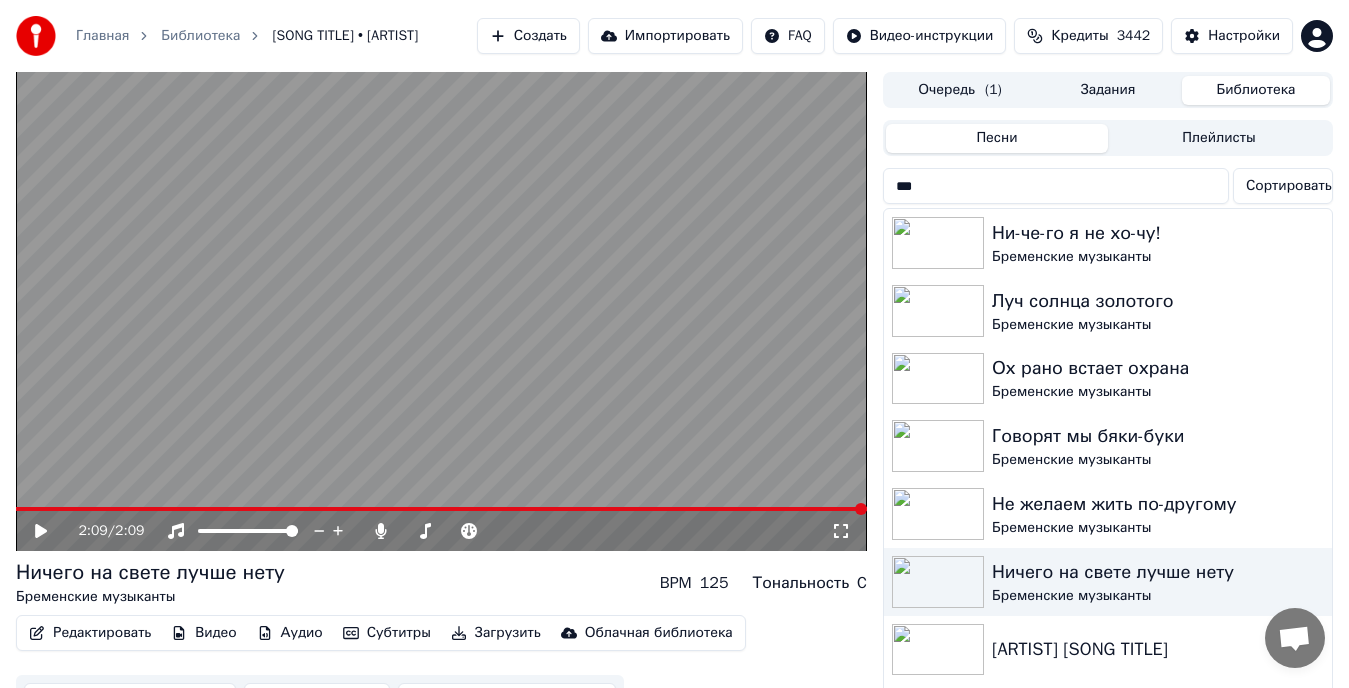 click on "***" at bounding box center [1056, 186] 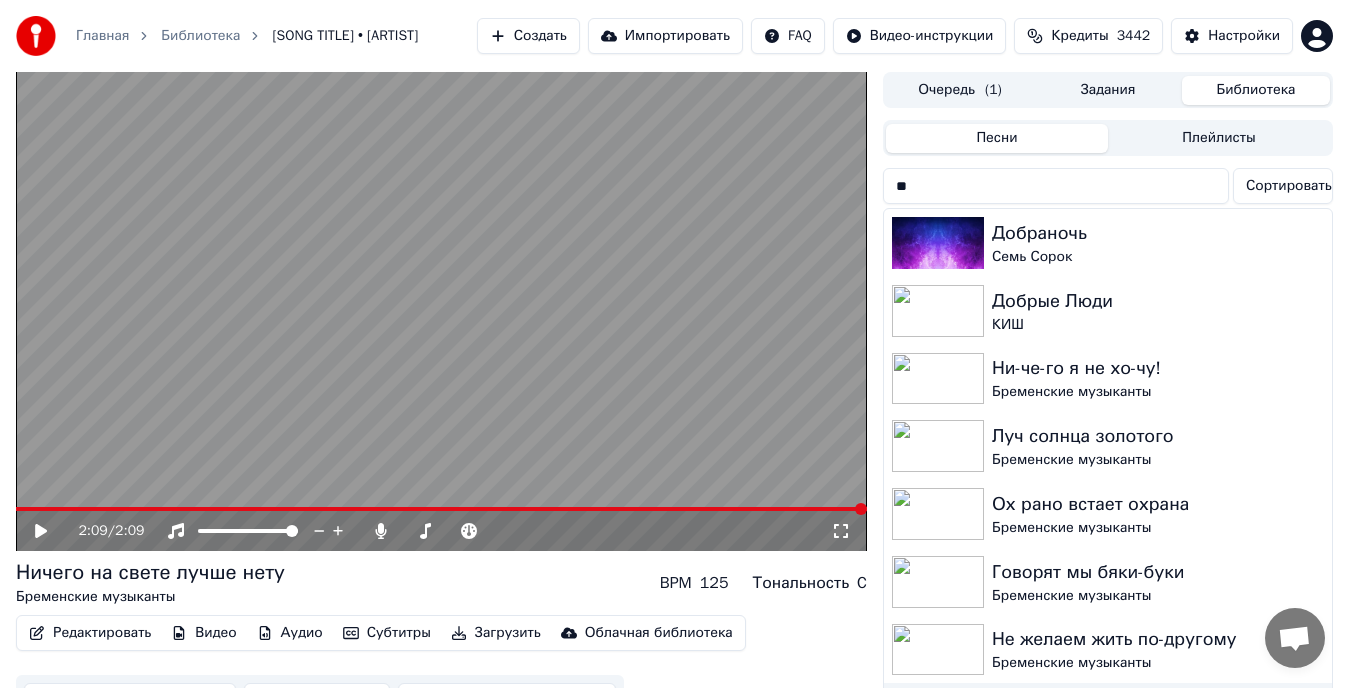 type on "*" 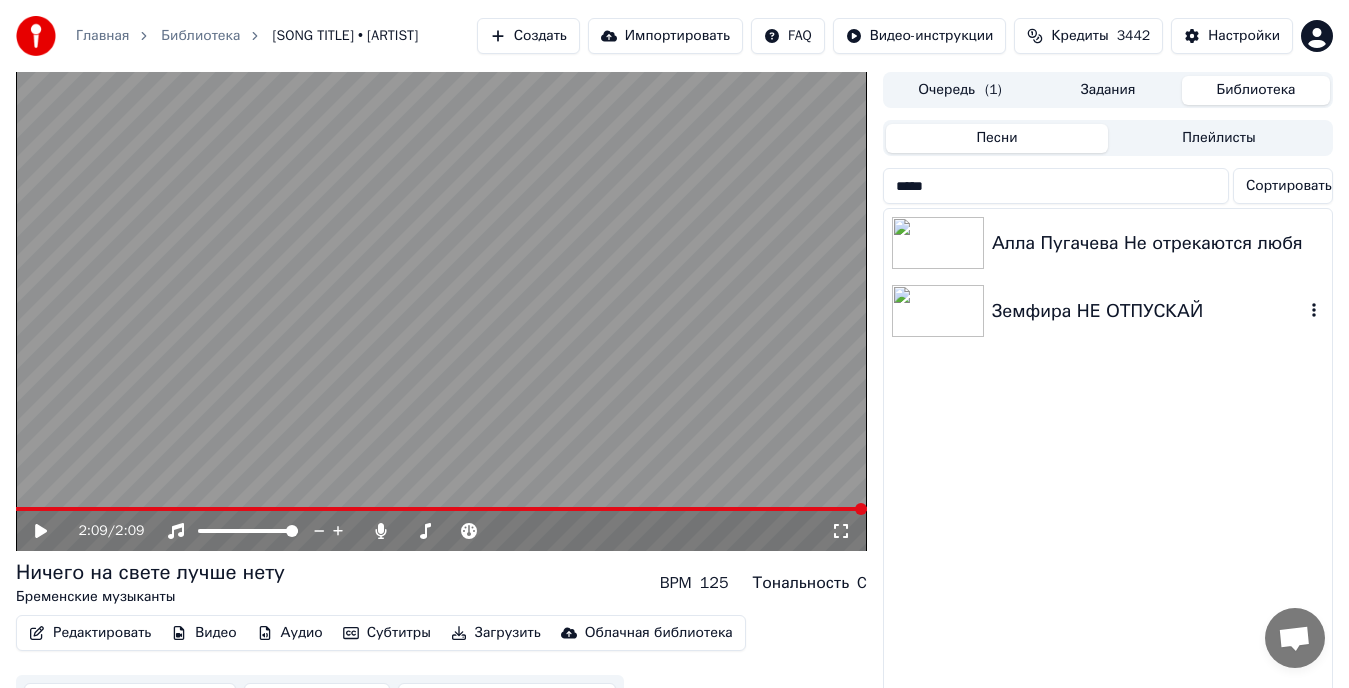 click on "Земфира НЕ ОТПУСКАЙ" at bounding box center [1148, 311] 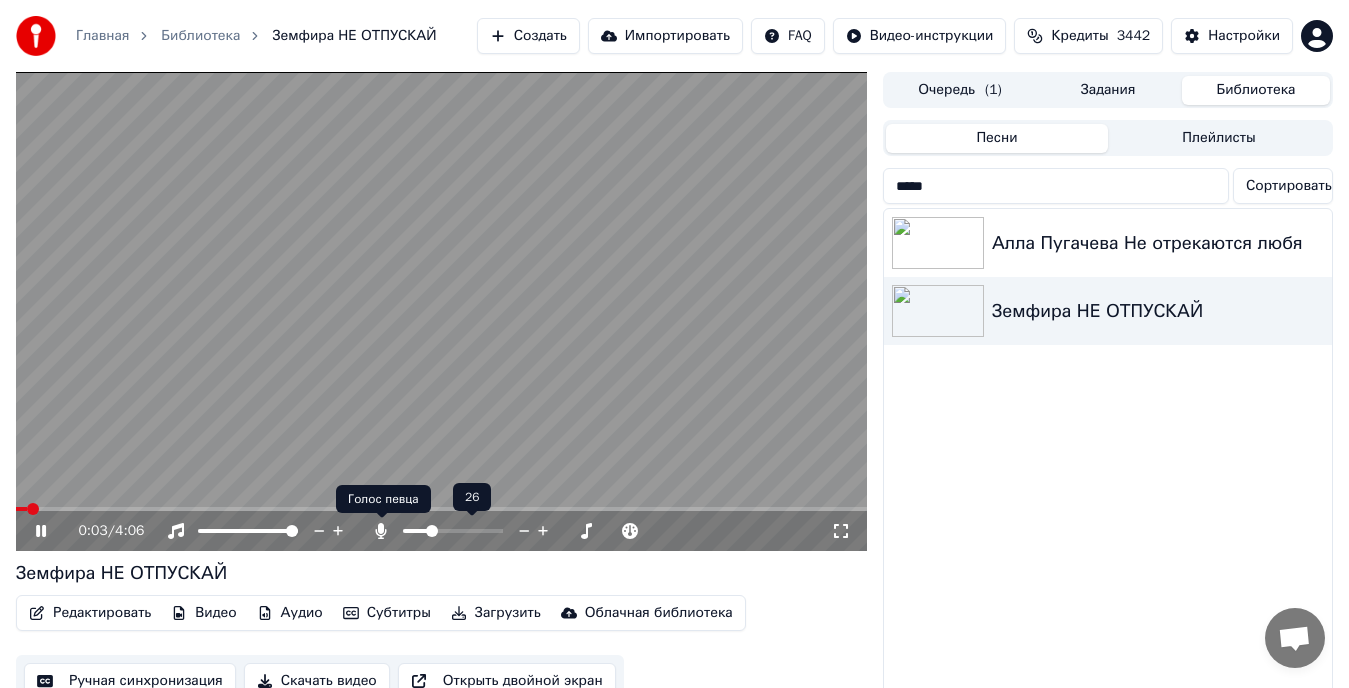 click 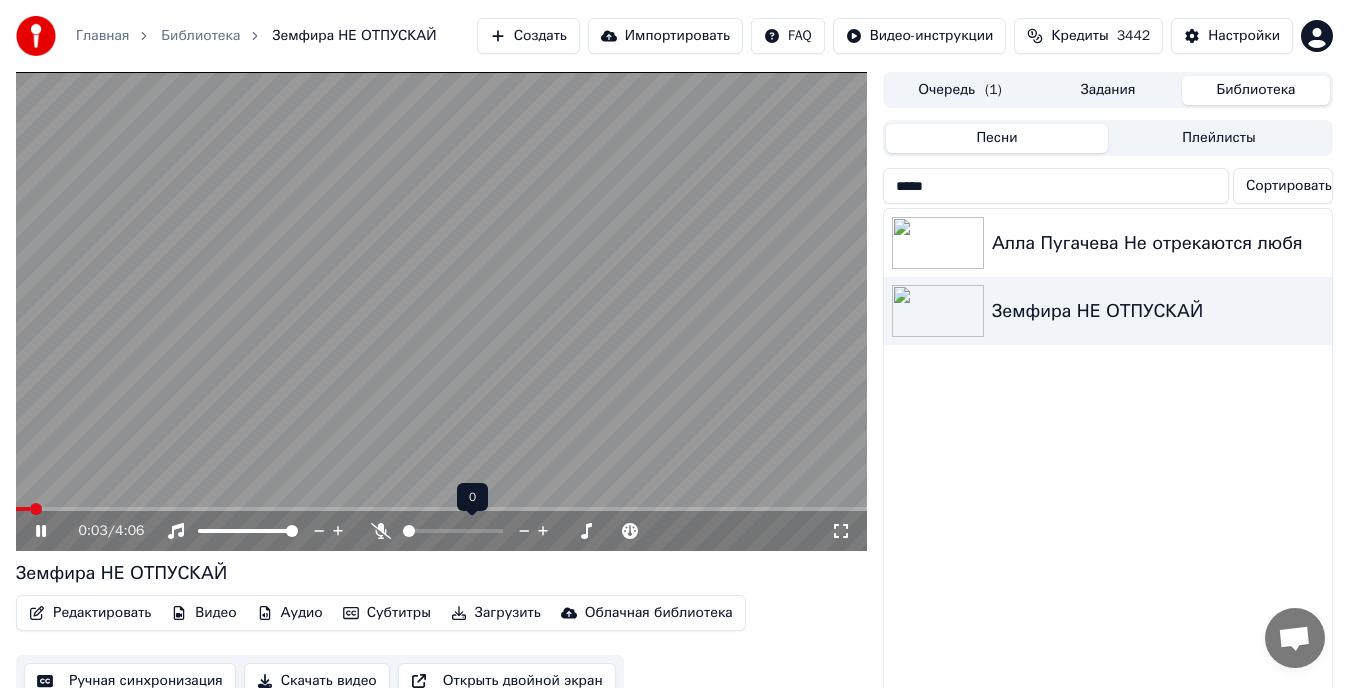 click 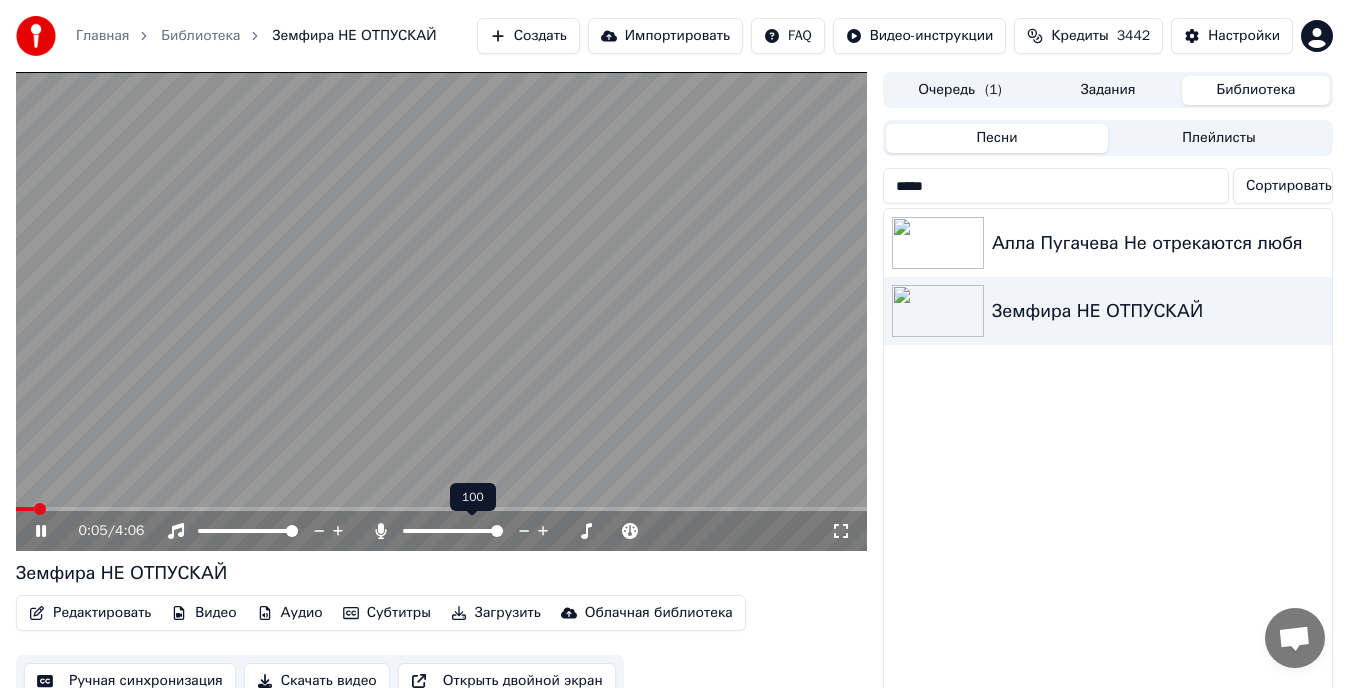 click at bounding box center (471, 531) 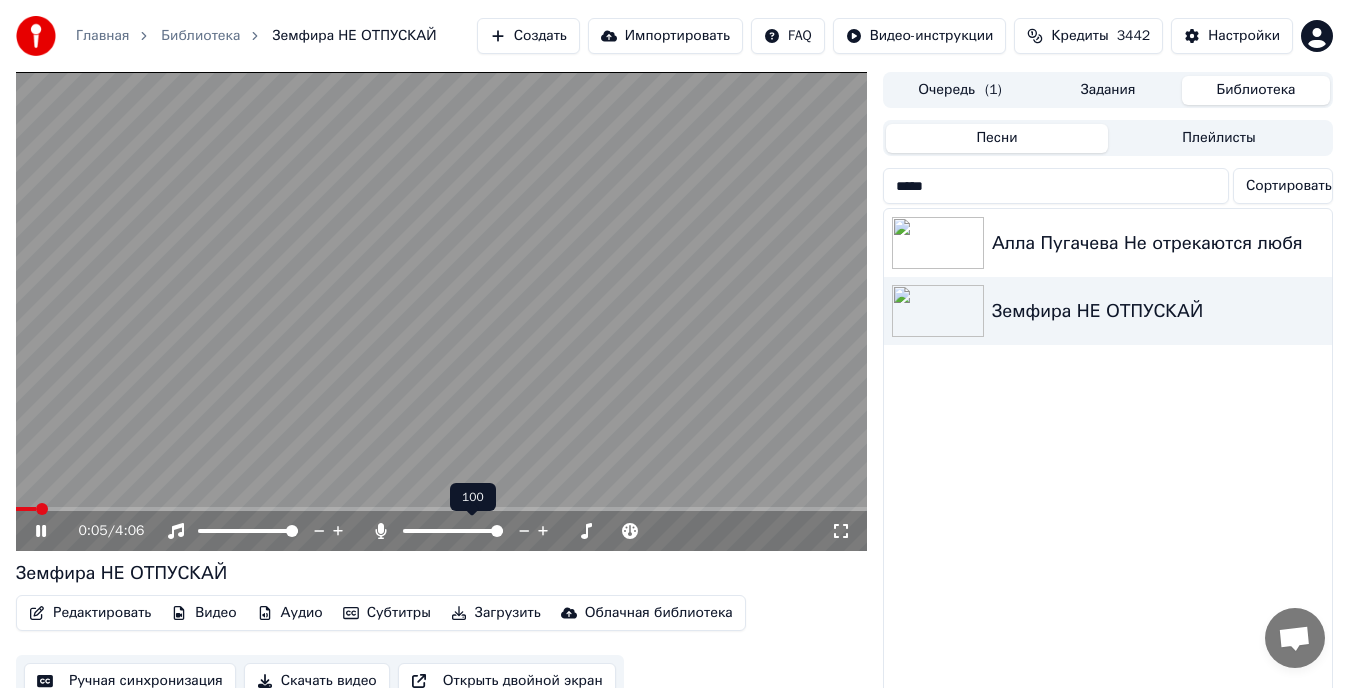 click at bounding box center [471, 531] 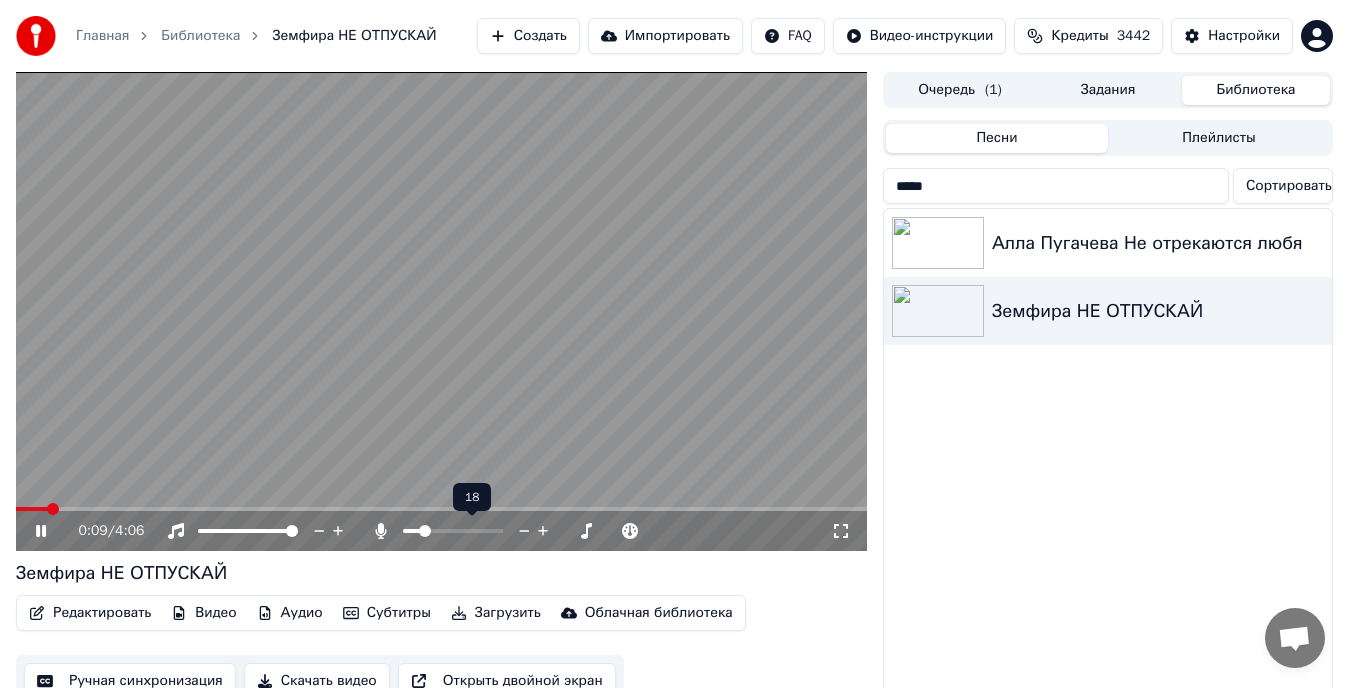 click at bounding box center [425, 531] 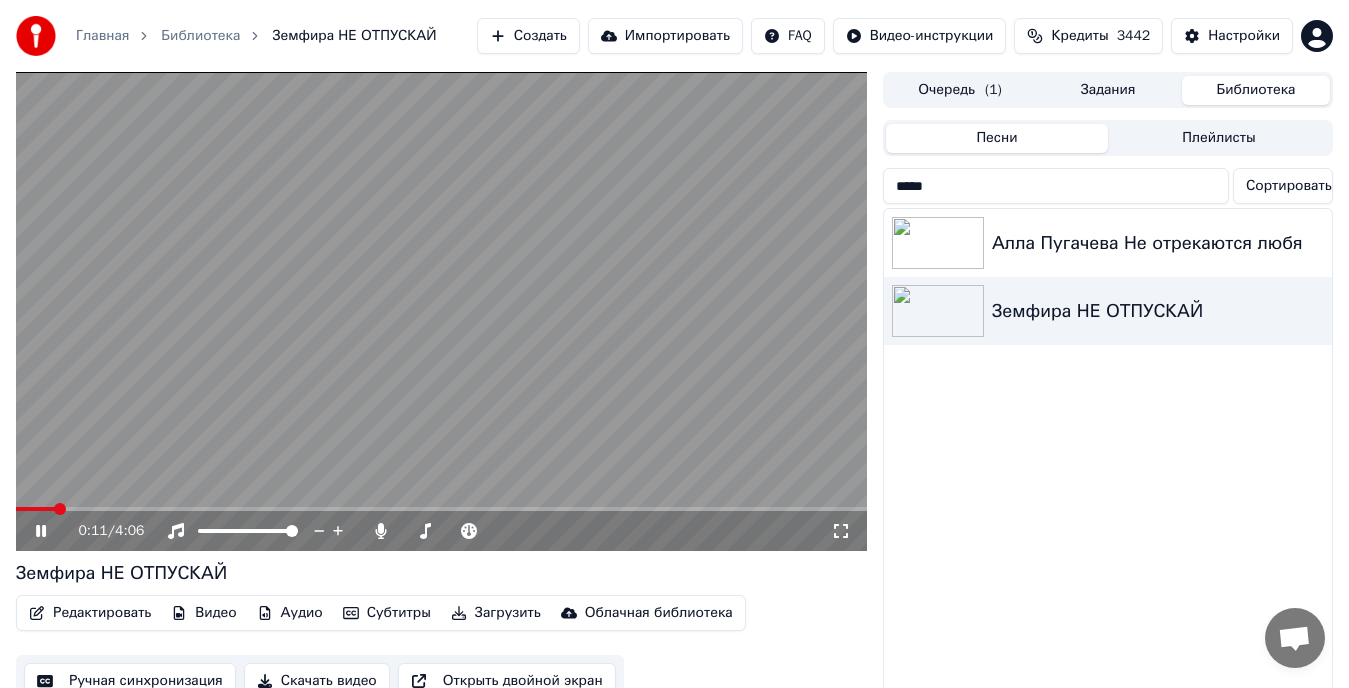 click 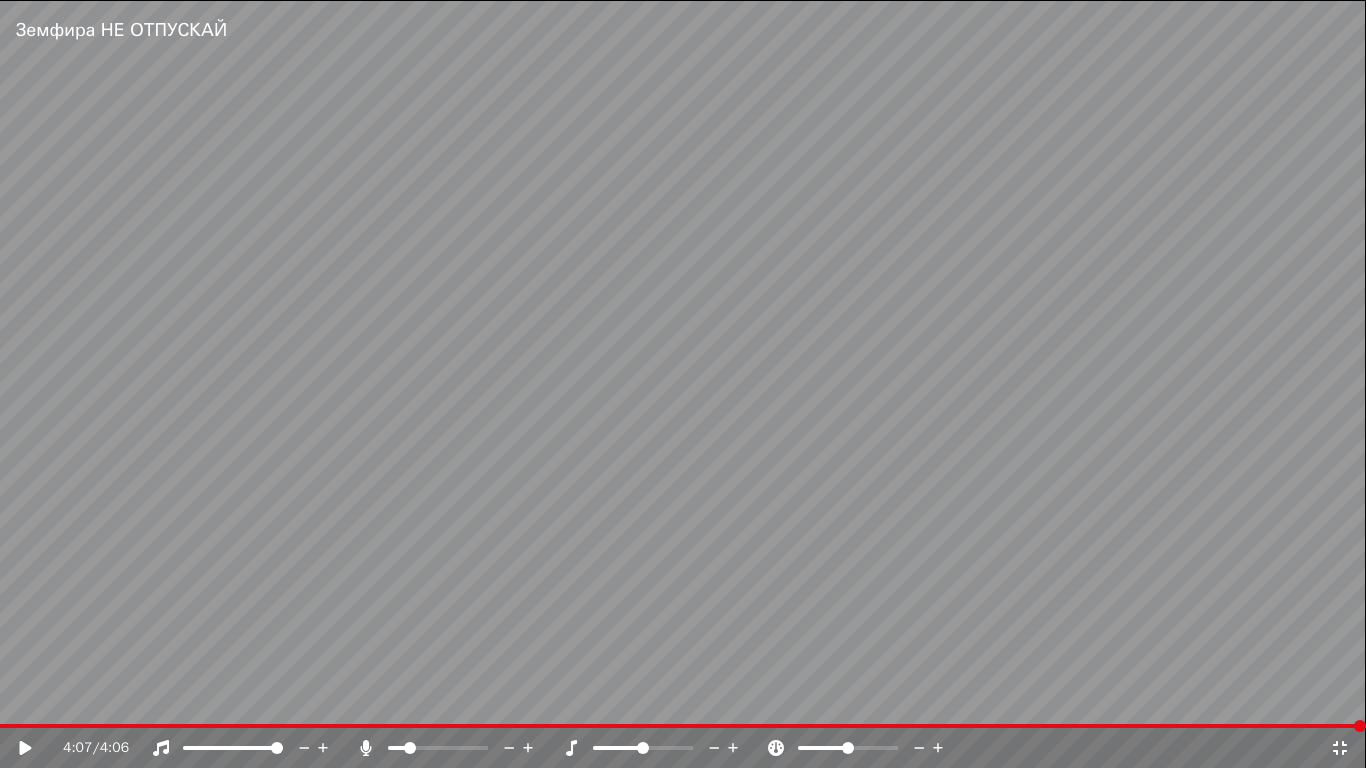 click 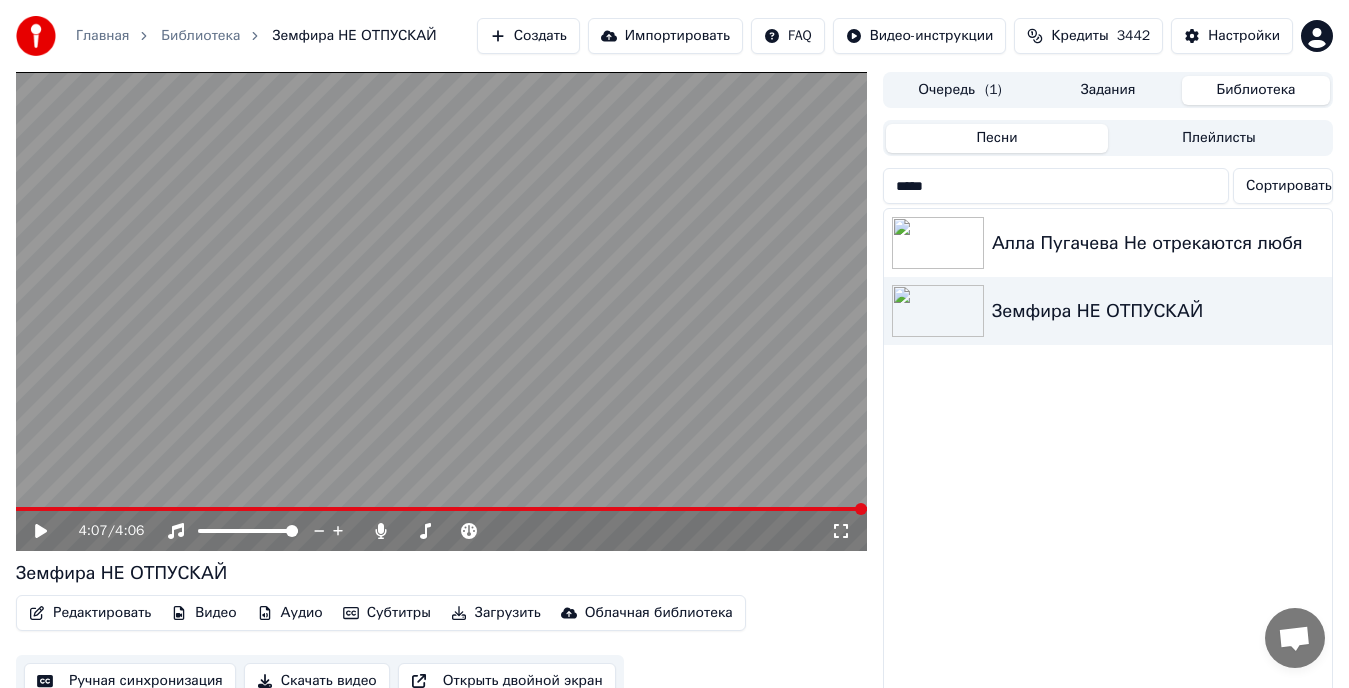 click on "*****" at bounding box center [1056, 186] 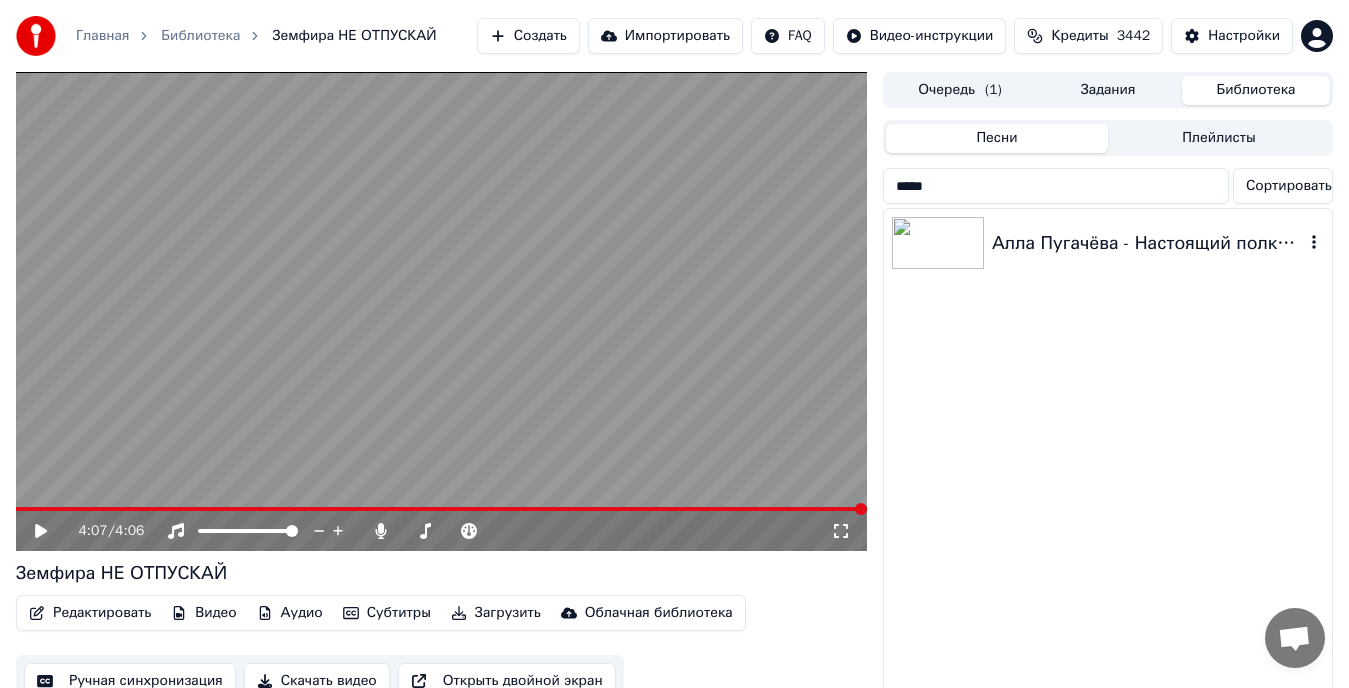 click on "Алла Пугачёва - Настоящий полковник" at bounding box center [1148, 243] 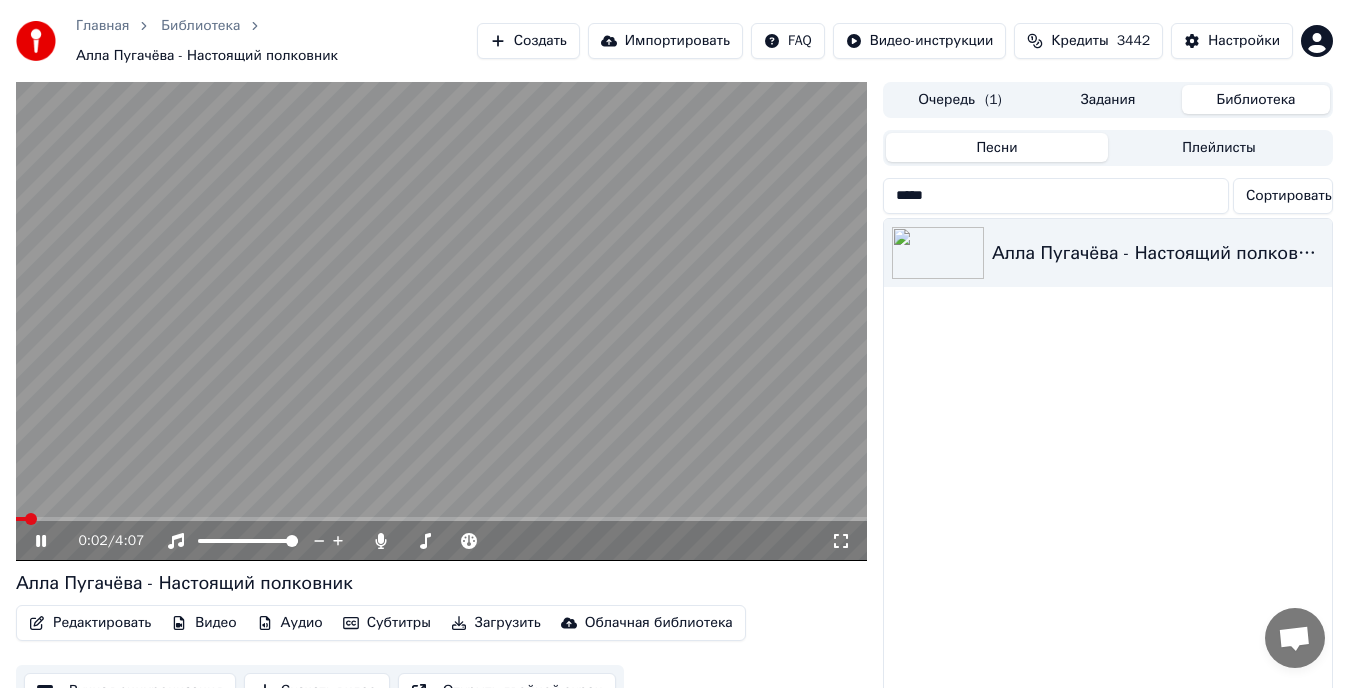 drag, startPoint x: 843, startPoint y: 539, endPoint x: 845, endPoint y: 561, distance: 22.090721 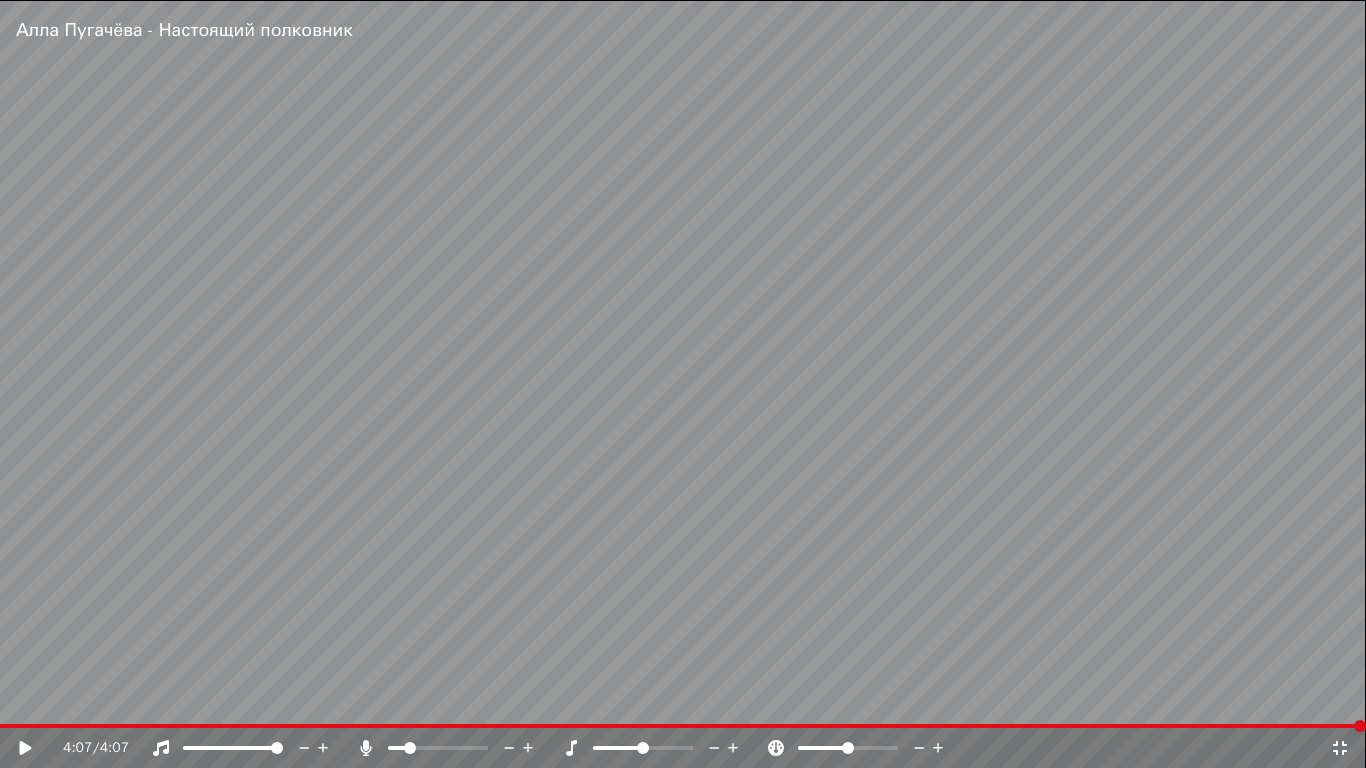 click 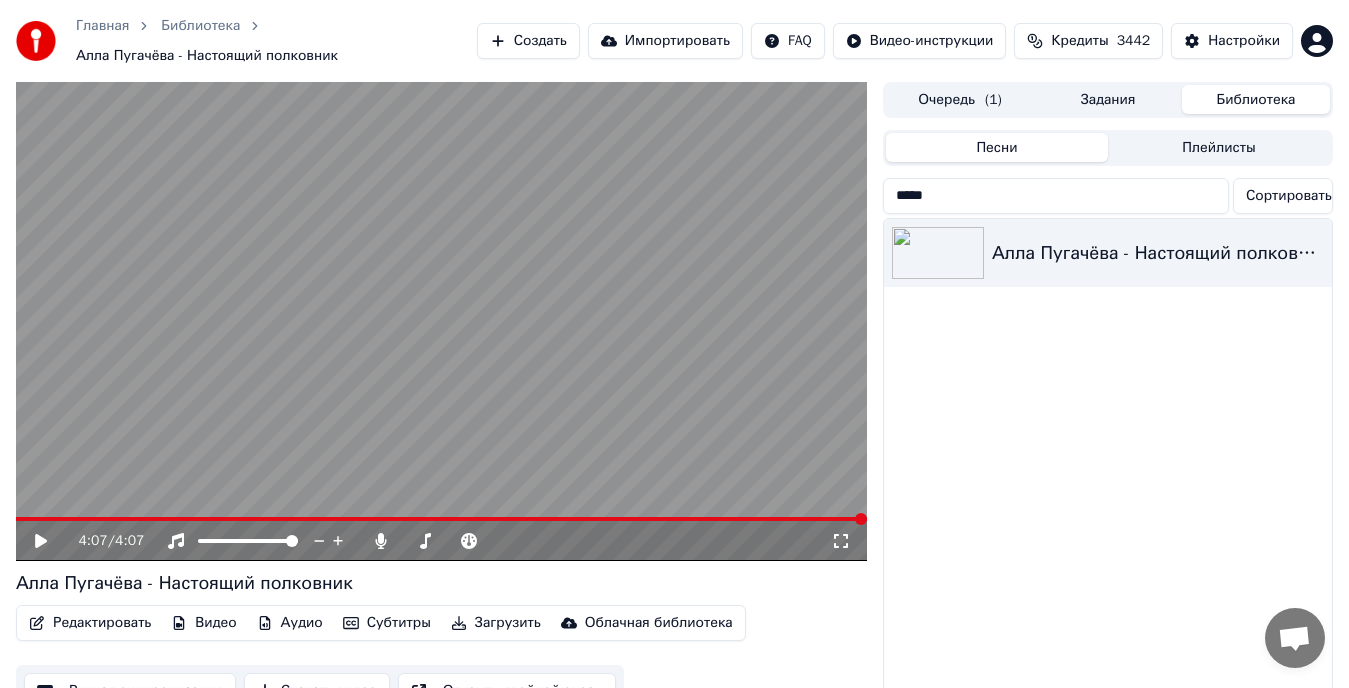 click on "*****" at bounding box center [1056, 196] 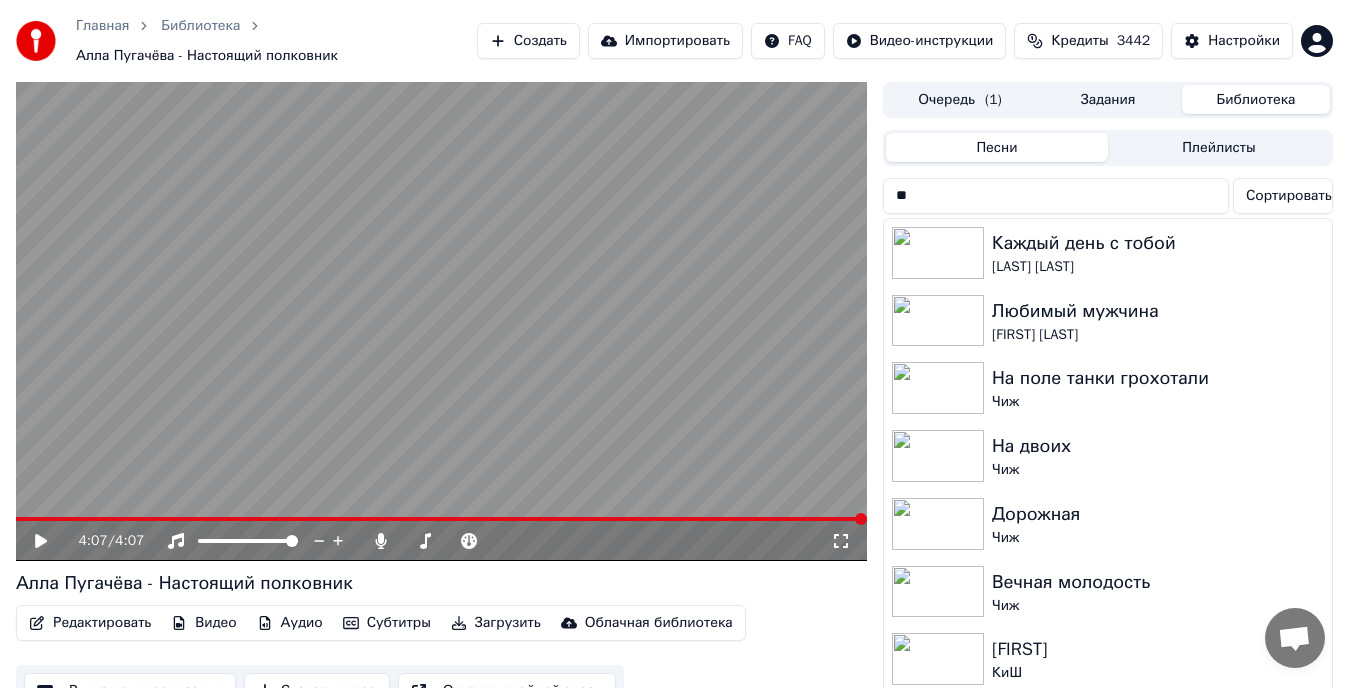 type on "*" 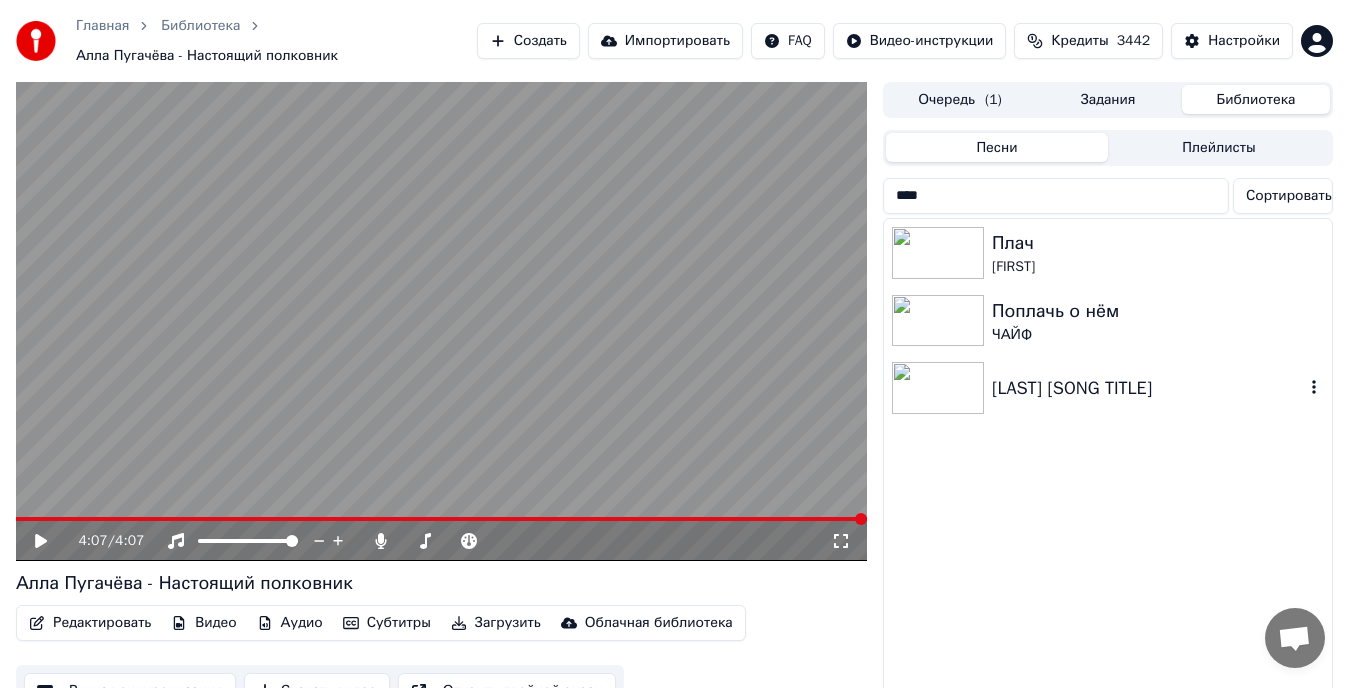 click on "[LAST] [SONG TITLE]" at bounding box center [1148, 388] 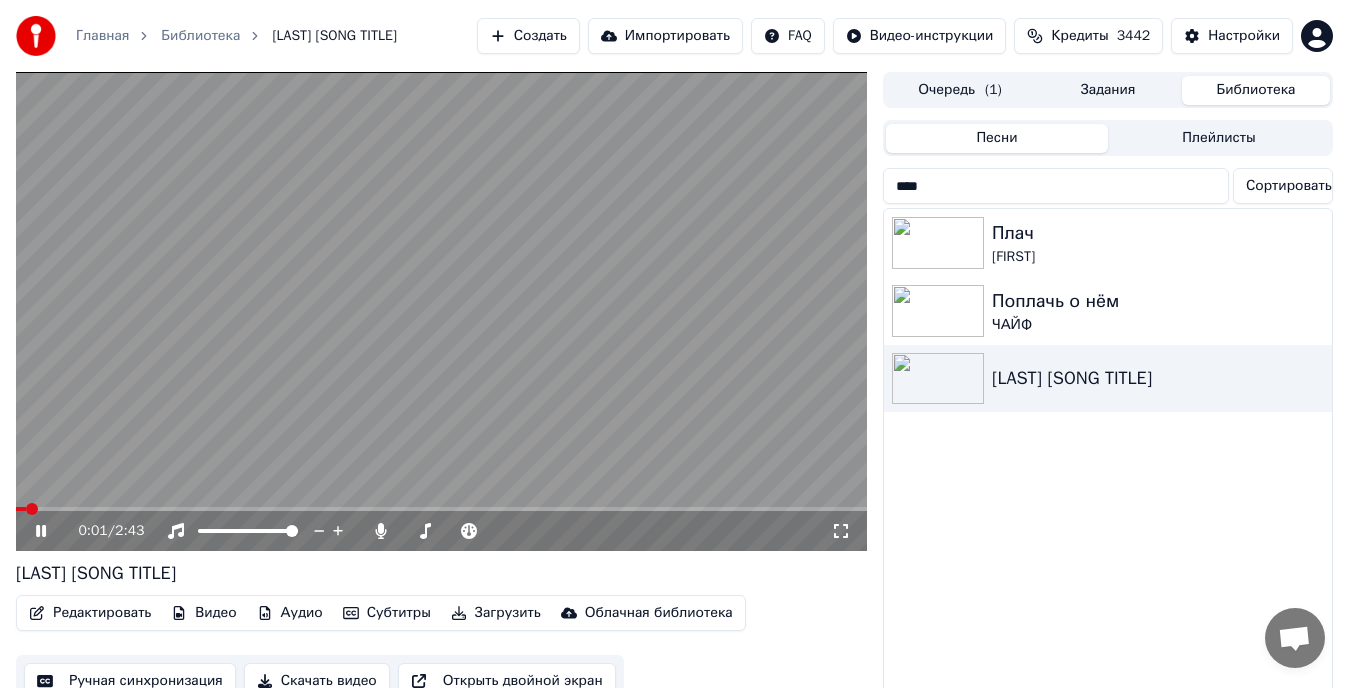 click 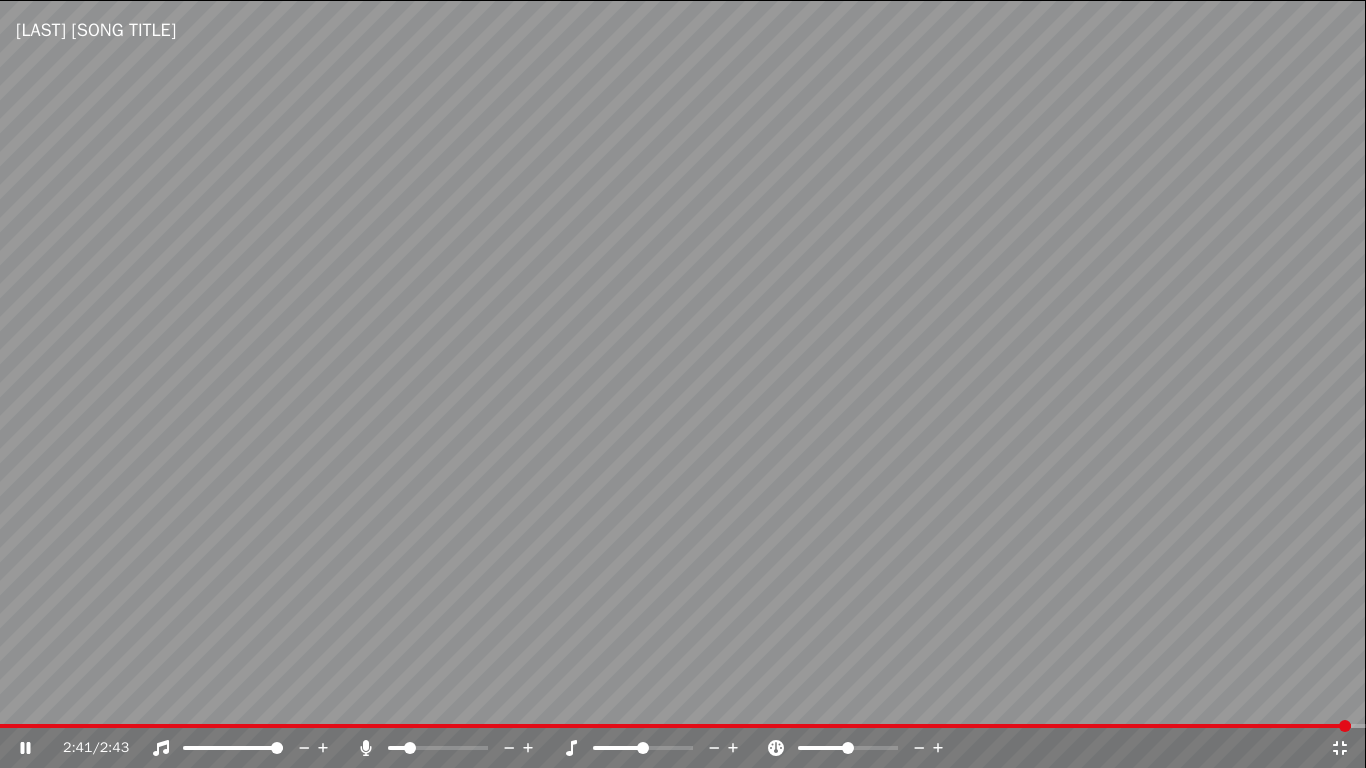 click 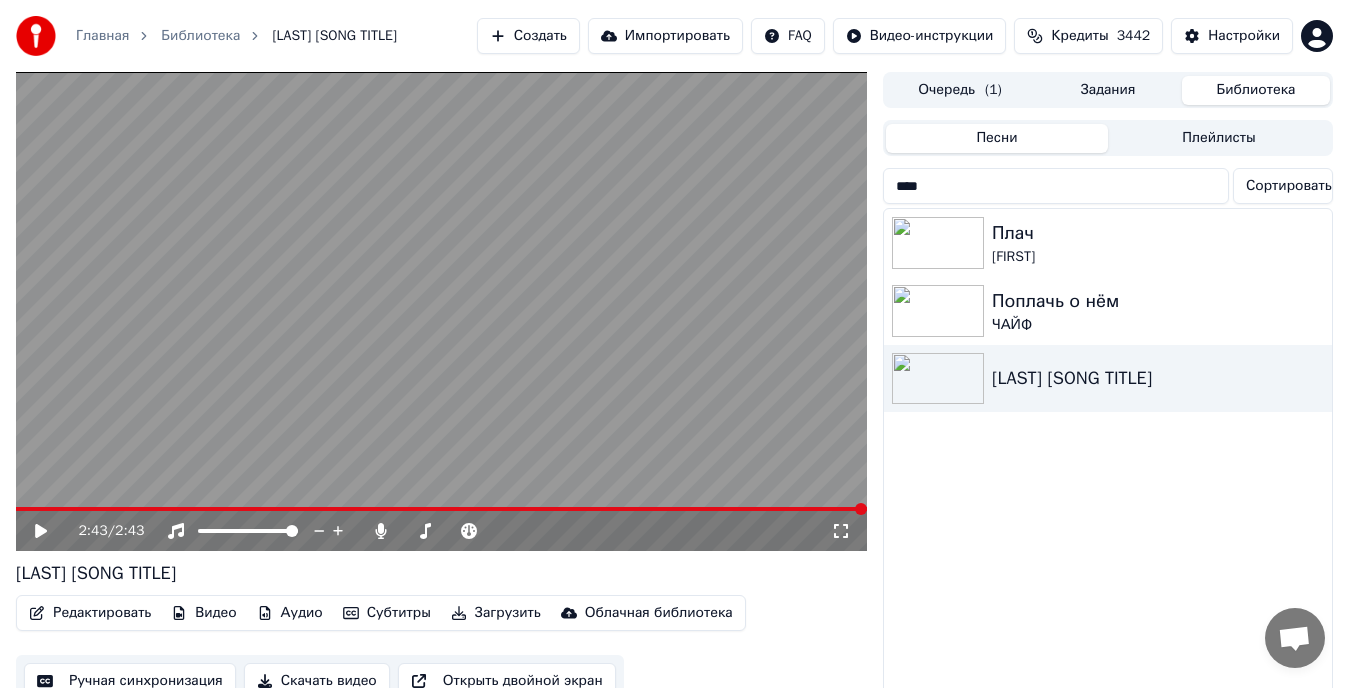 click on "****" at bounding box center [1056, 186] 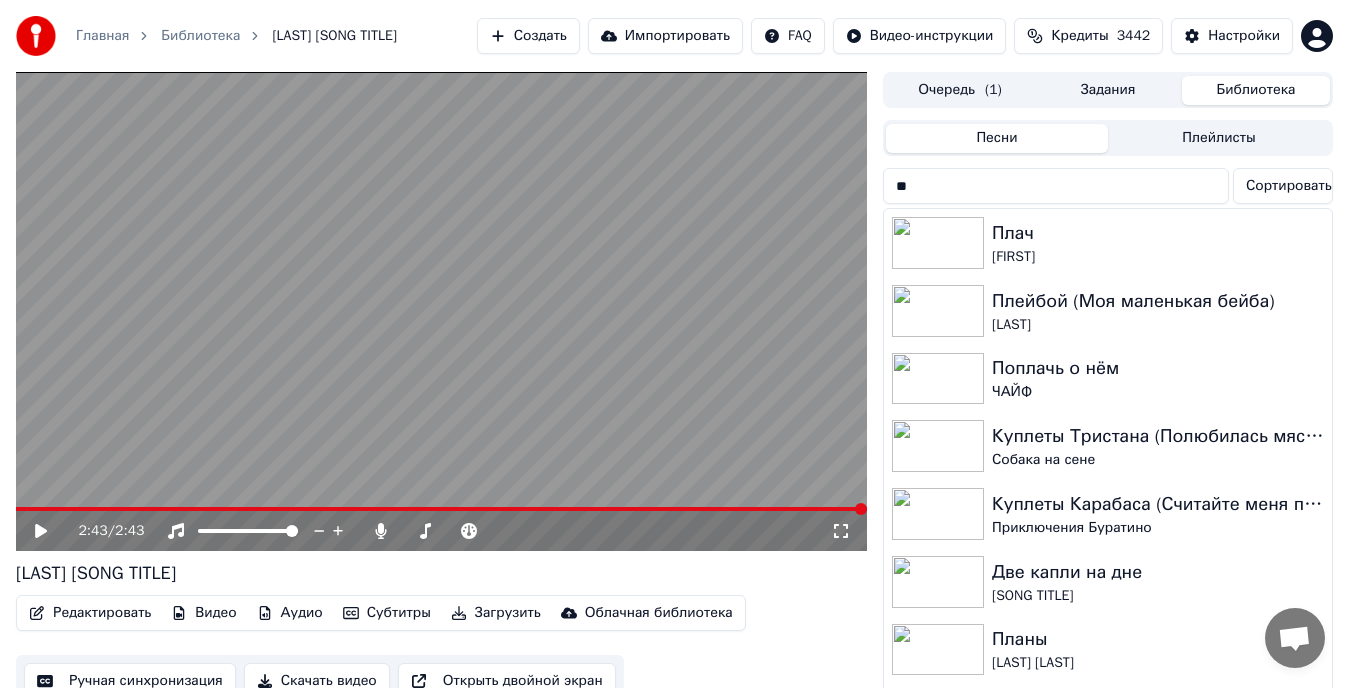 type on "*" 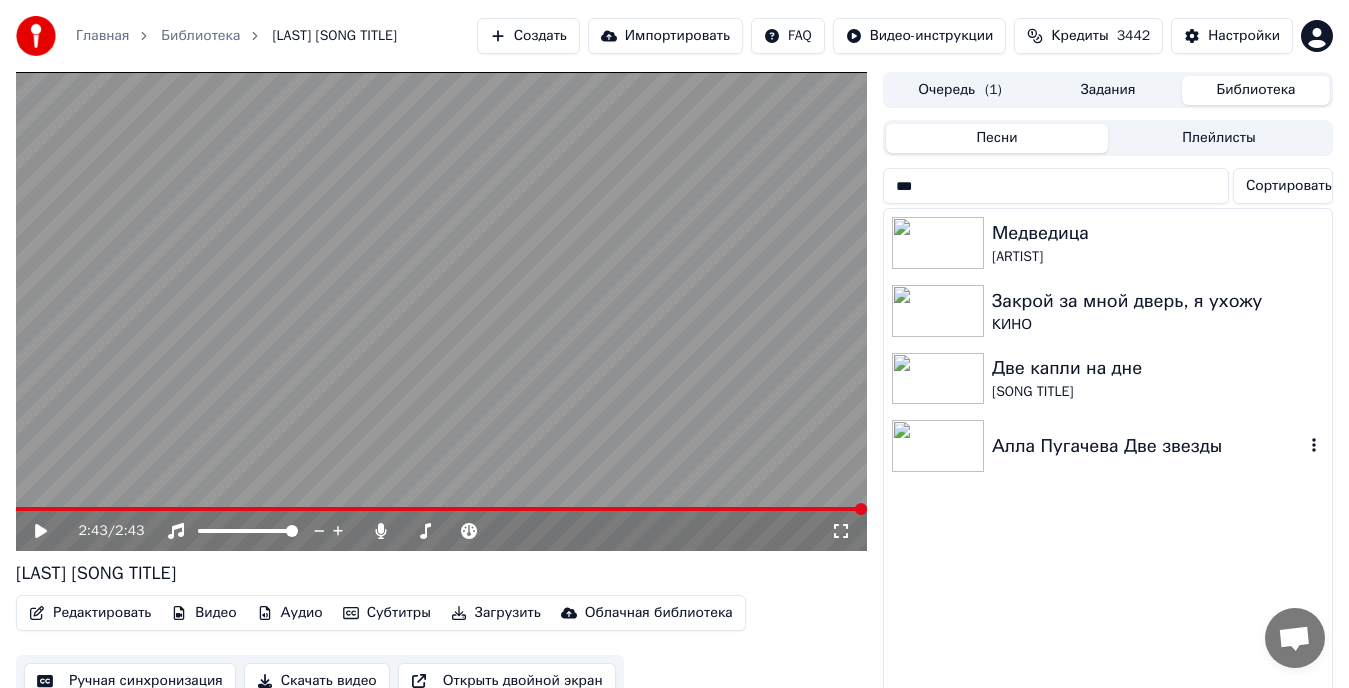 click on "Алла Пугачева Две звезды" at bounding box center (1148, 446) 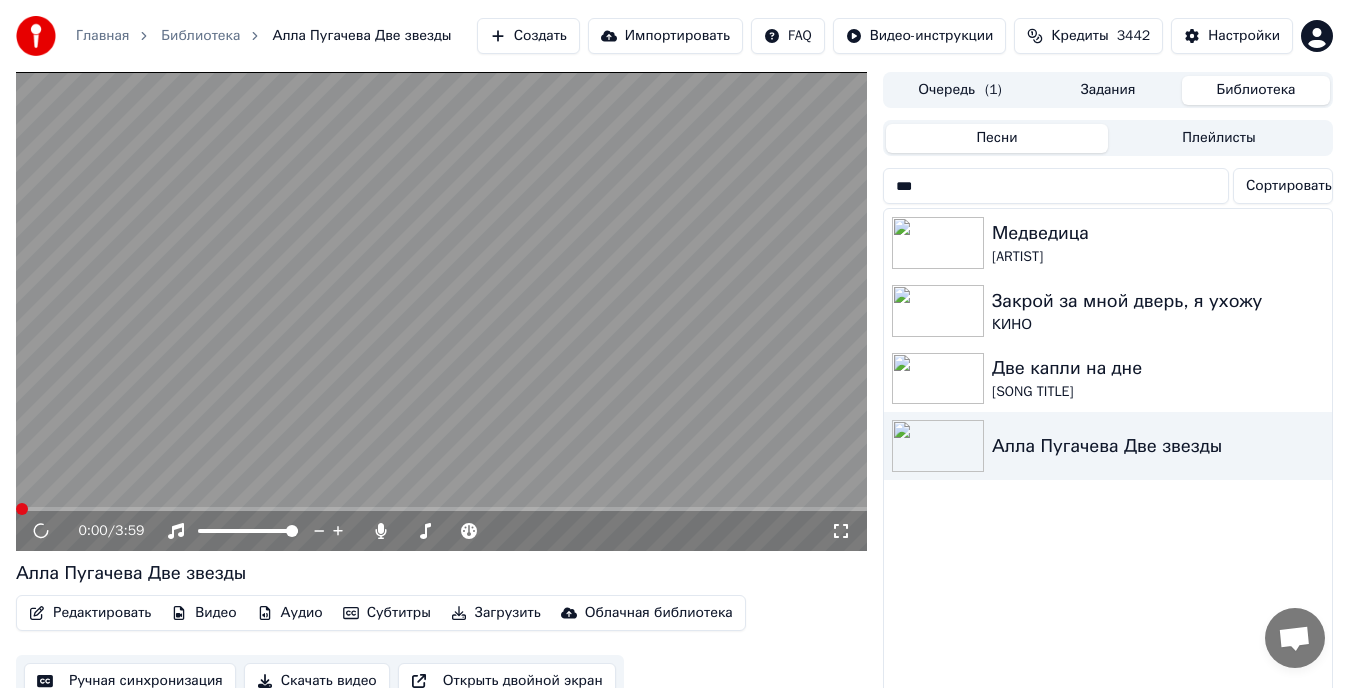 click 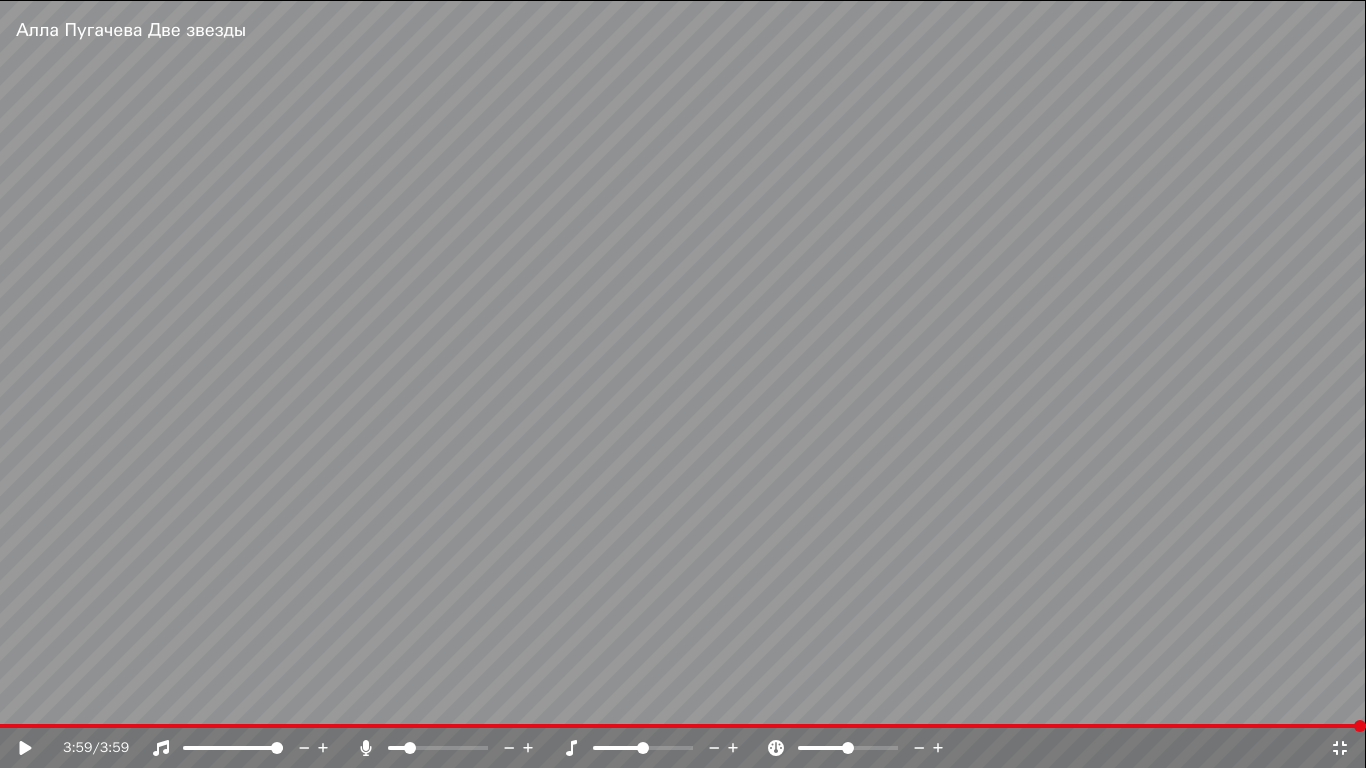 click 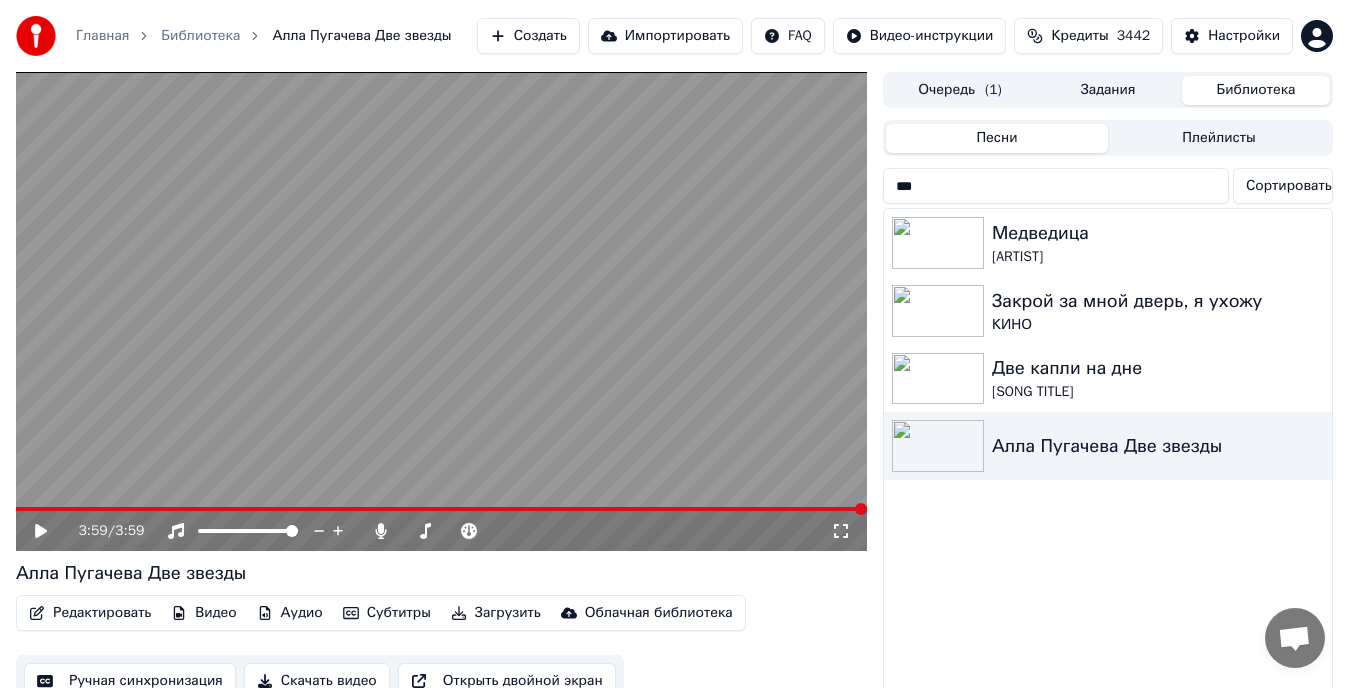 click on "***" at bounding box center (1056, 186) 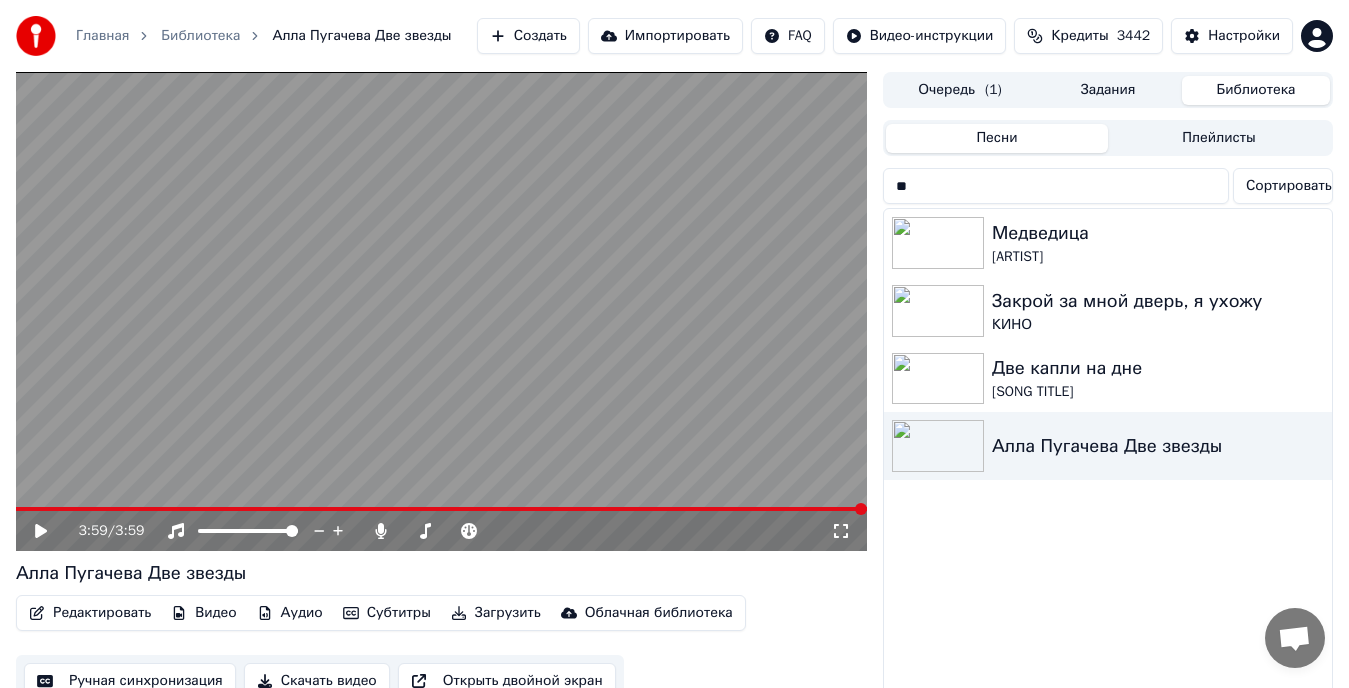 type on "*" 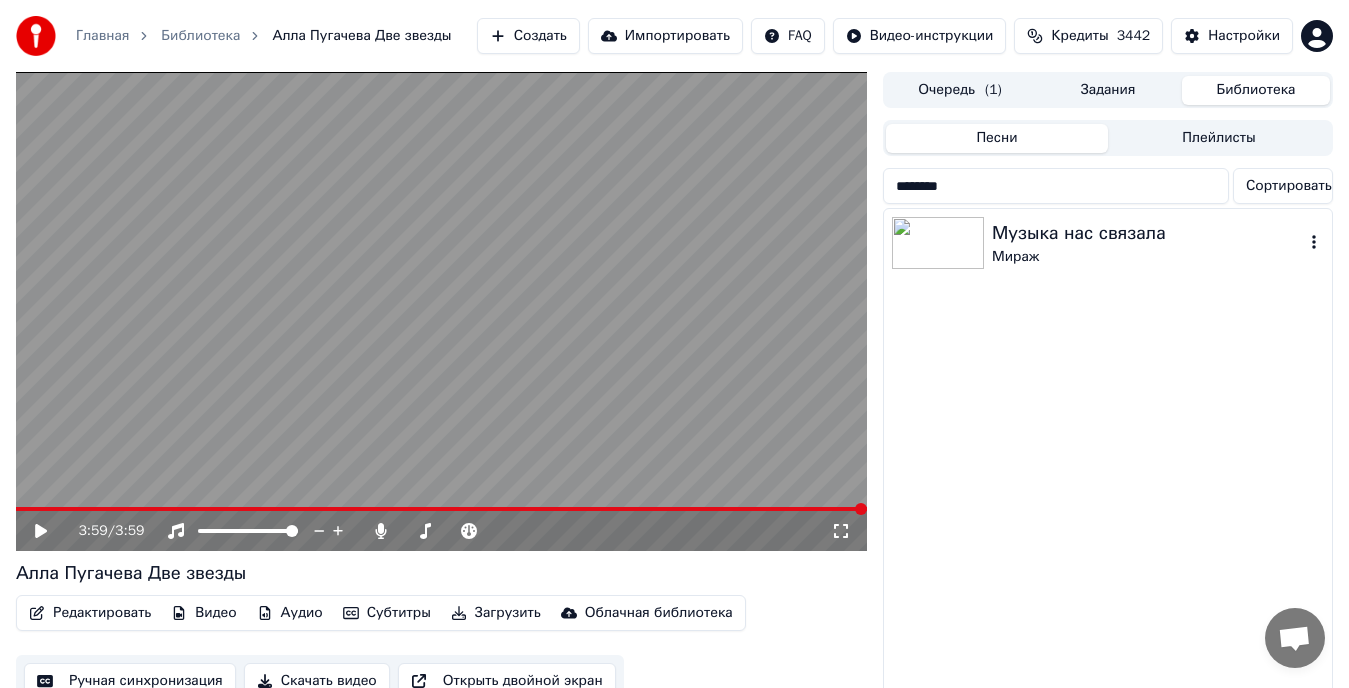 click on "Мираж" at bounding box center (1148, 257) 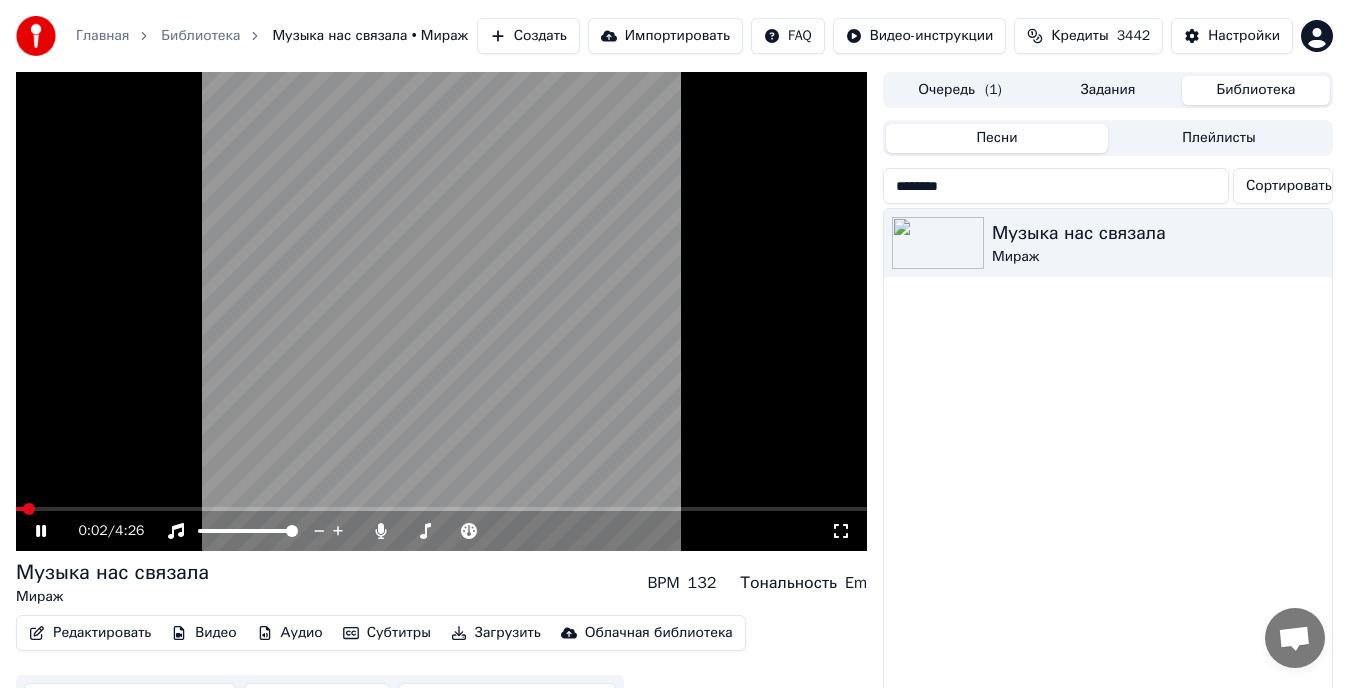 click 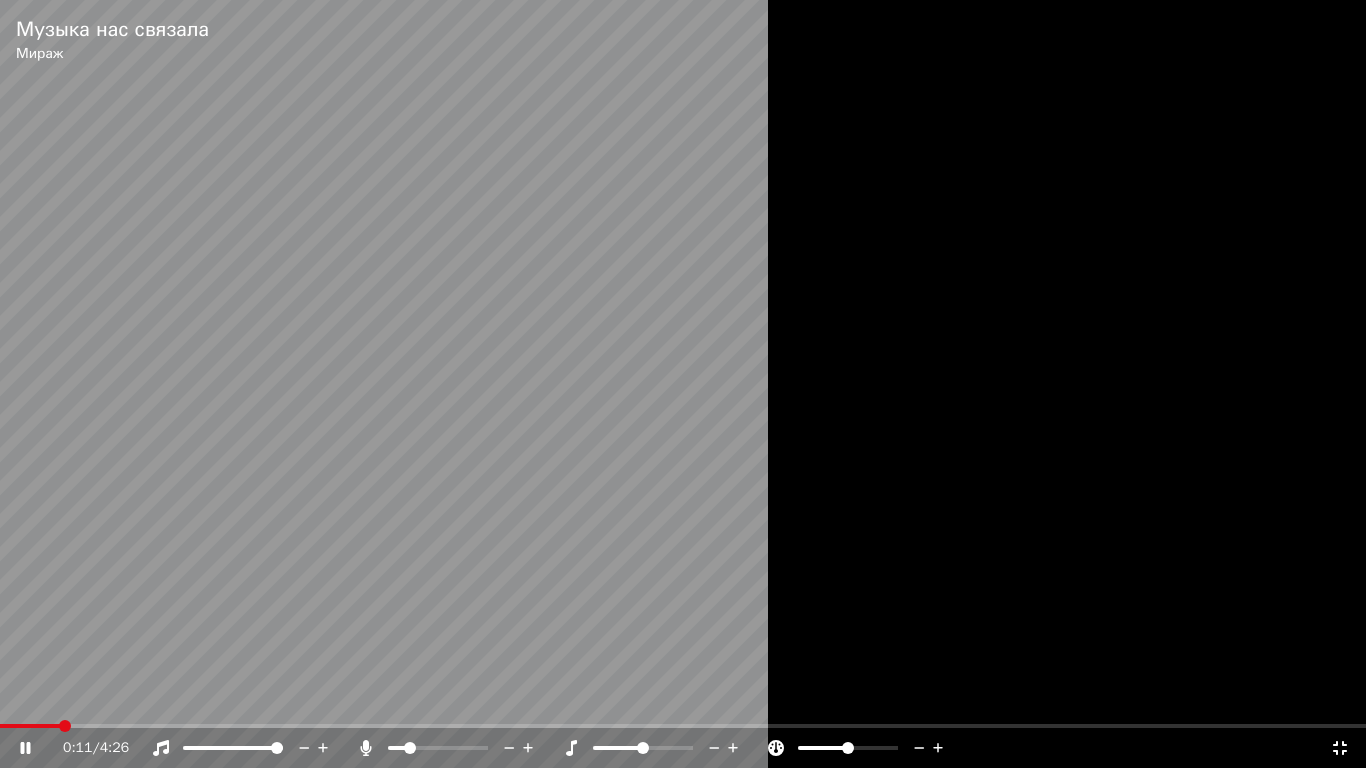 click 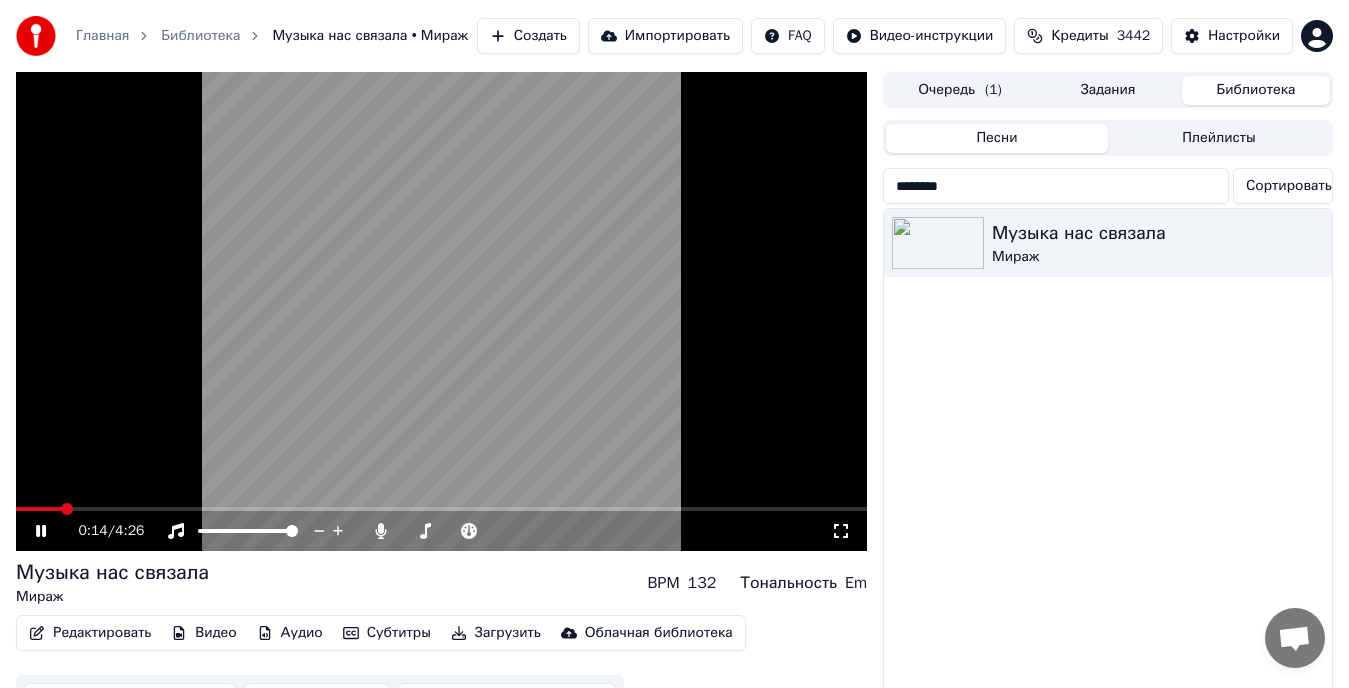 click 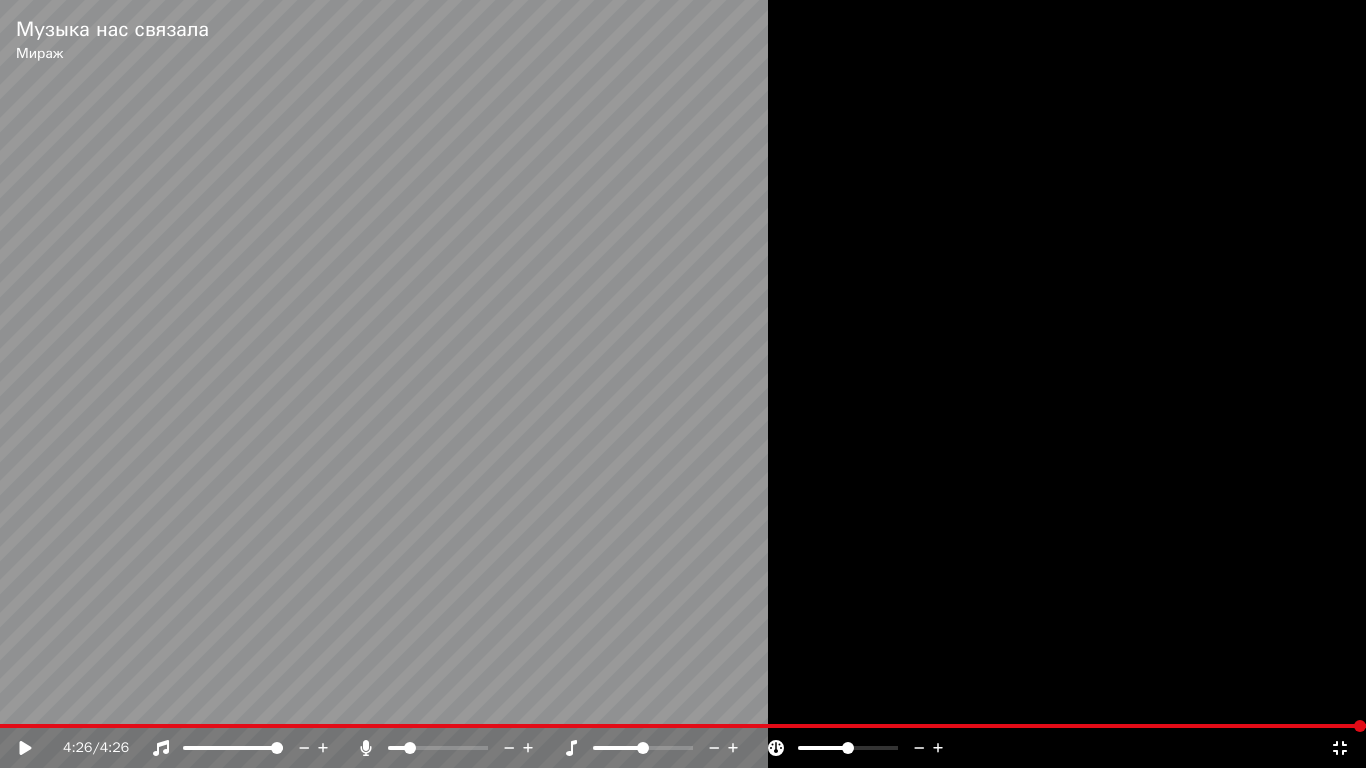 click 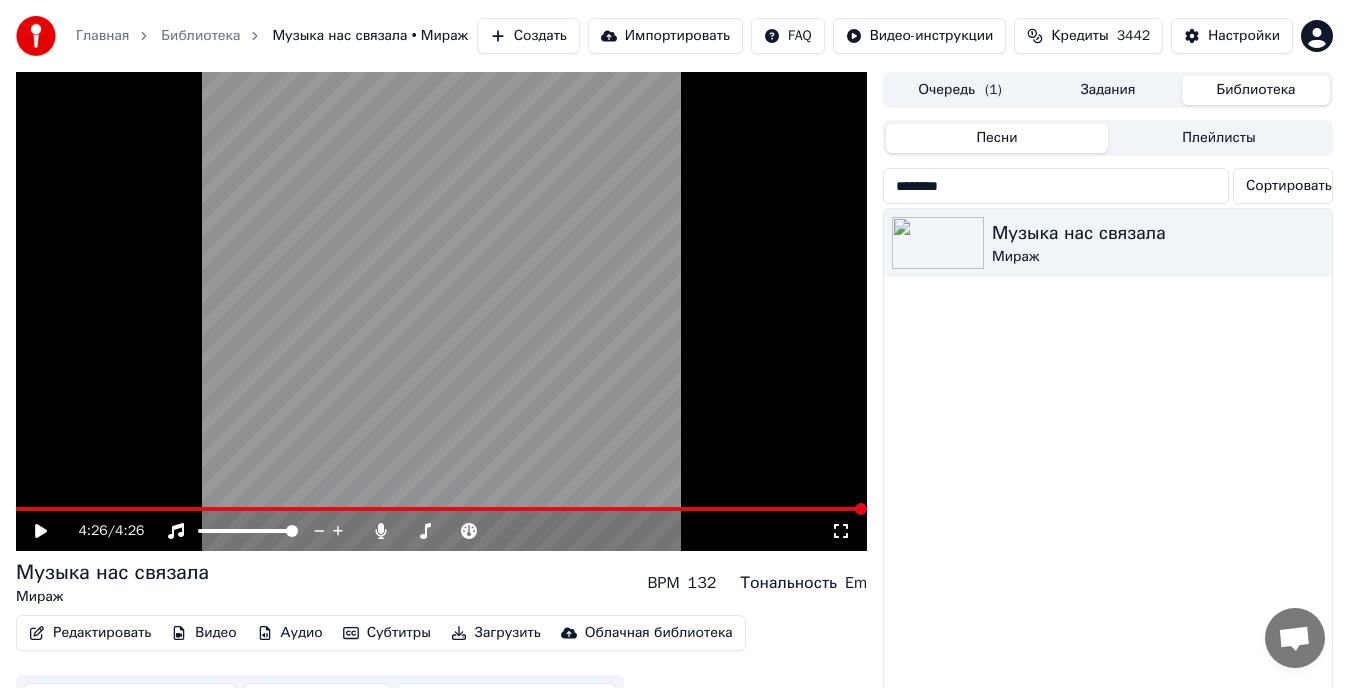 click on "********" at bounding box center [1056, 186] 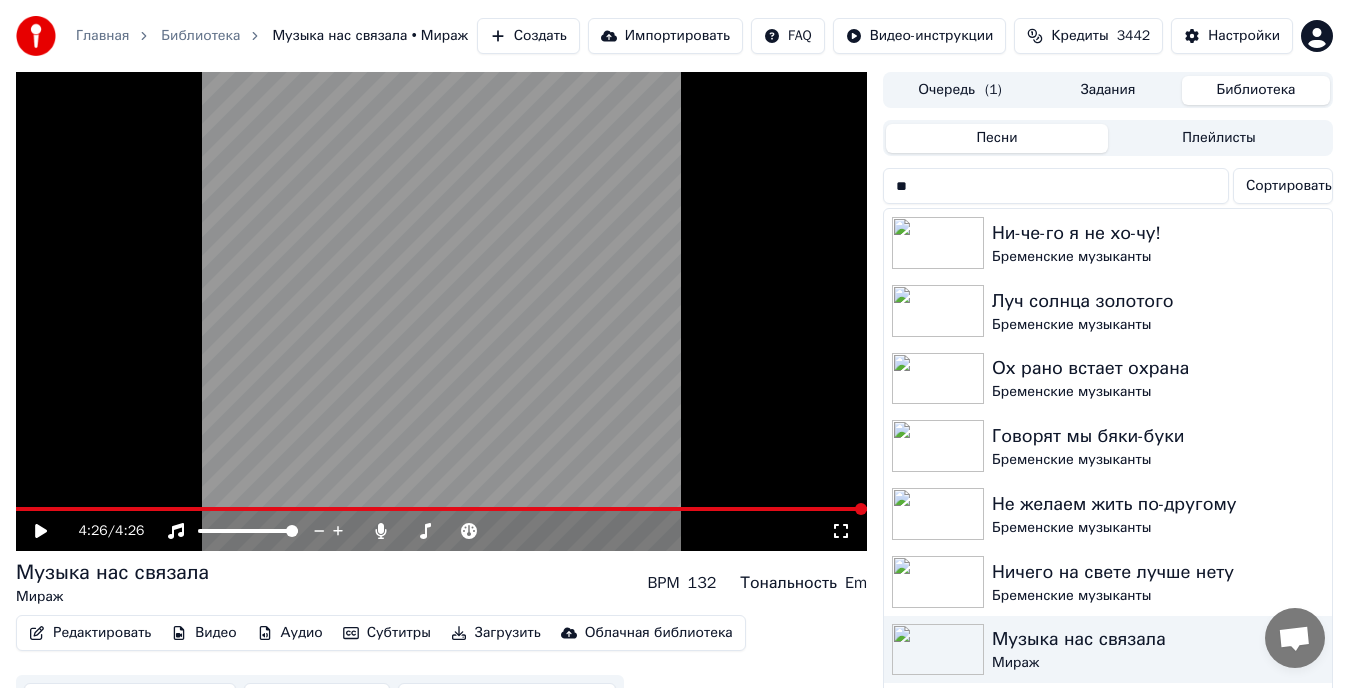 type on "*" 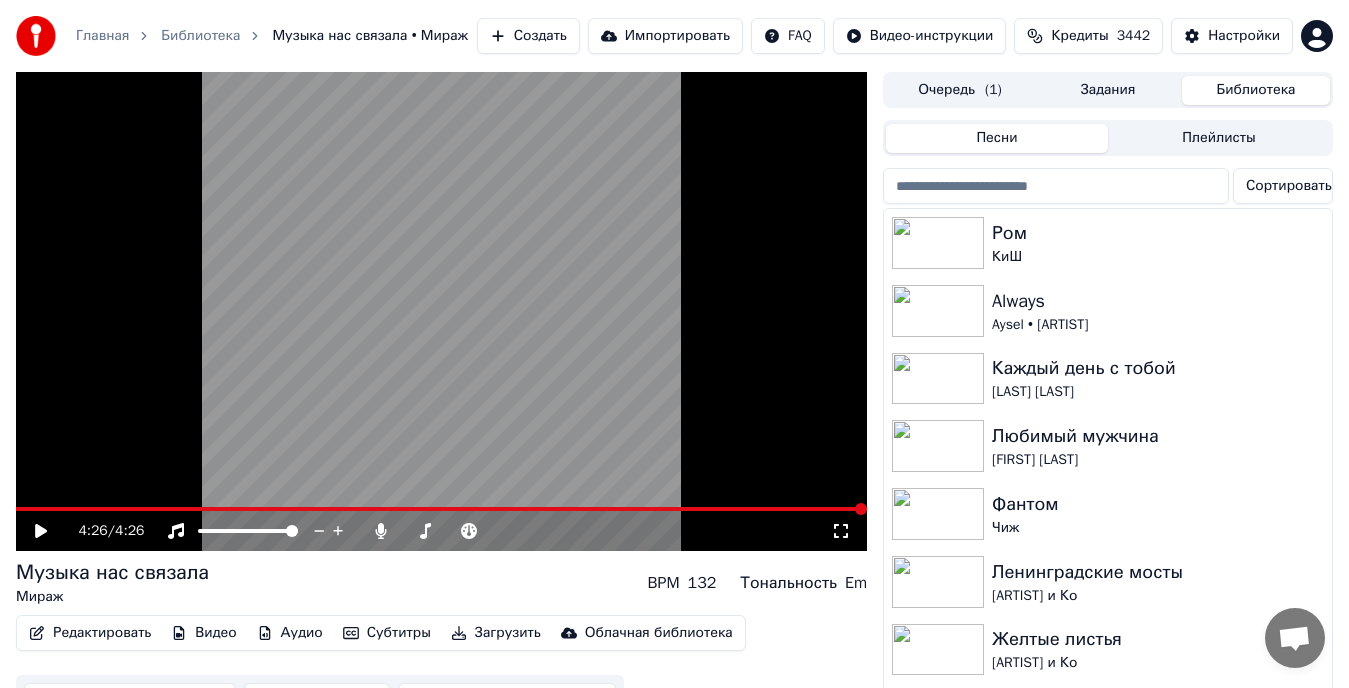 type on "*" 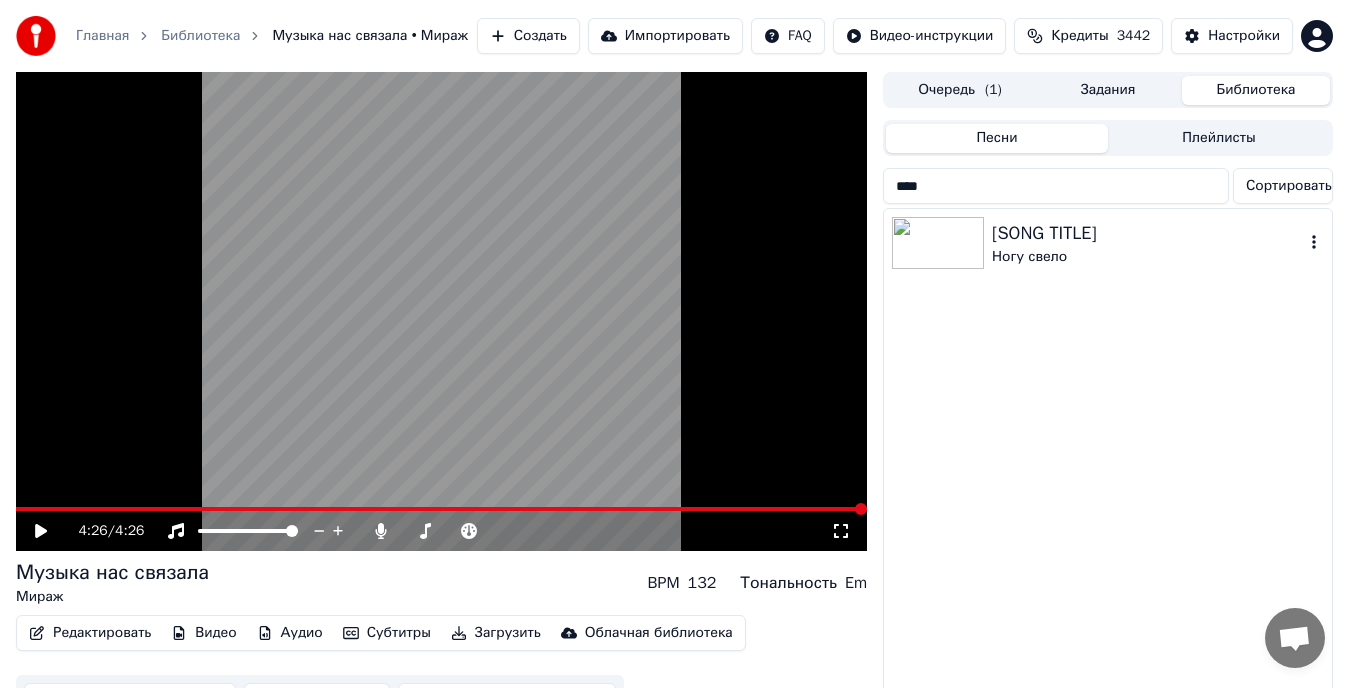 click on "[SONG TITLE]" at bounding box center [1148, 233] 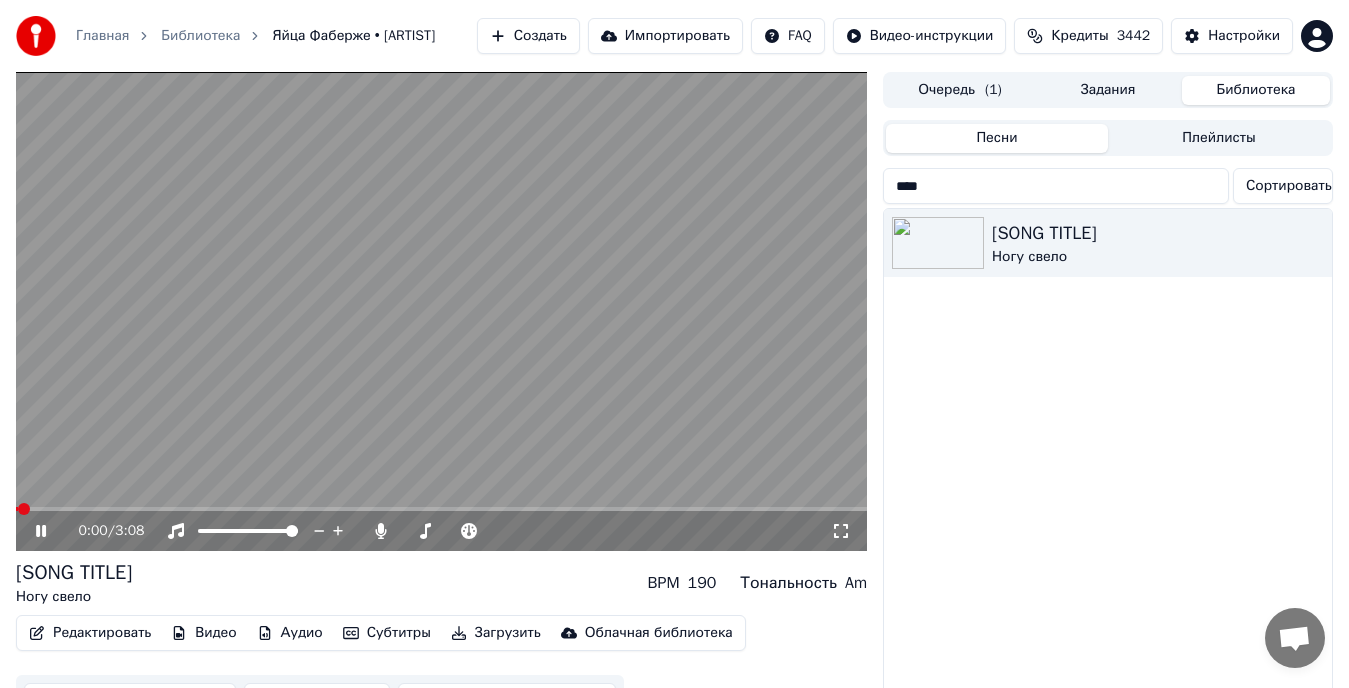 click 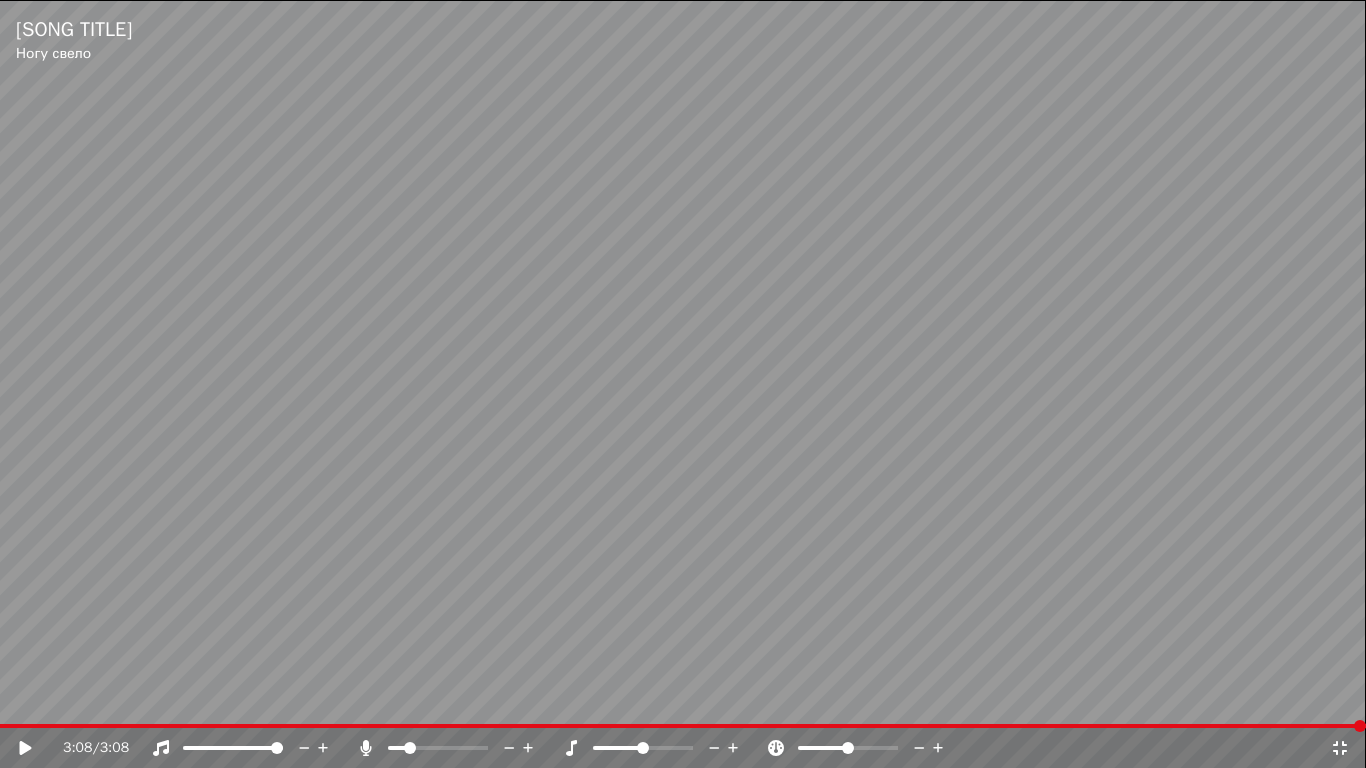 click 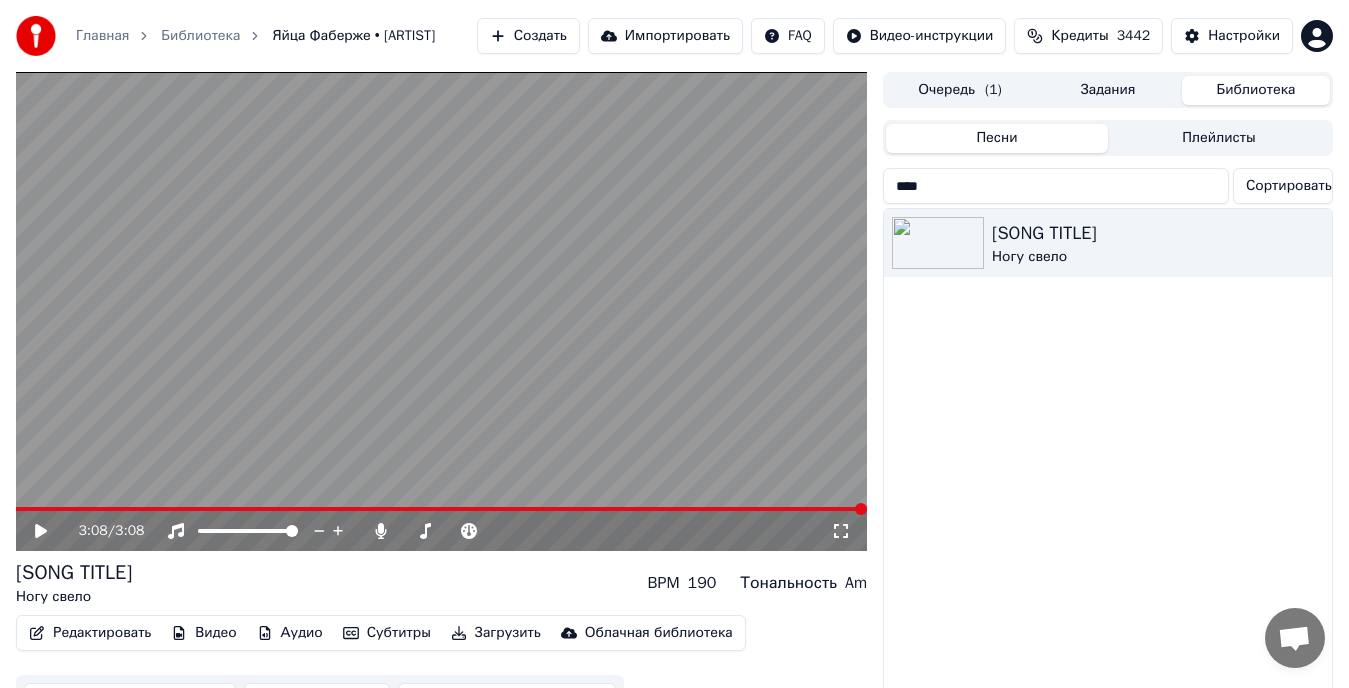 click on "****" at bounding box center (1056, 186) 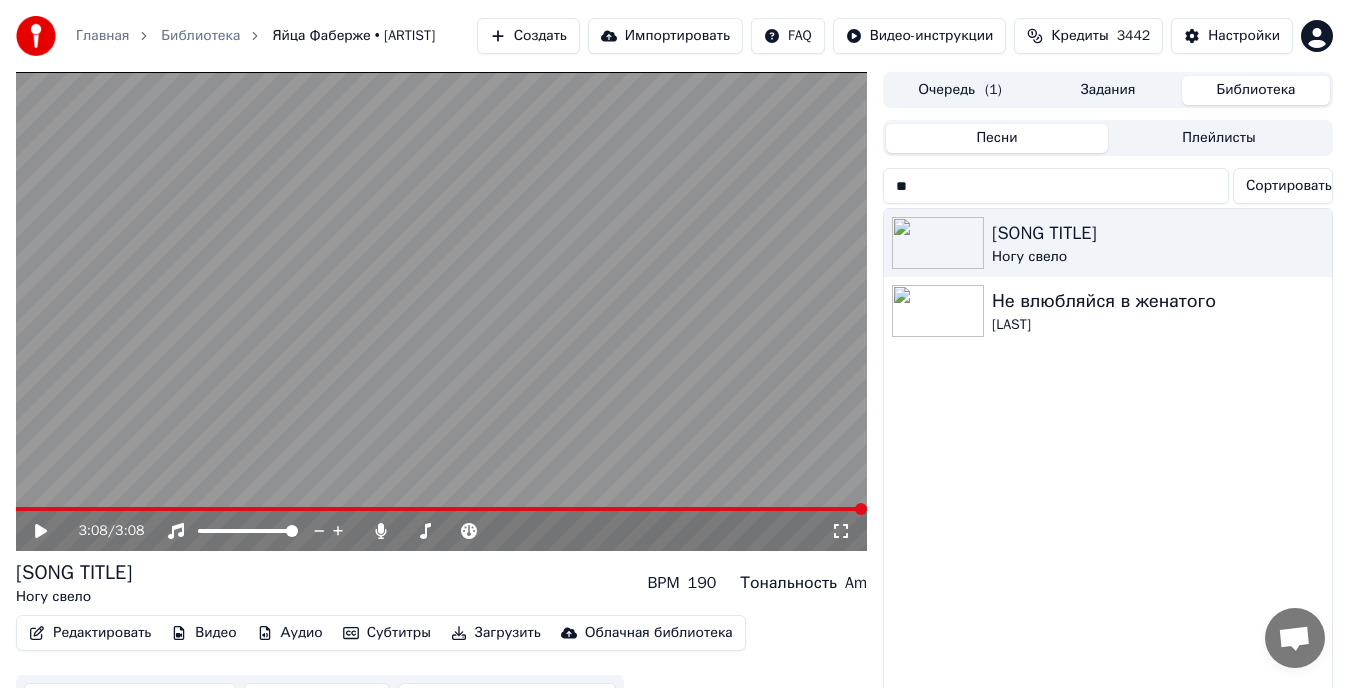 type on "*" 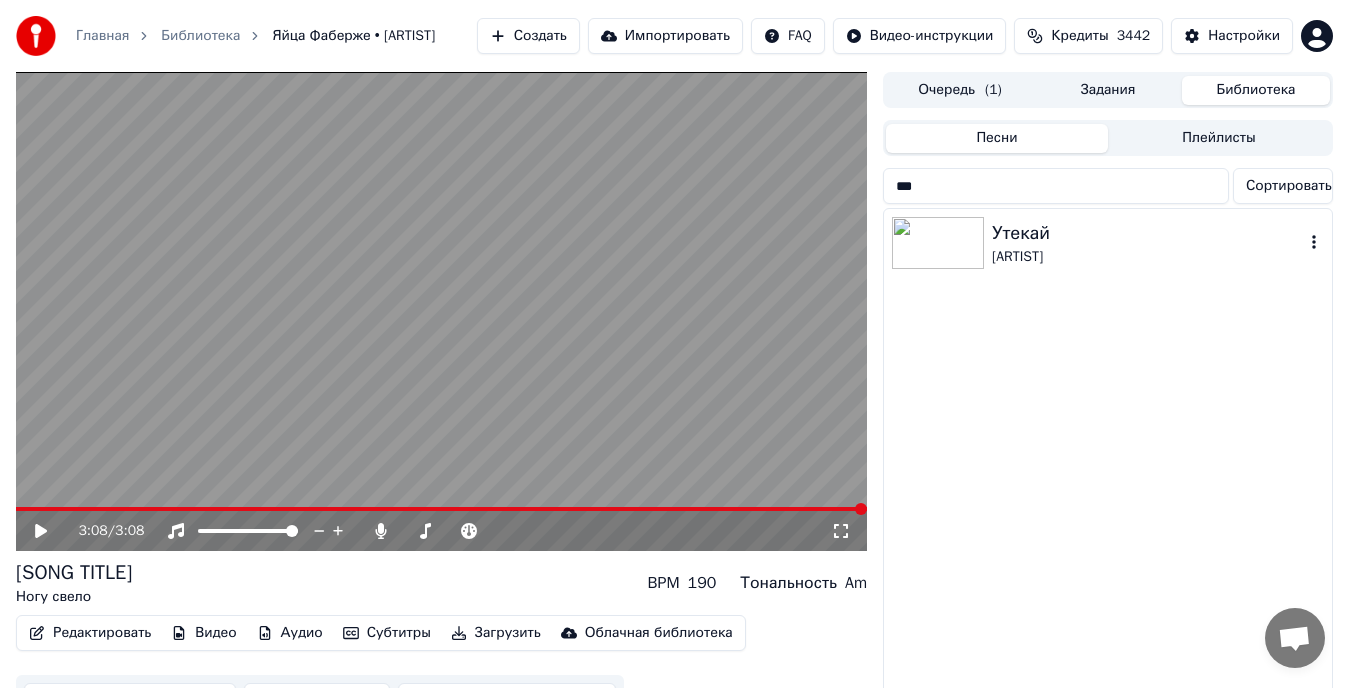 click on "[ARTIST]" at bounding box center (1148, 257) 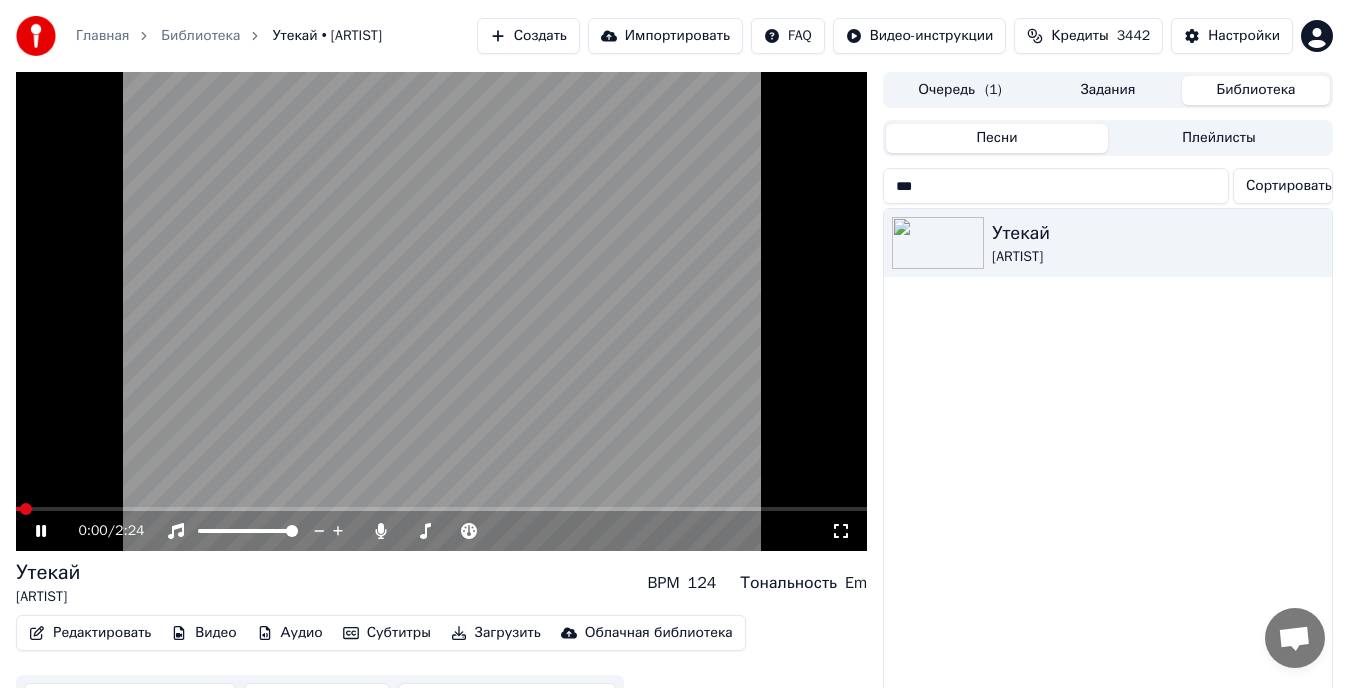 click 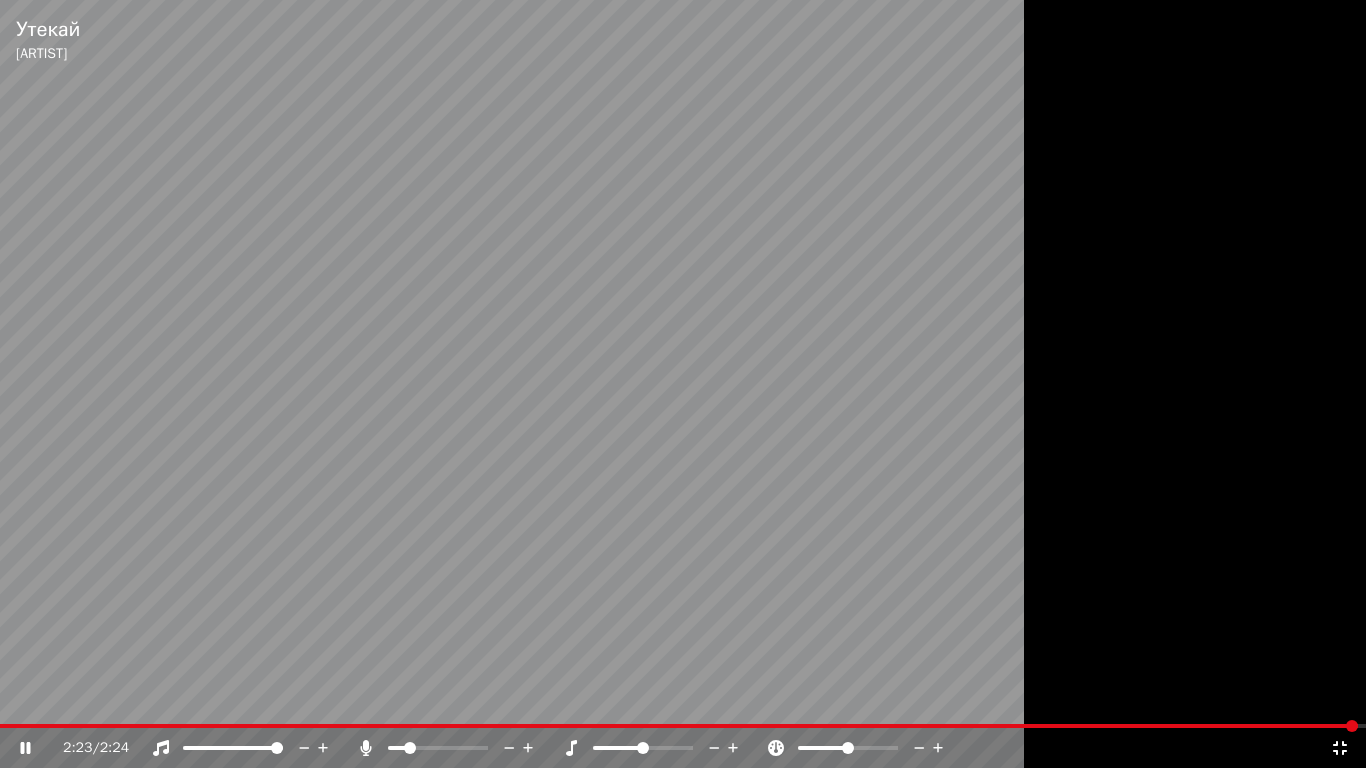 click 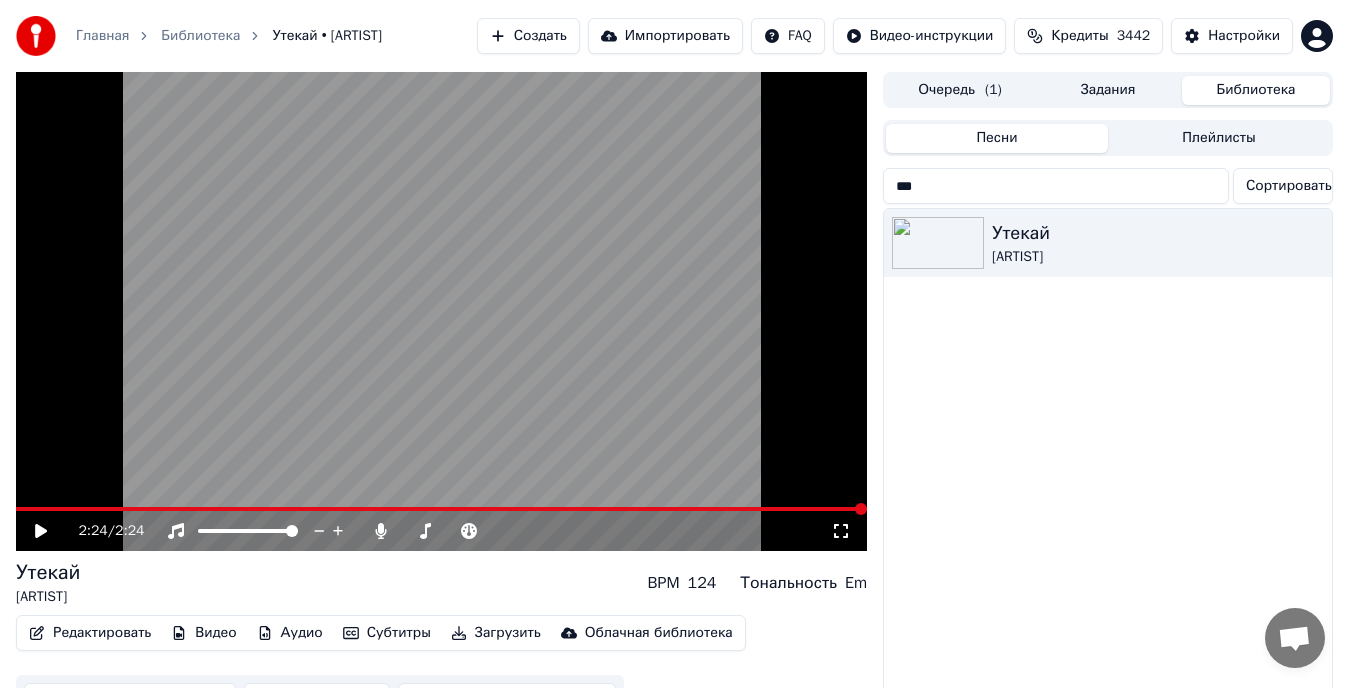 click on "***" at bounding box center [1056, 186] 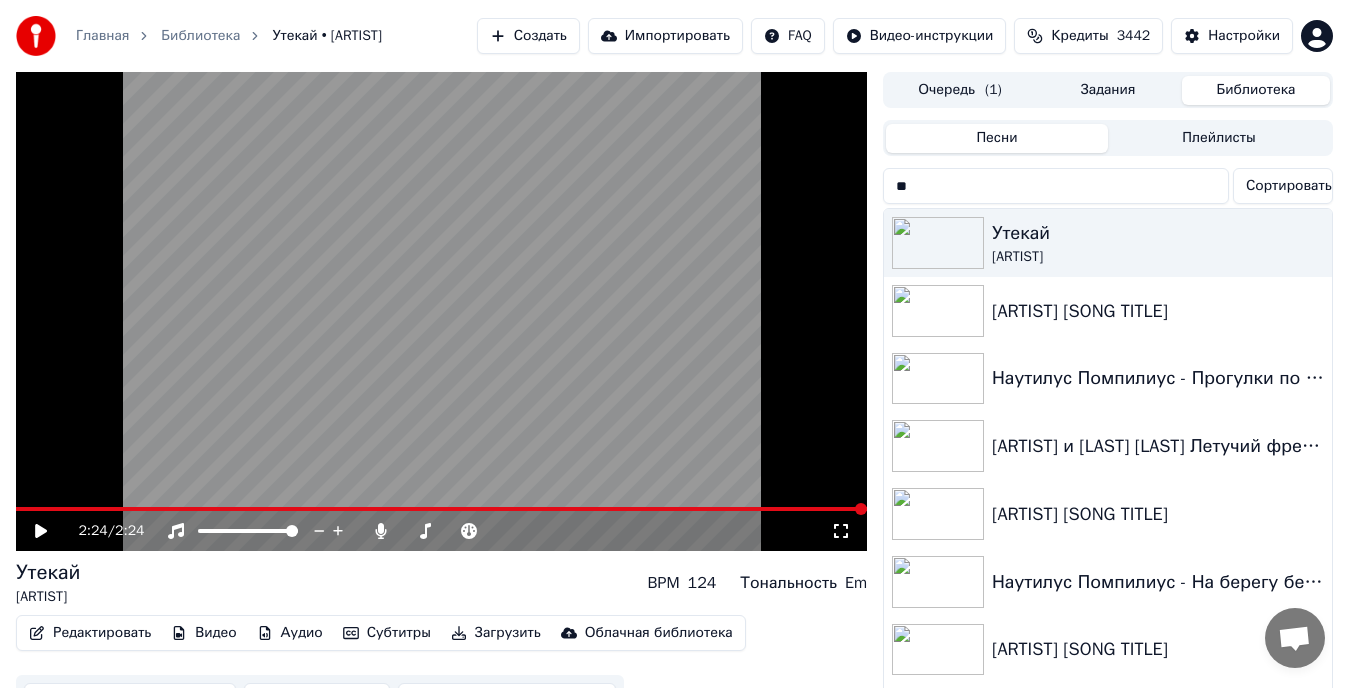 type on "*" 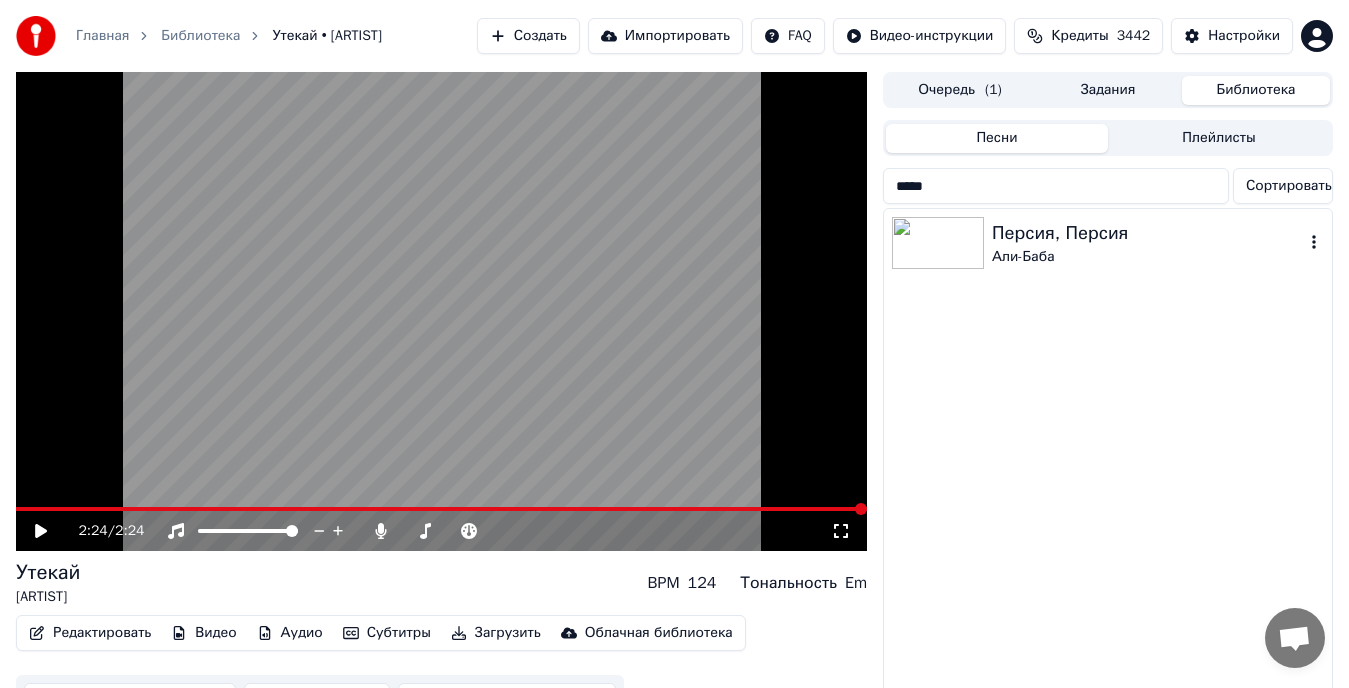 click on "Али-Баба" at bounding box center [1148, 257] 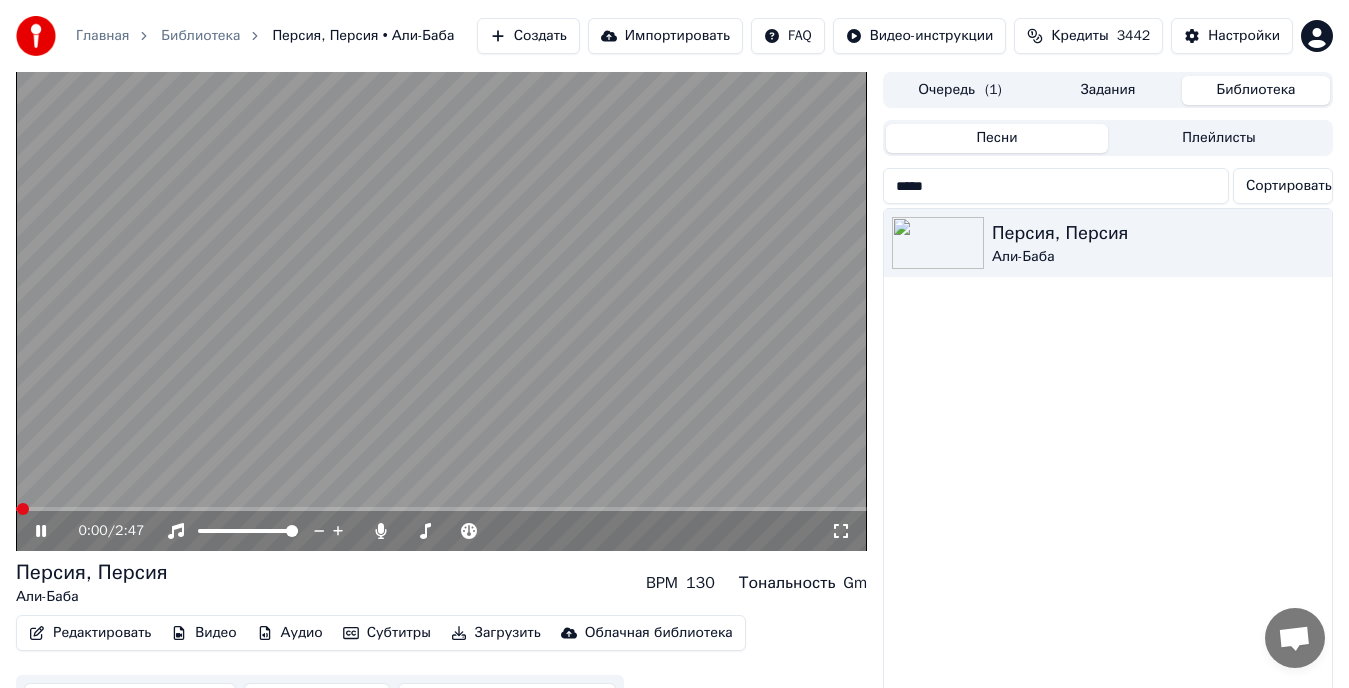 click 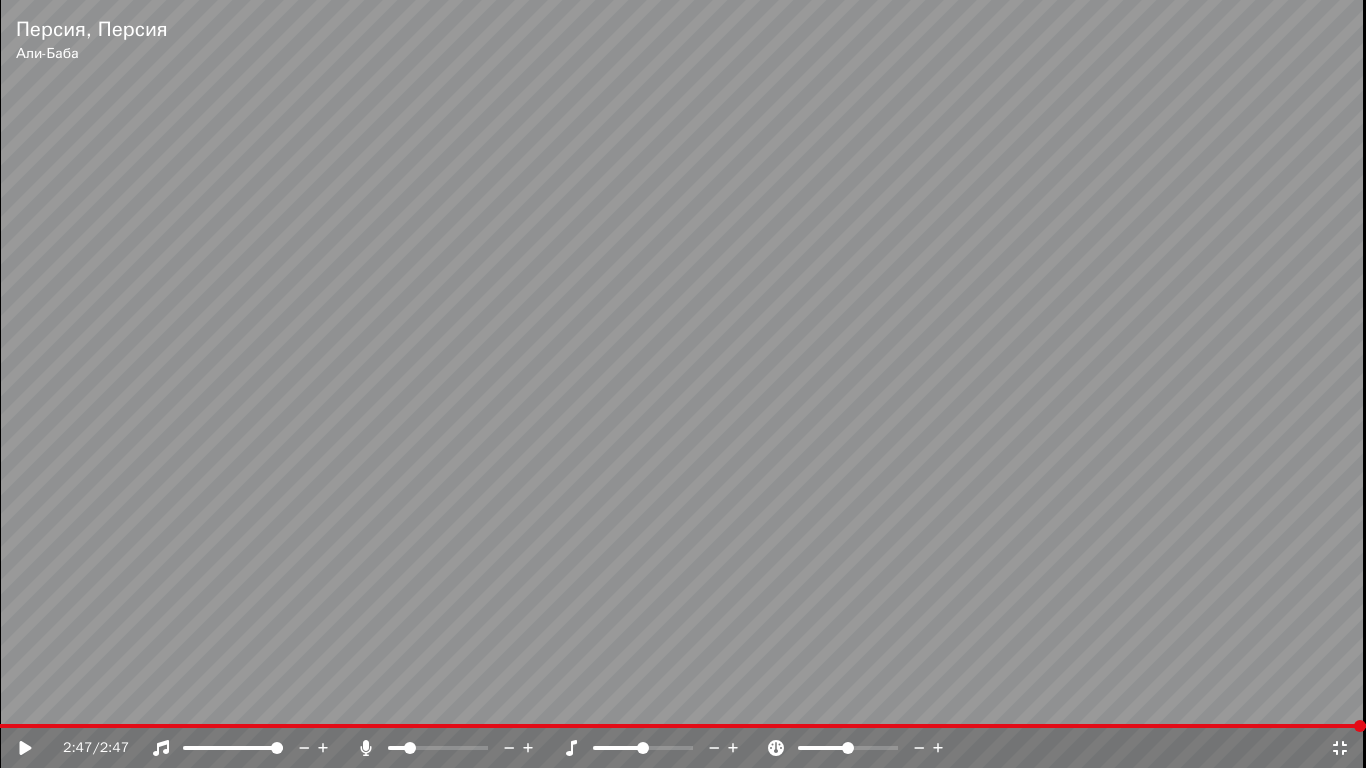 click 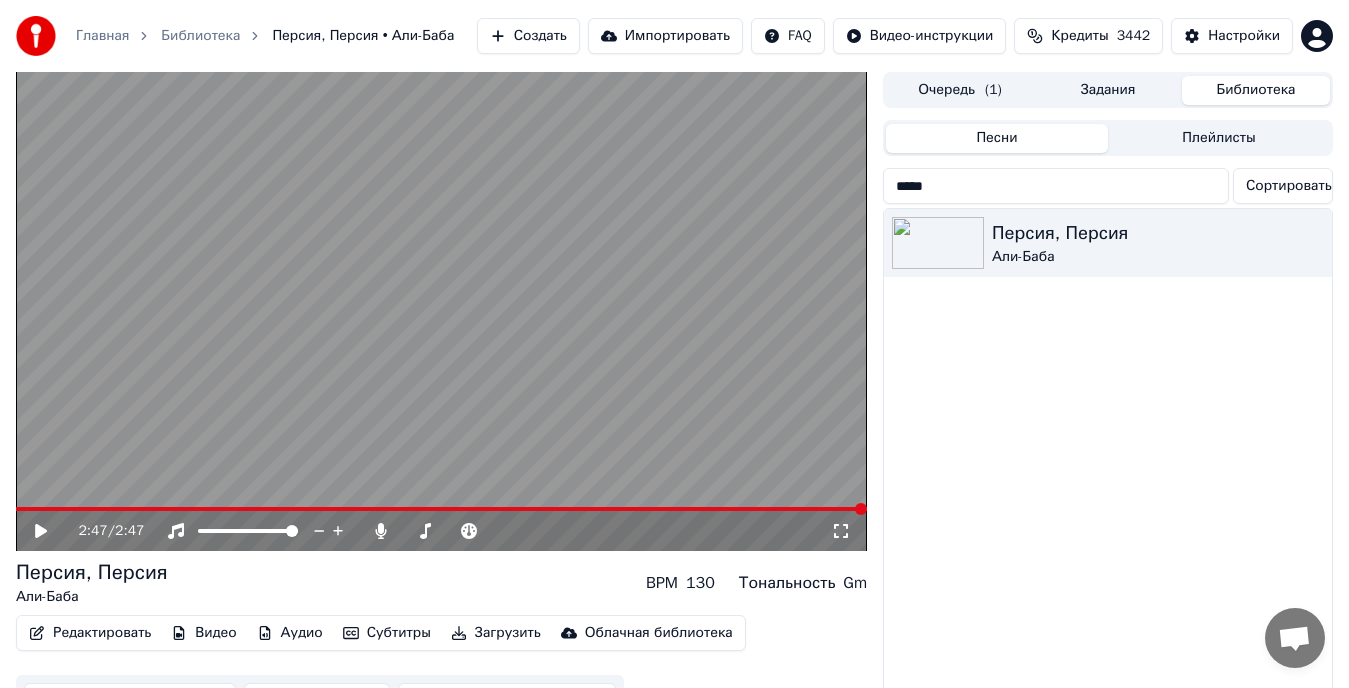 click on "*****" at bounding box center (1056, 186) 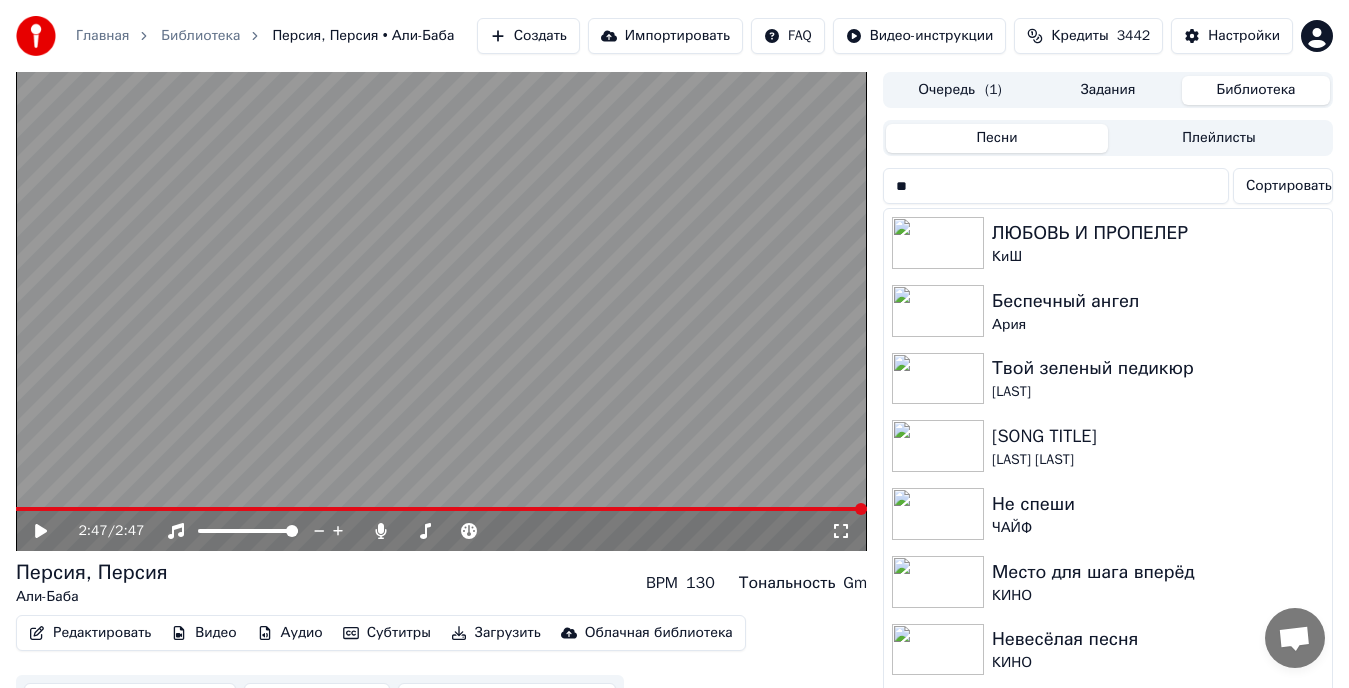 type on "*" 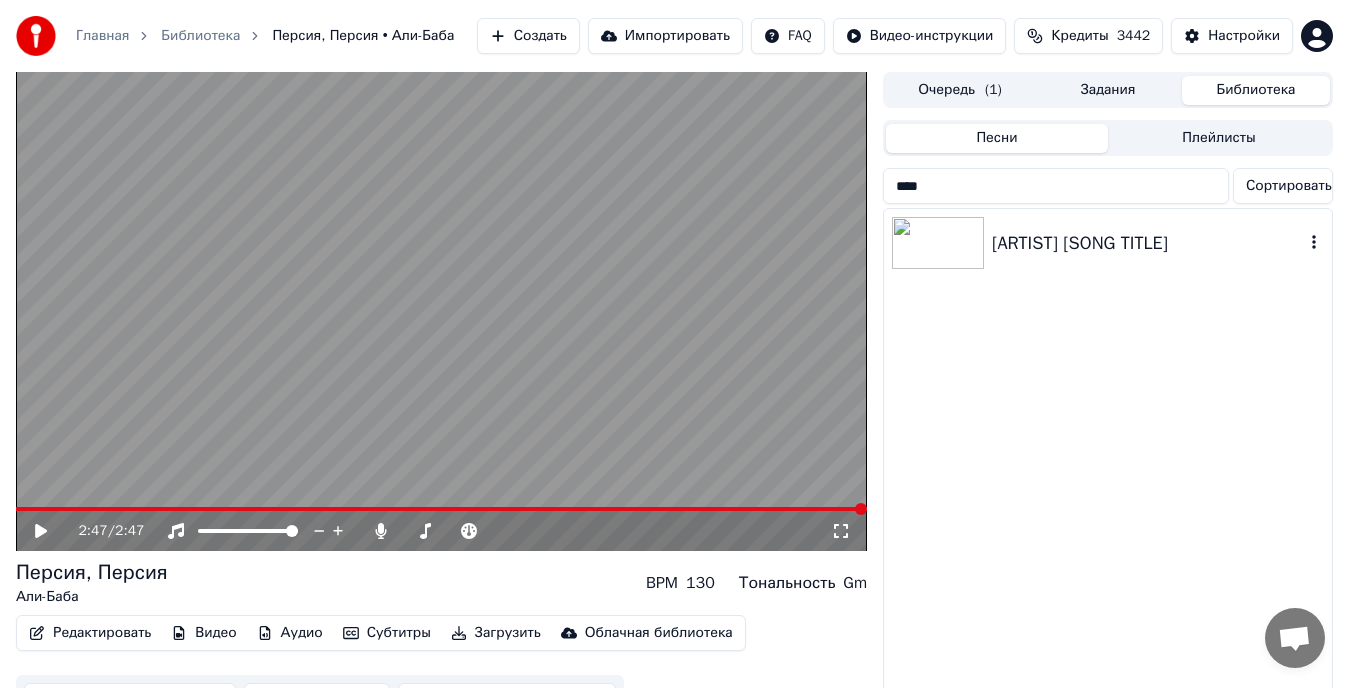 click on "[ARTIST] [SONG TITLE]" at bounding box center [1148, 243] 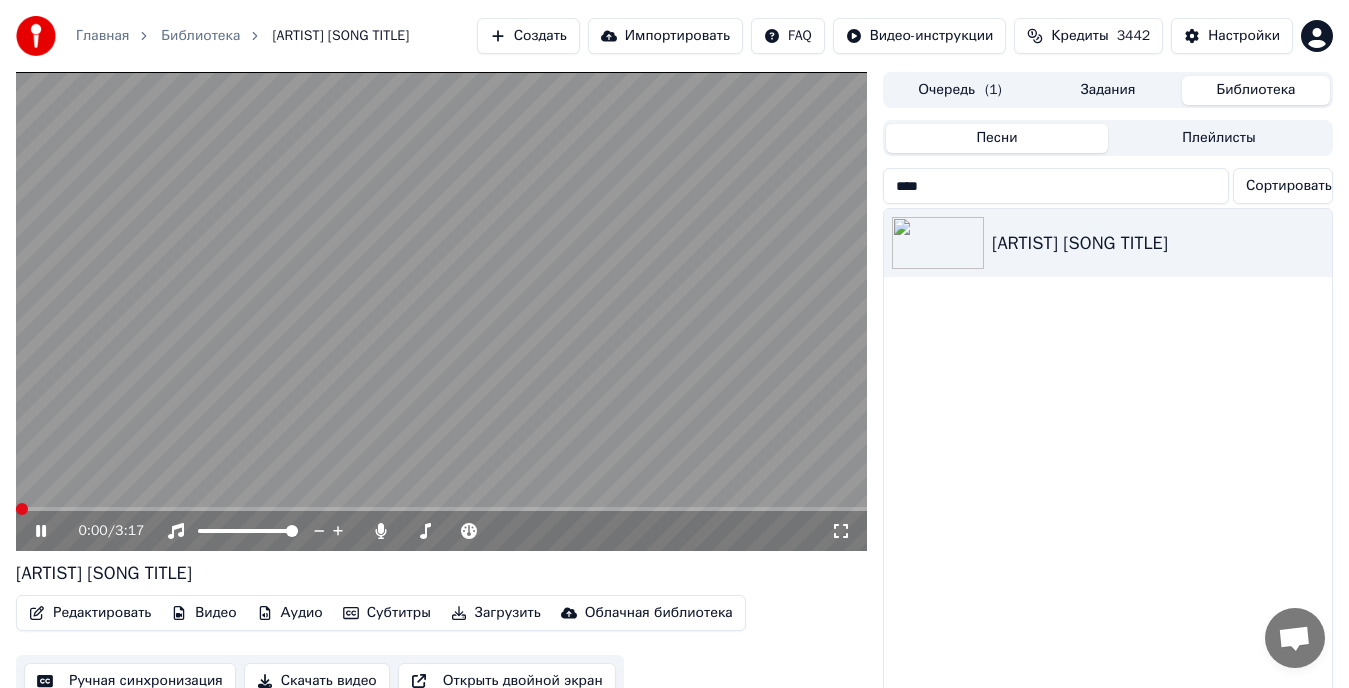 click 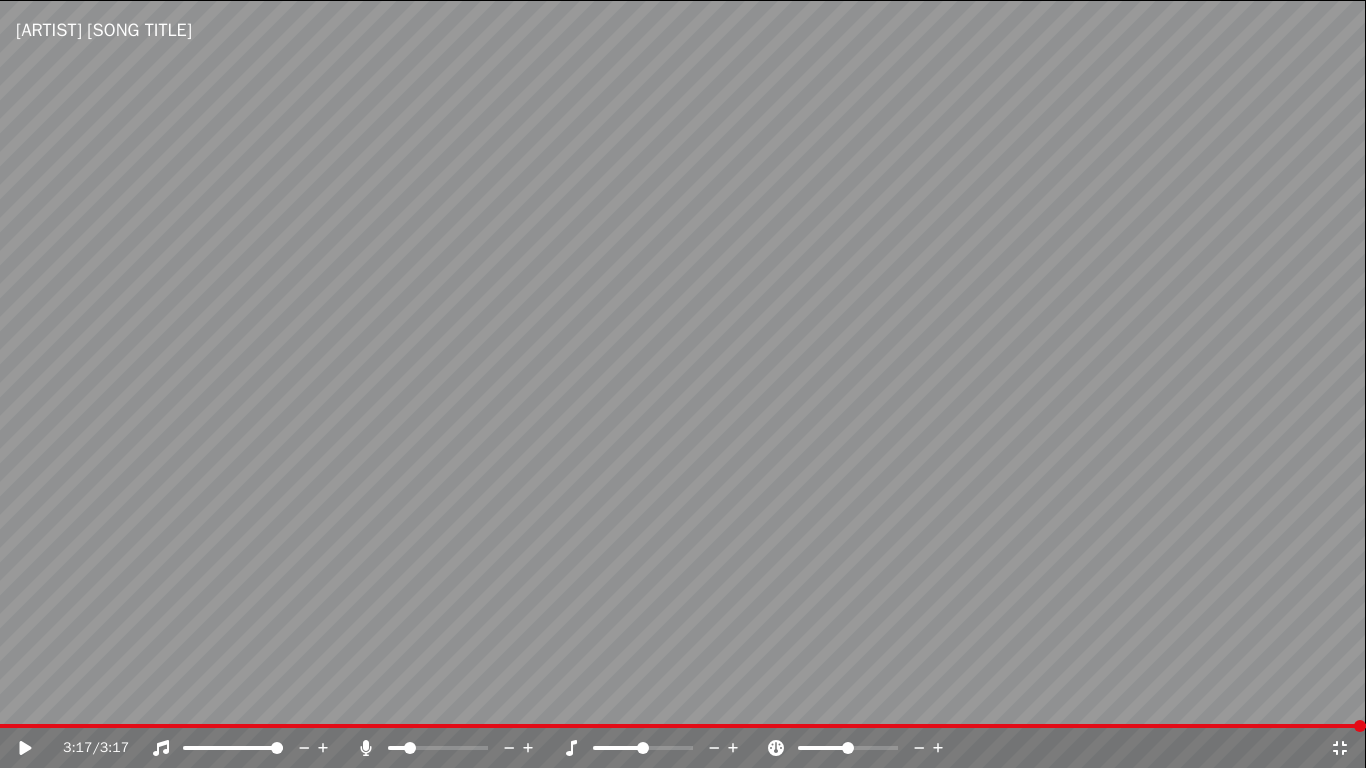 click 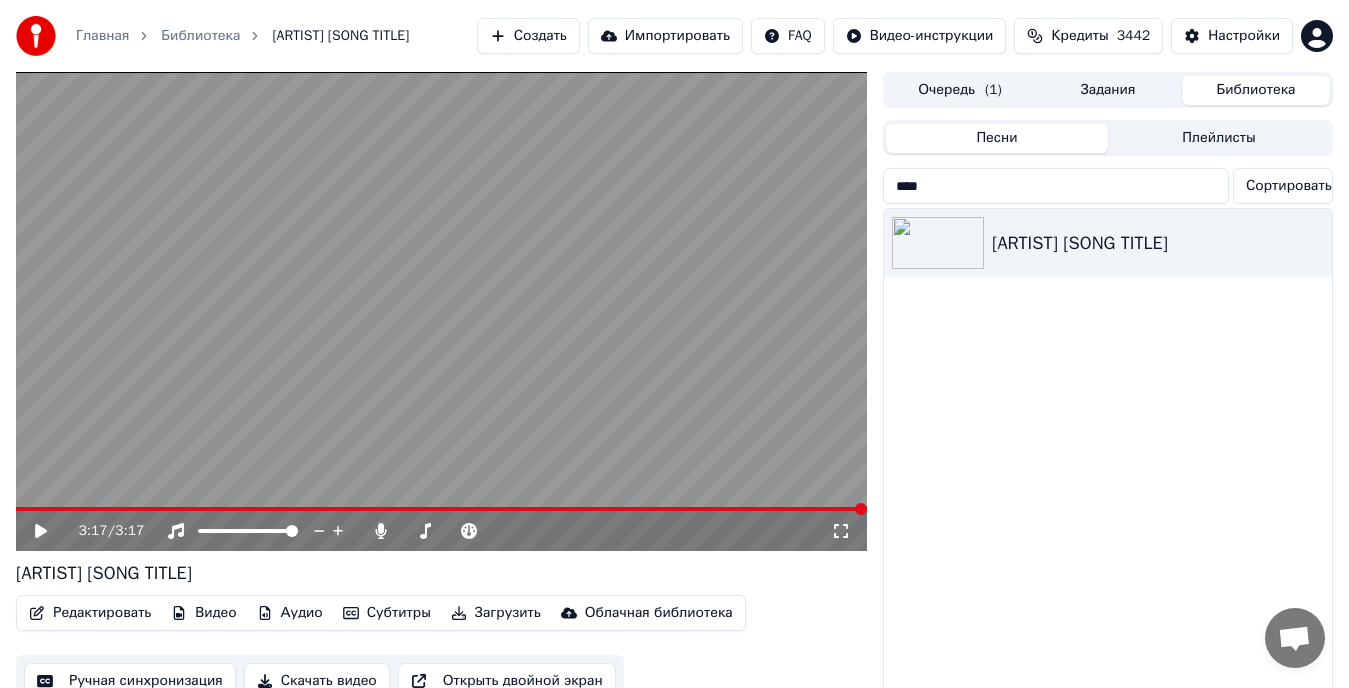 click on "****" at bounding box center [1056, 186] 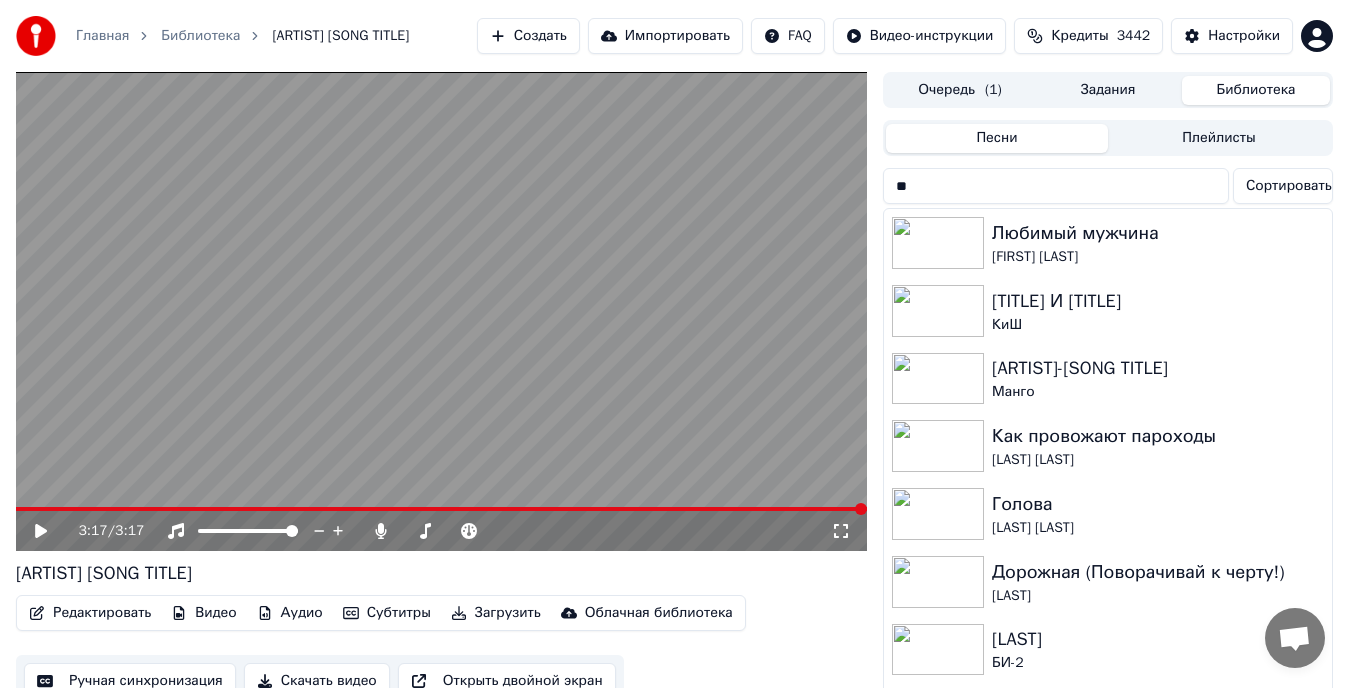 type on "*" 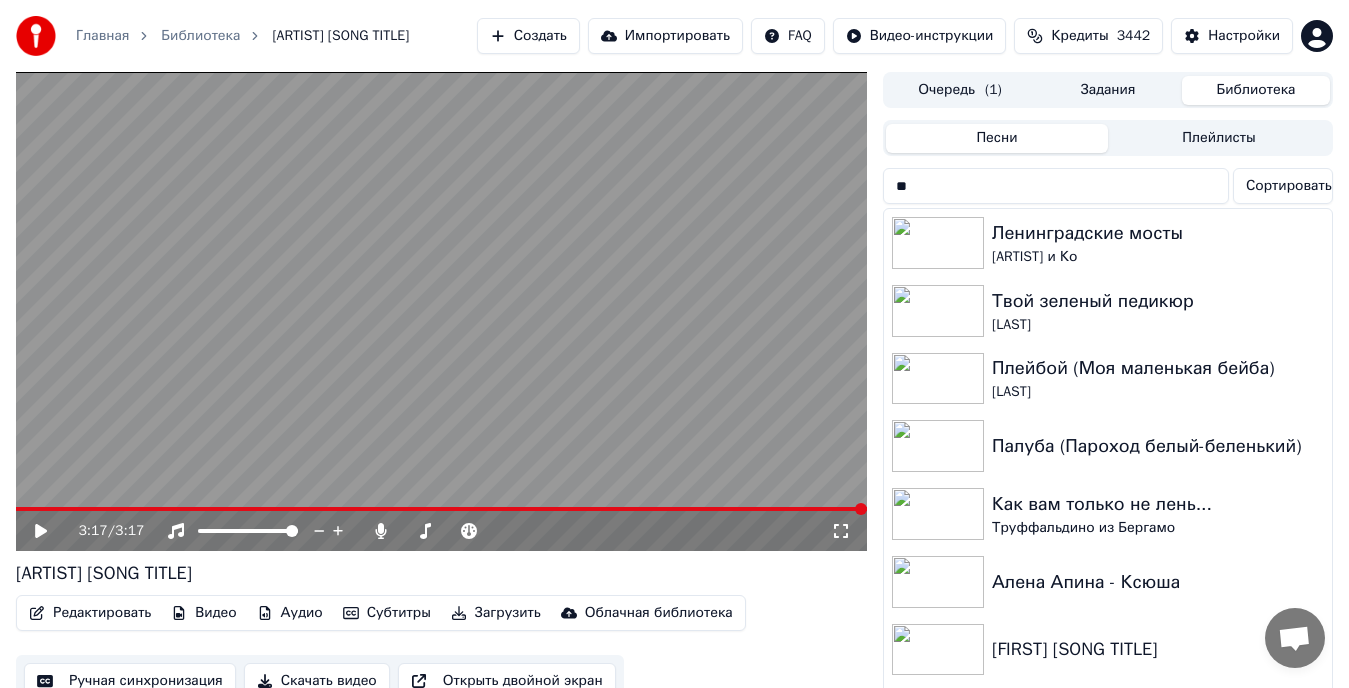 type on "*" 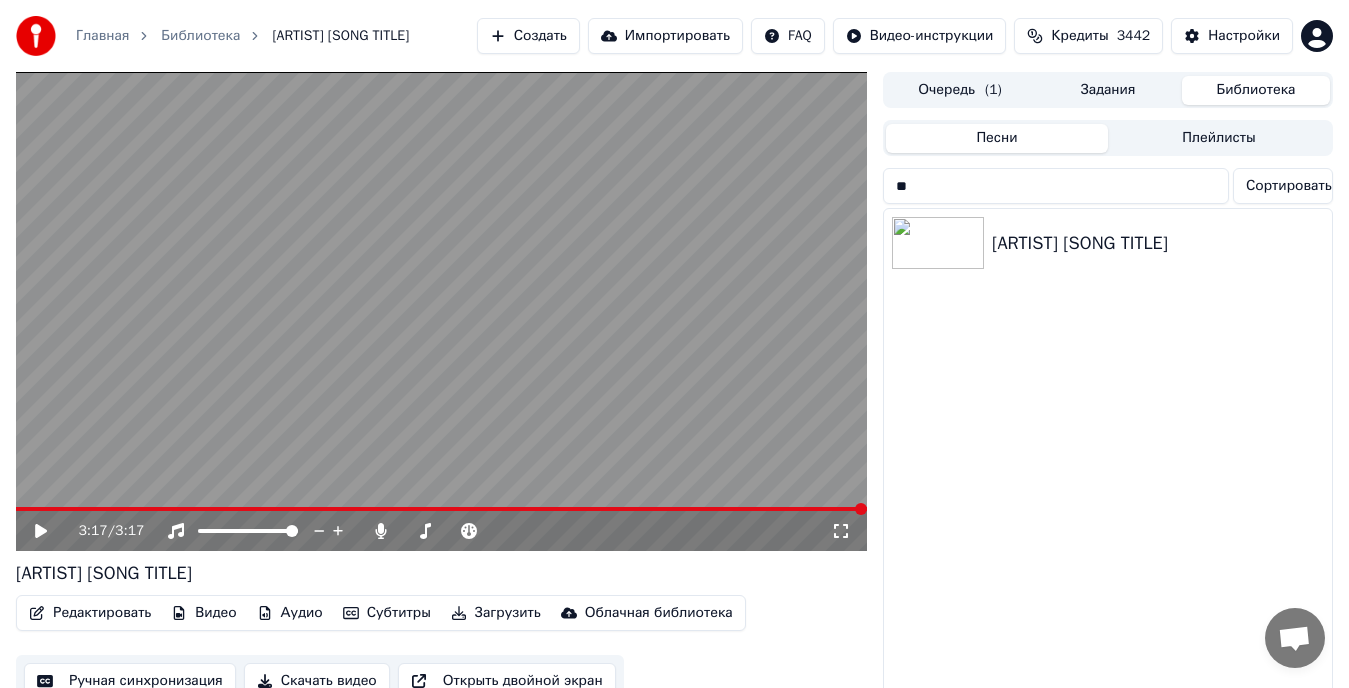 type on "*" 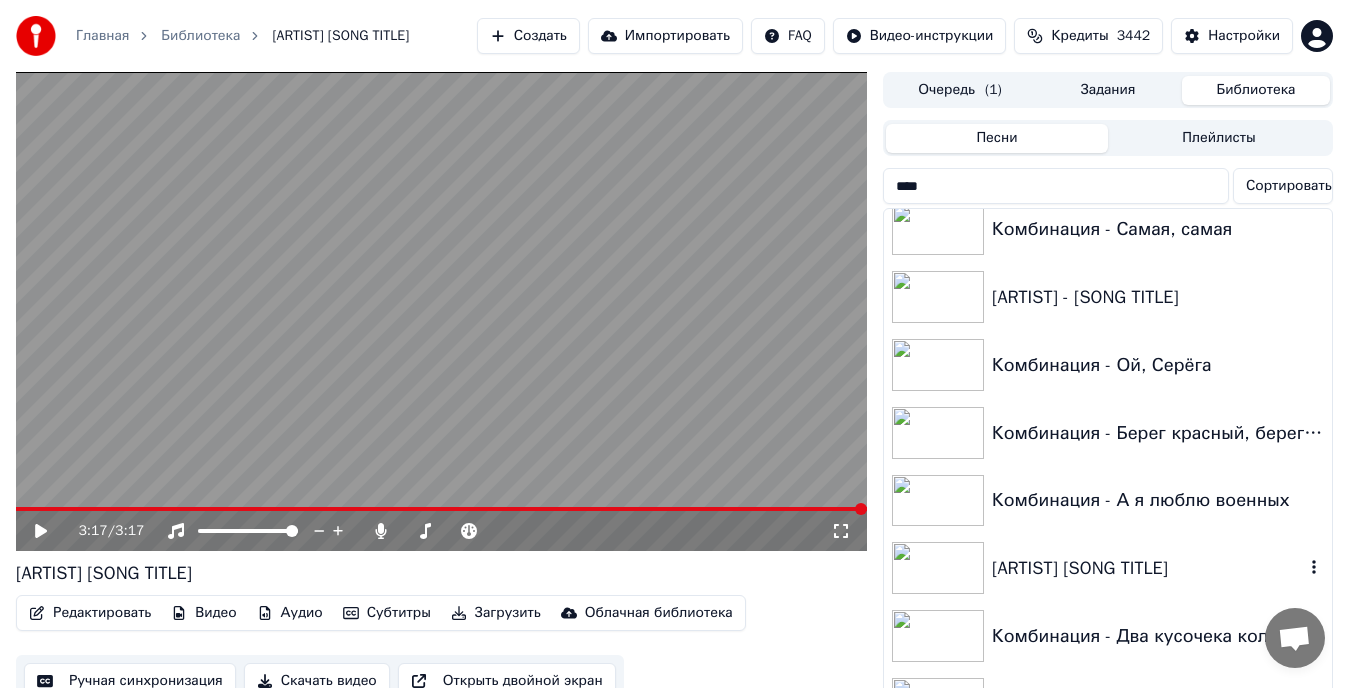 scroll, scrollTop: 0, scrollLeft: 0, axis: both 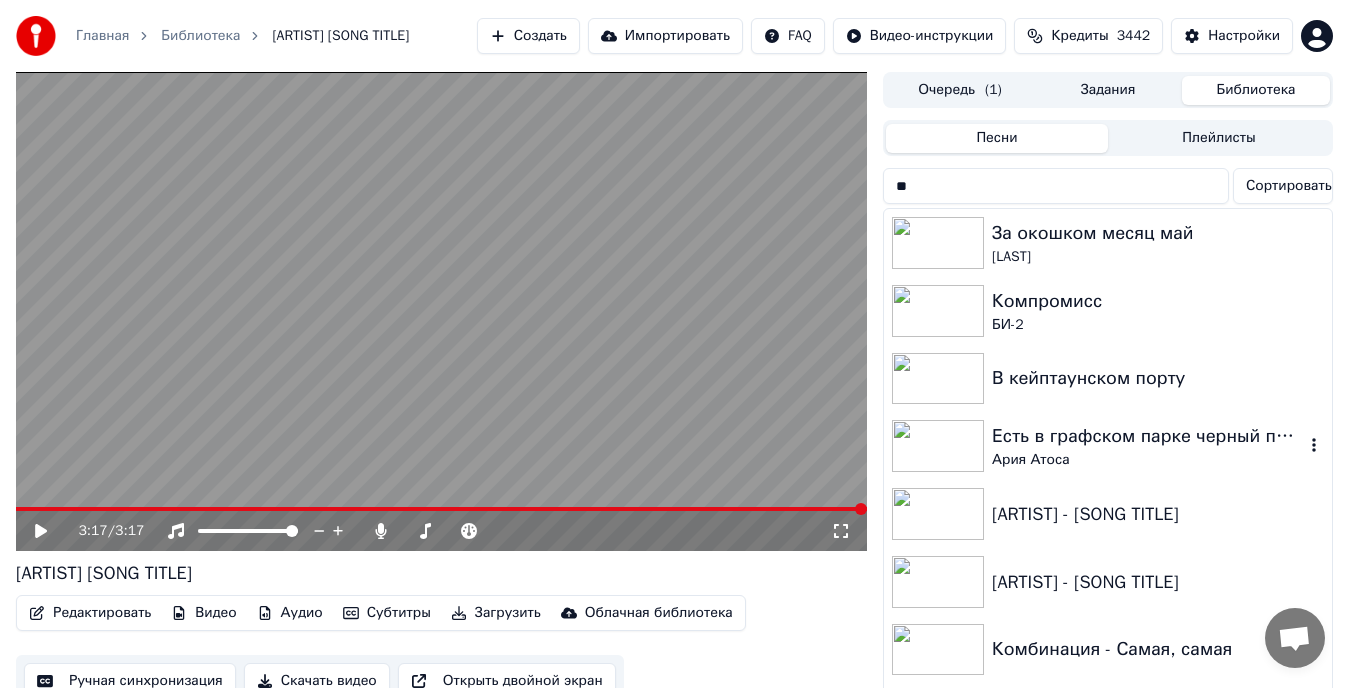 type on "*" 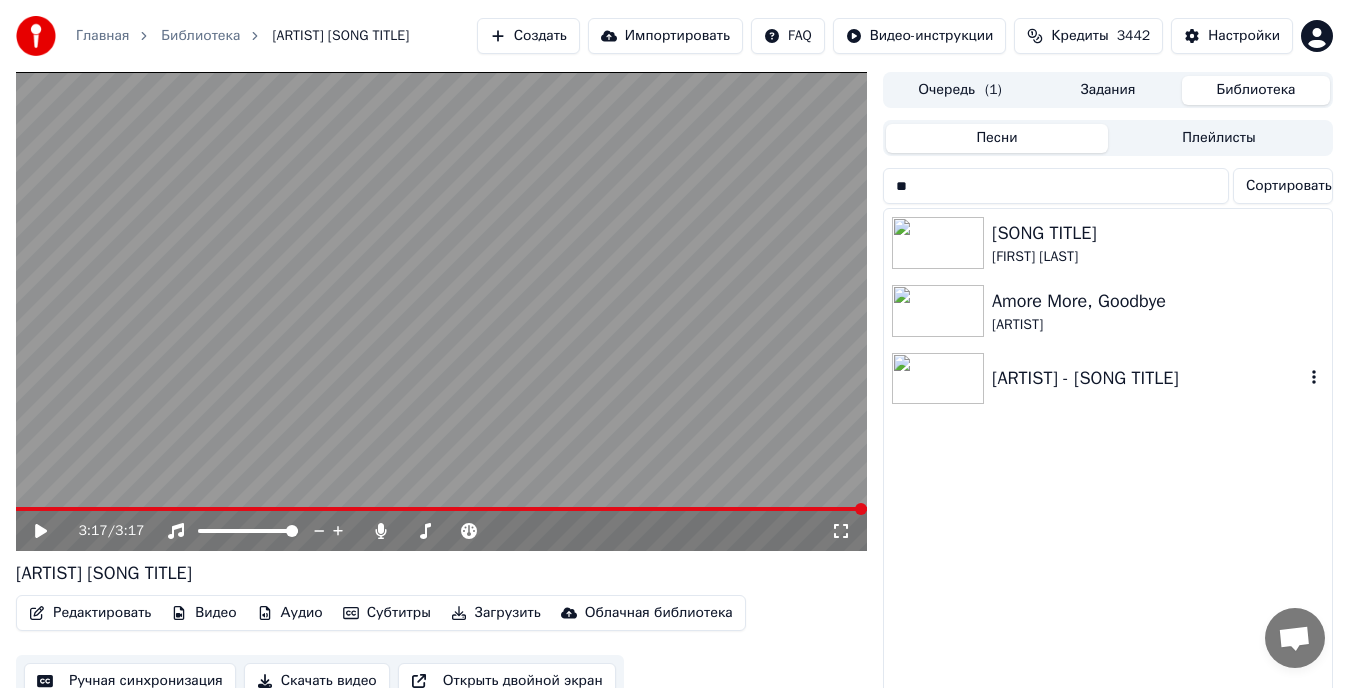 click on "[ARTIST] - [SONG TITLE]" at bounding box center (1148, 378) 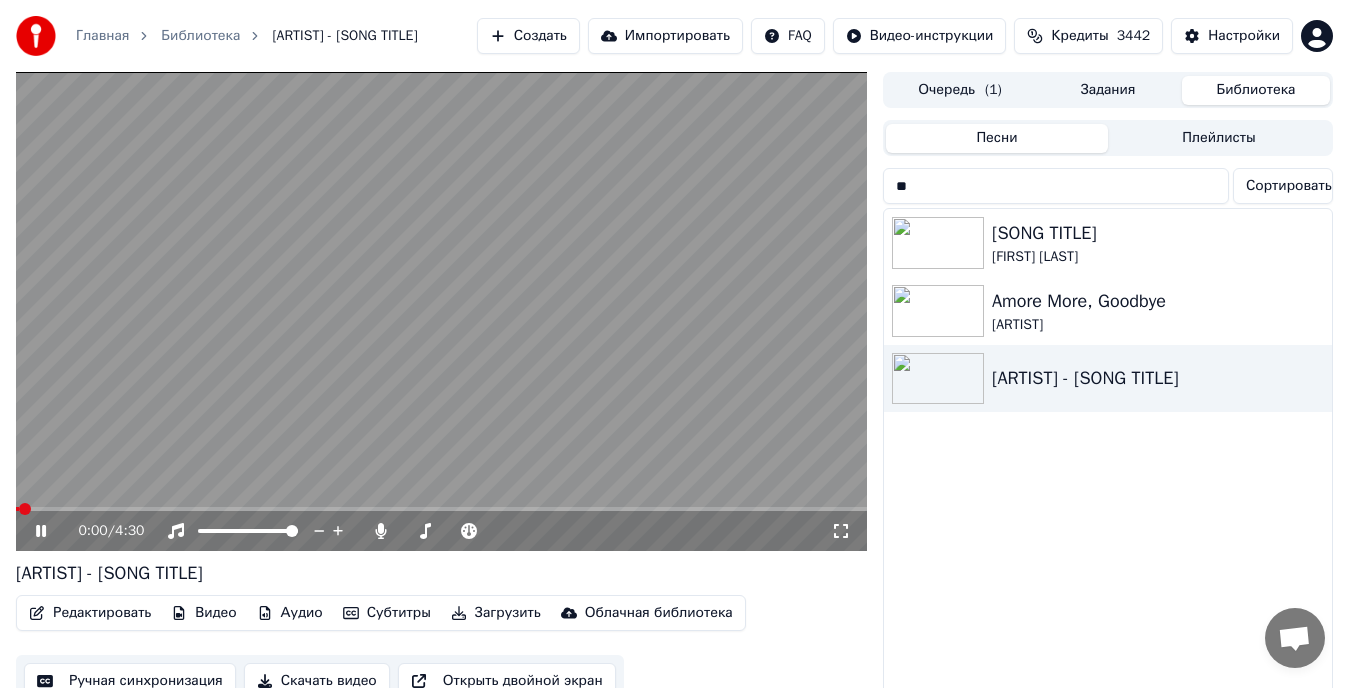 click 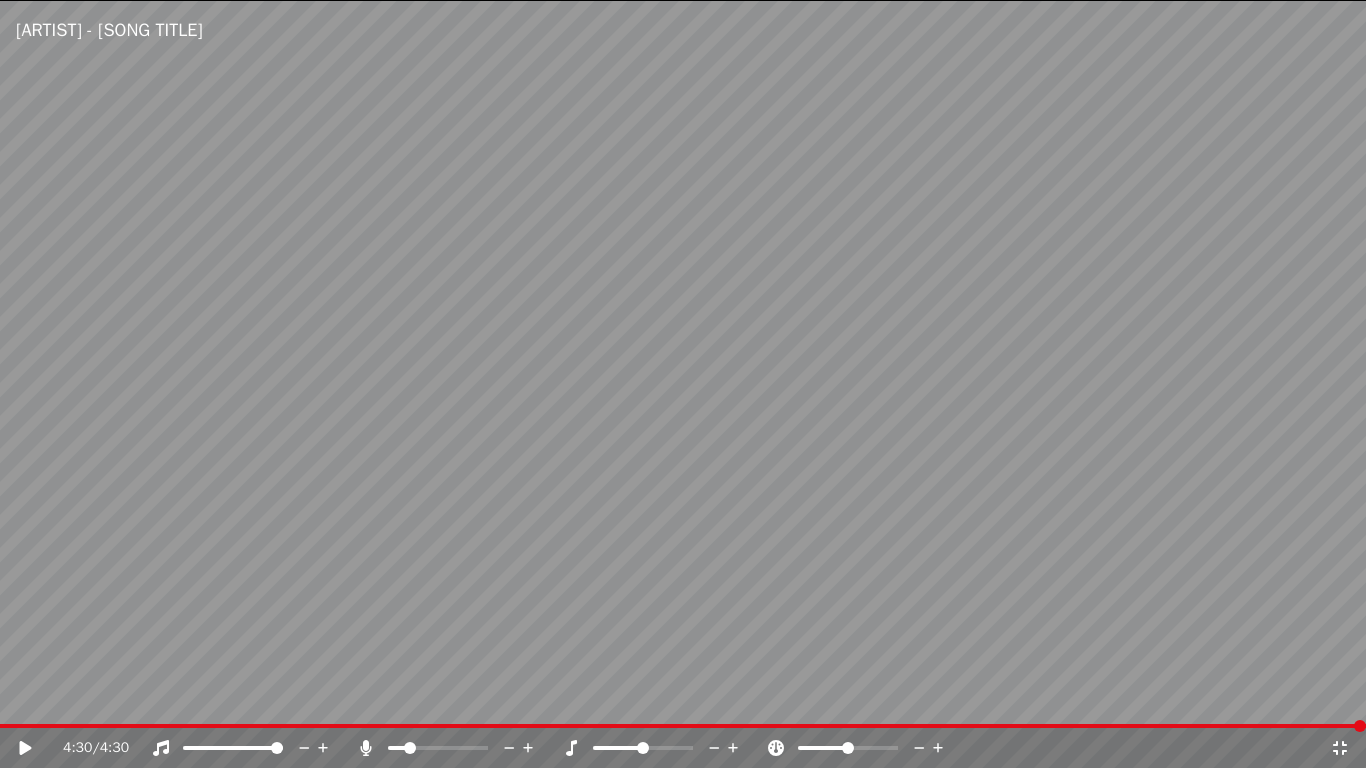 click on "4:30  /  4:30" at bounding box center [683, 748] 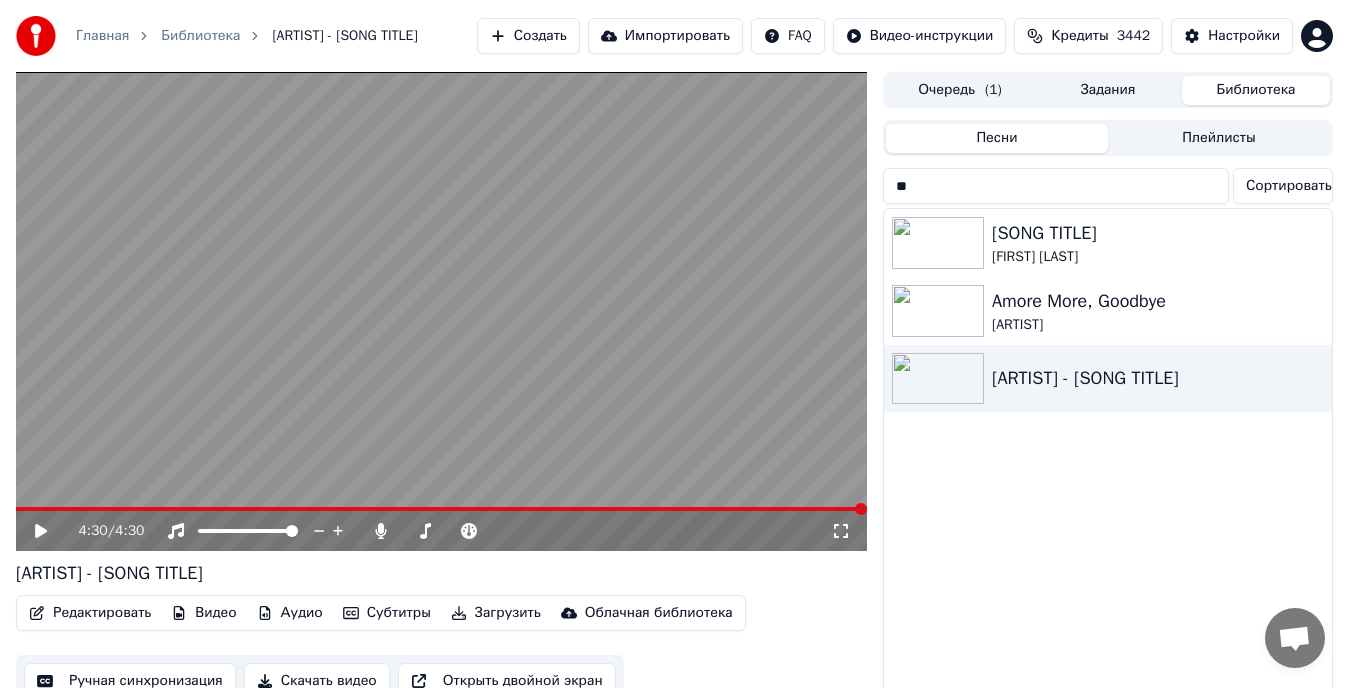click on "**" at bounding box center (1056, 186) 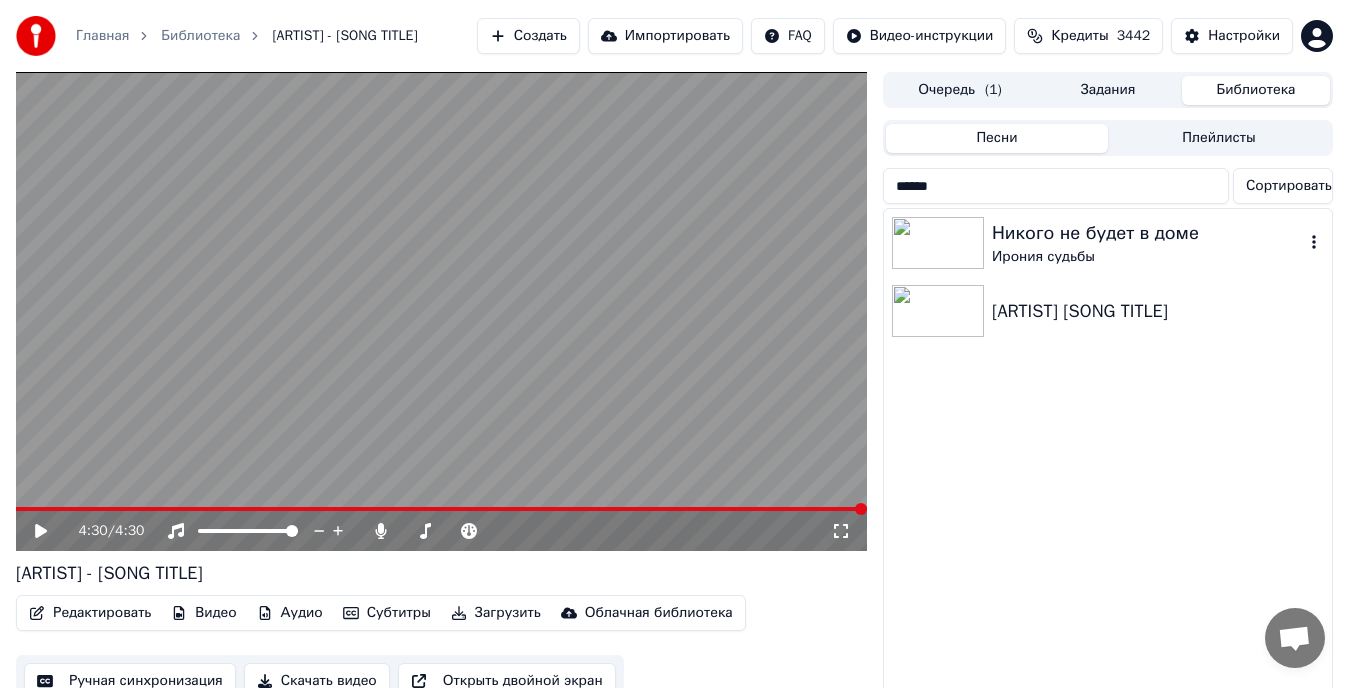 click on "Никого не будет в доме" at bounding box center [1148, 233] 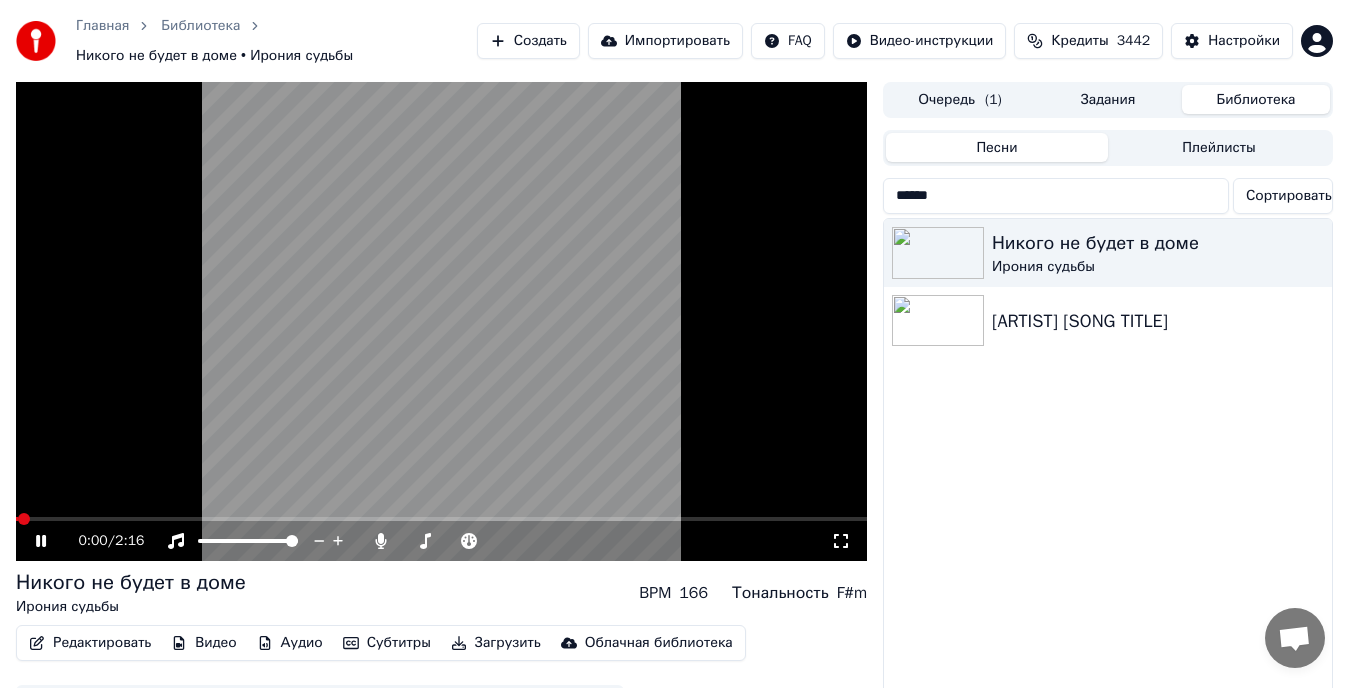 click 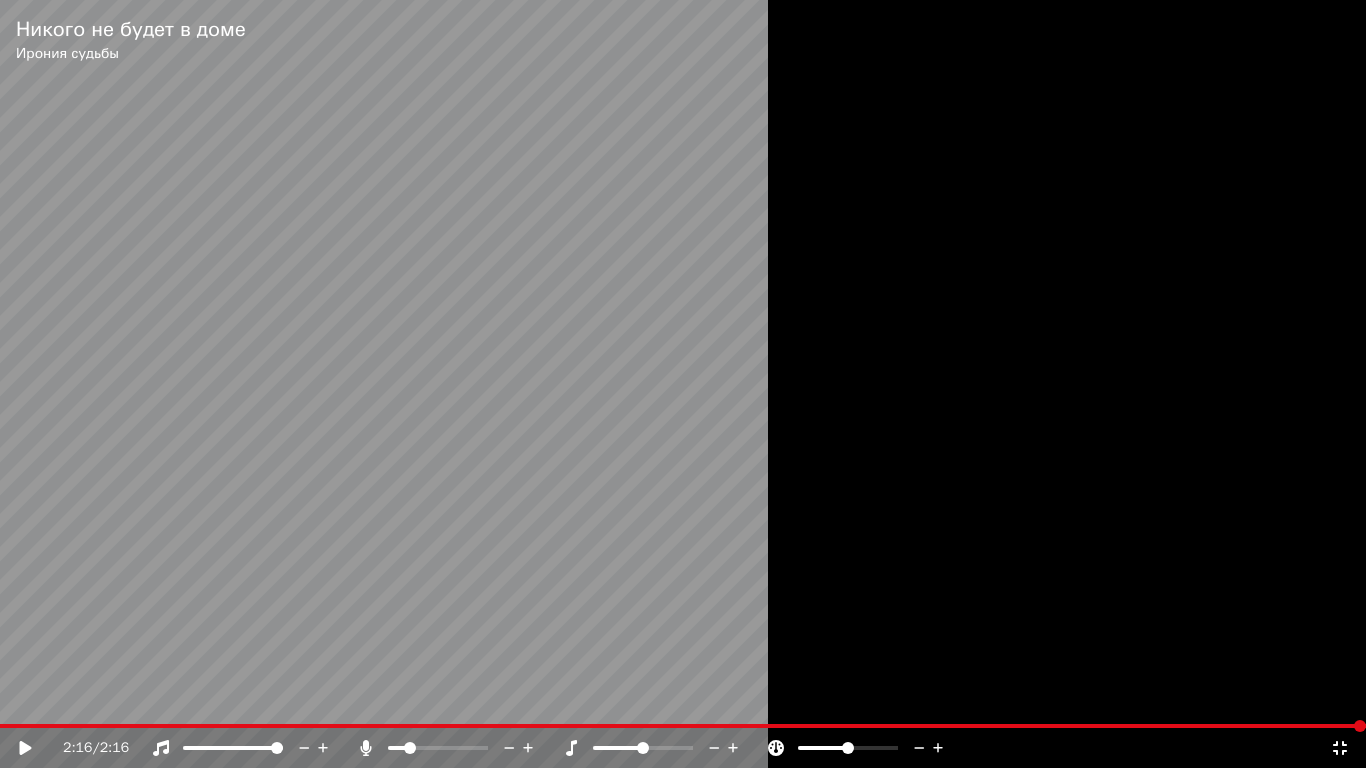 click on "2:16  /  2:16" at bounding box center (683, 748) 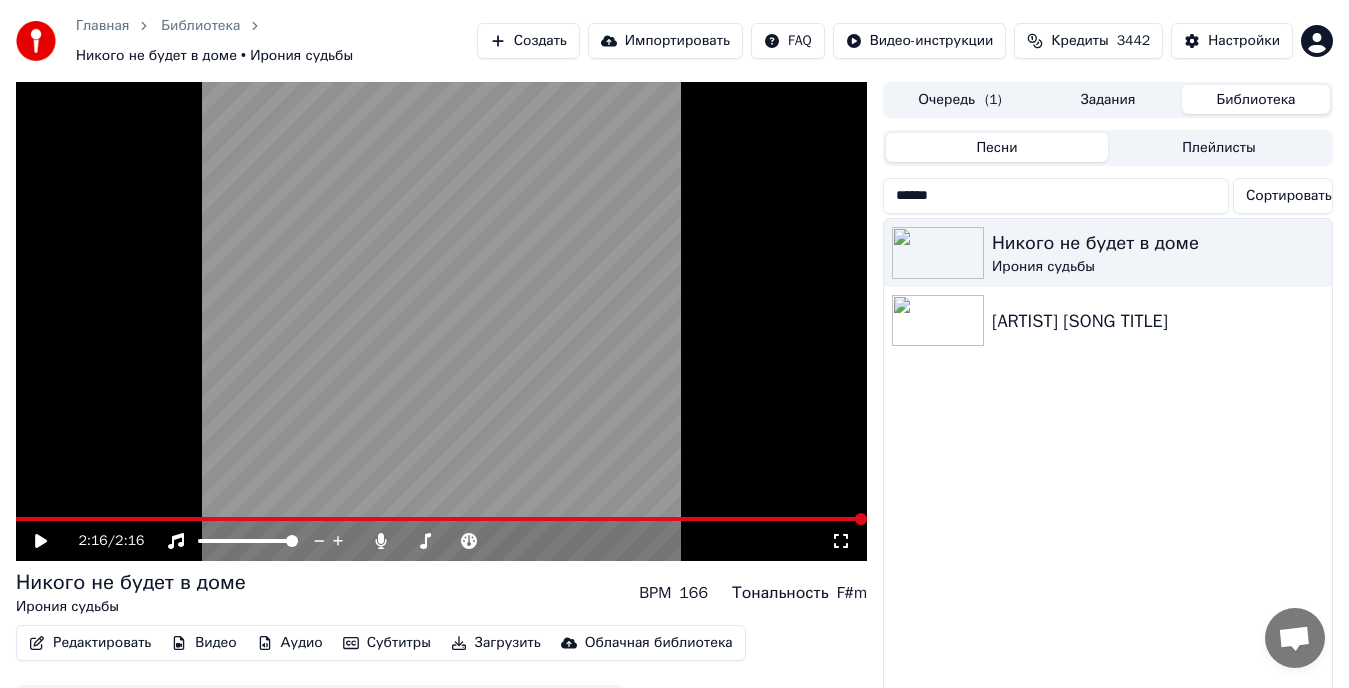 click on "******" at bounding box center (1056, 196) 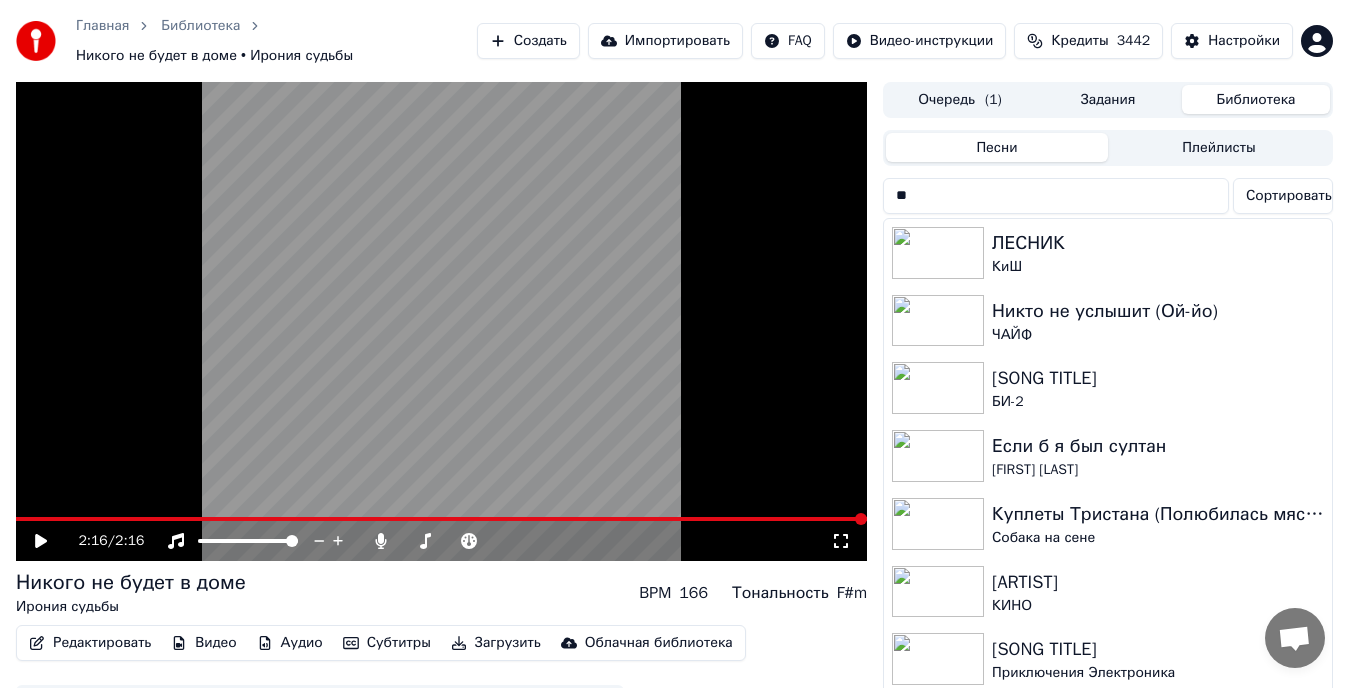 type on "*" 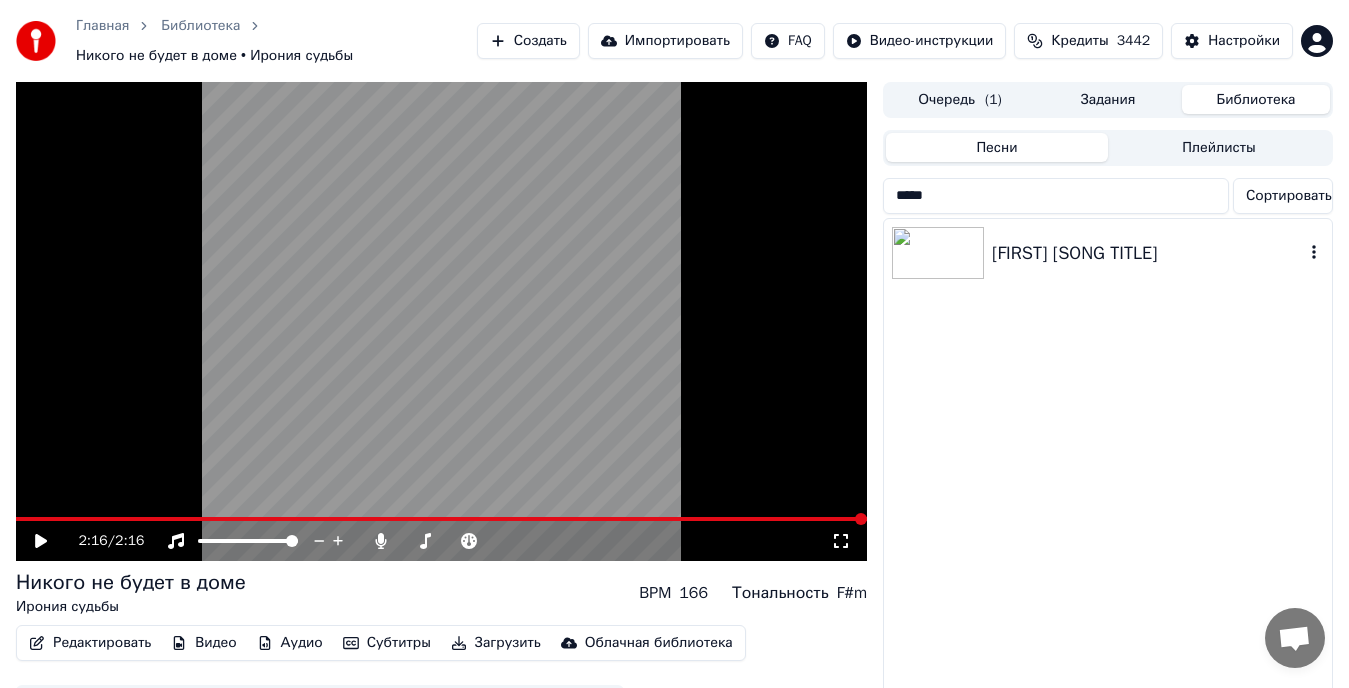 click on "[FIRST] [SONG TITLE]" at bounding box center (1148, 253) 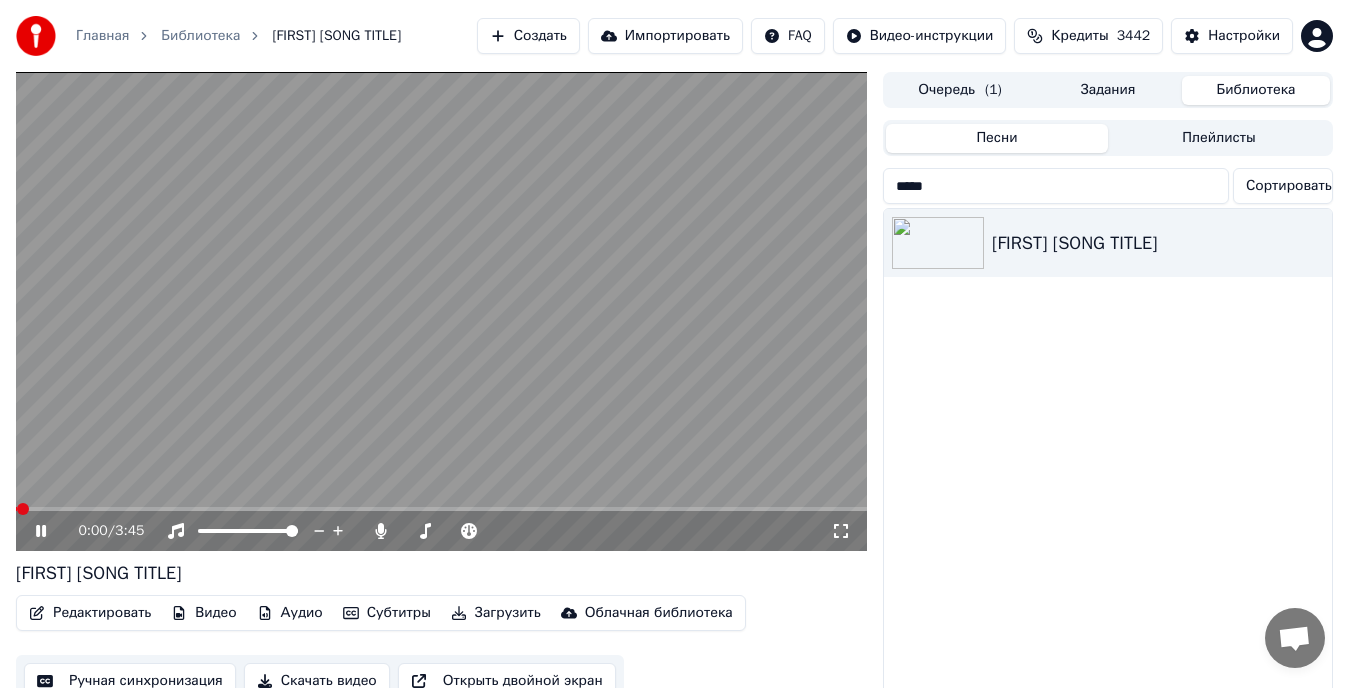 click 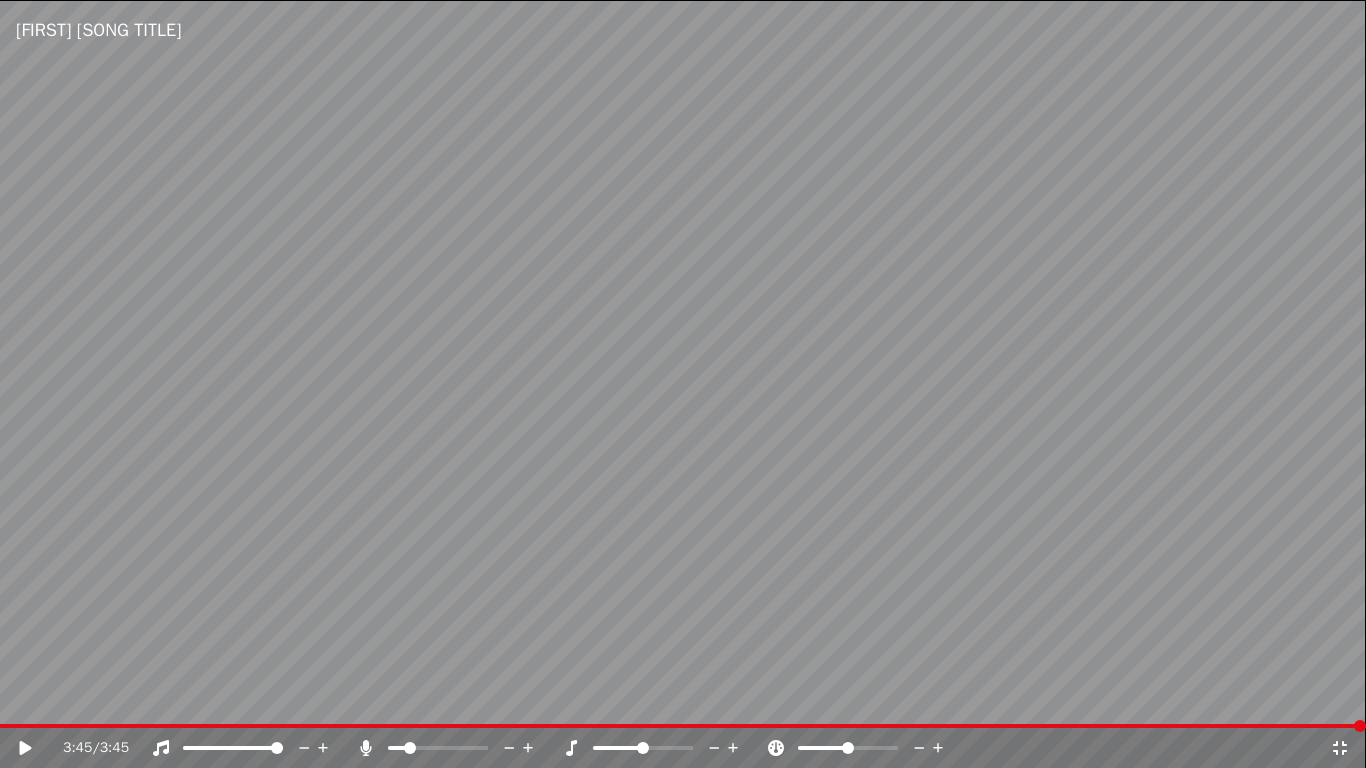 click 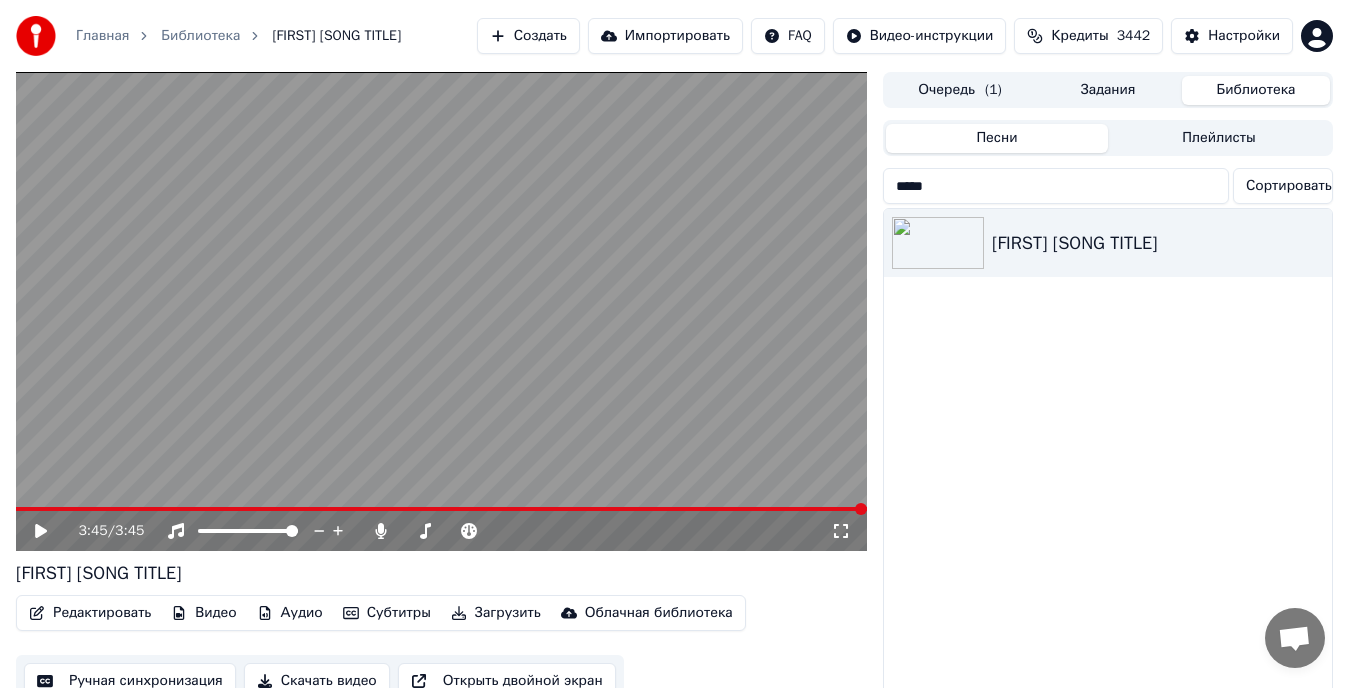 click on "*****" at bounding box center (1056, 186) 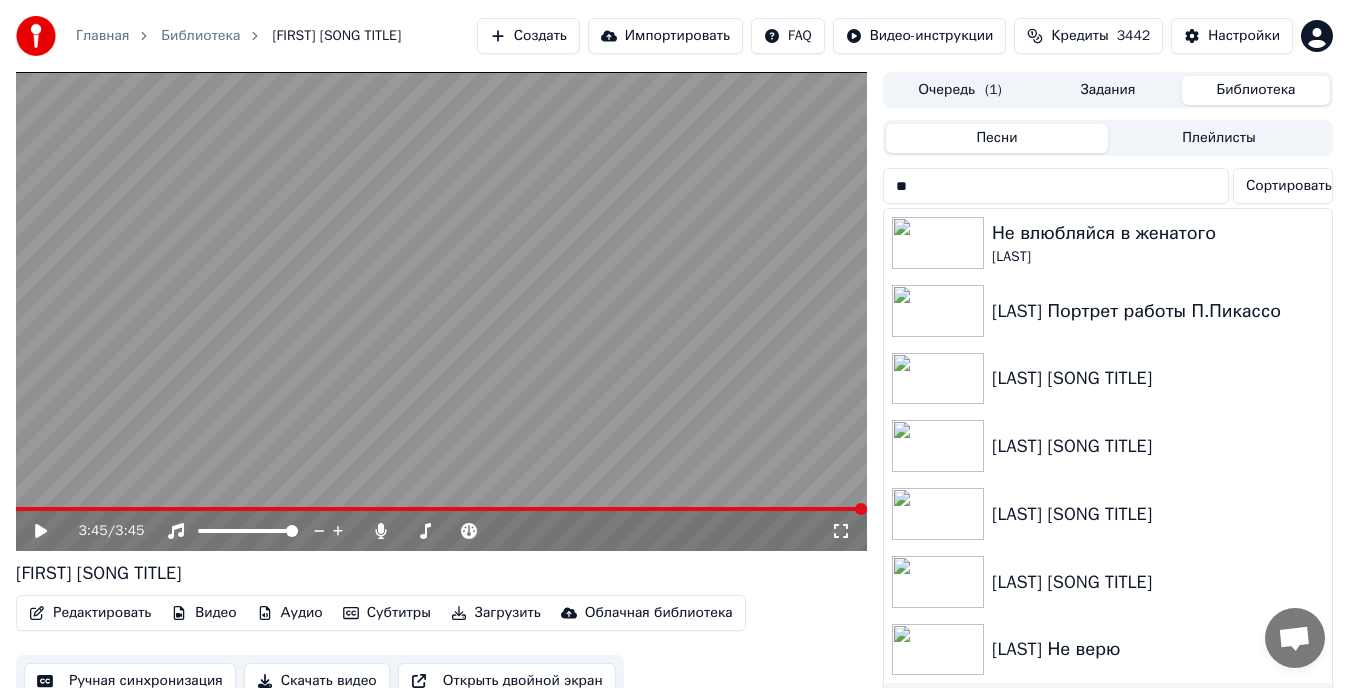 type on "*" 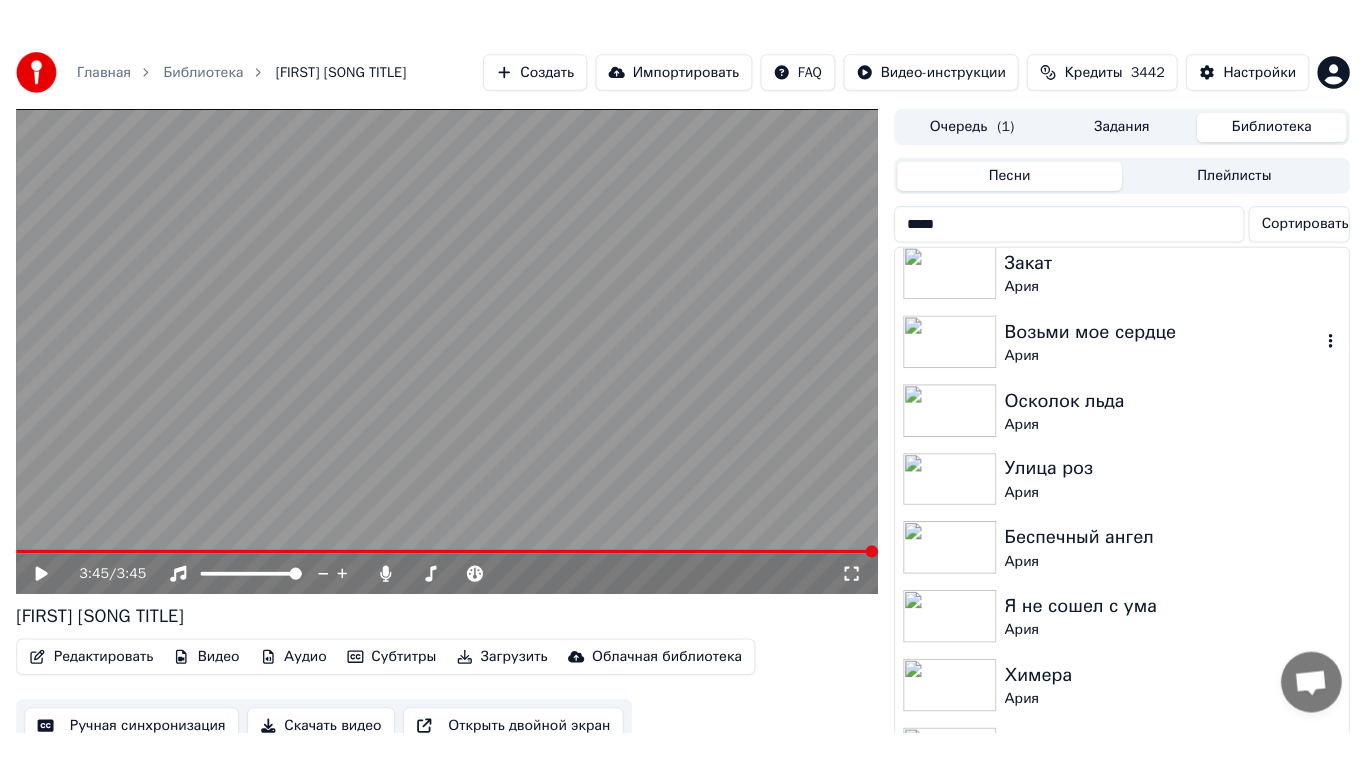 scroll, scrollTop: 626, scrollLeft: 0, axis: vertical 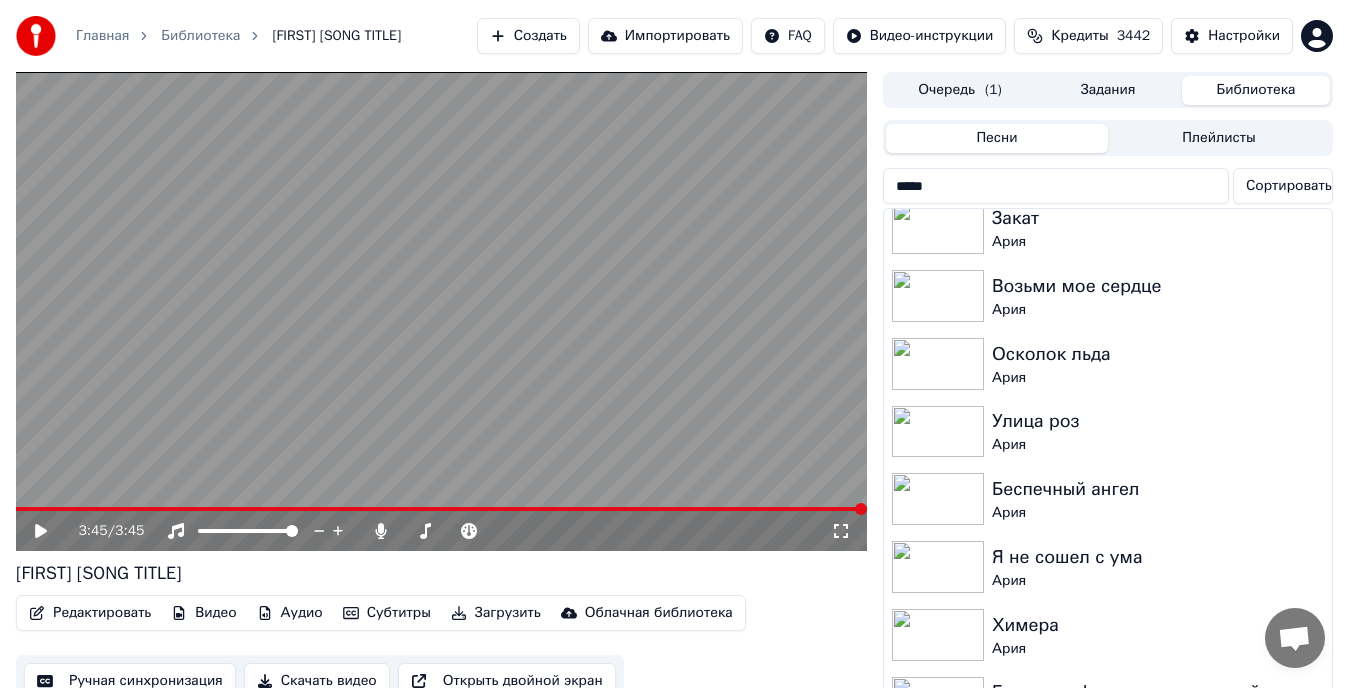 click at bounding box center [942, 635] 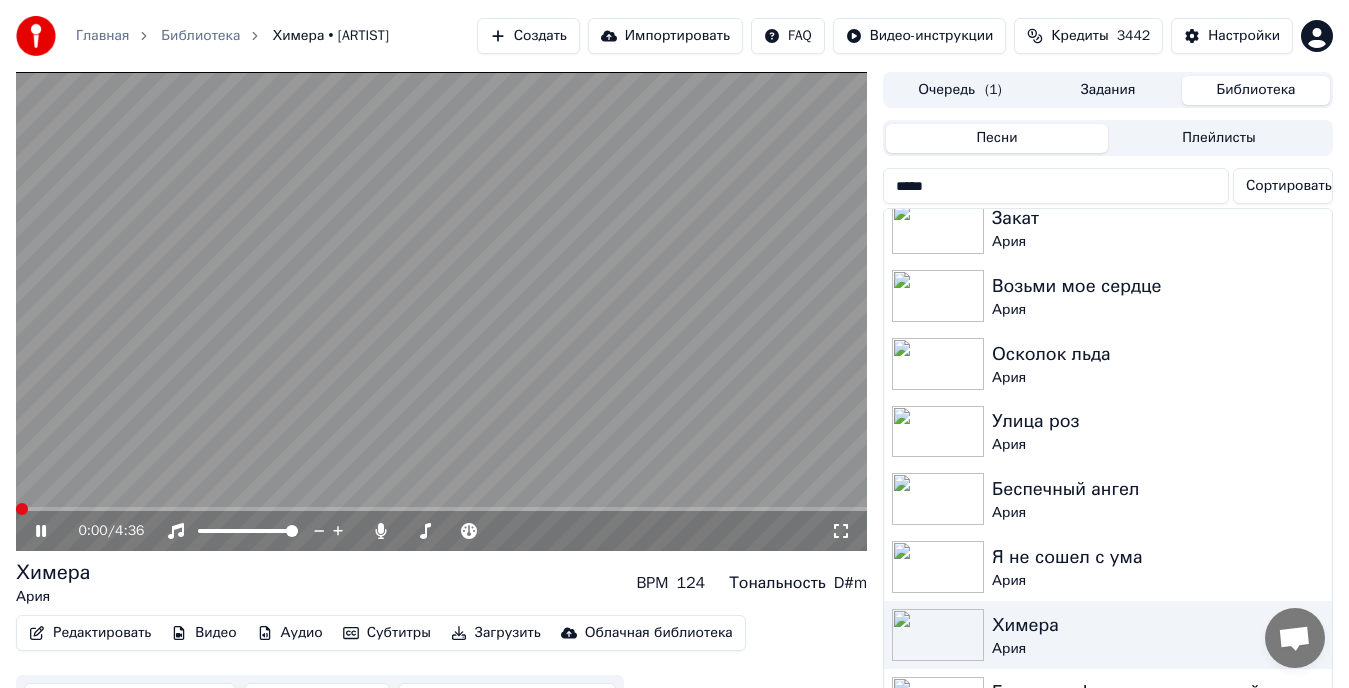 click 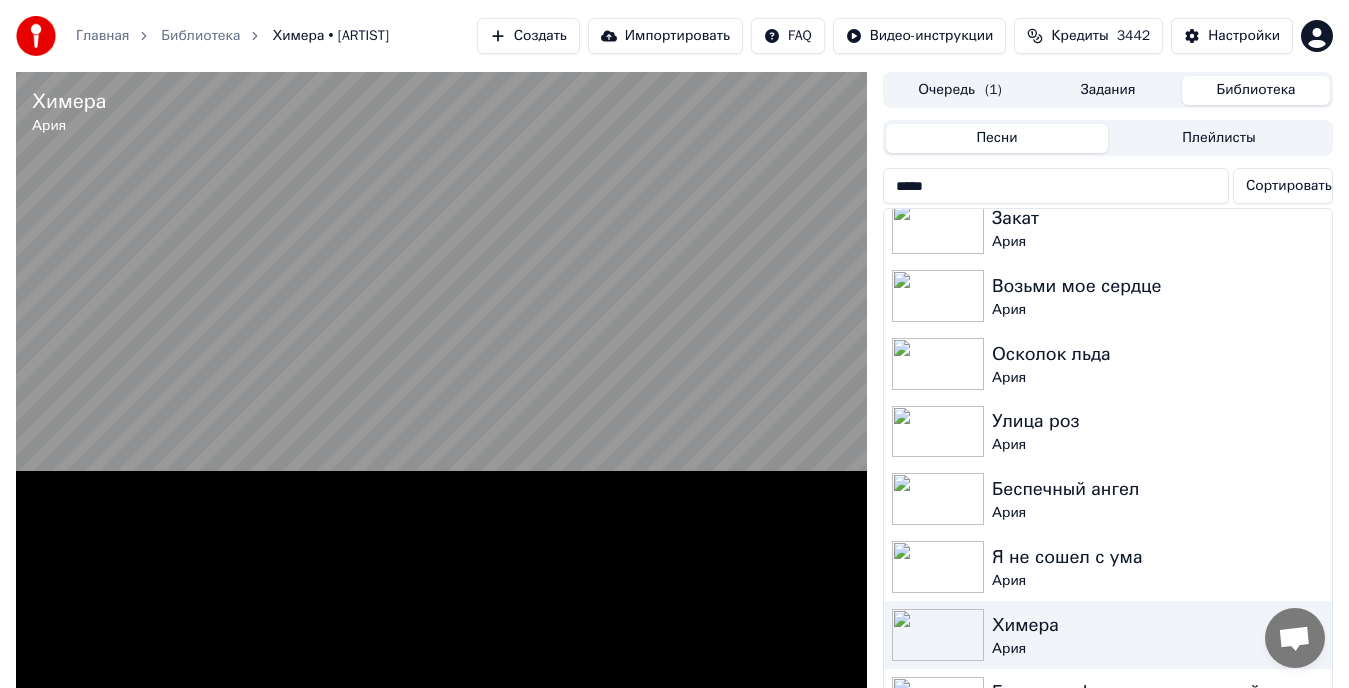 scroll, scrollTop: 579, scrollLeft: 0, axis: vertical 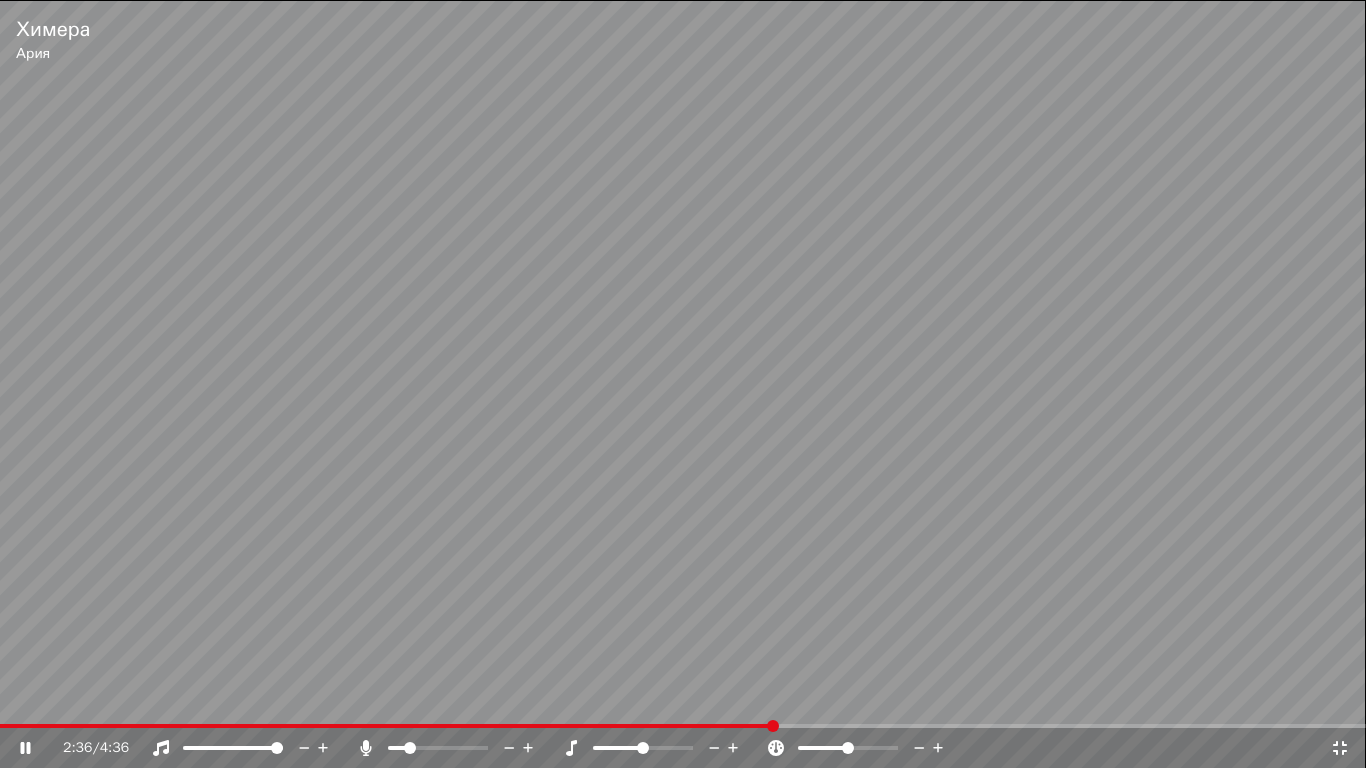 click 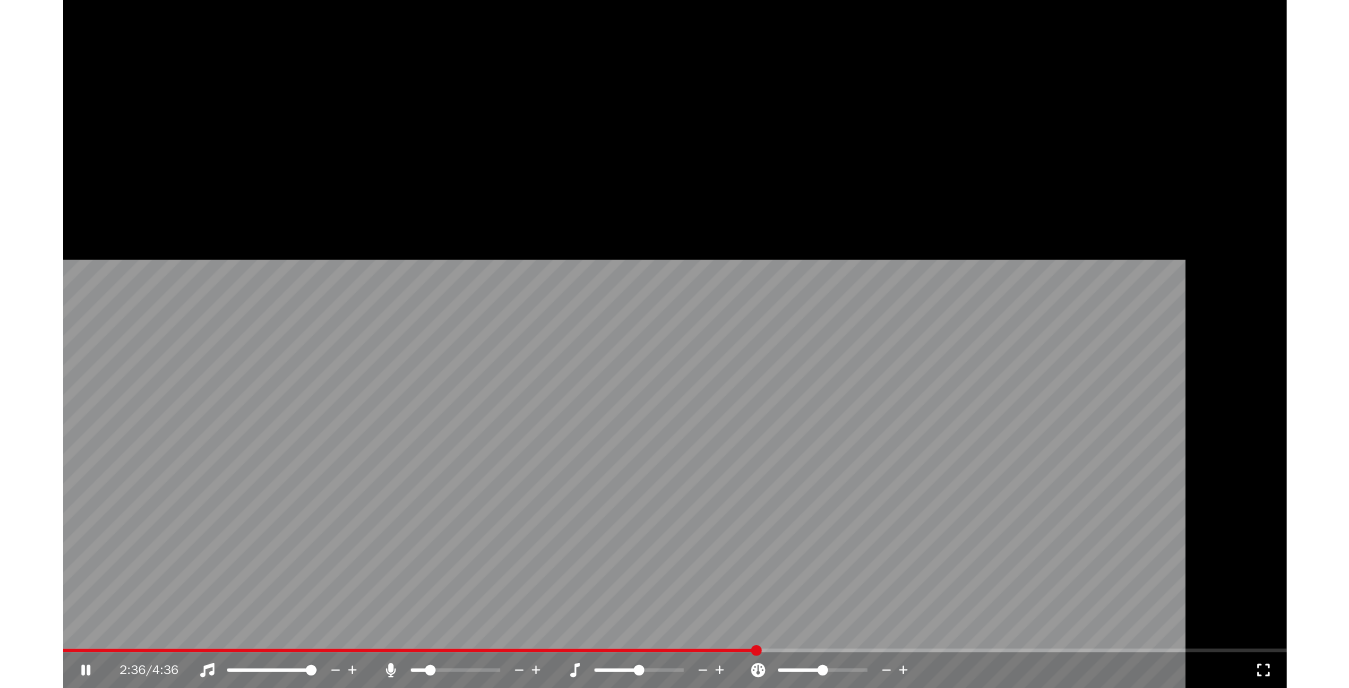 scroll, scrollTop: 626, scrollLeft: 0, axis: vertical 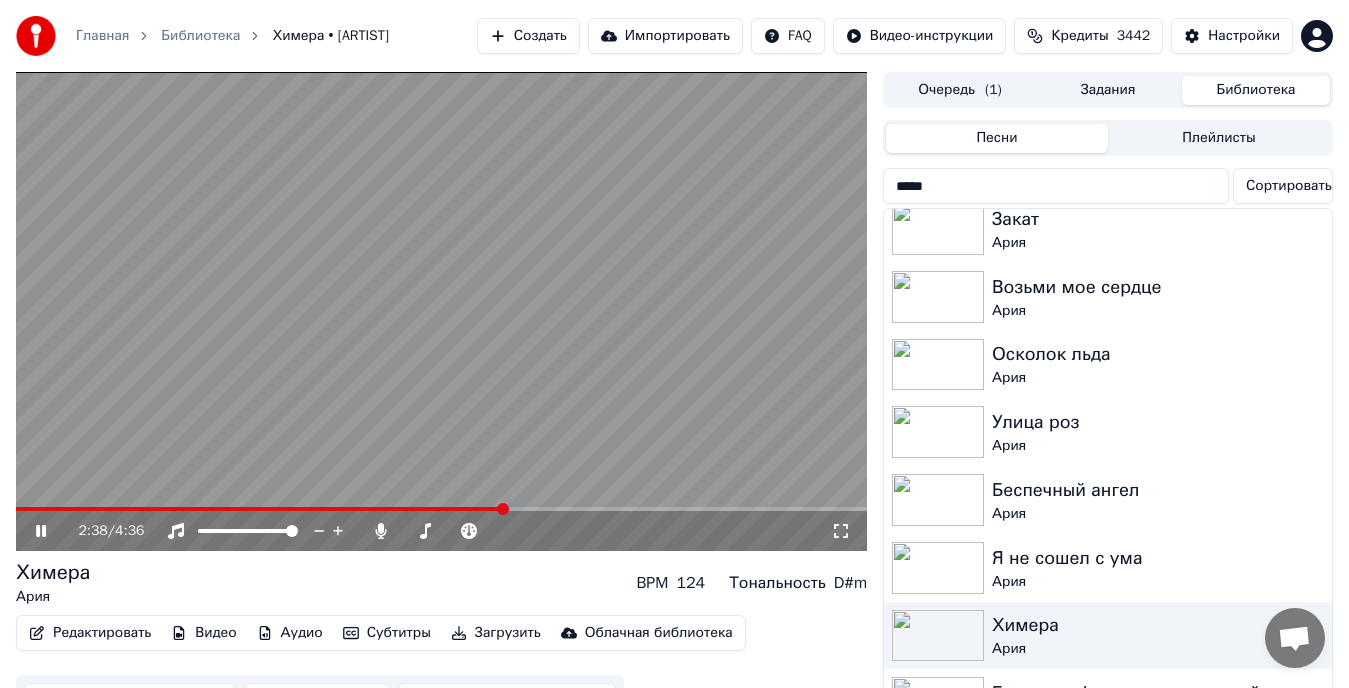 click on "****" at bounding box center [1056, 186] 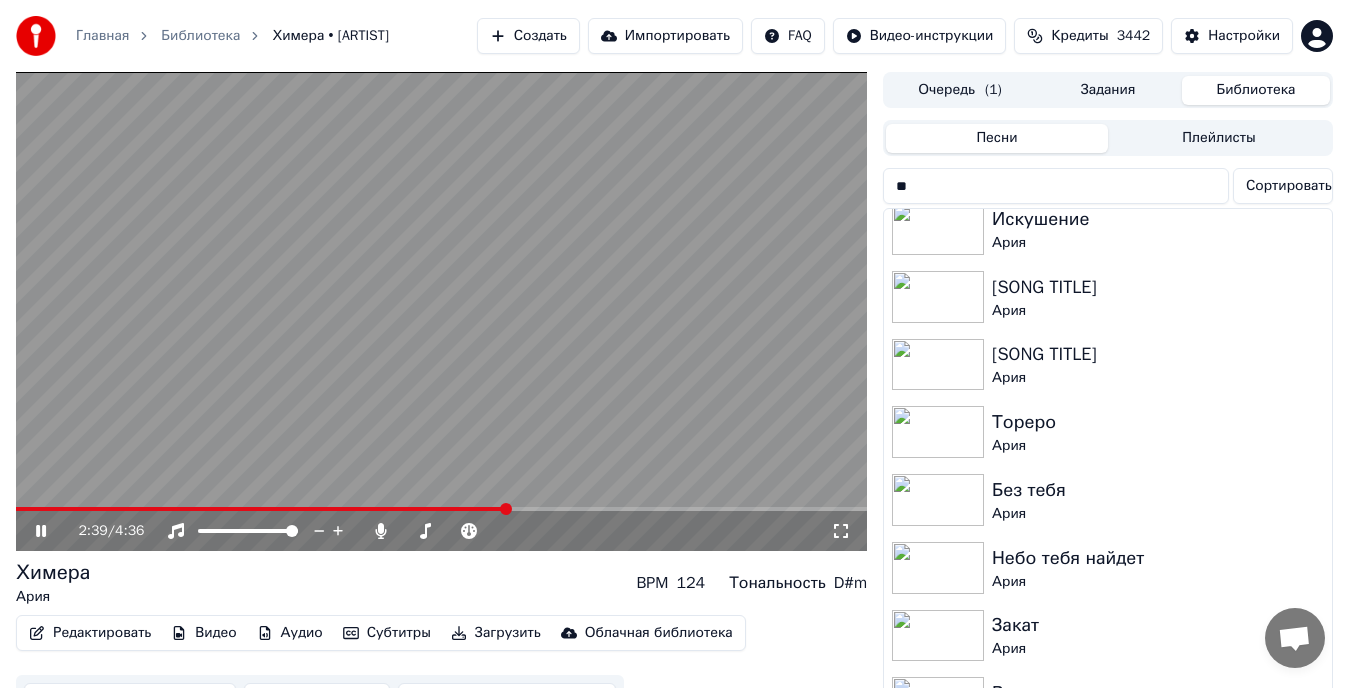 type on "*" 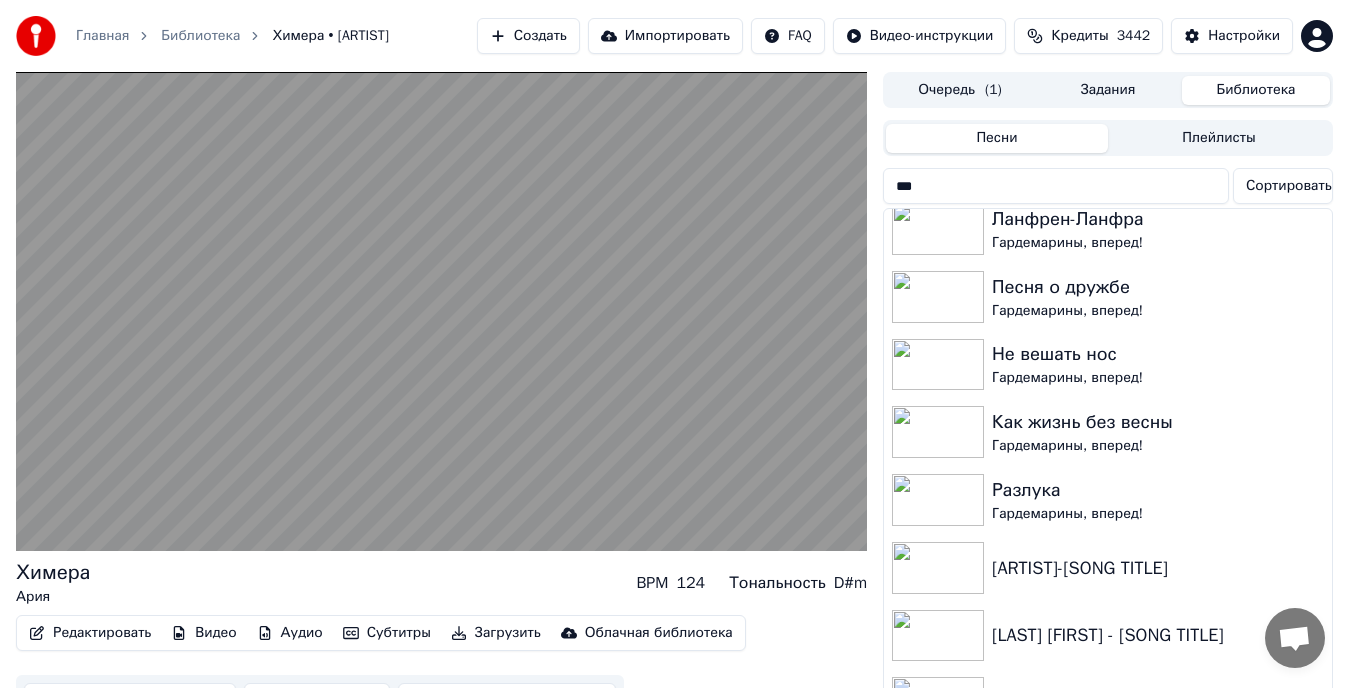 scroll, scrollTop: 0, scrollLeft: 0, axis: both 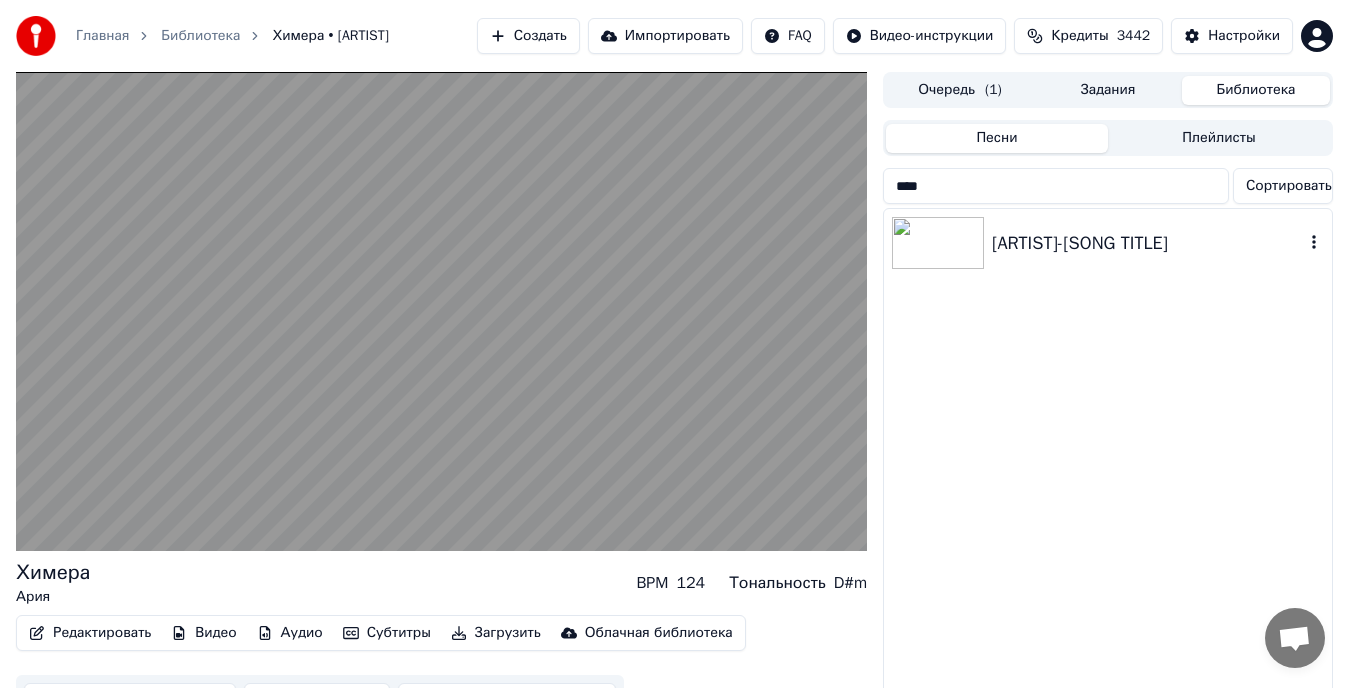 click on "[ARTIST]-[SONG TITLE]" at bounding box center (1148, 243) 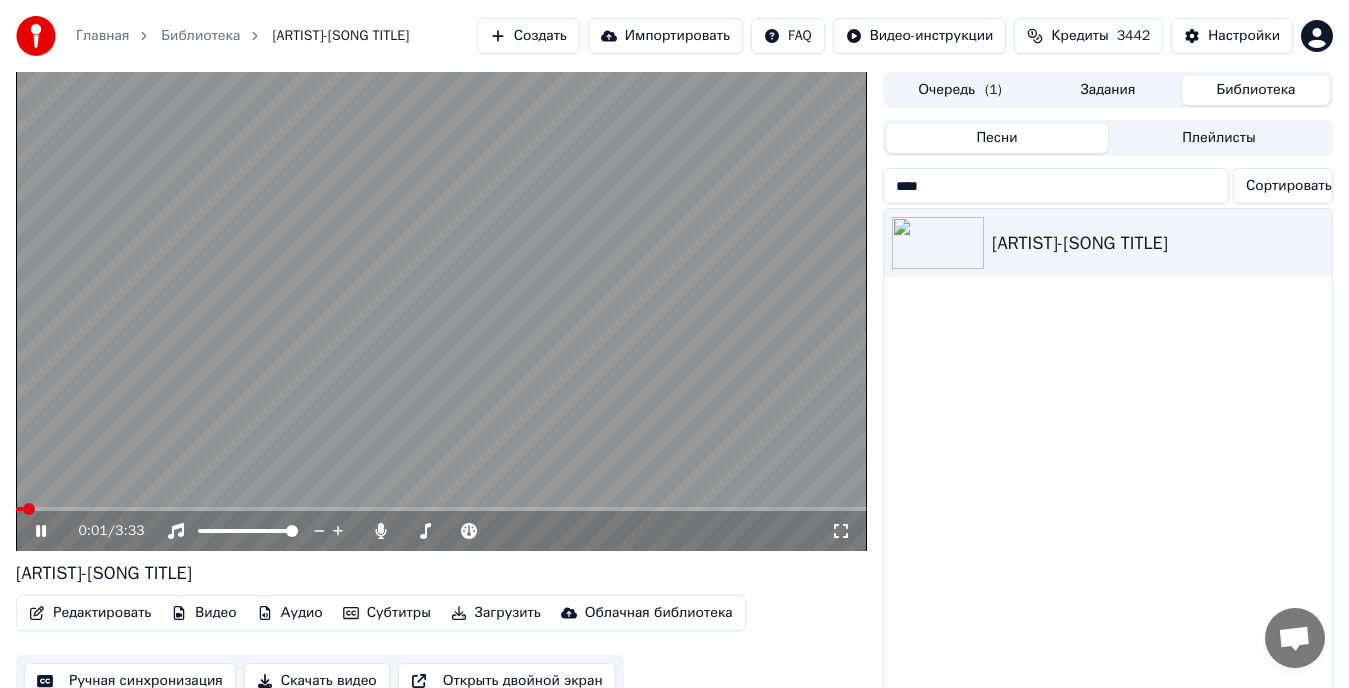 click 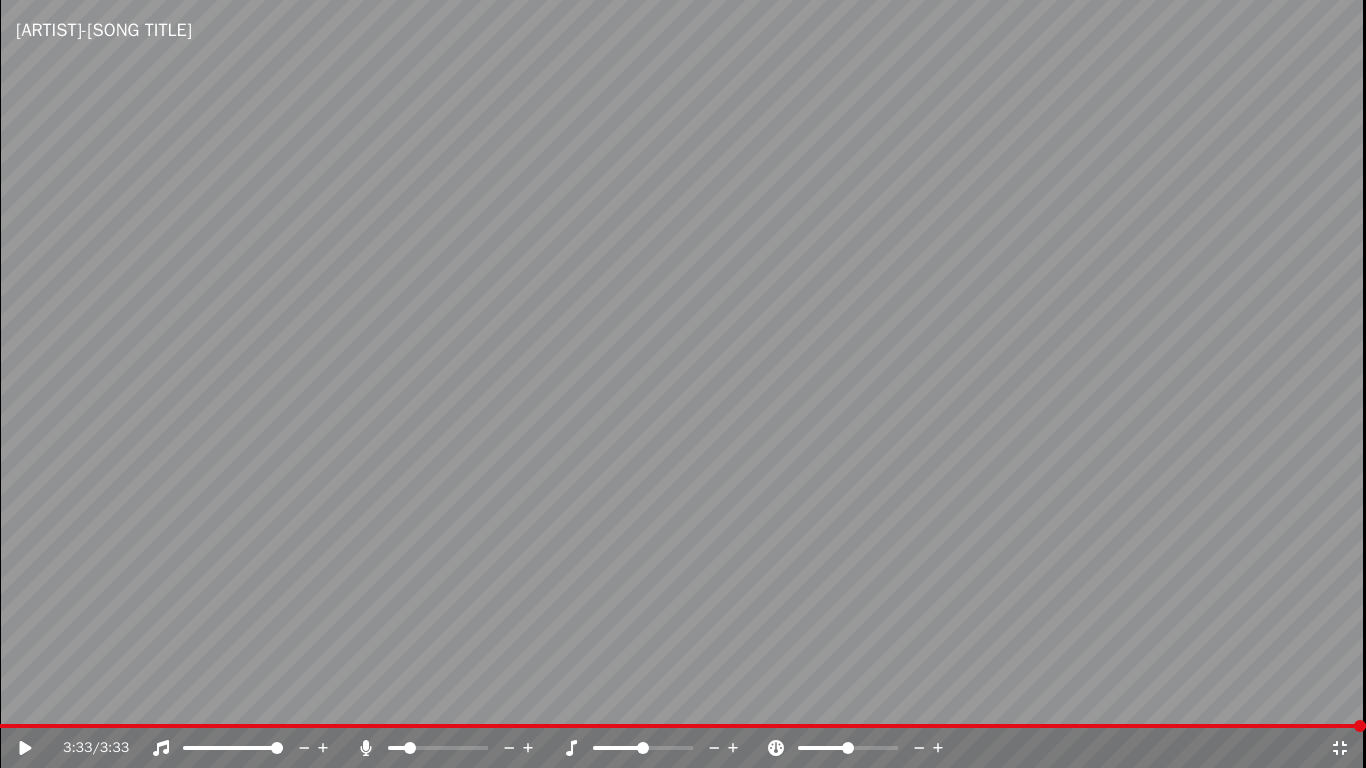 click 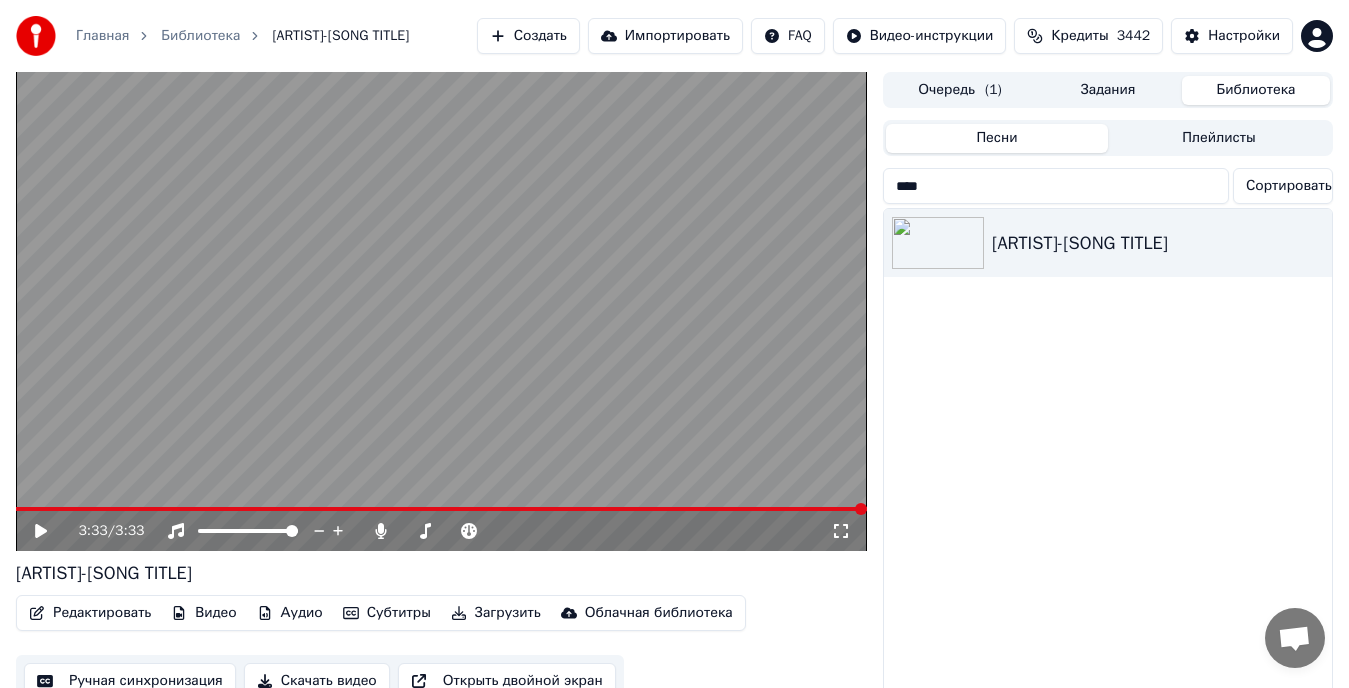 click on "****" at bounding box center (1056, 186) 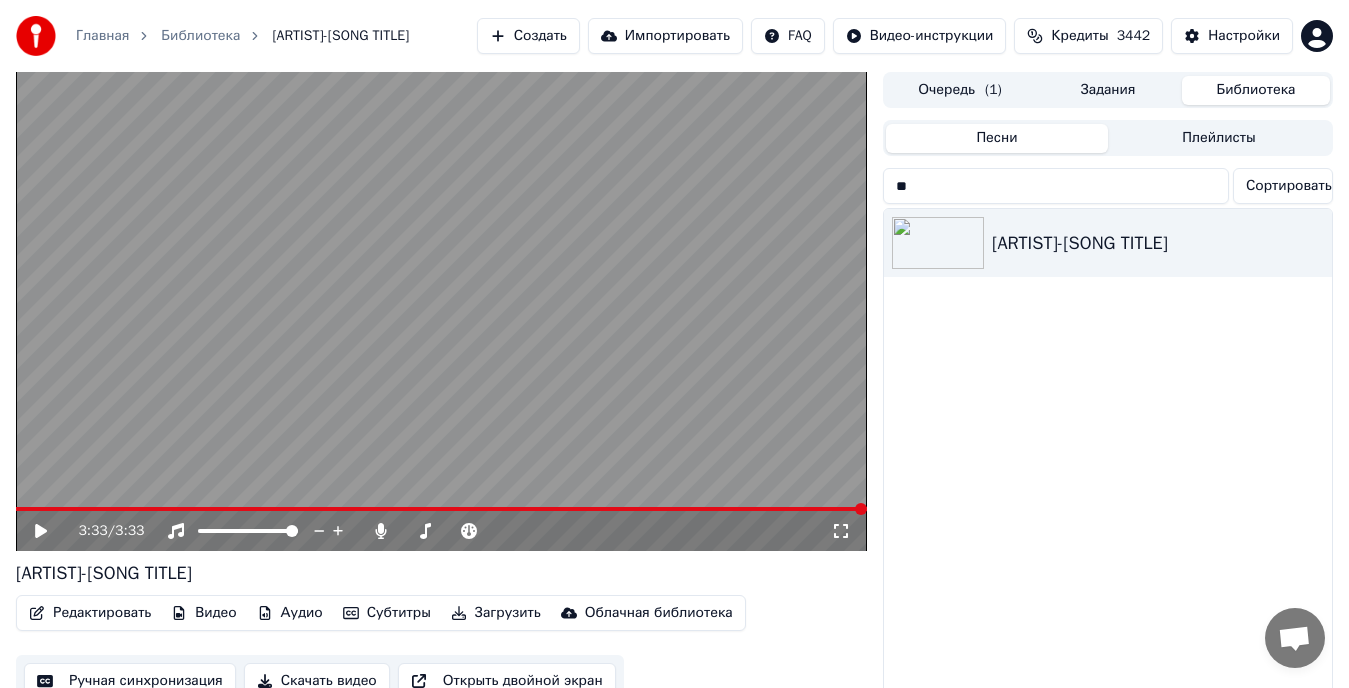 type on "*" 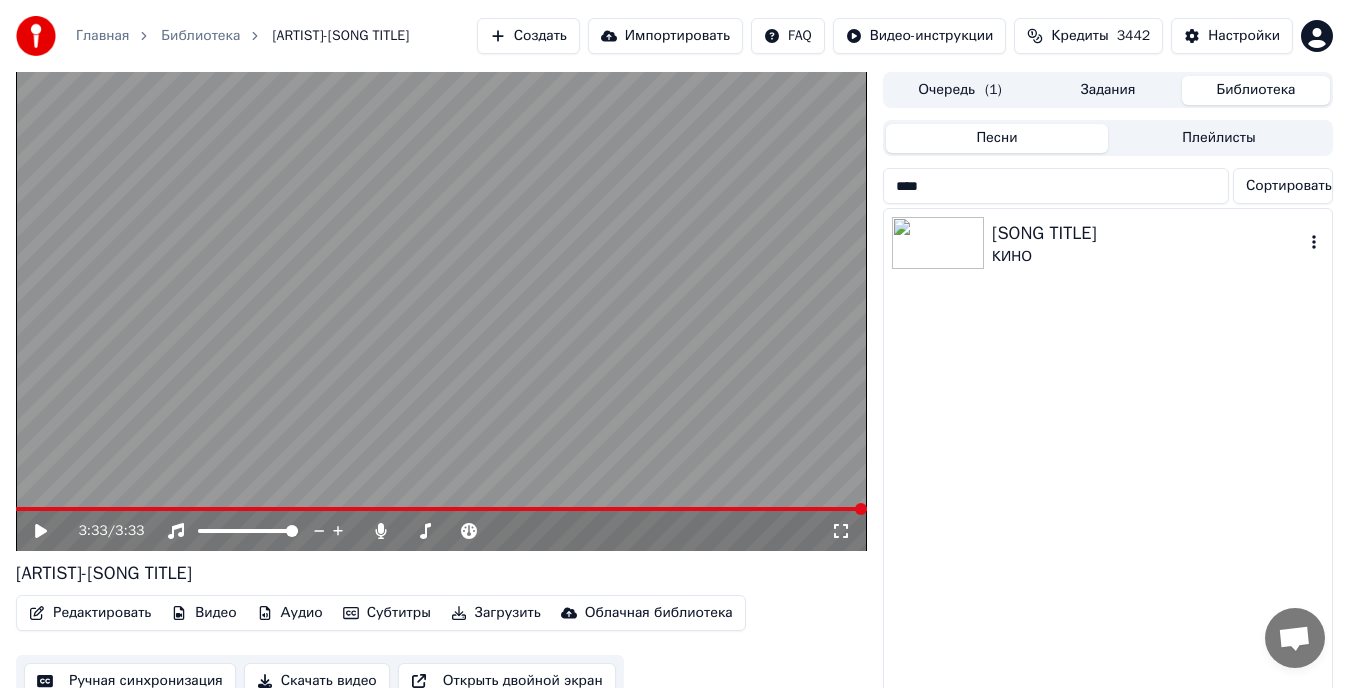type on "****" 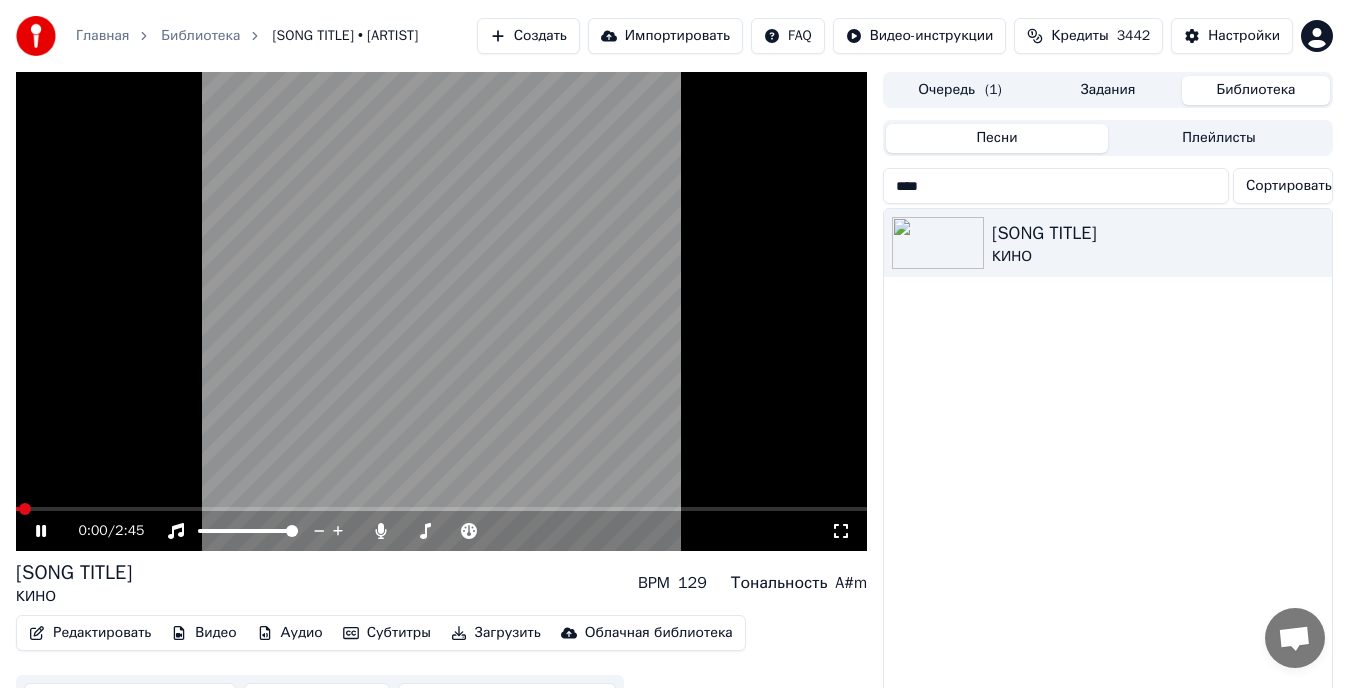 click 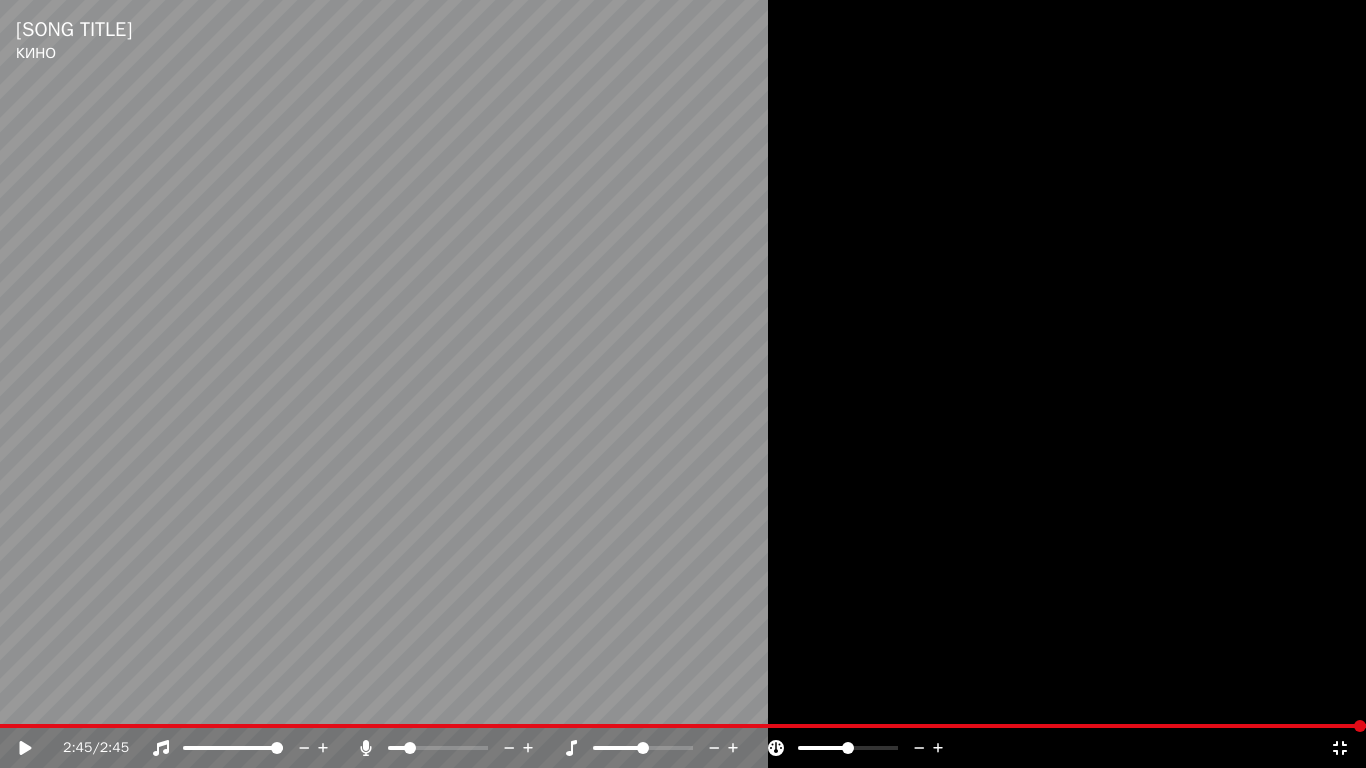 click 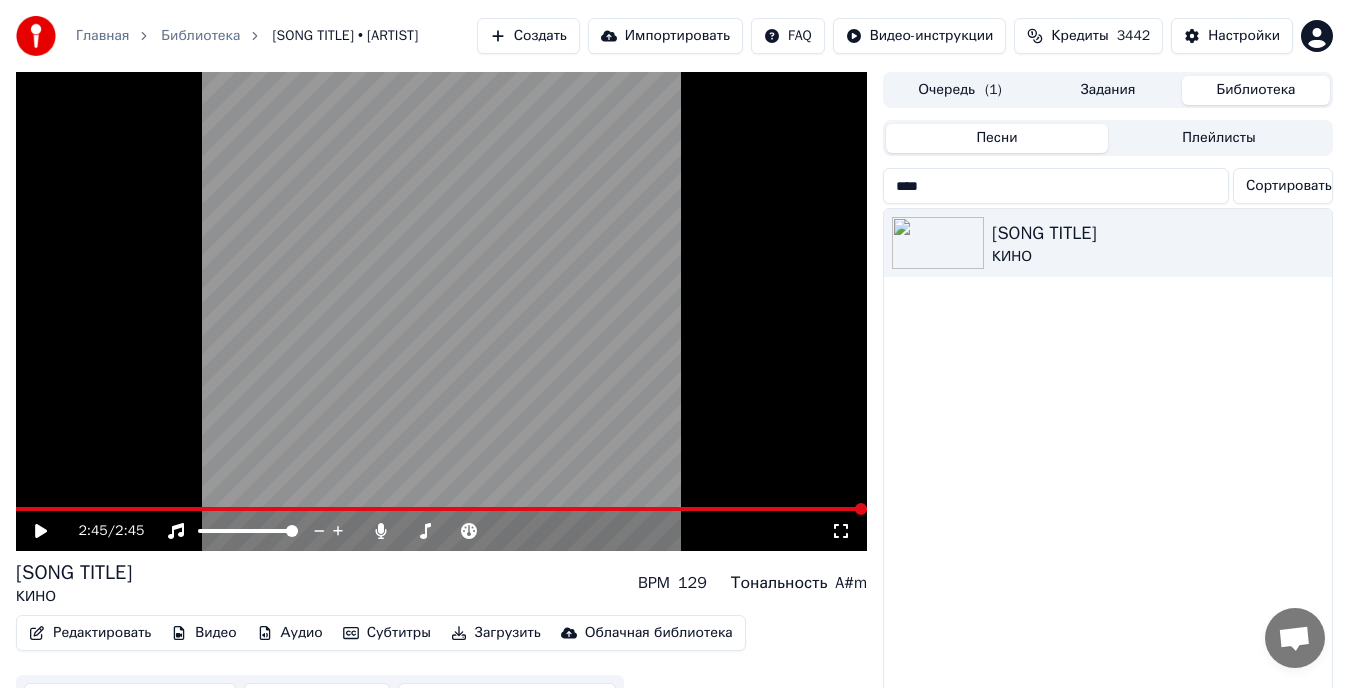drag, startPoint x: 931, startPoint y: 198, endPoint x: 869, endPoint y: 202, distance: 62.1289 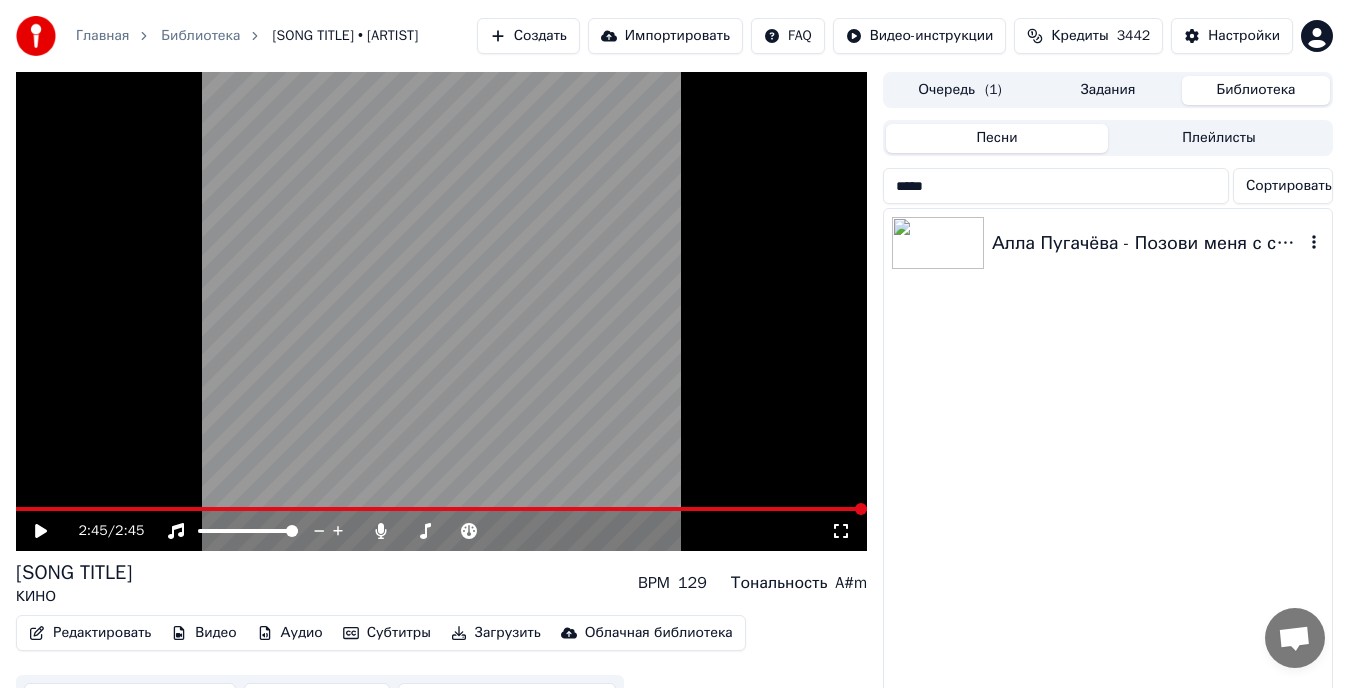 click at bounding box center (938, 243) 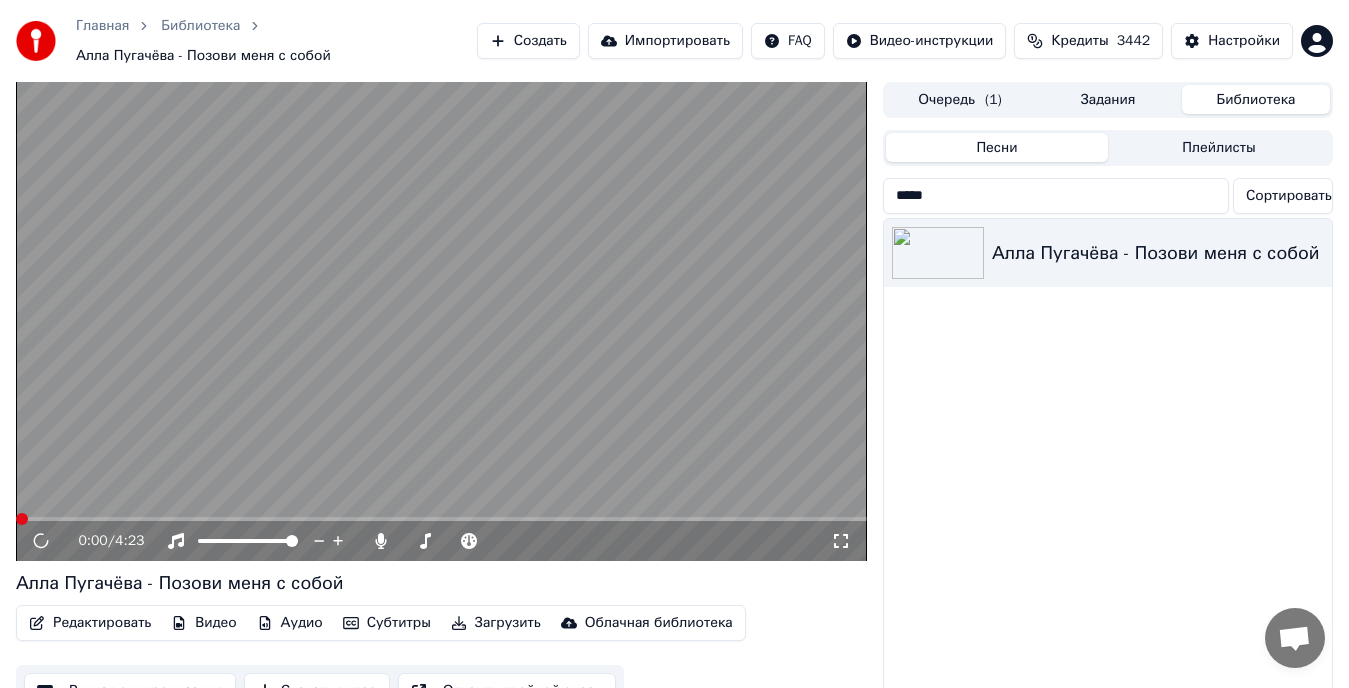 click 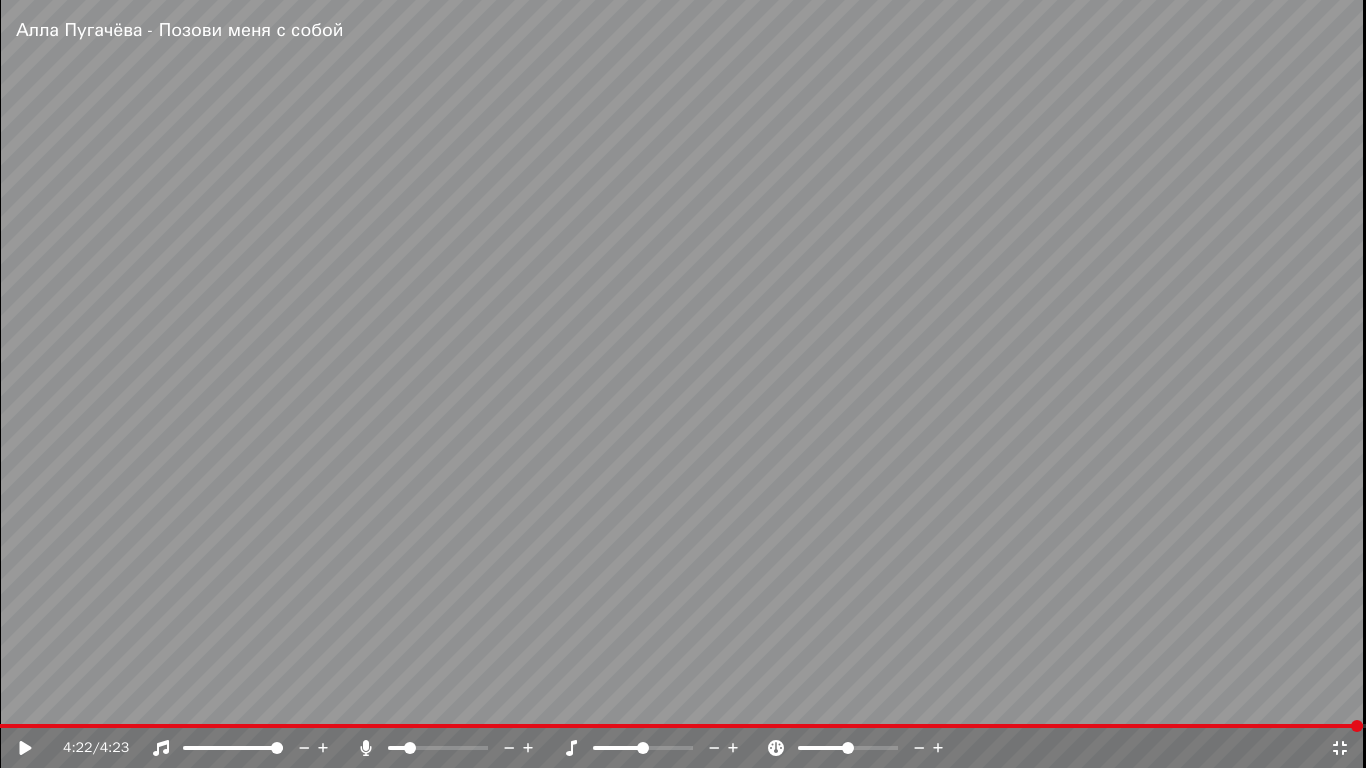 click 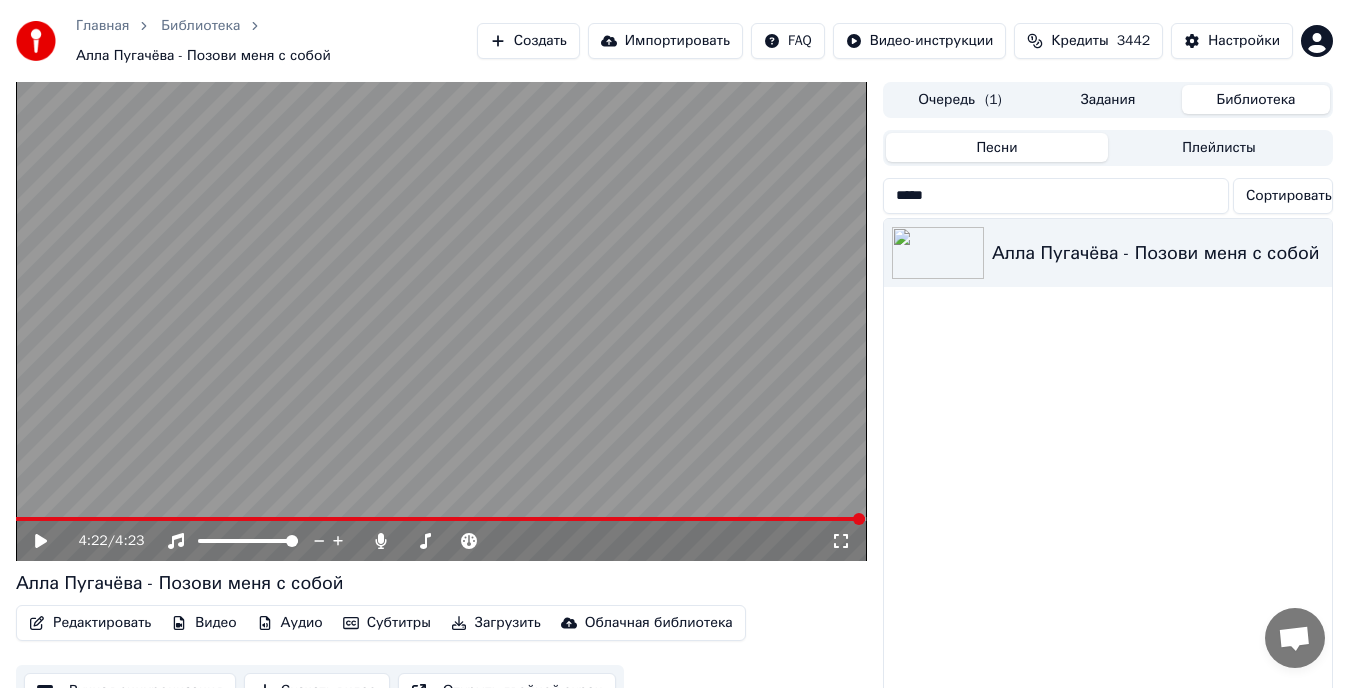 click on "*****" at bounding box center (1056, 196) 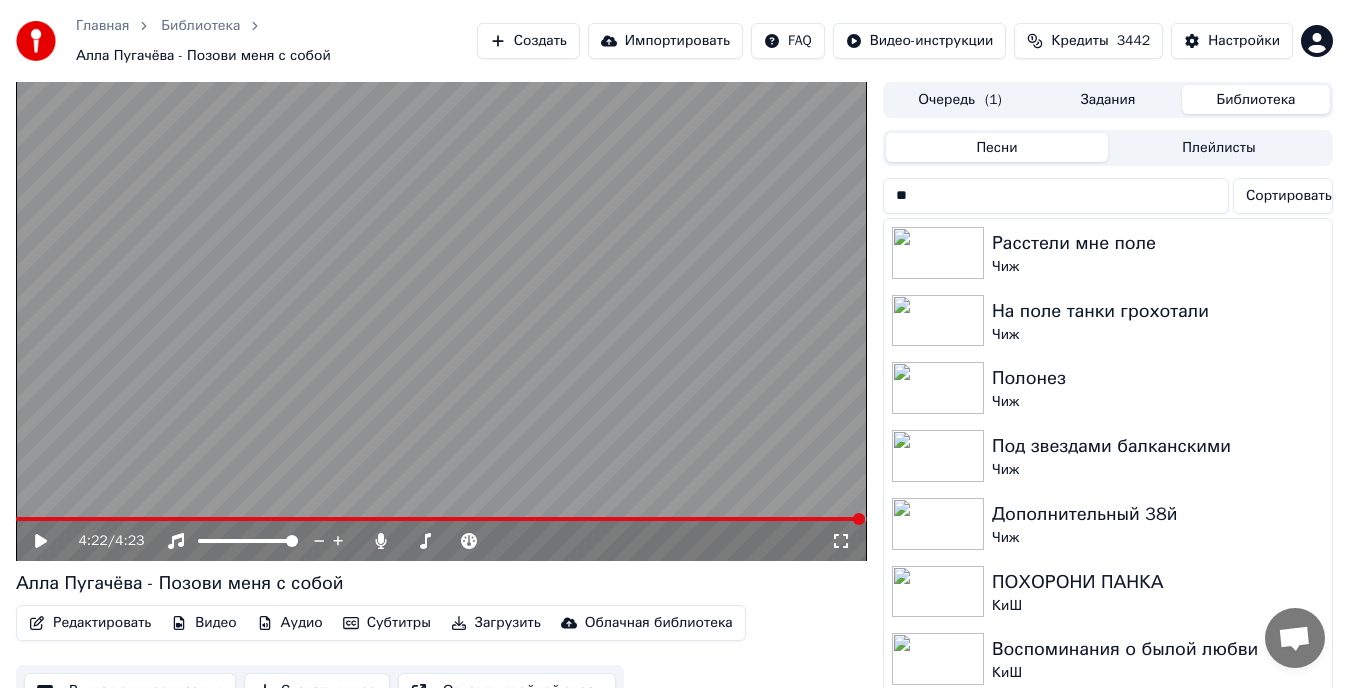 type on "*" 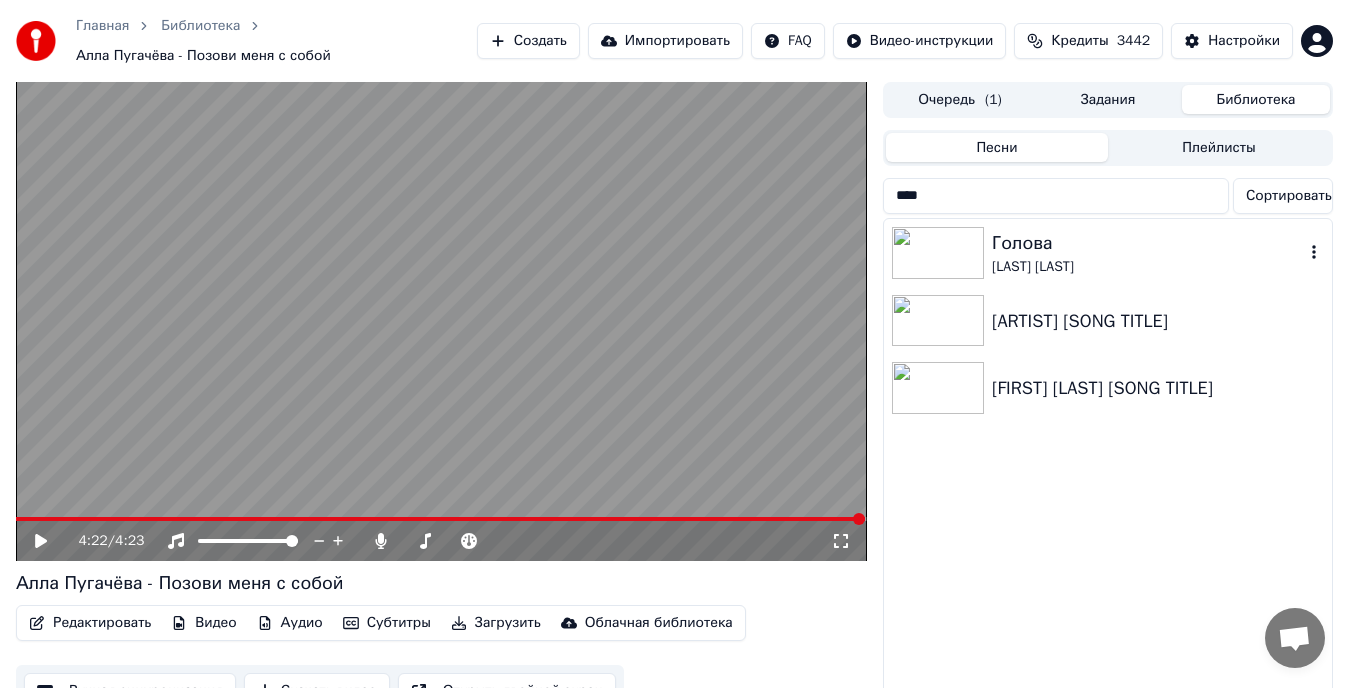 click on "Голова" at bounding box center (1148, 243) 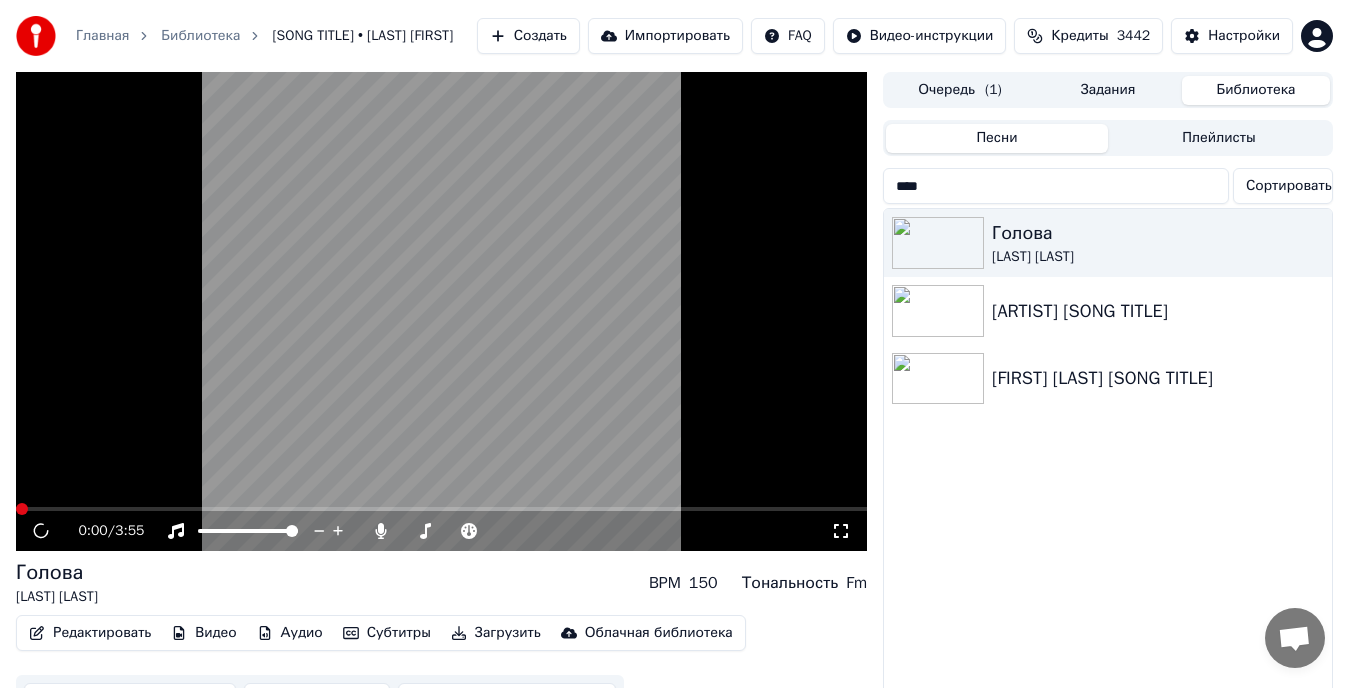 click 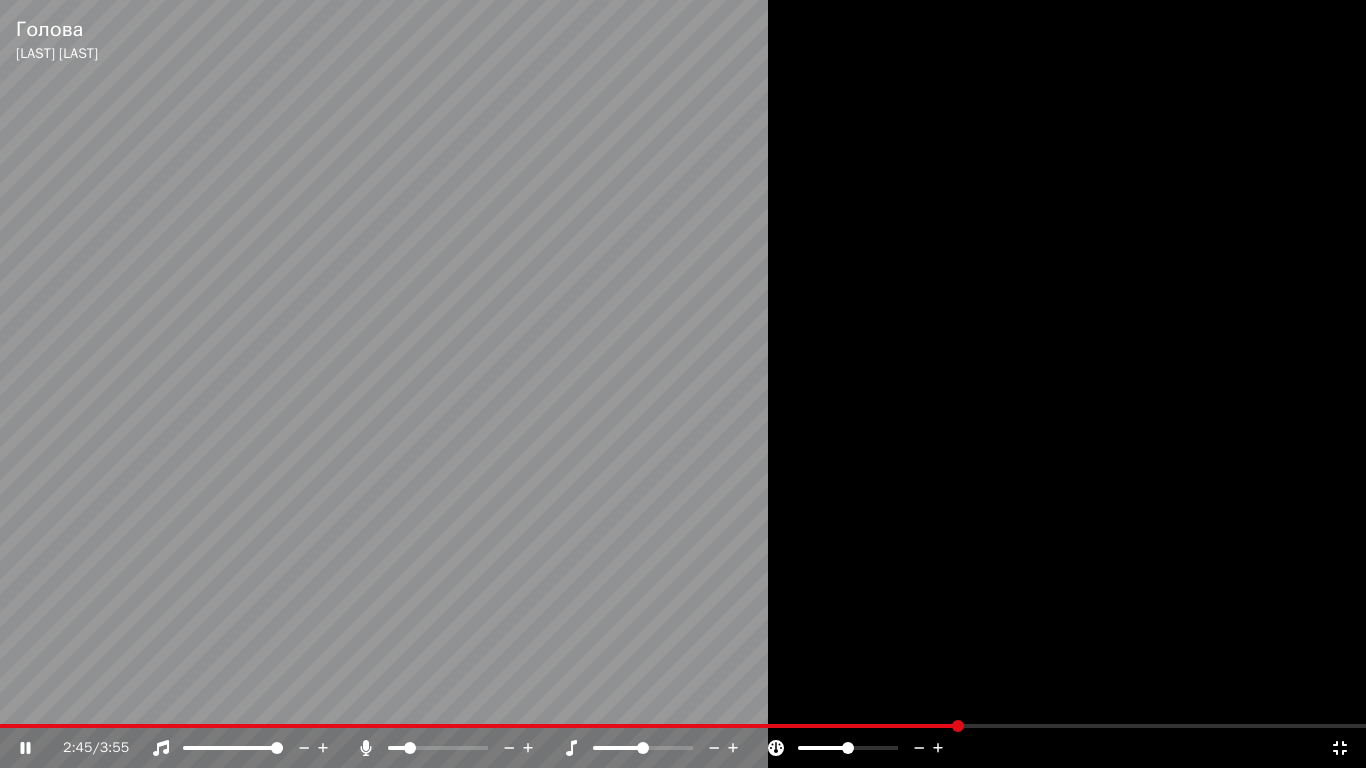 click 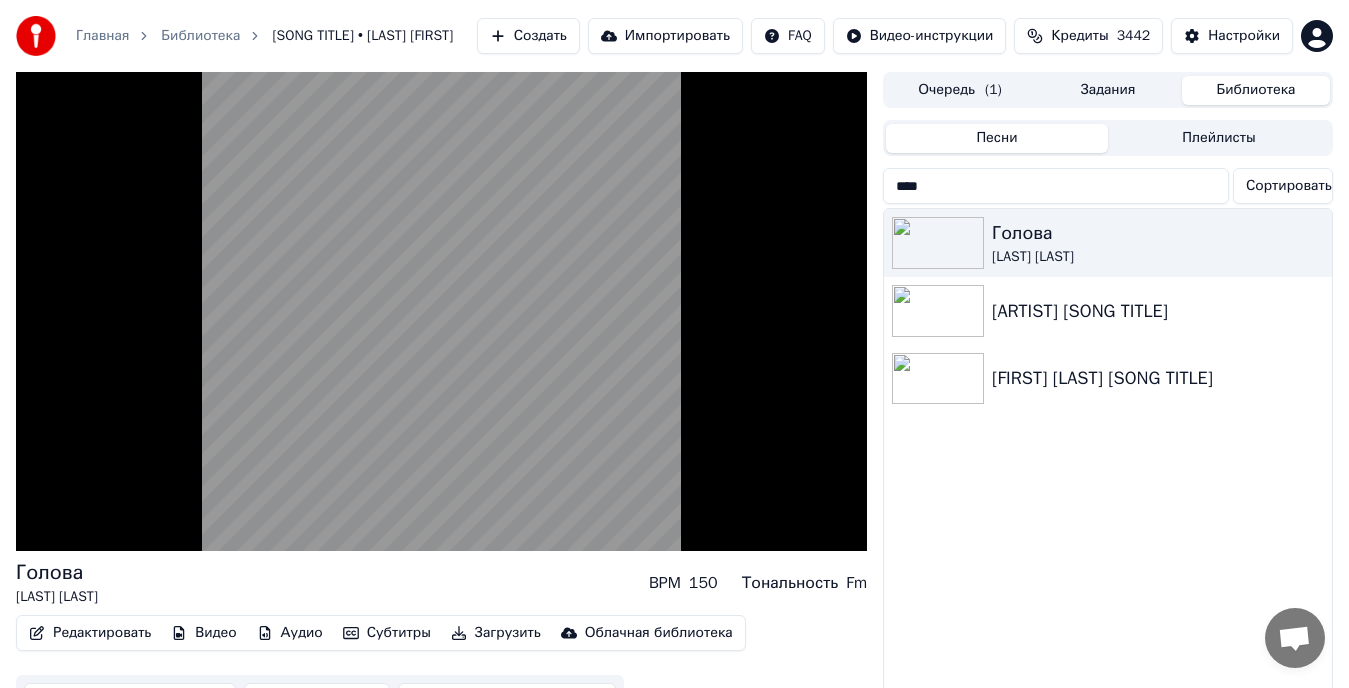click on "****" at bounding box center [1056, 186] 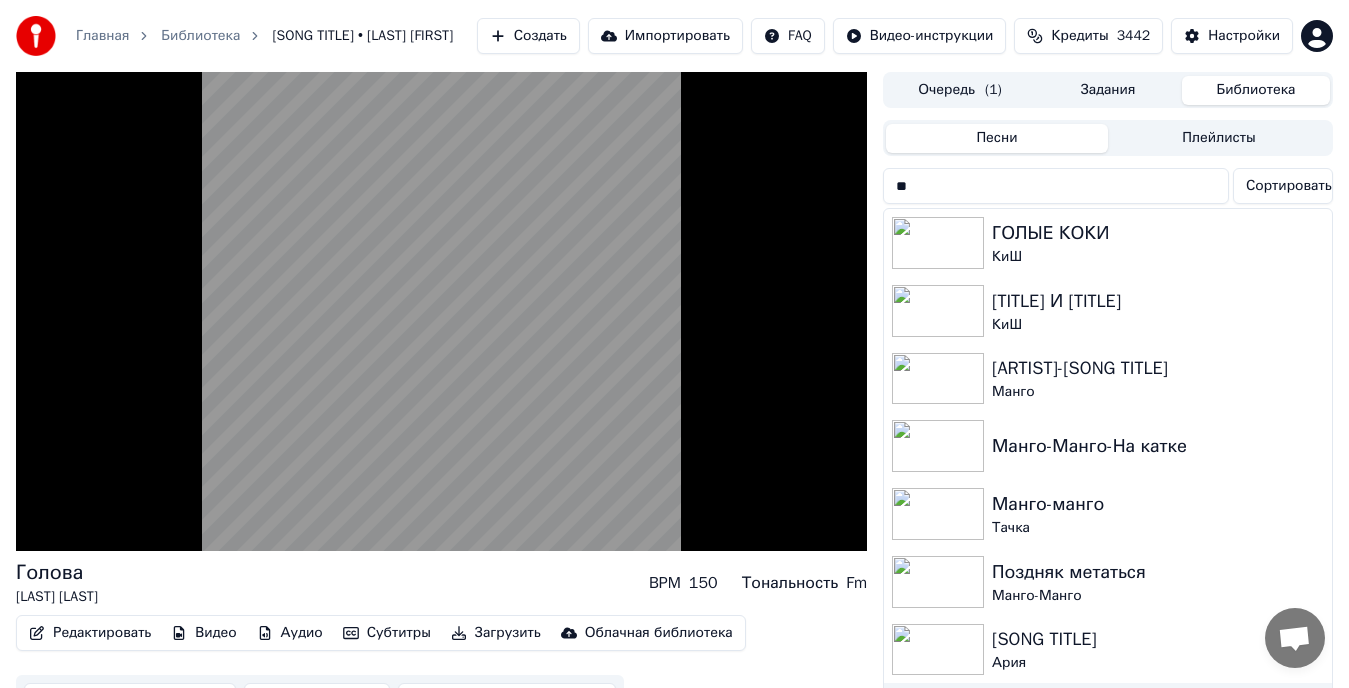type on "*" 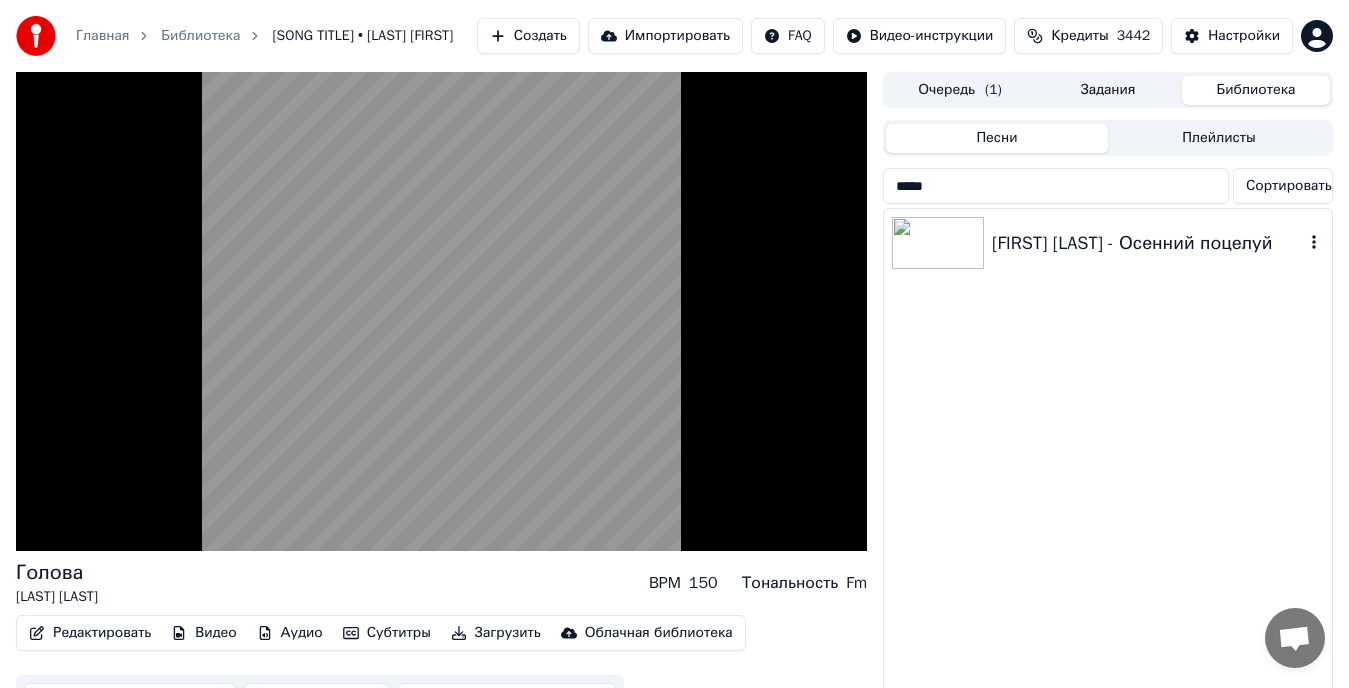 click on "[FIRST] [LAST] - Осенний поцелуй" at bounding box center [1148, 243] 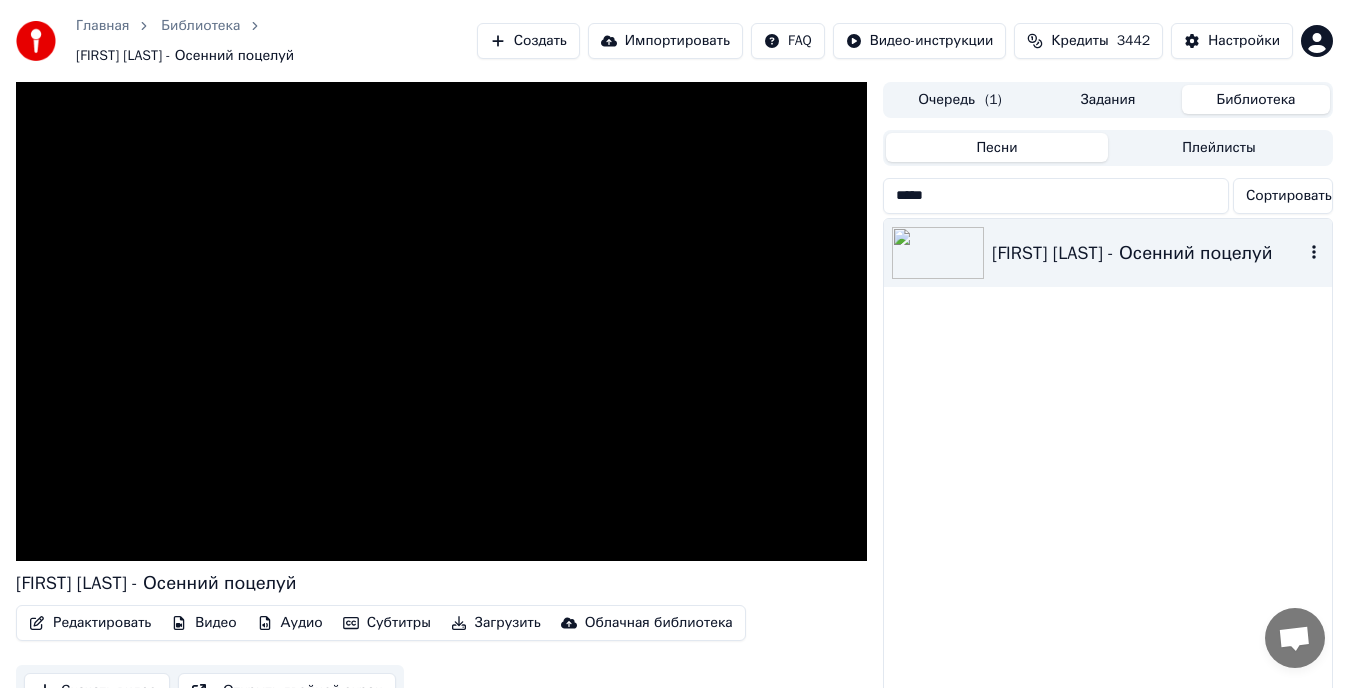 click on "[FIRST] [LAST] - Осенний поцелуй" at bounding box center [1108, 253] 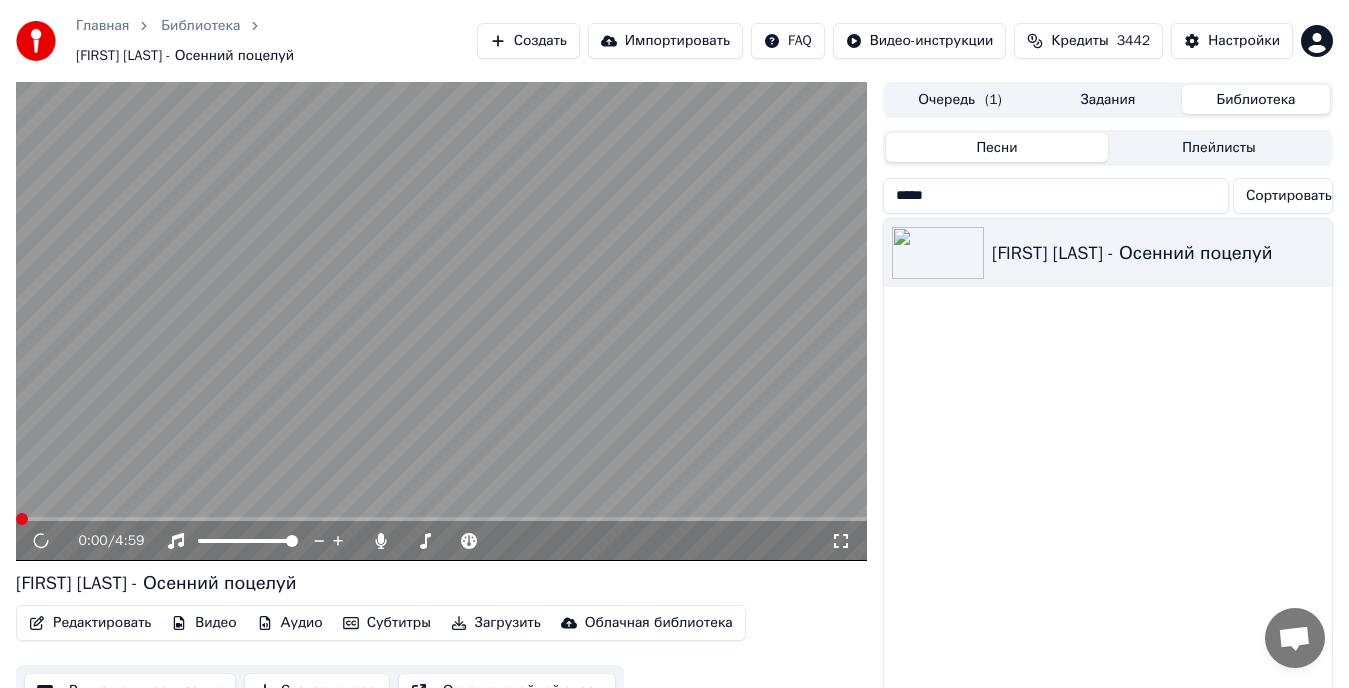 drag, startPoint x: 846, startPoint y: 537, endPoint x: 847, endPoint y: 562, distance: 25.019993 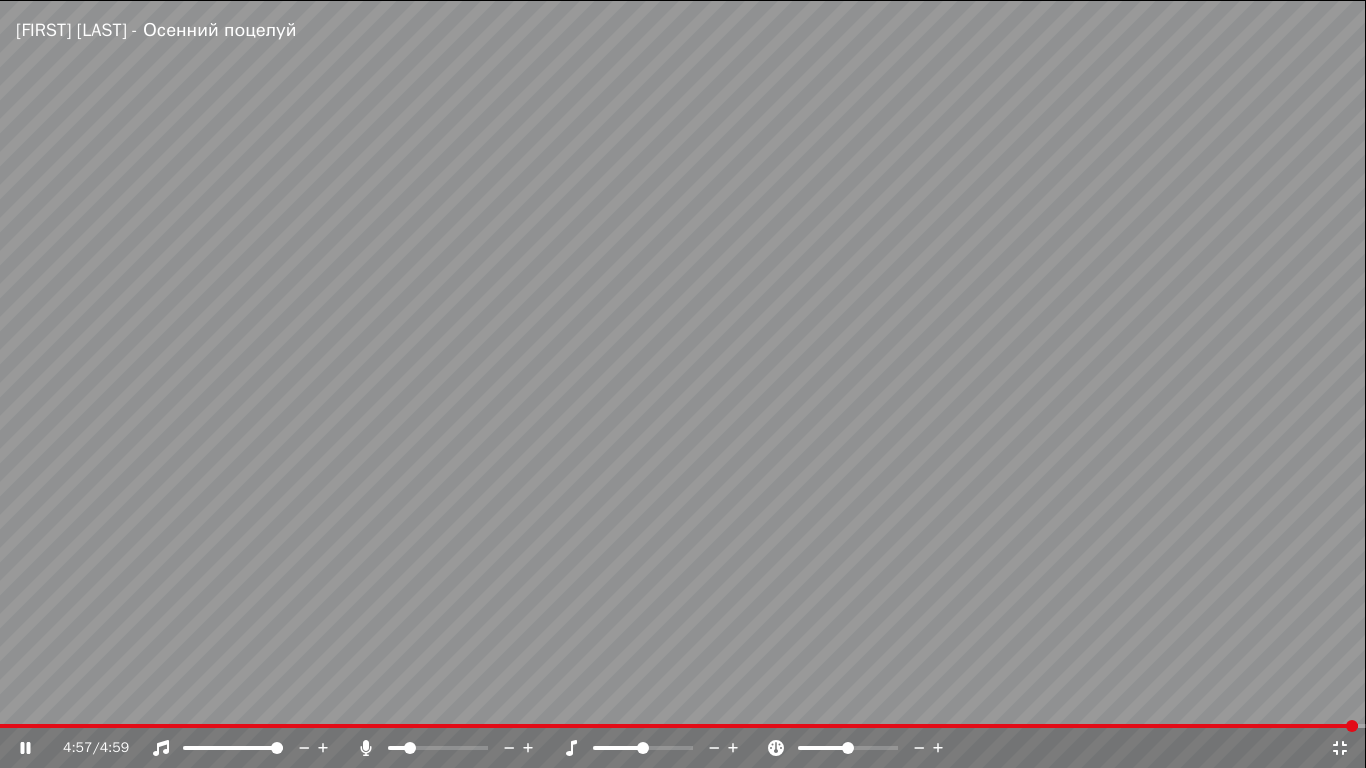click 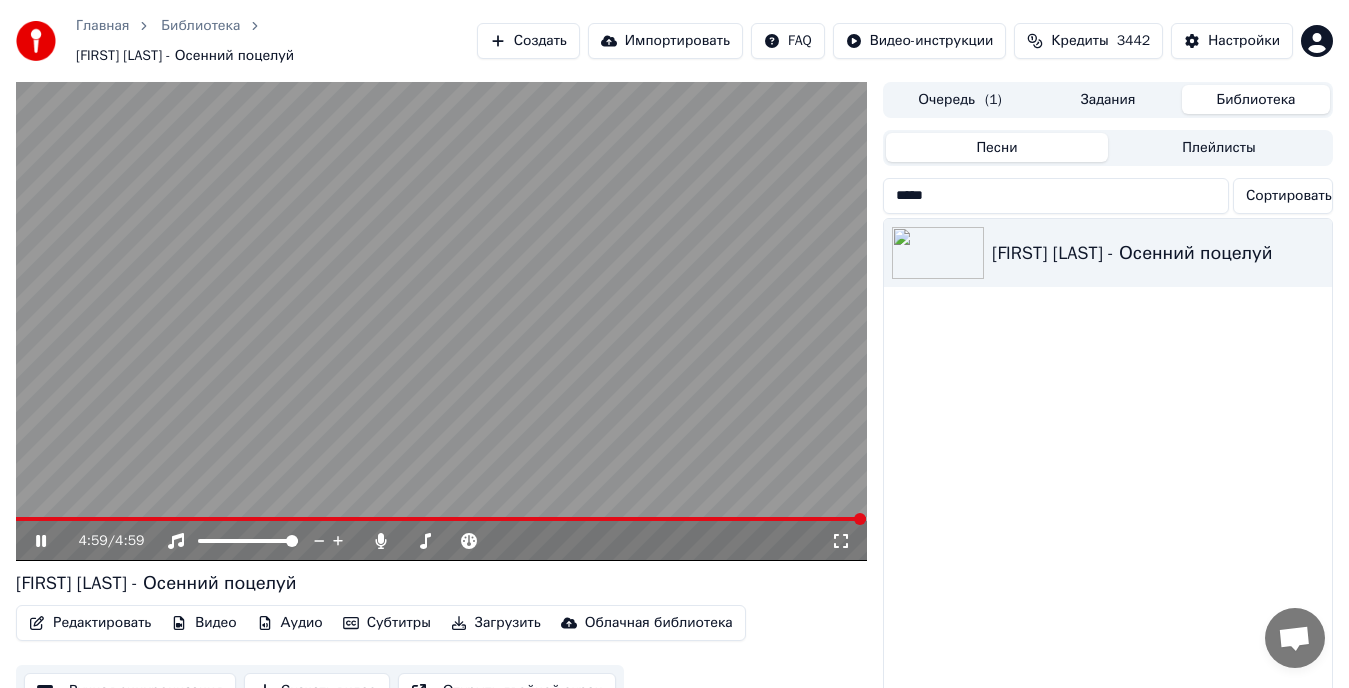 click on "*****" at bounding box center [1056, 196] 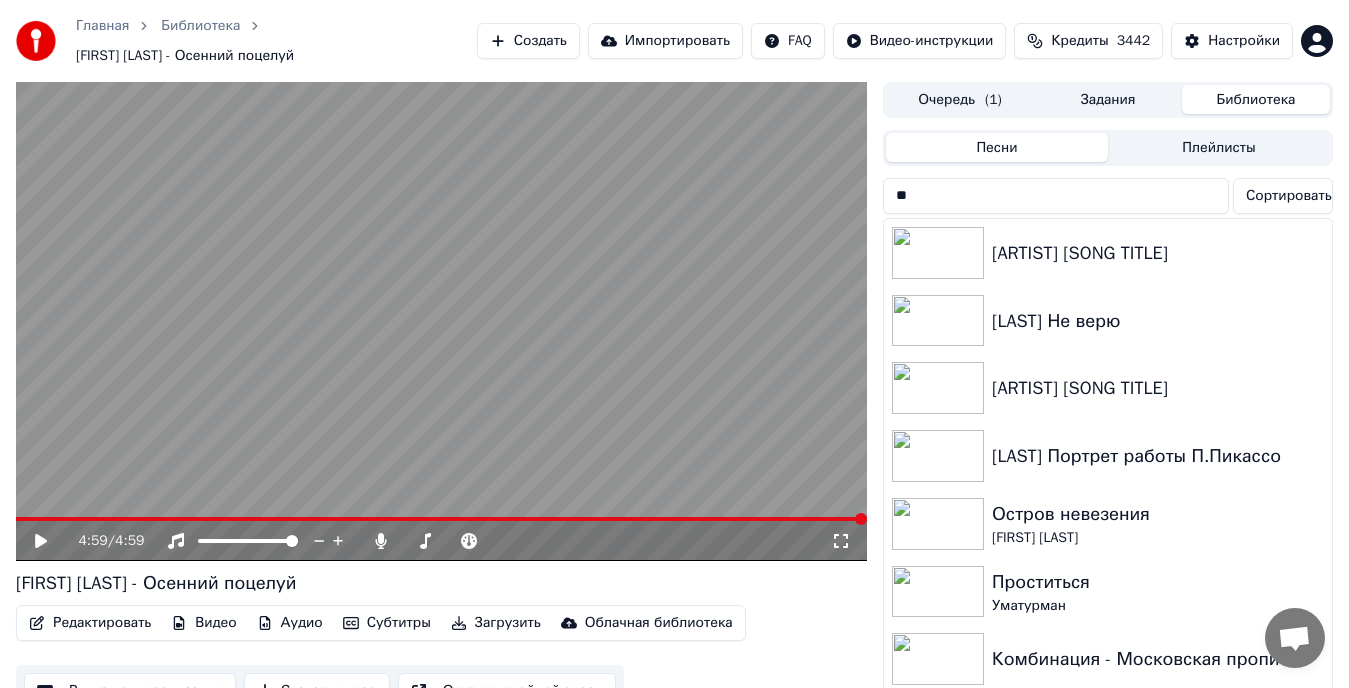 type on "*" 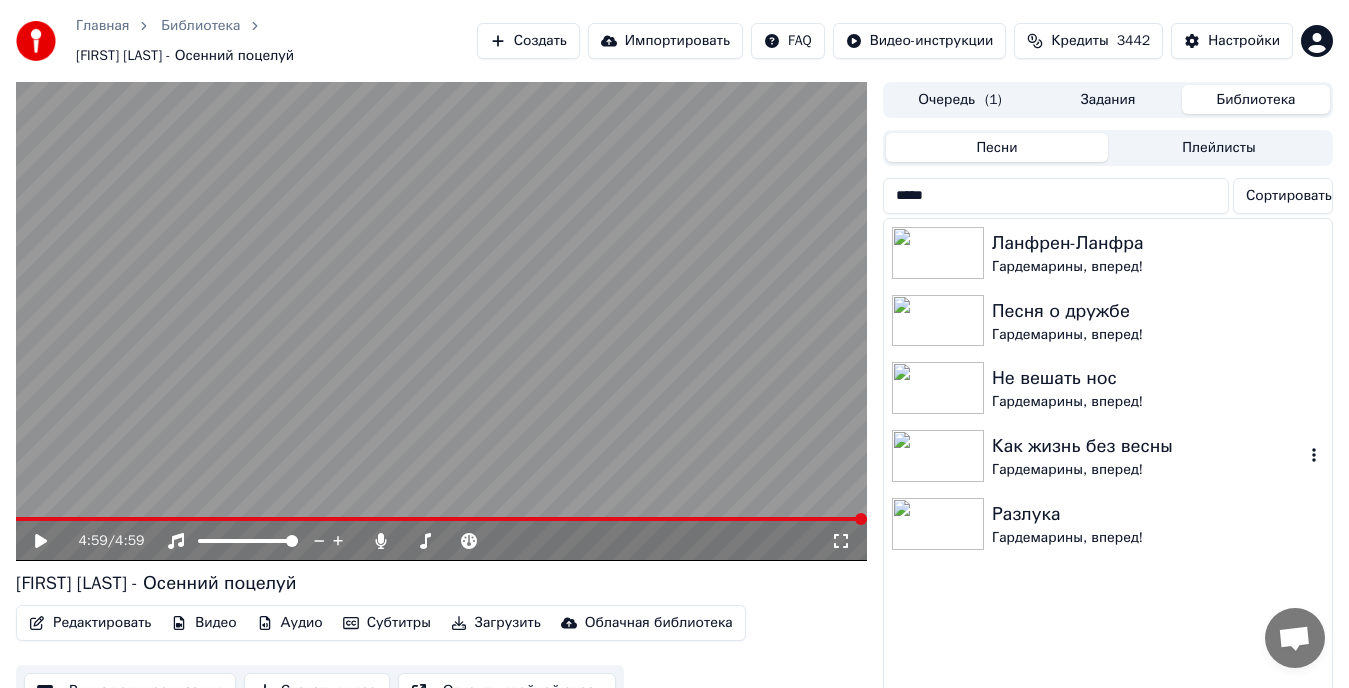 click on "Как жизнь без весны" at bounding box center (1148, 446) 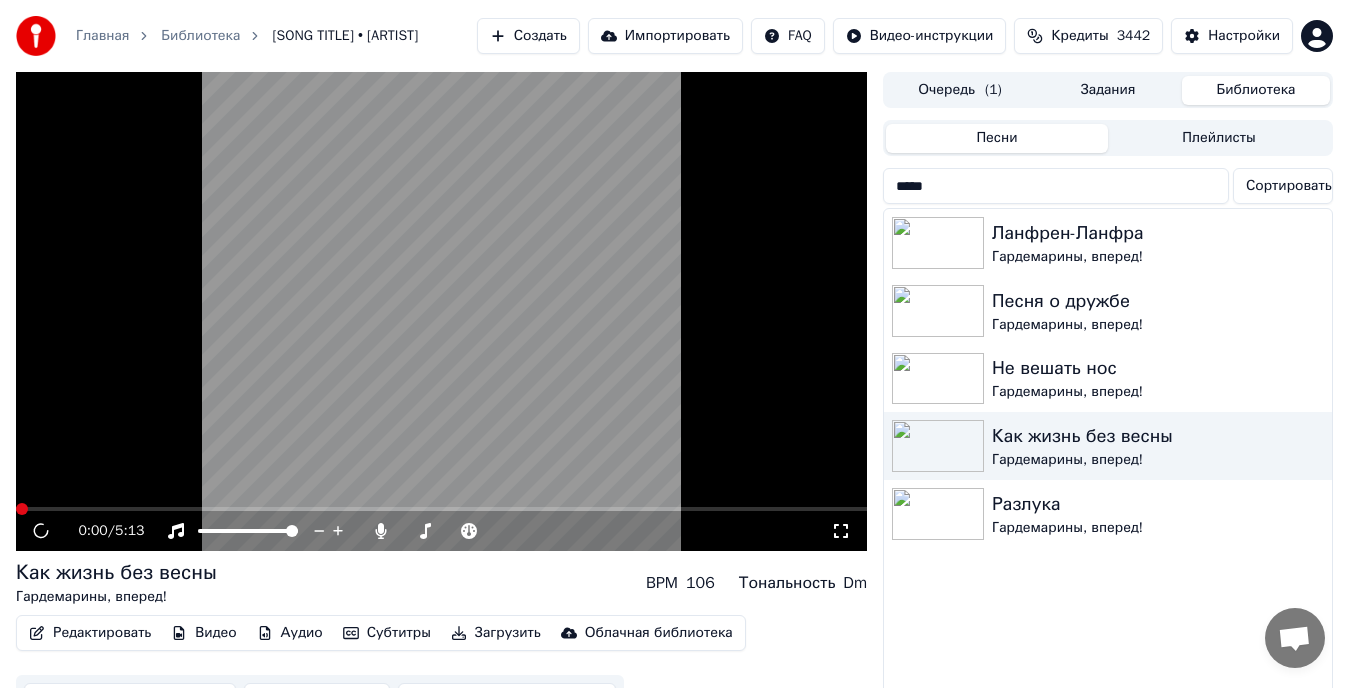 click 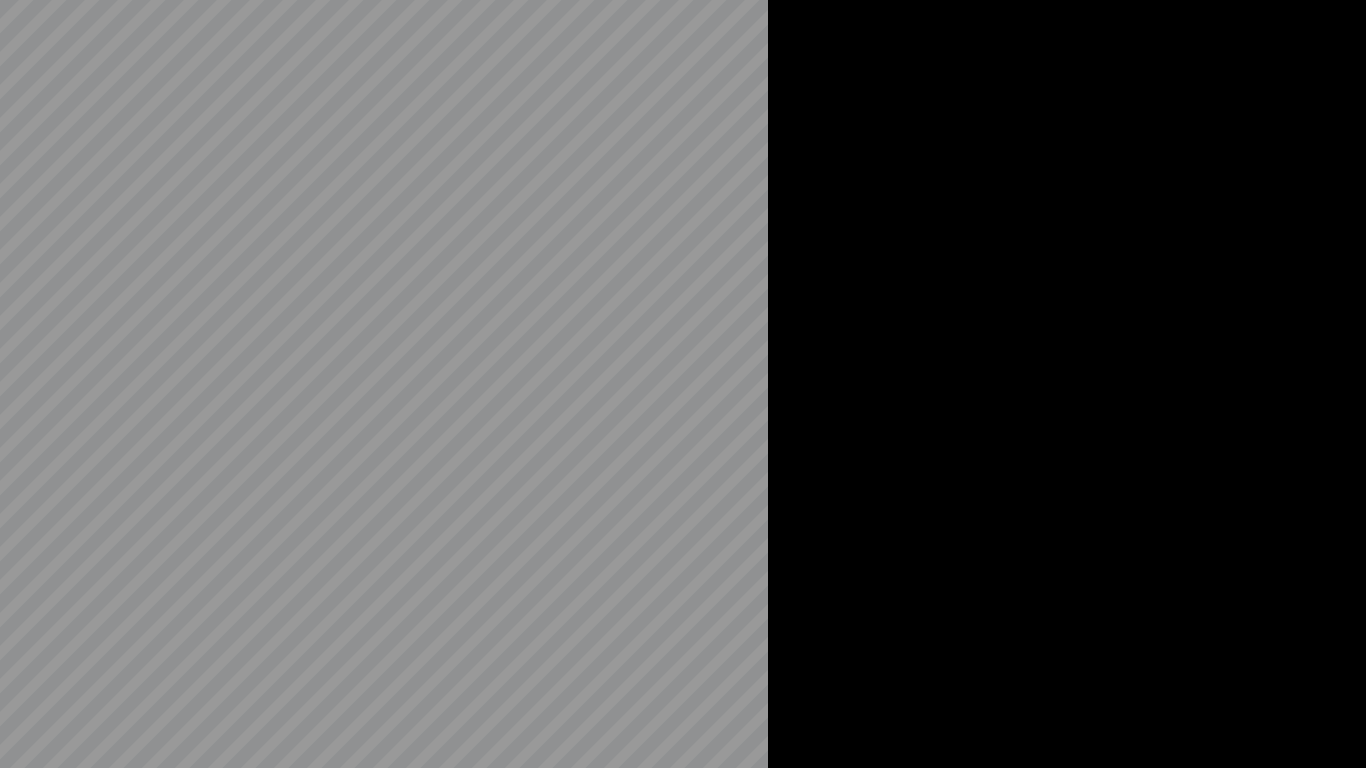click at bounding box center [683, 384] 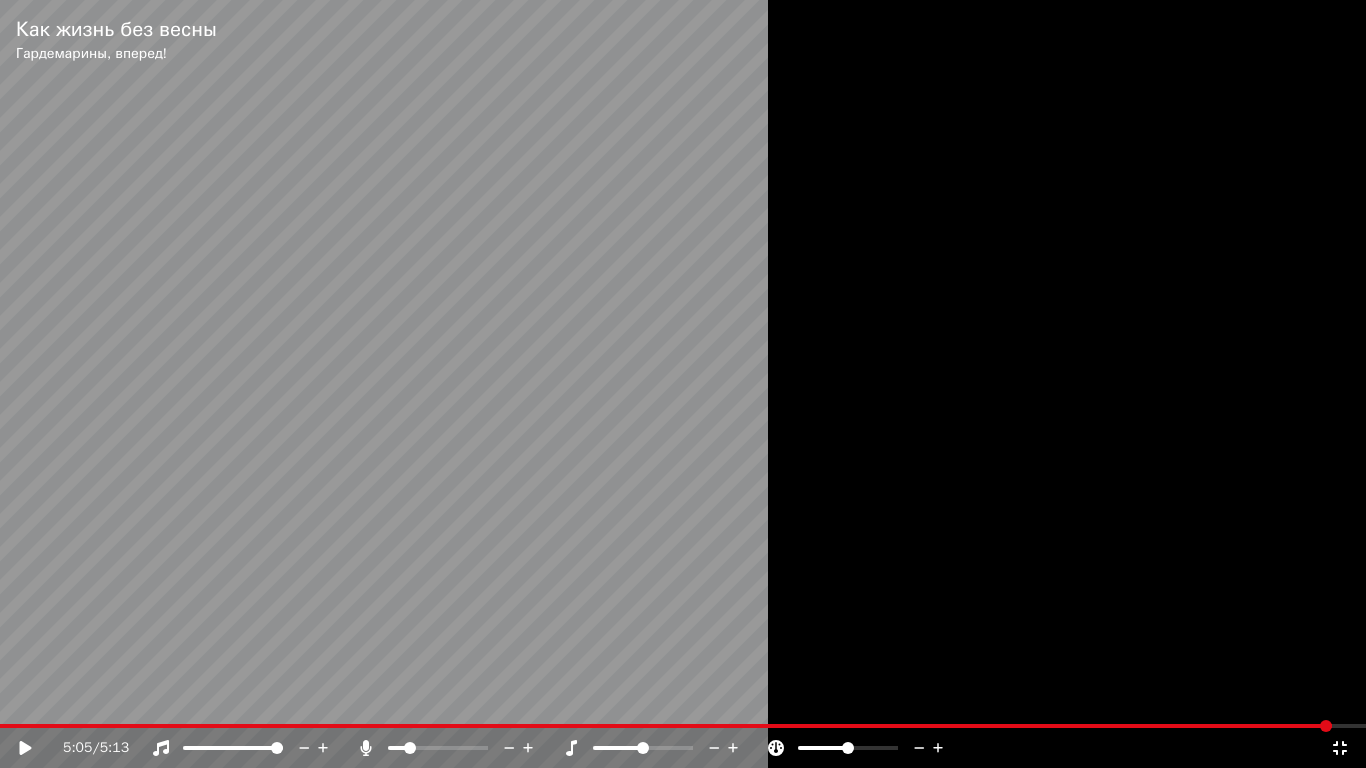 click 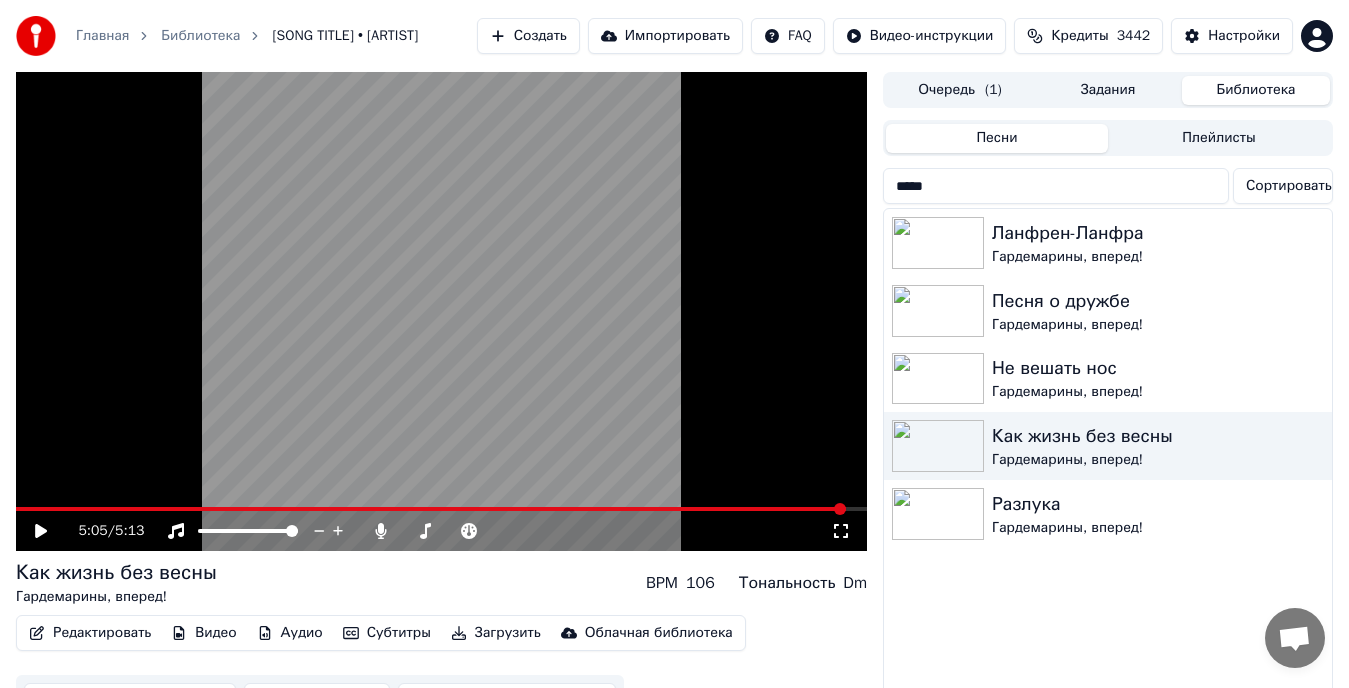 click on "*****" at bounding box center [1056, 186] 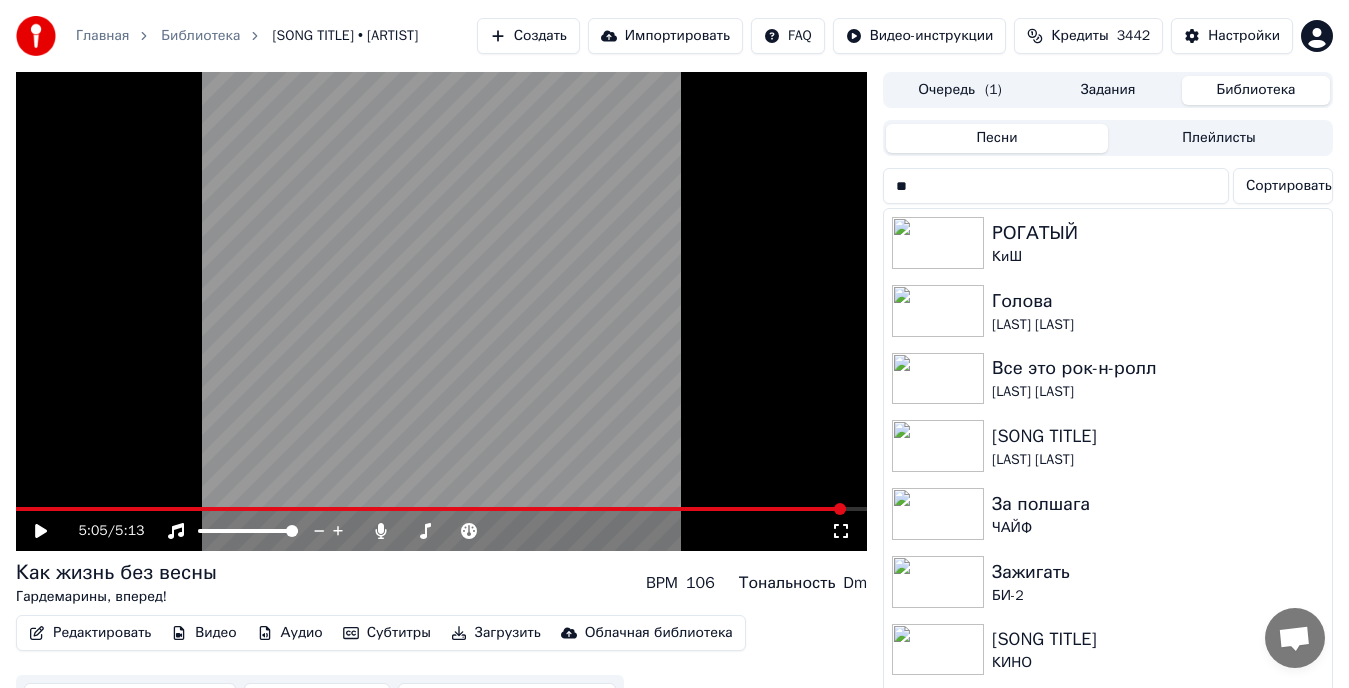 type on "*" 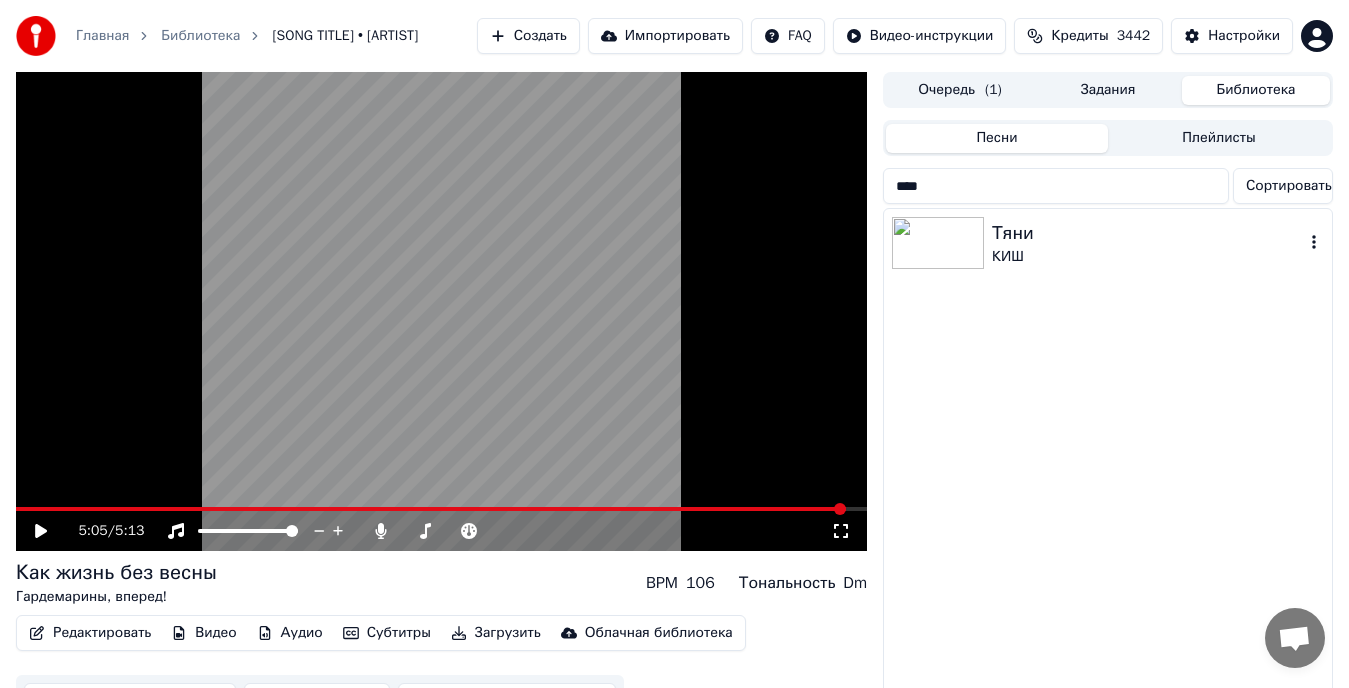 click at bounding box center (938, 243) 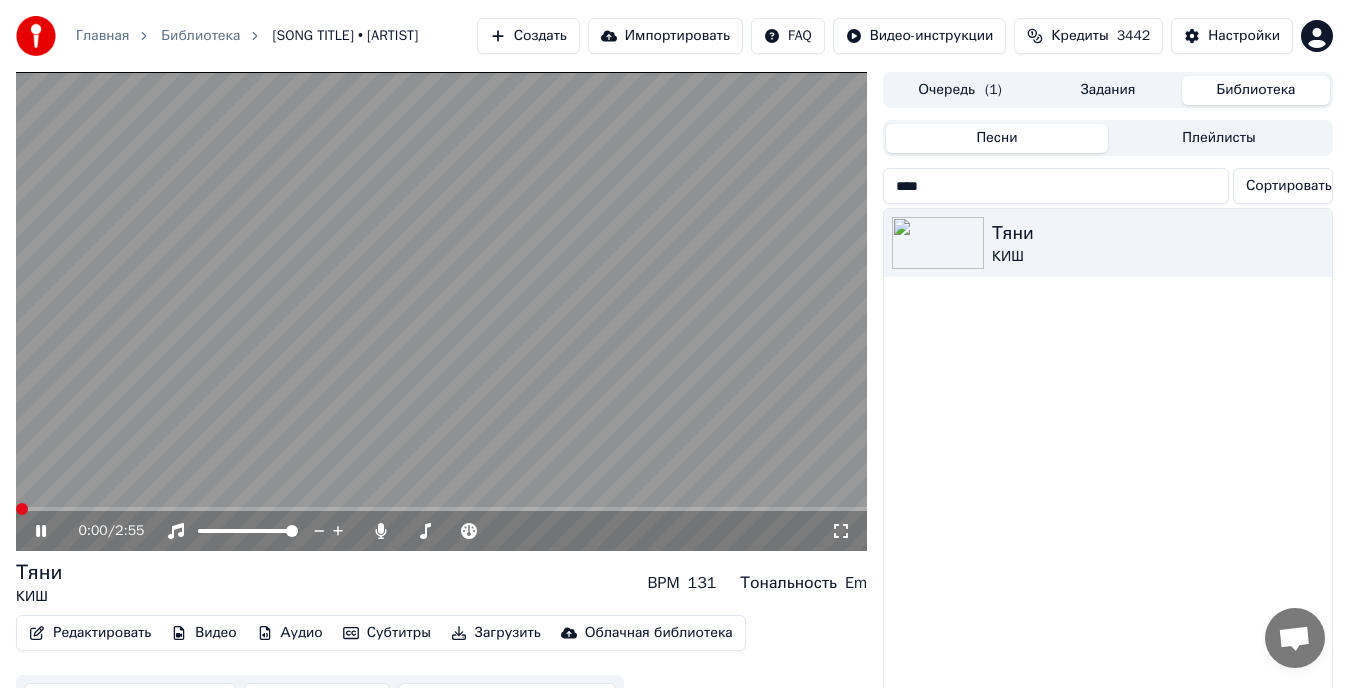 click on "0:00  /  2:55" at bounding box center (441, 531) 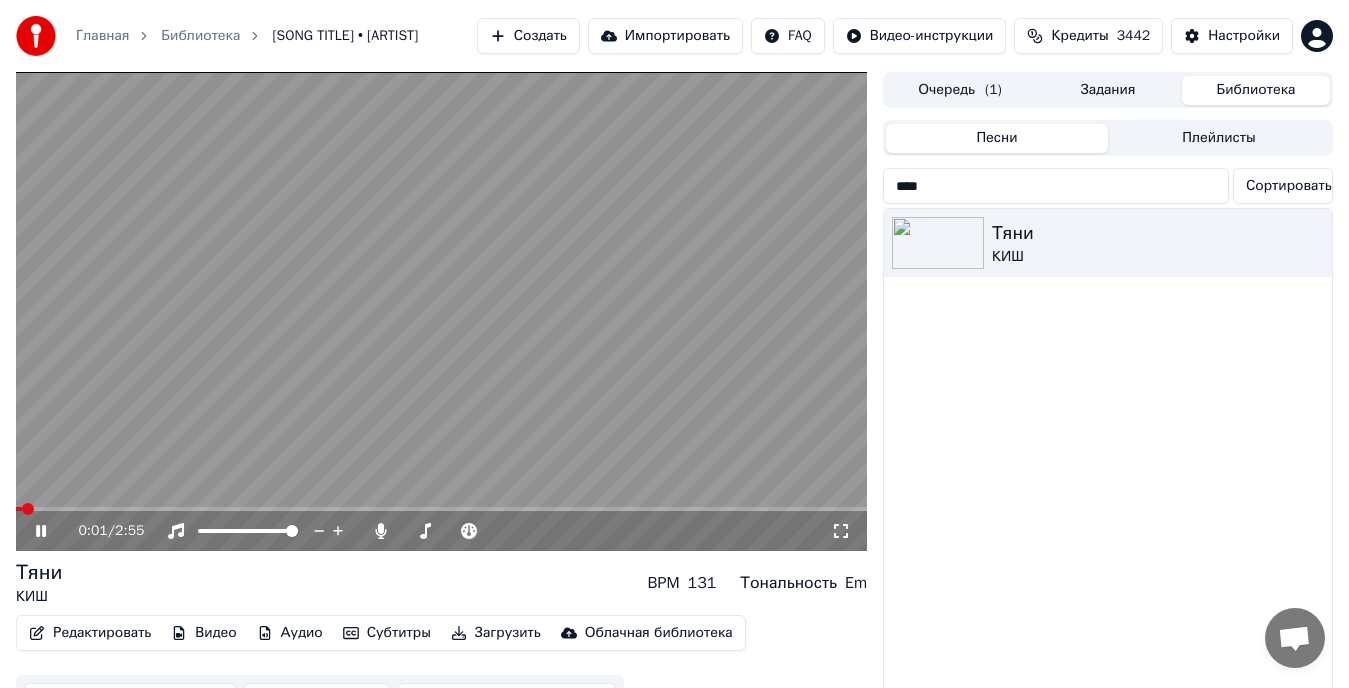 click 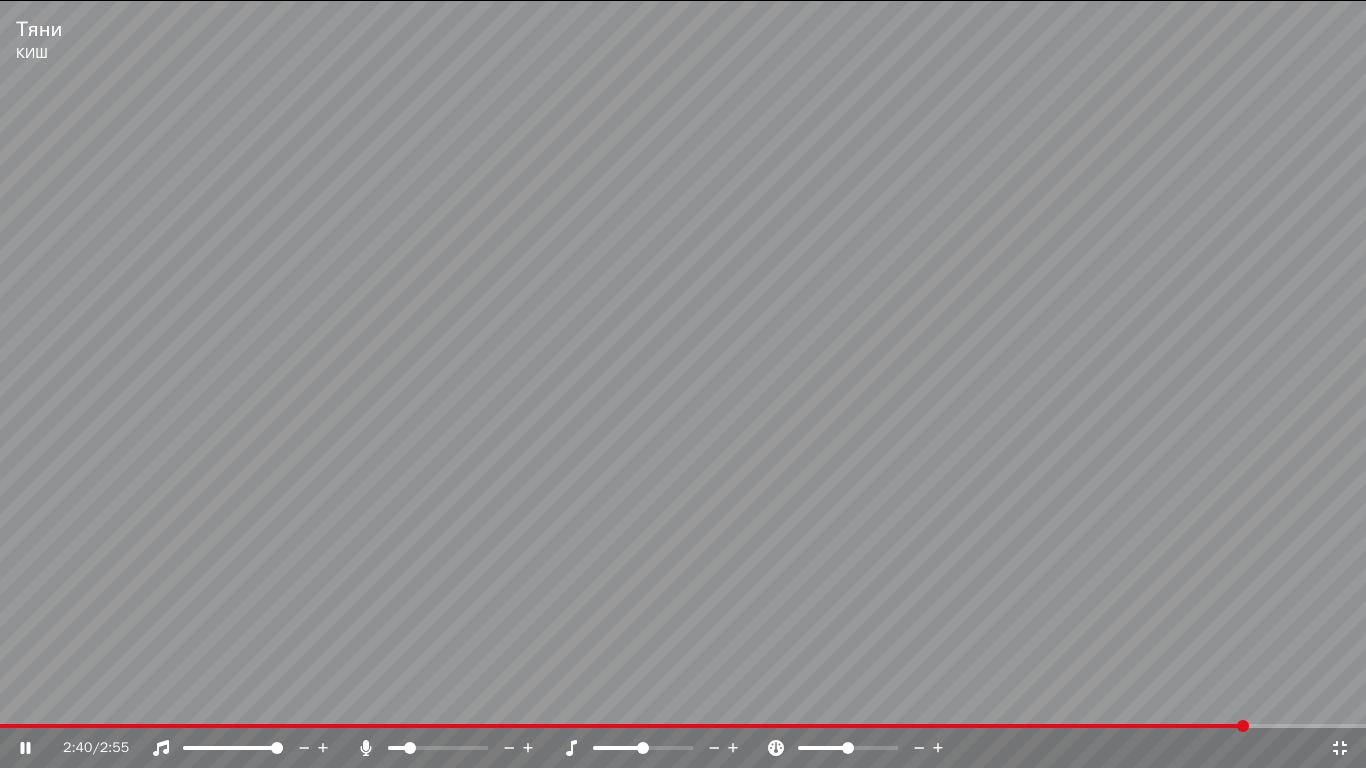 click 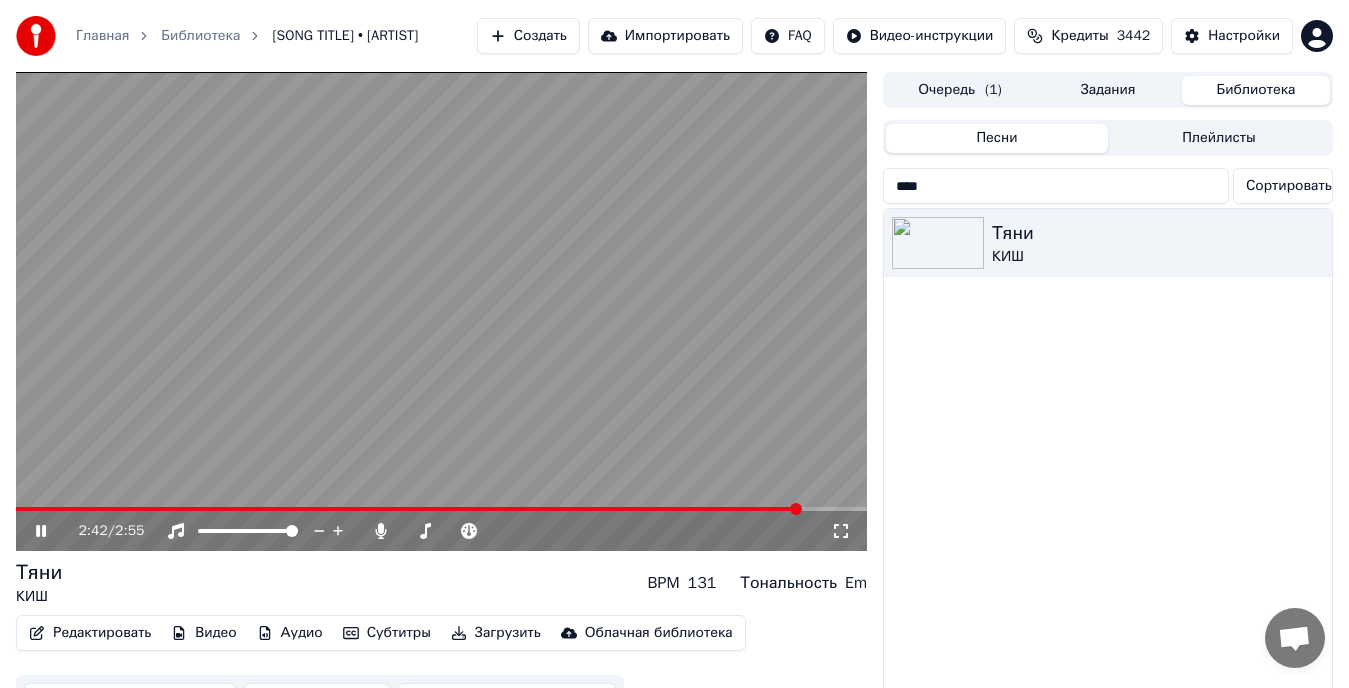 click on "****" at bounding box center [1056, 186] 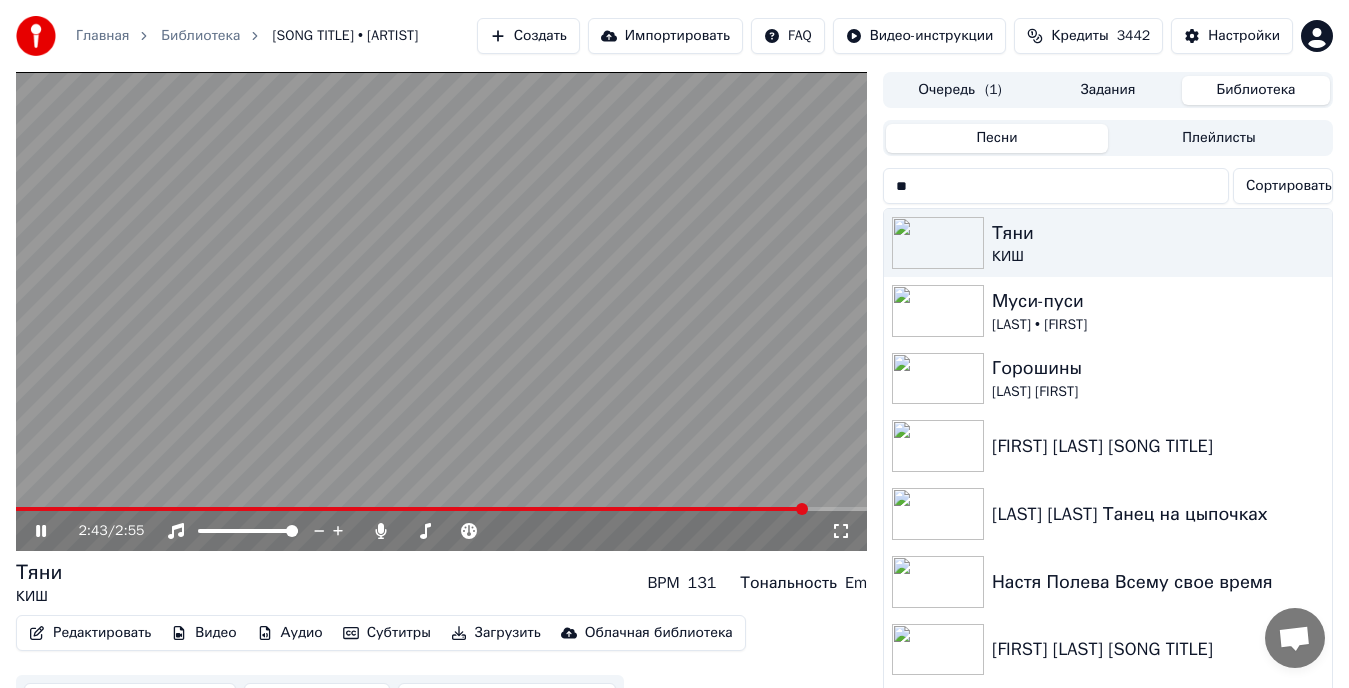 type on "*" 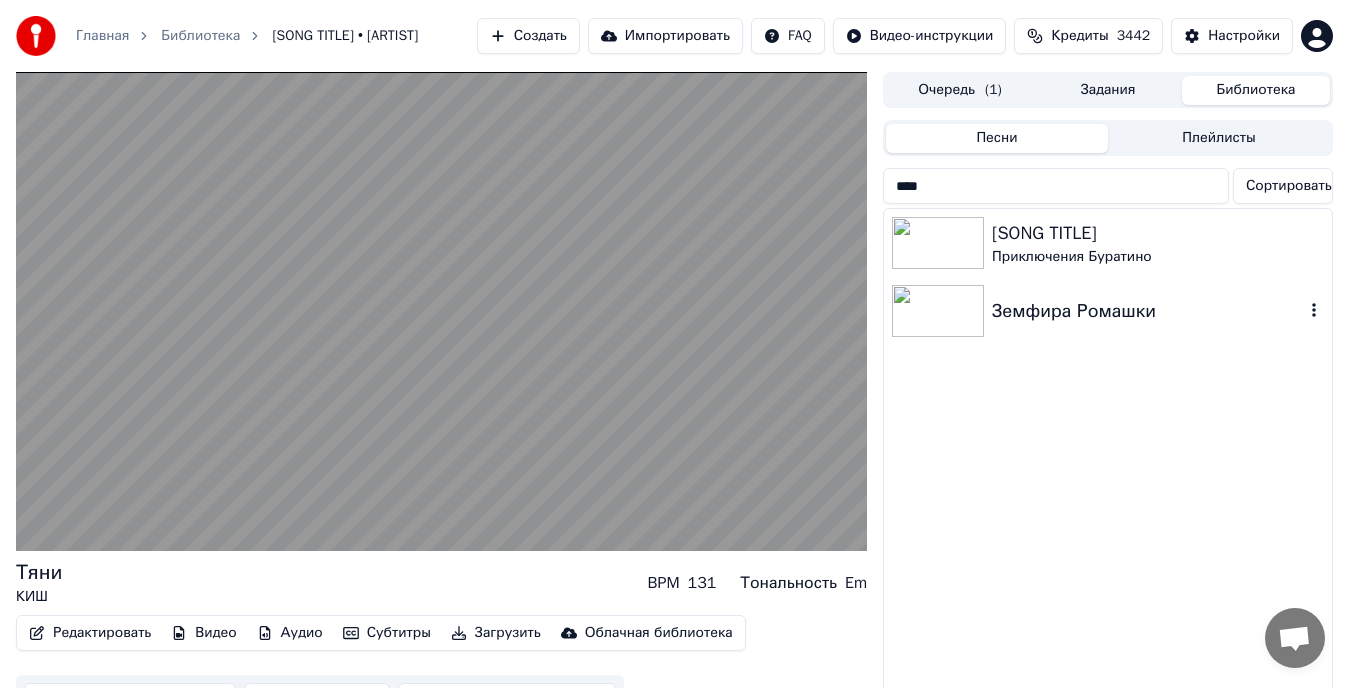 click on "Земфира Ромашки" at bounding box center [1148, 311] 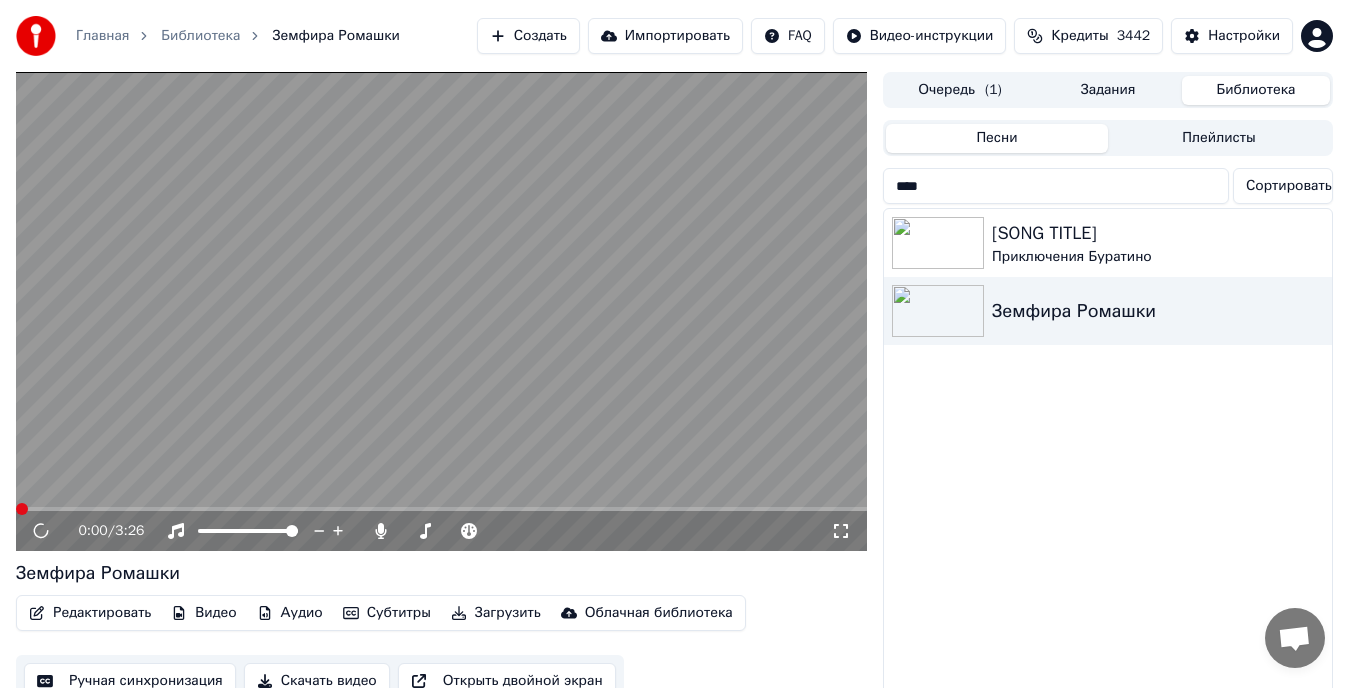 click 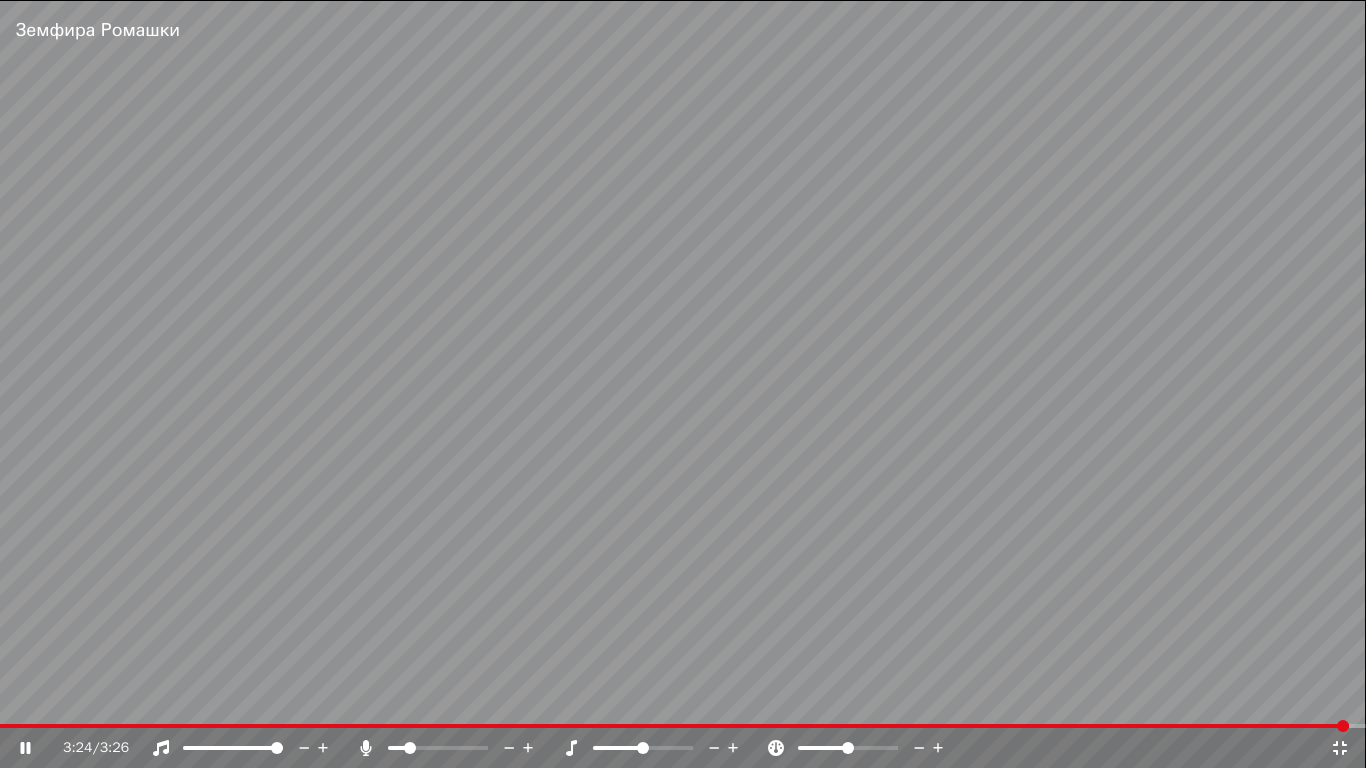 click 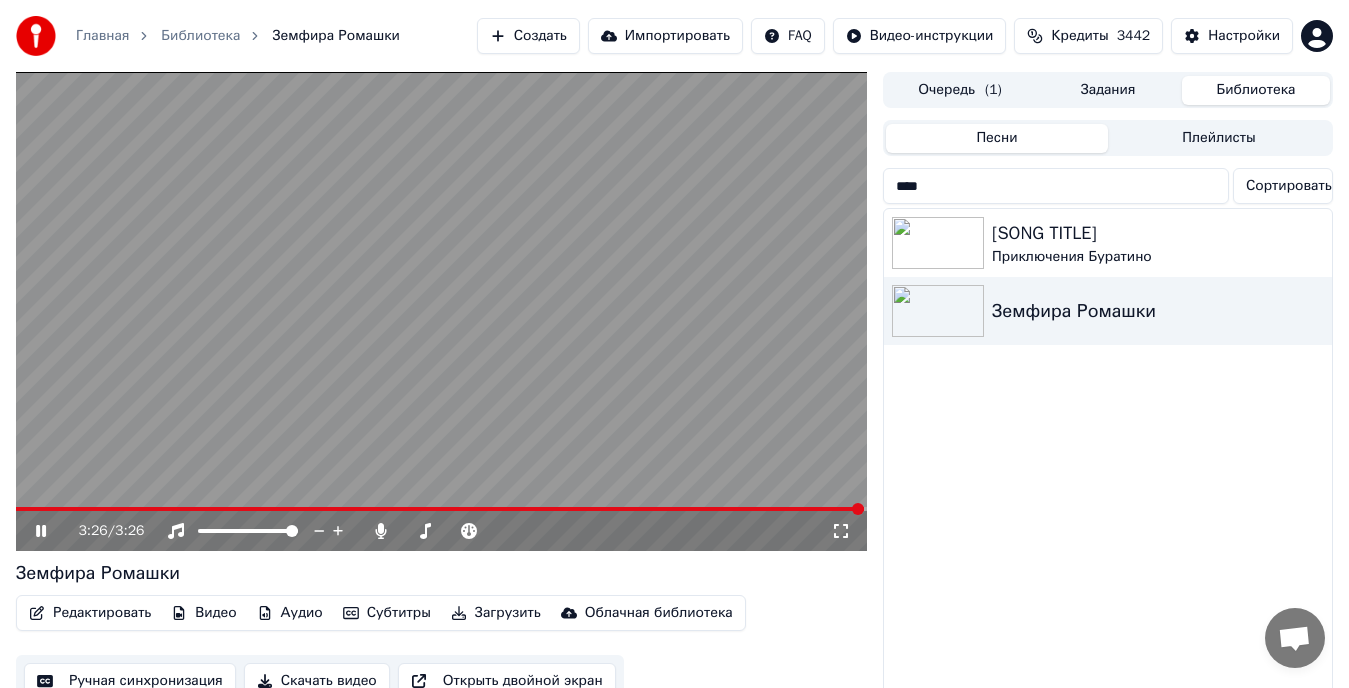 click on "****" at bounding box center (1056, 186) 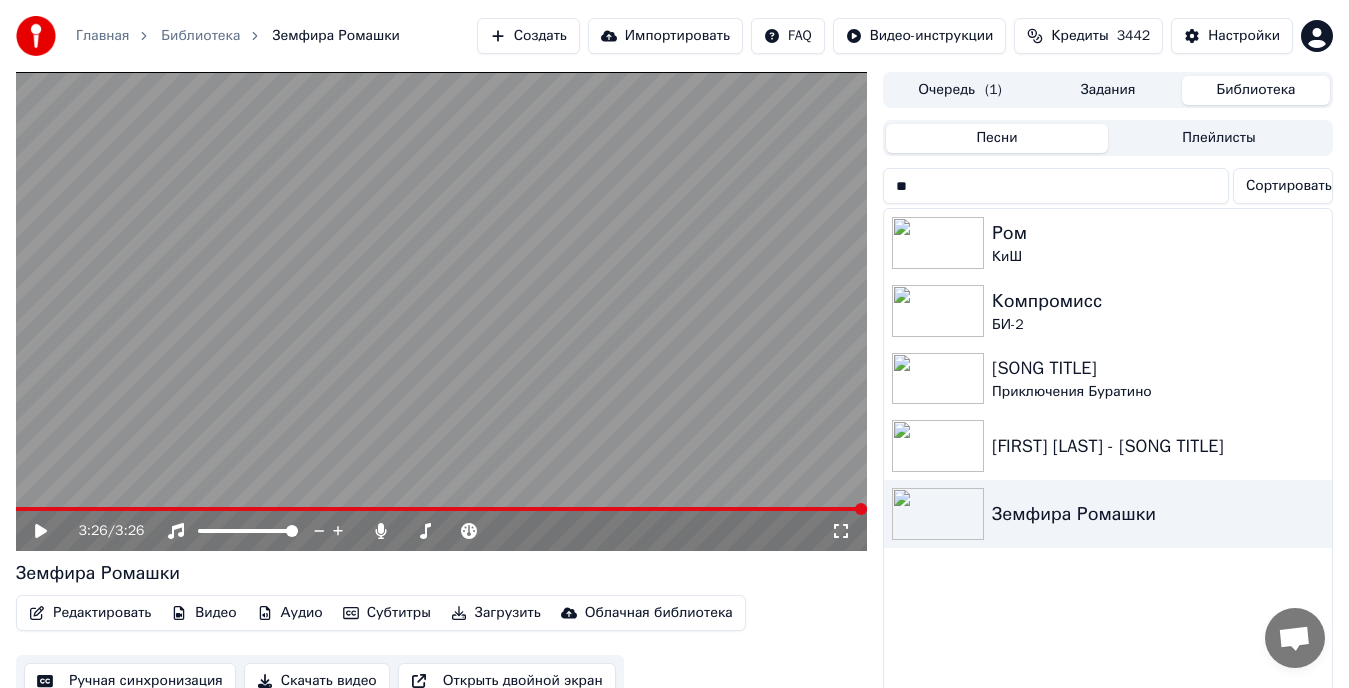 type on "*" 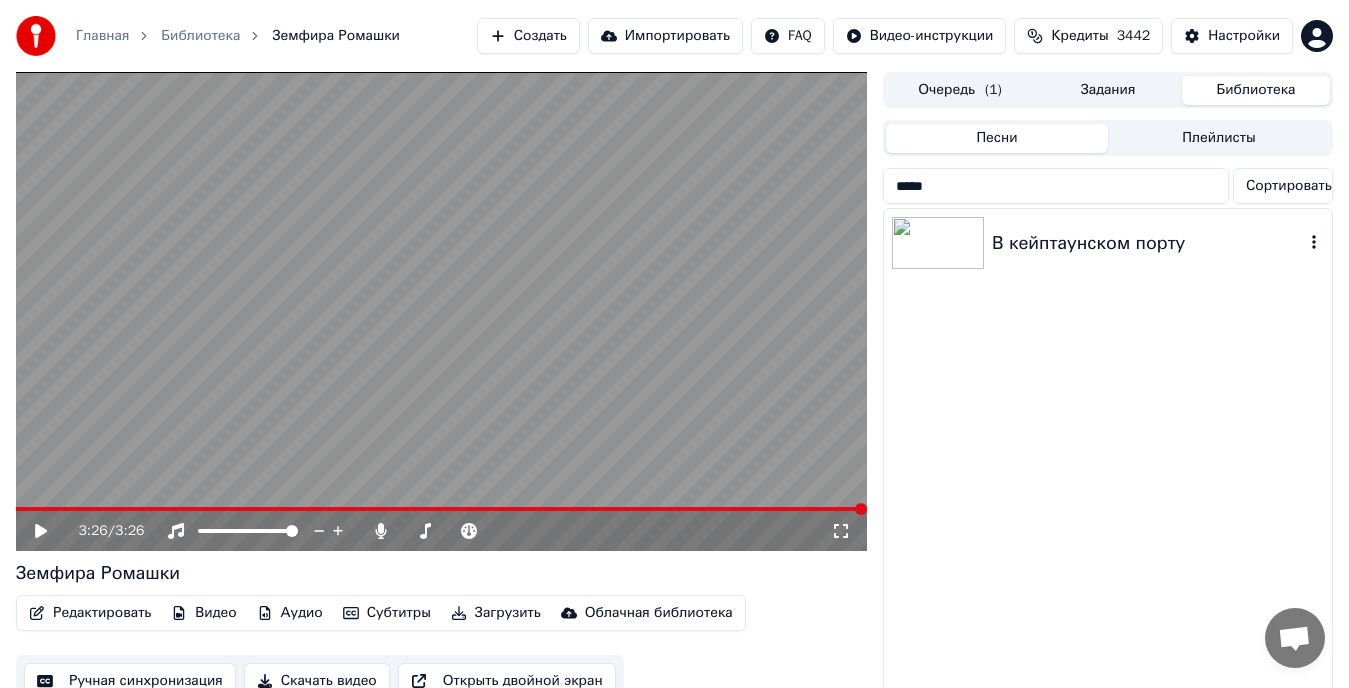 click on "В кейптаунском порту" at bounding box center (1148, 243) 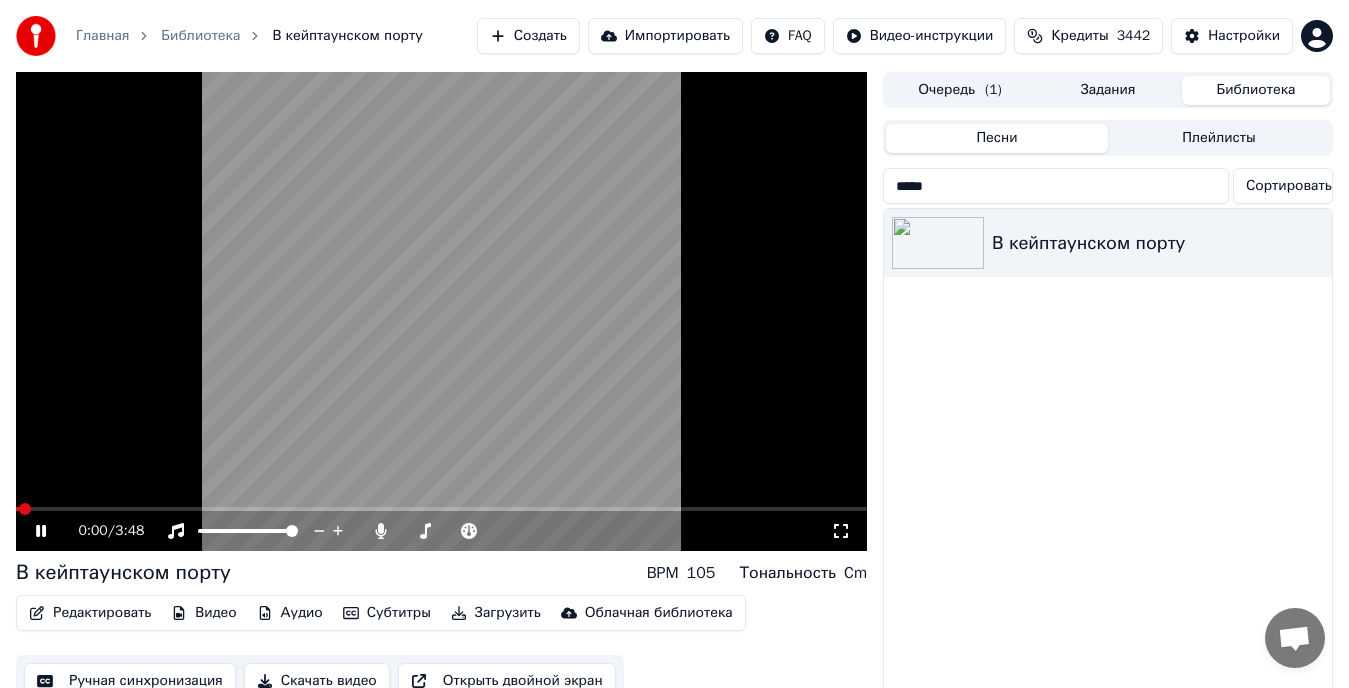 click 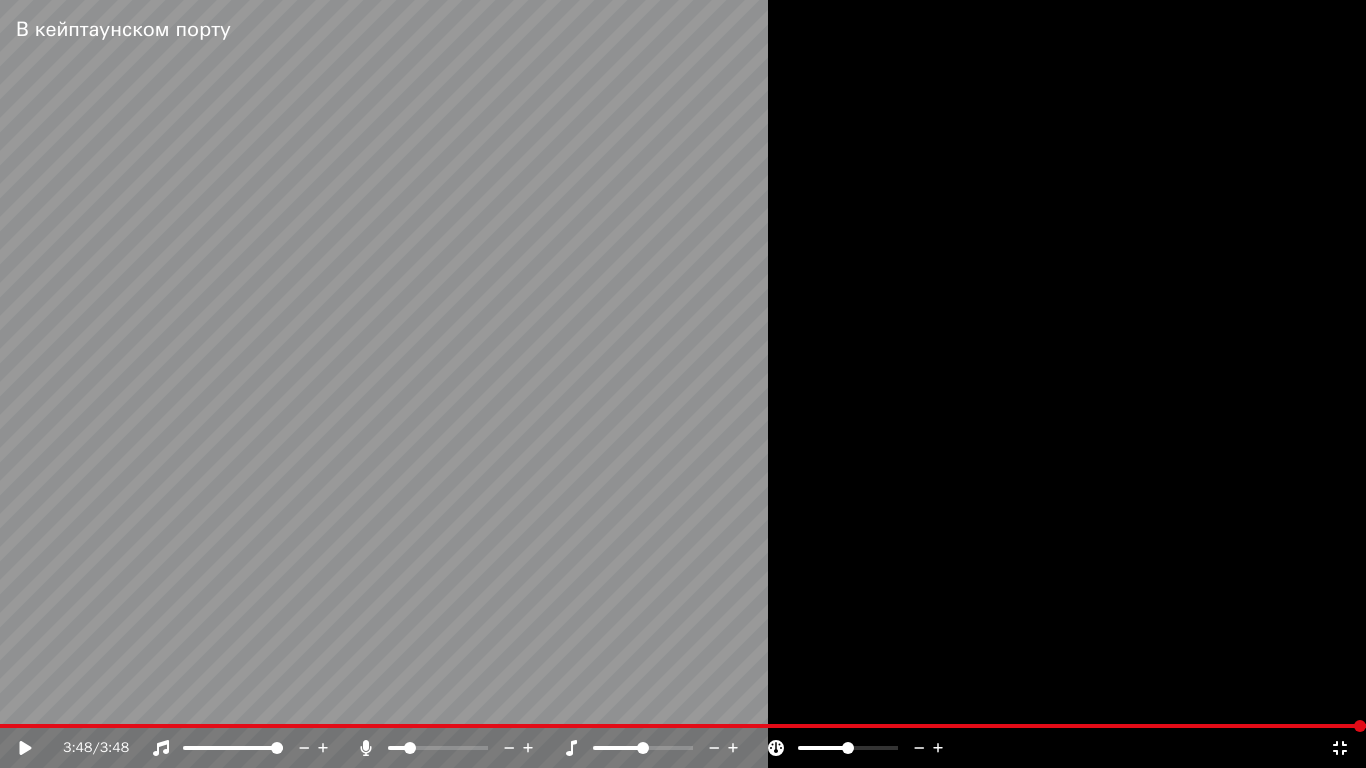 click 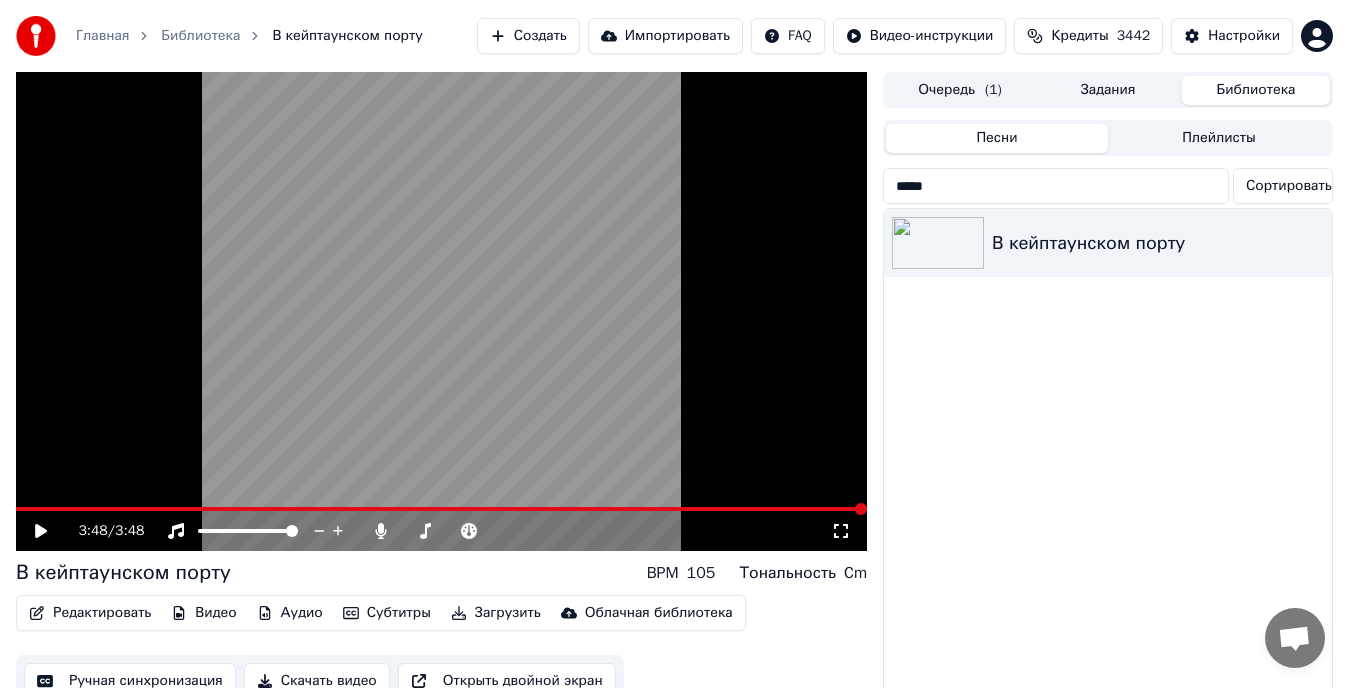 click on "*****" at bounding box center (1056, 186) 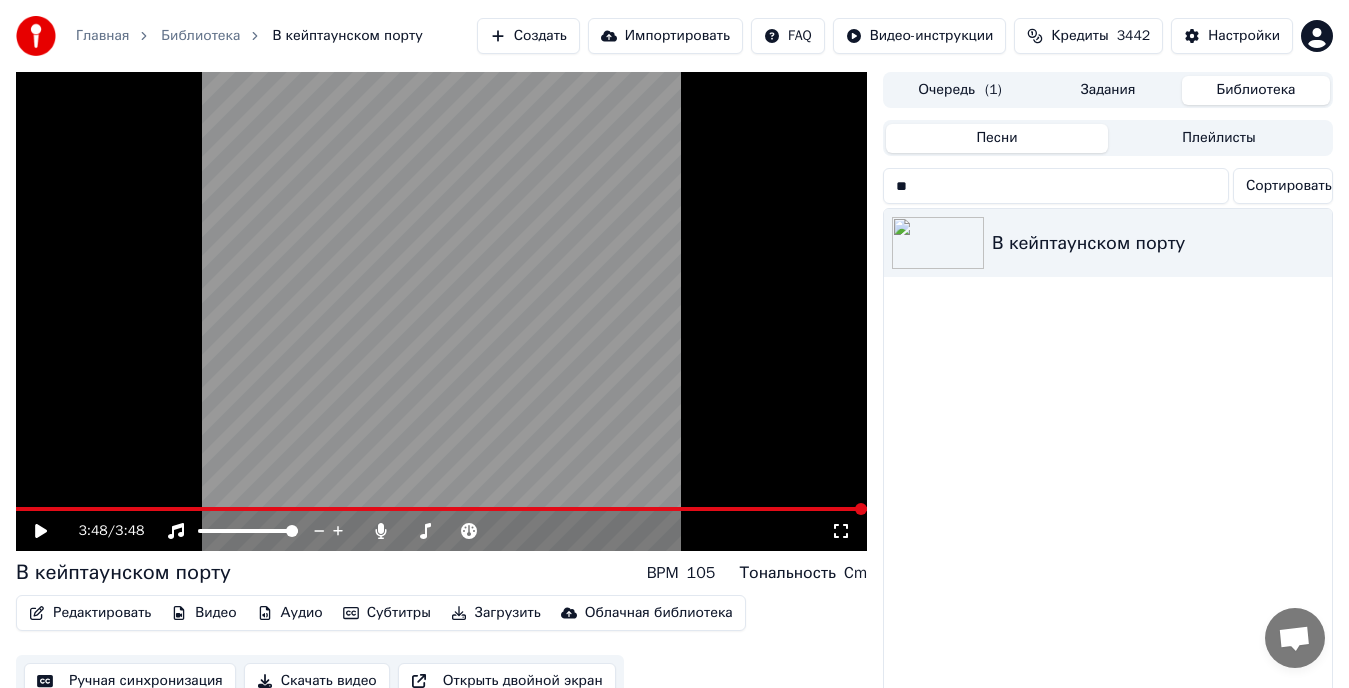 type on "*" 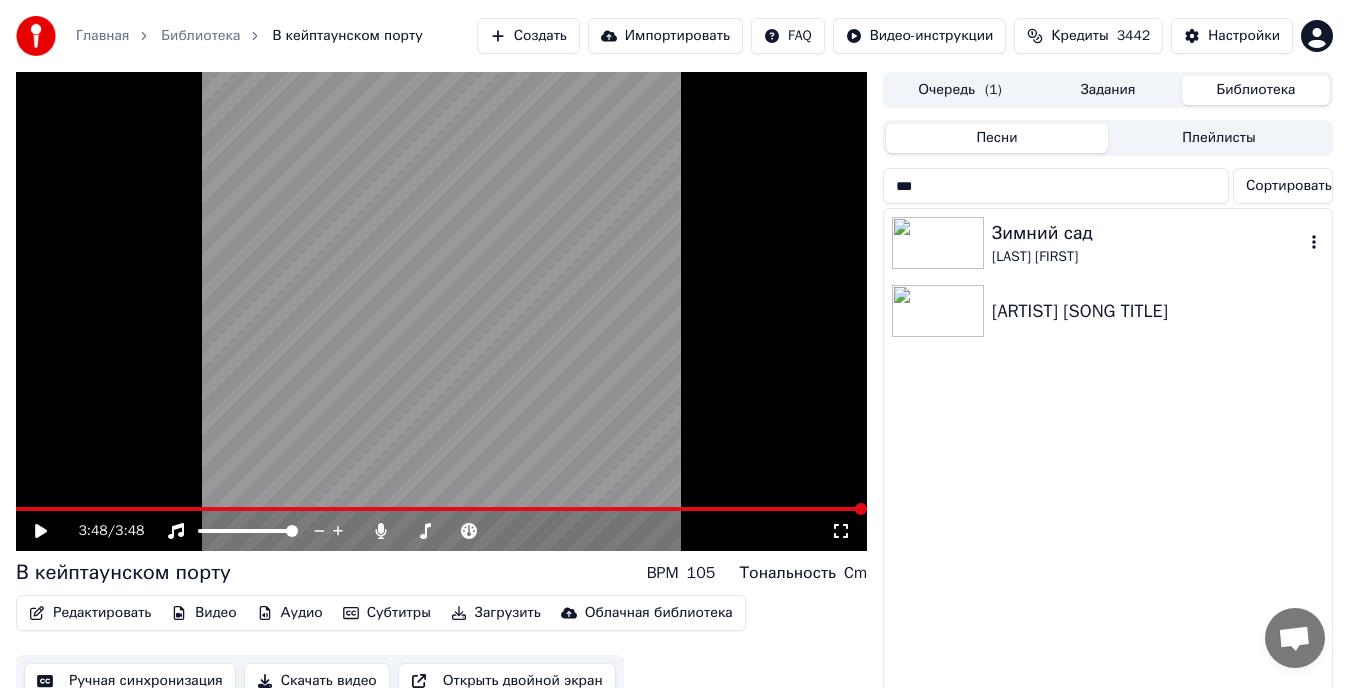 click at bounding box center (942, 243) 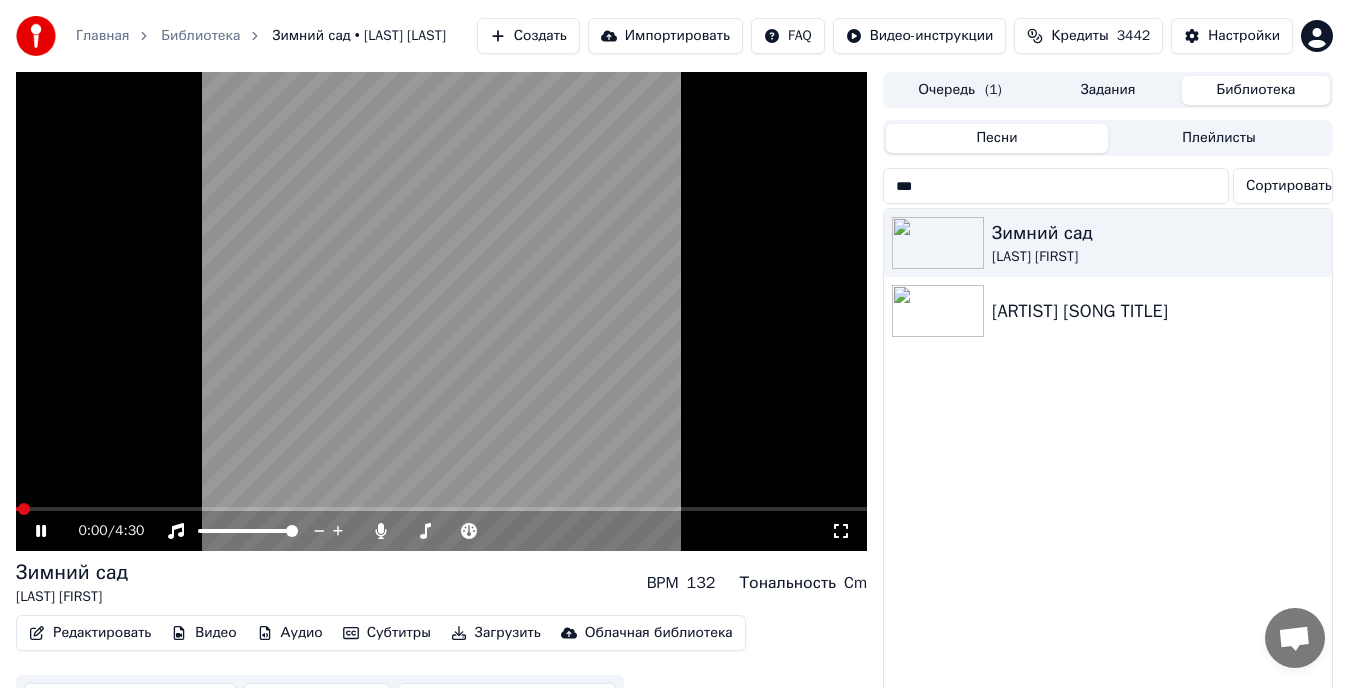 click 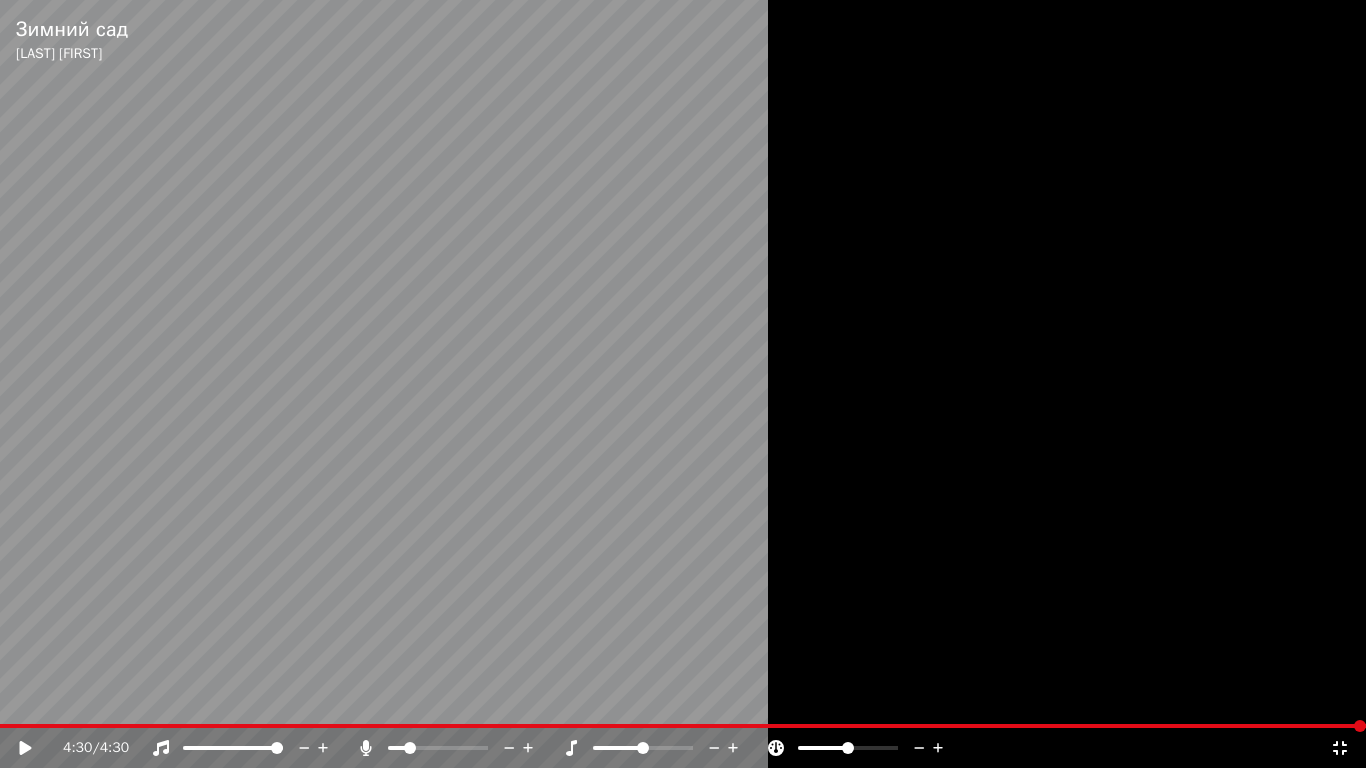 click 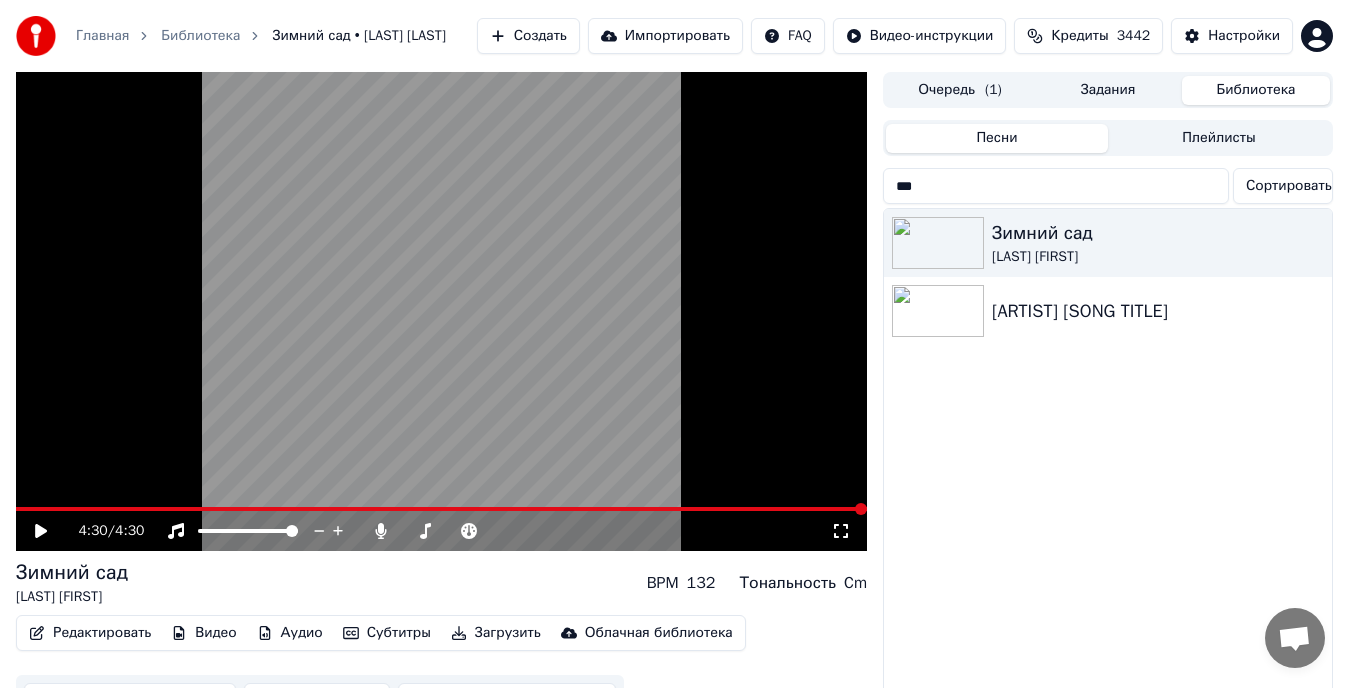 click on "***" at bounding box center [1056, 186] 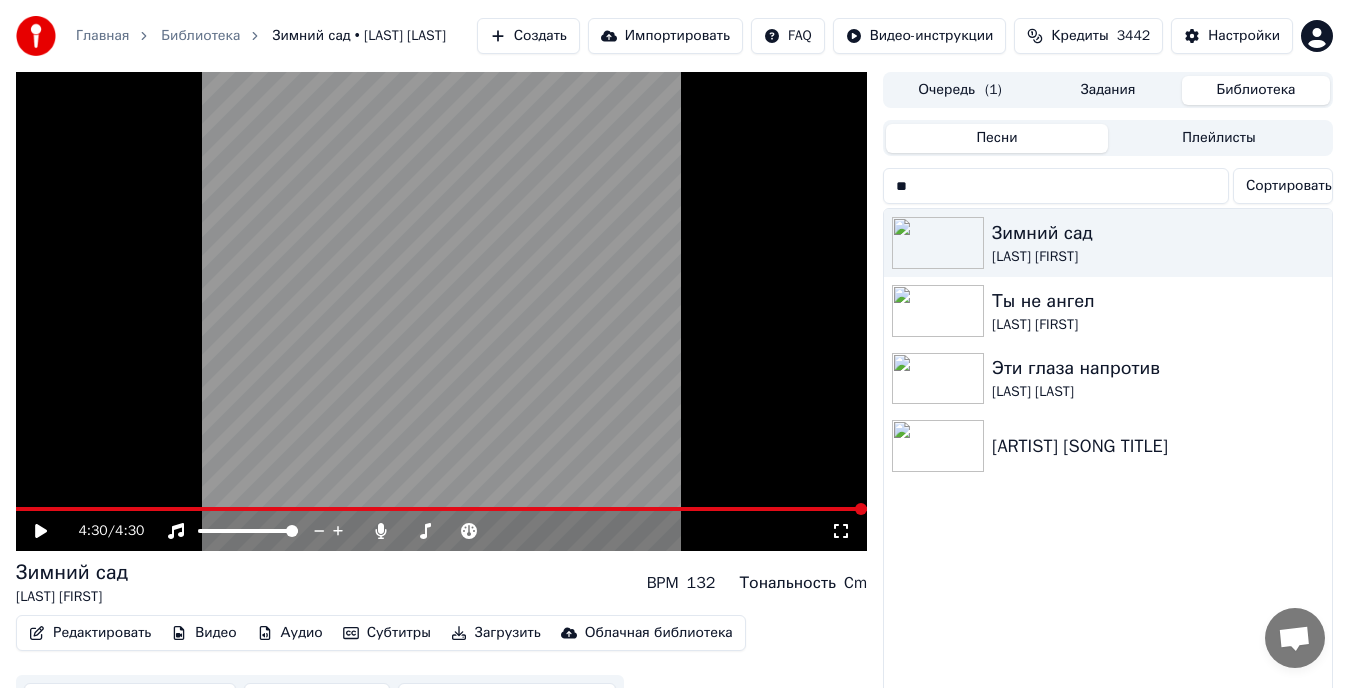 type on "*" 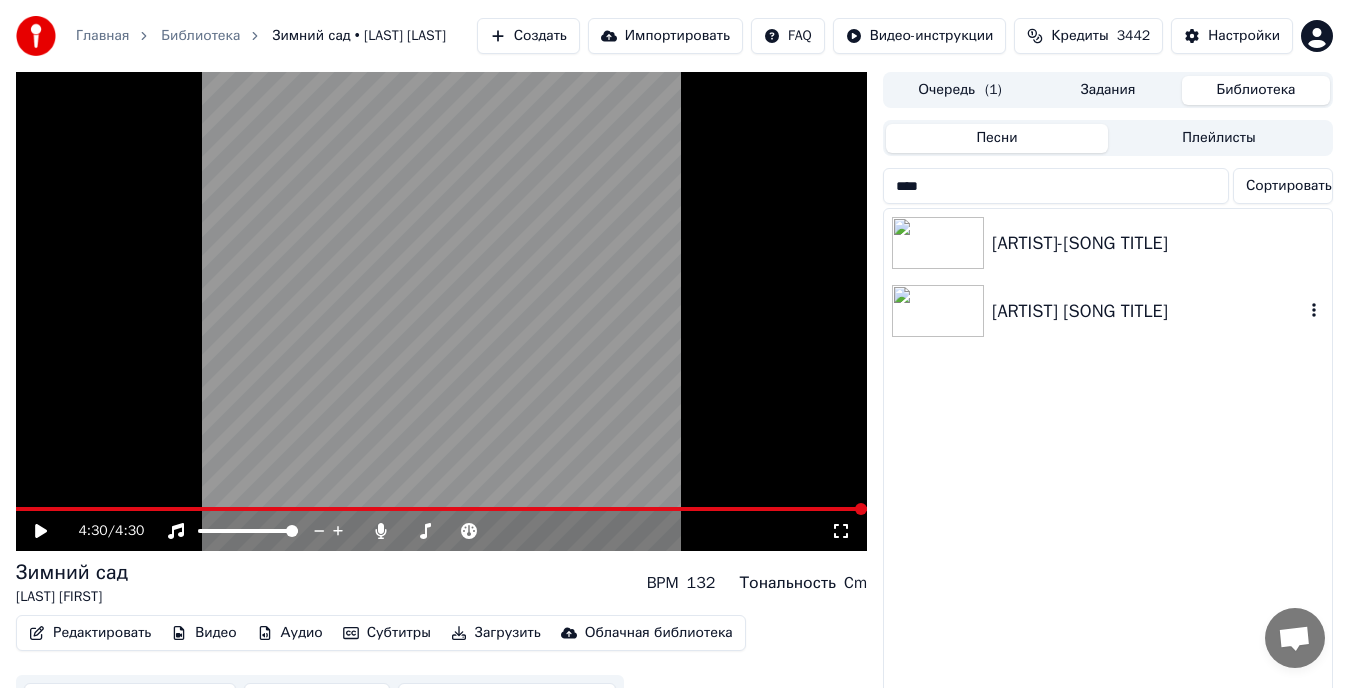click on "[ARTIST] [SONG TITLE]" at bounding box center (1148, 311) 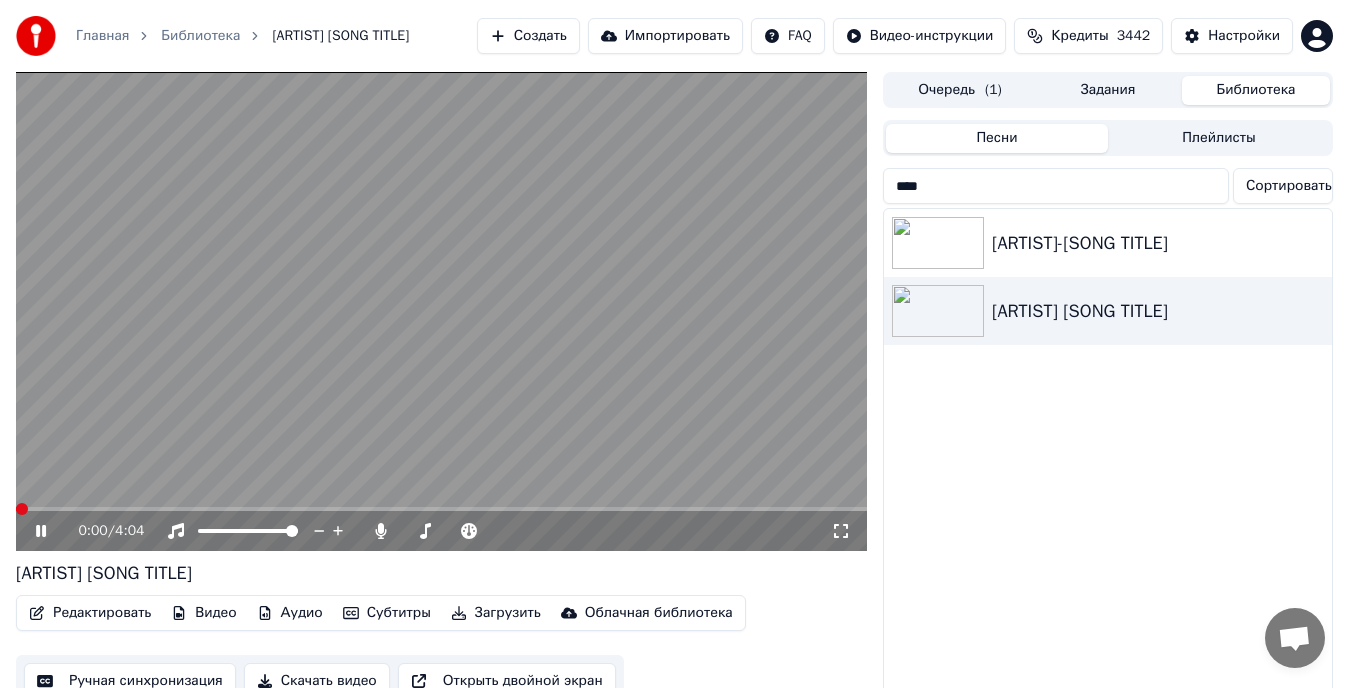 click 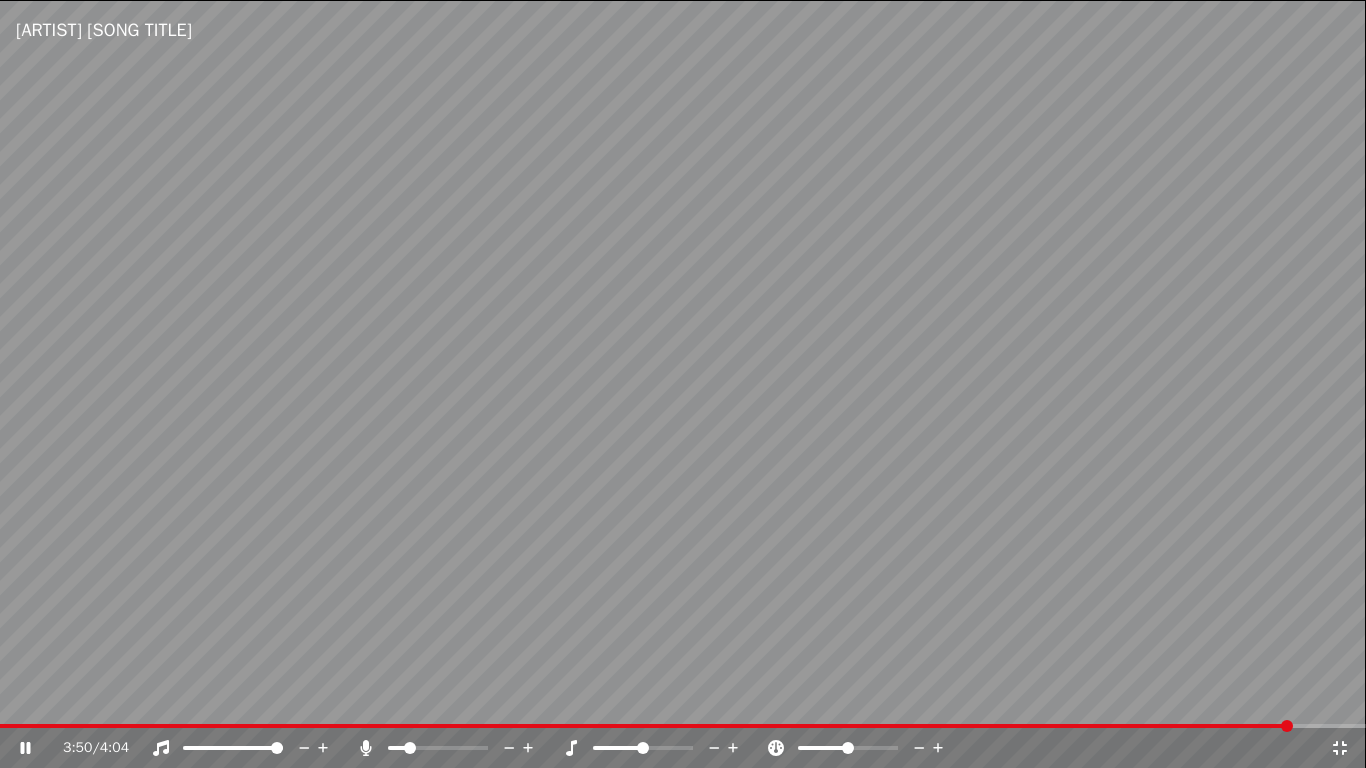 click 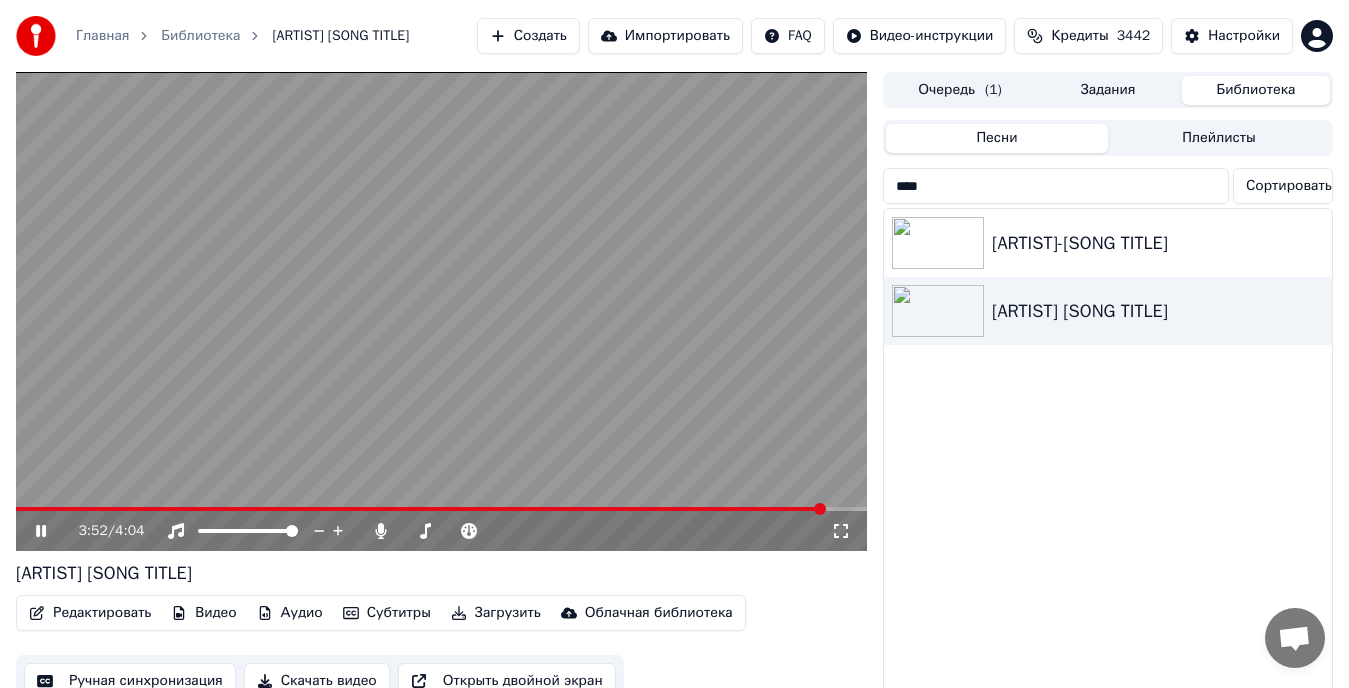 click on "****" at bounding box center (1056, 186) 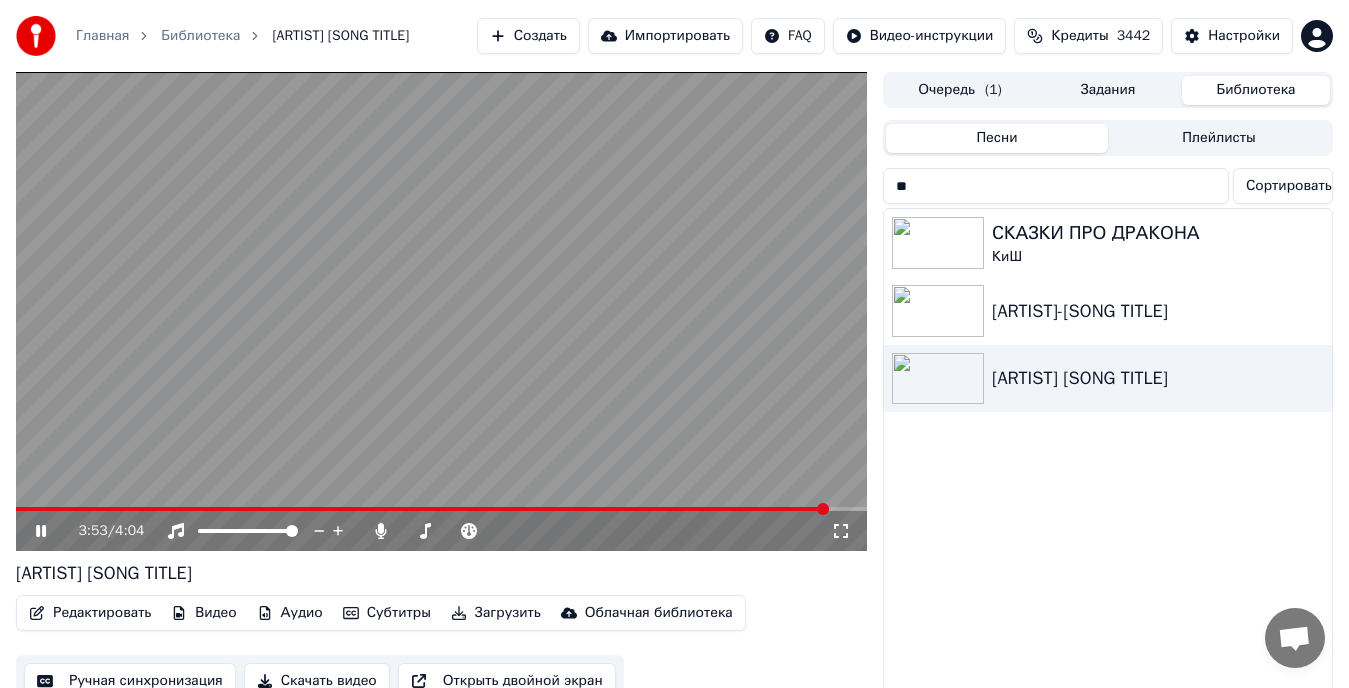 type on "*" 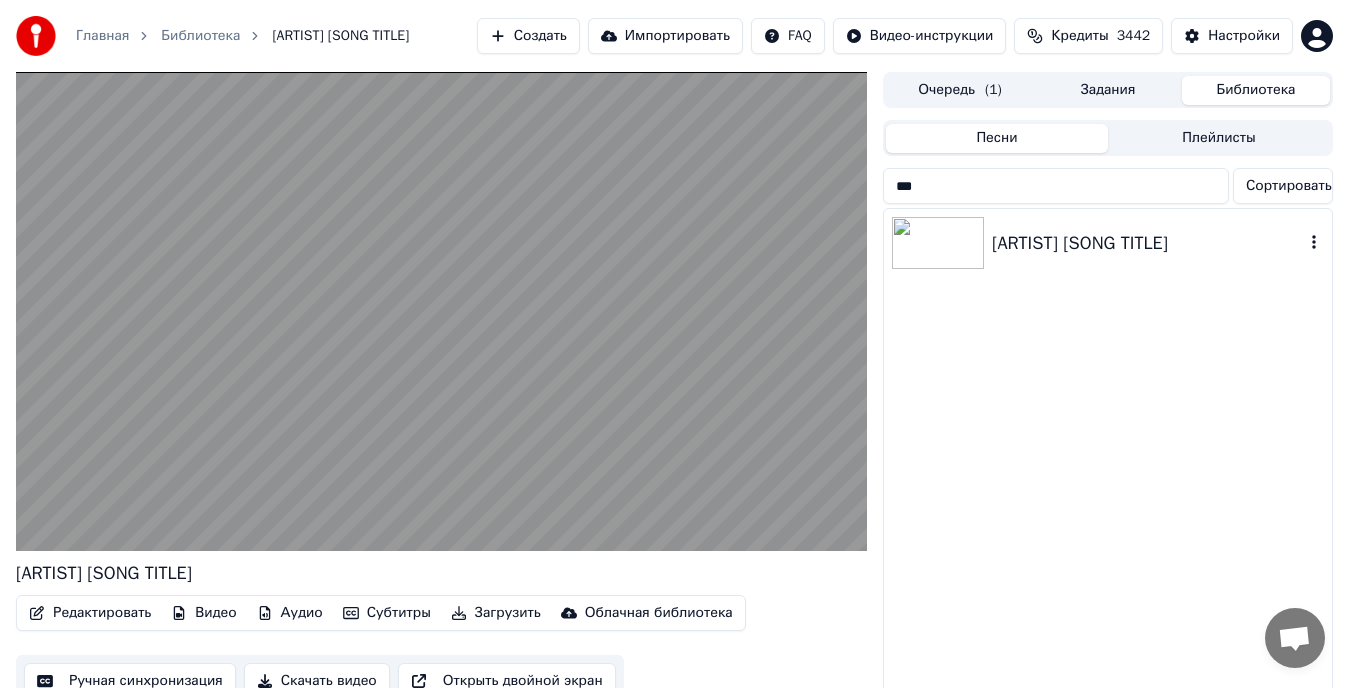 click on "[ARTIST] [SONG TITLE]" at bounding box center [1148, 243] 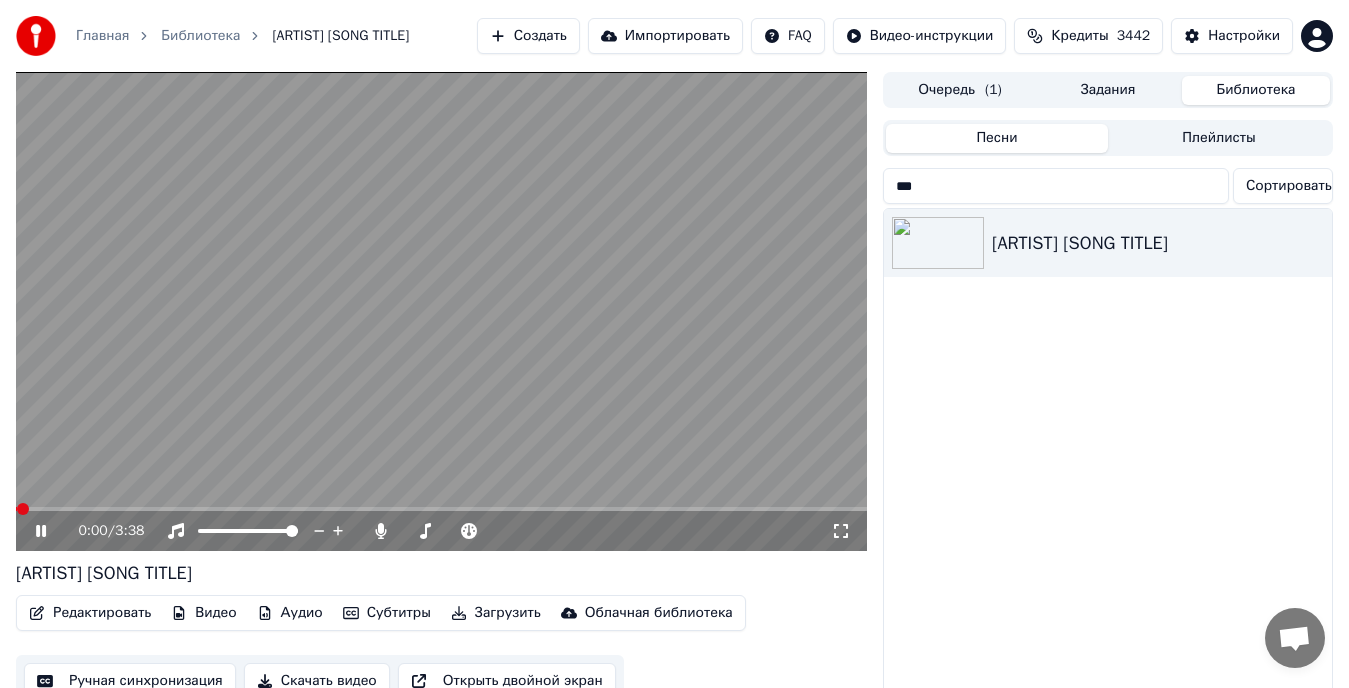 click 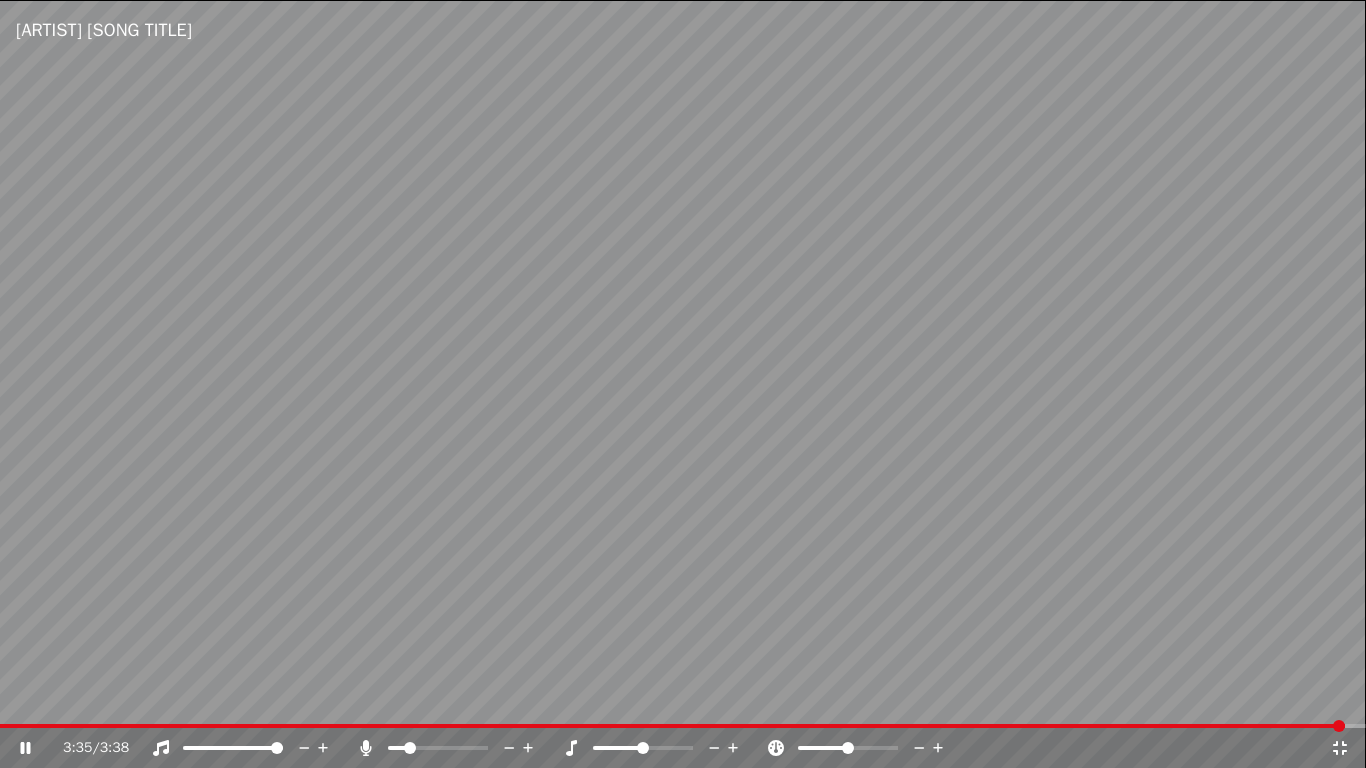 click 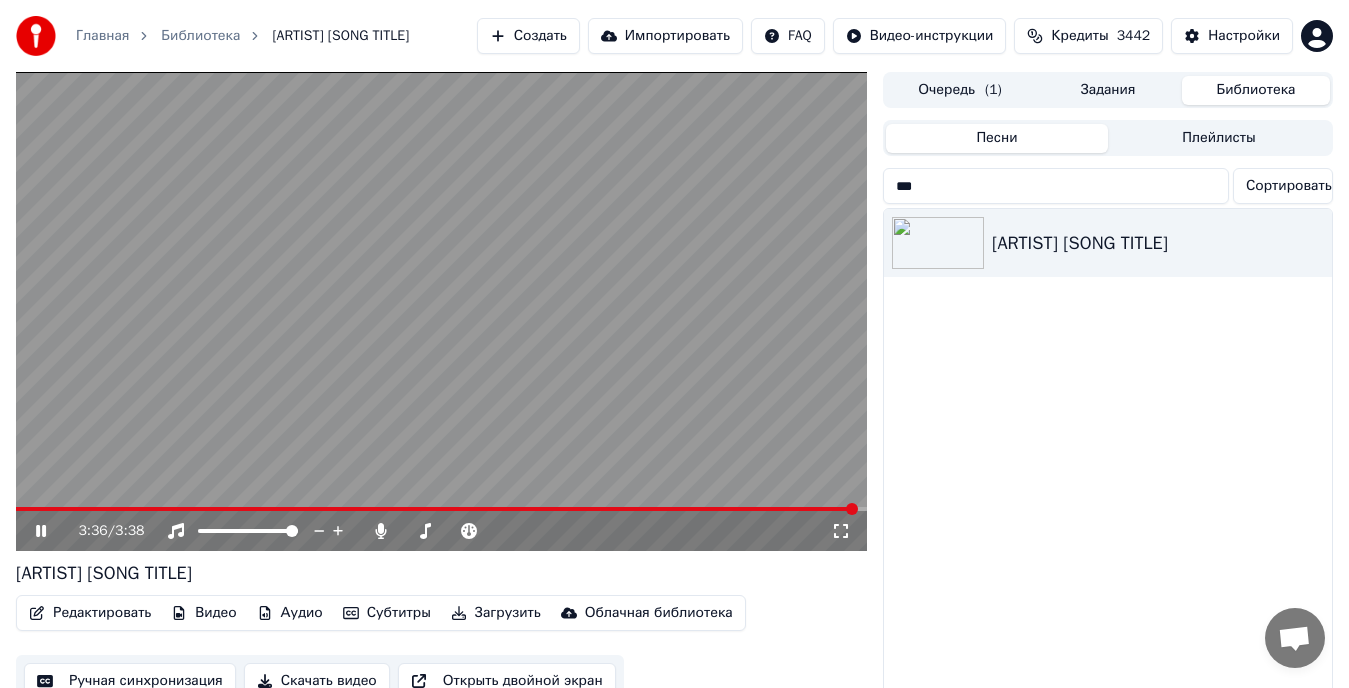 click on "***" at bounding box center [1056, 186] 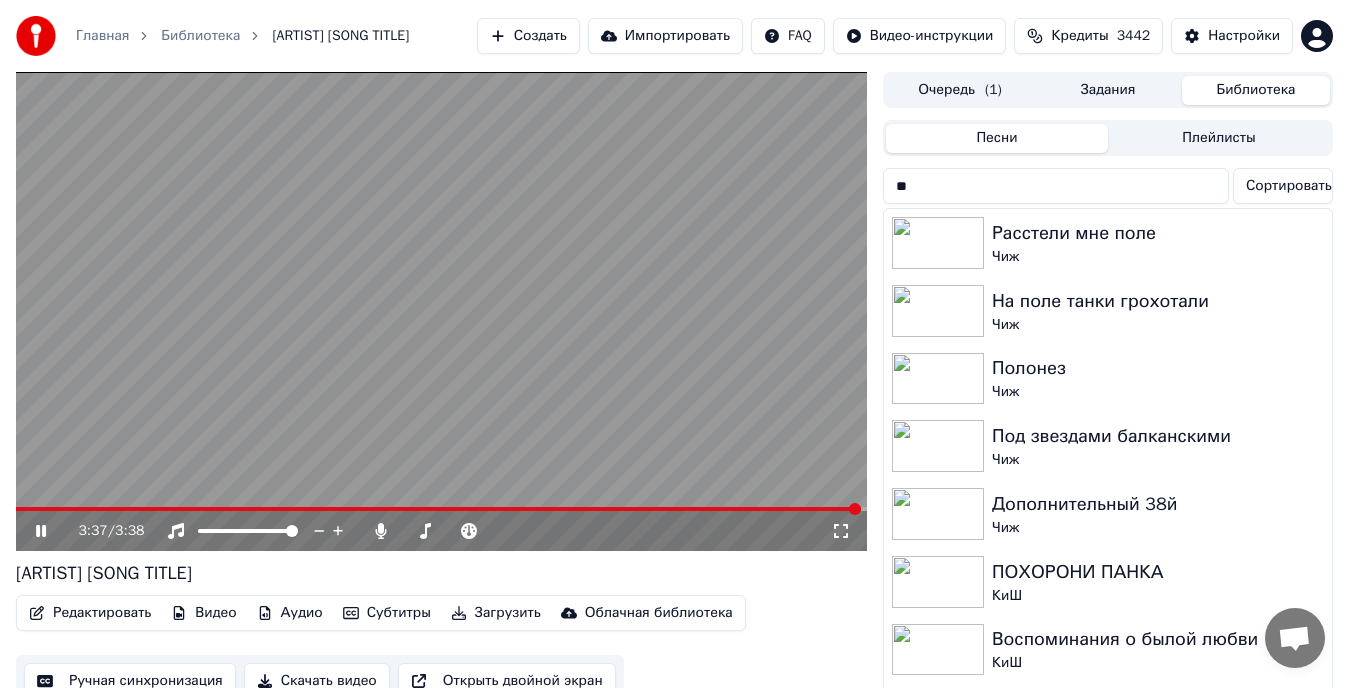 type on "*" 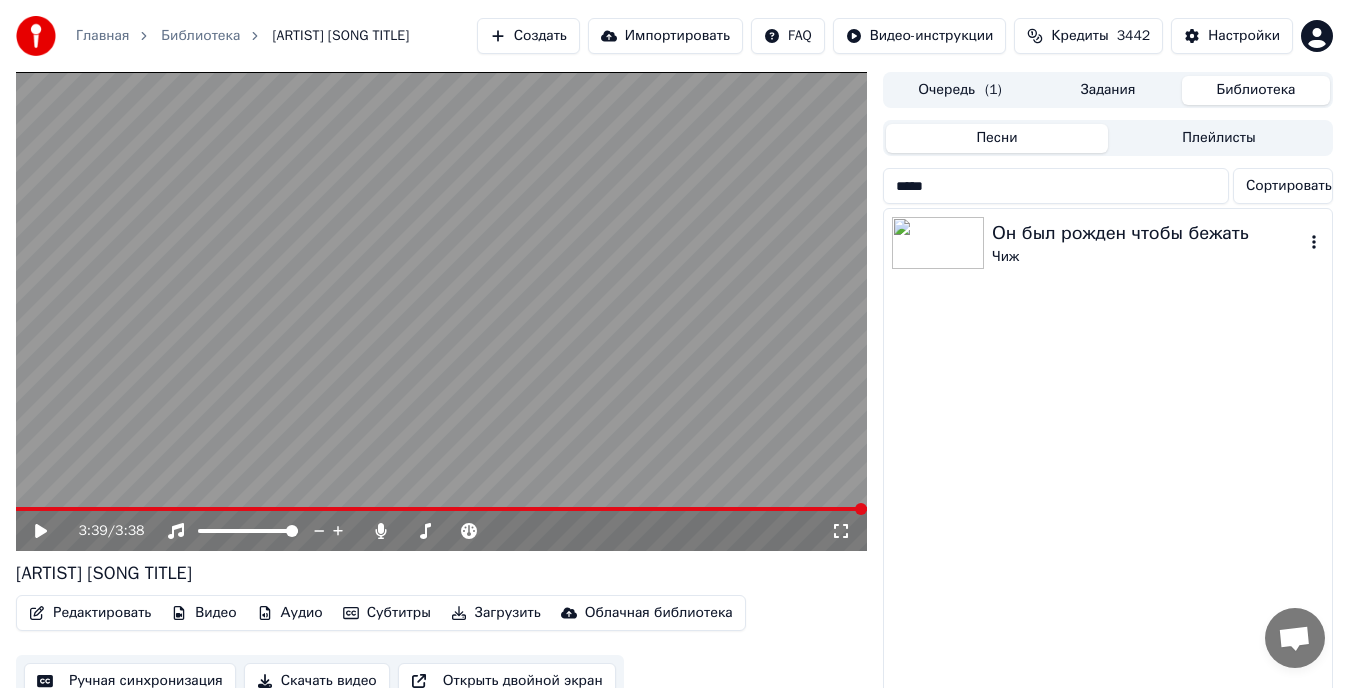 click on "Он был рожден чтобы бежать" at bounding box center (1148, 233) 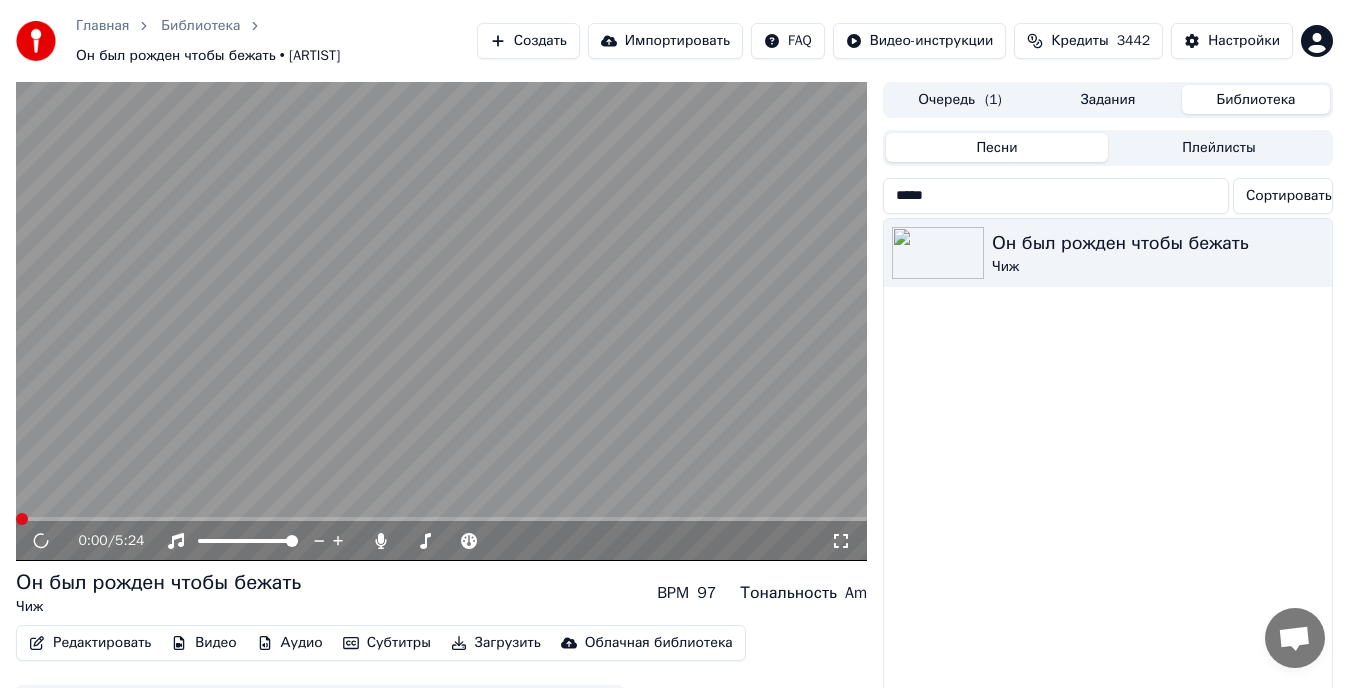 click 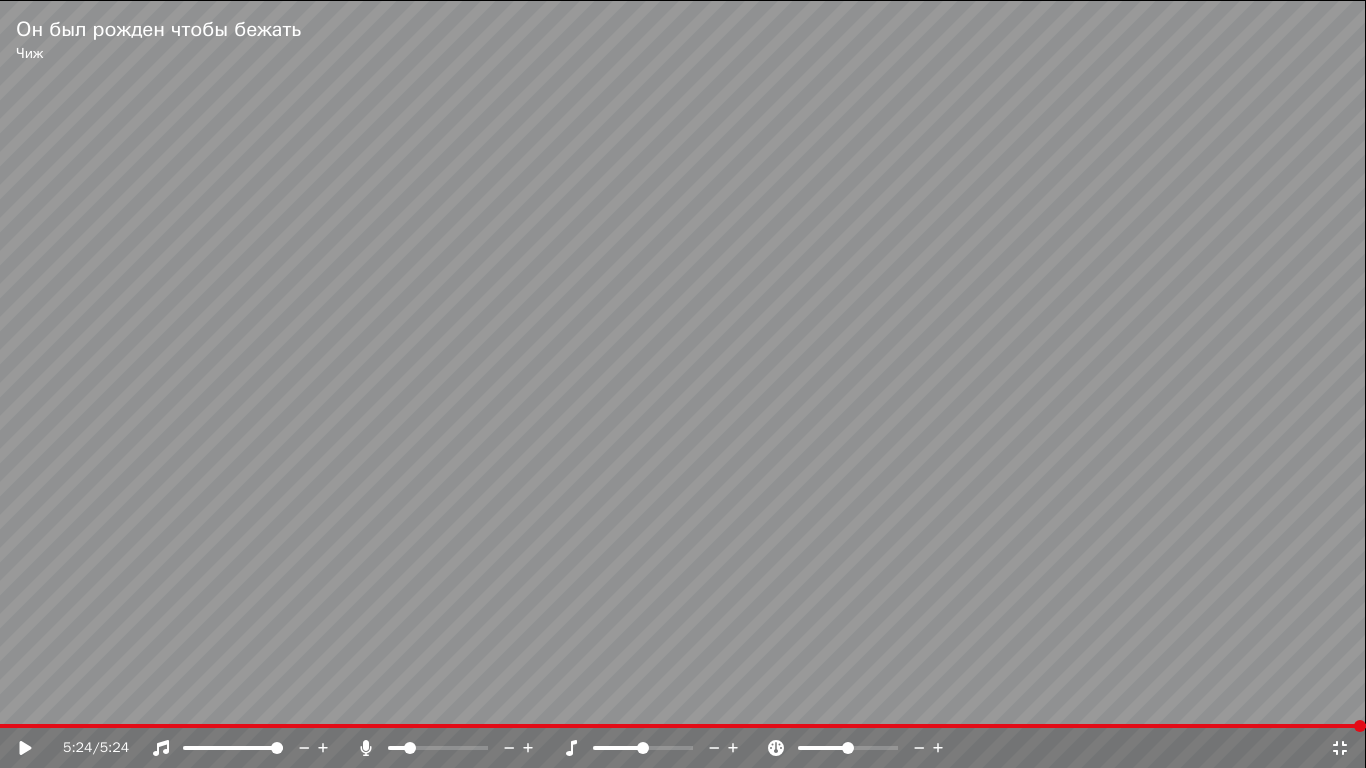 click 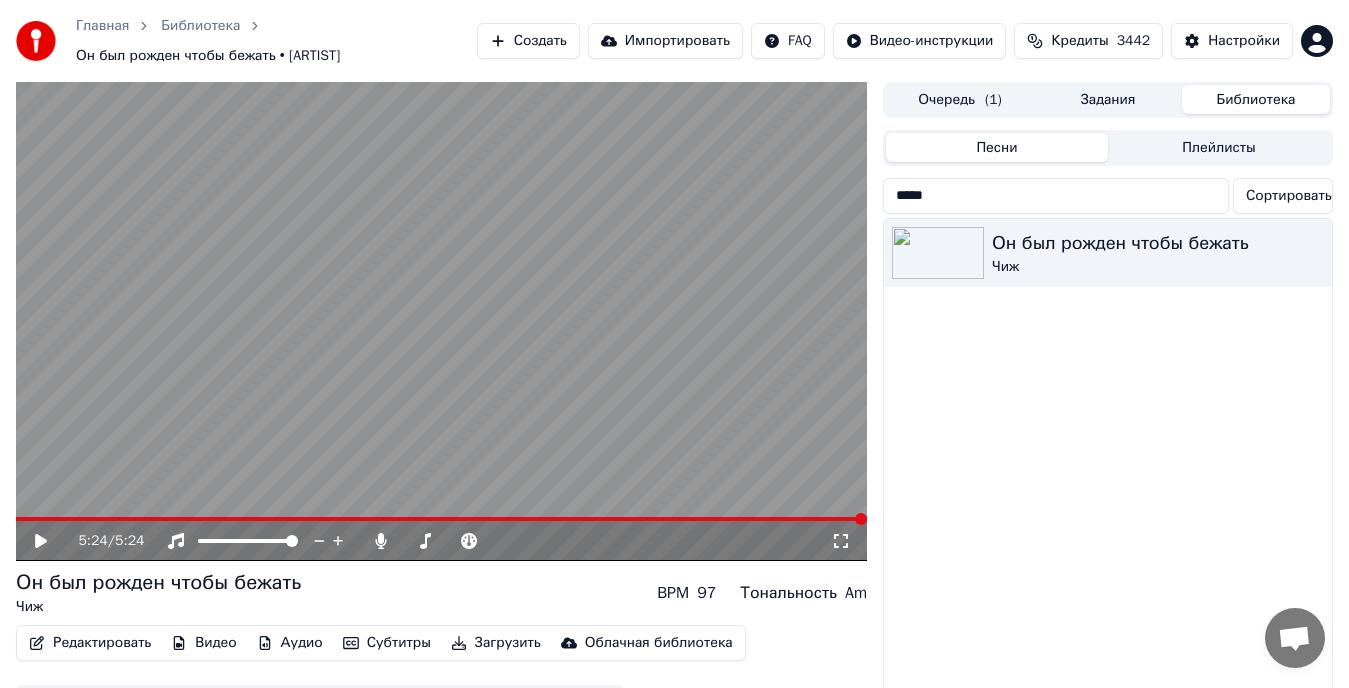 click on "*****" at bounding box center [1056, 196] 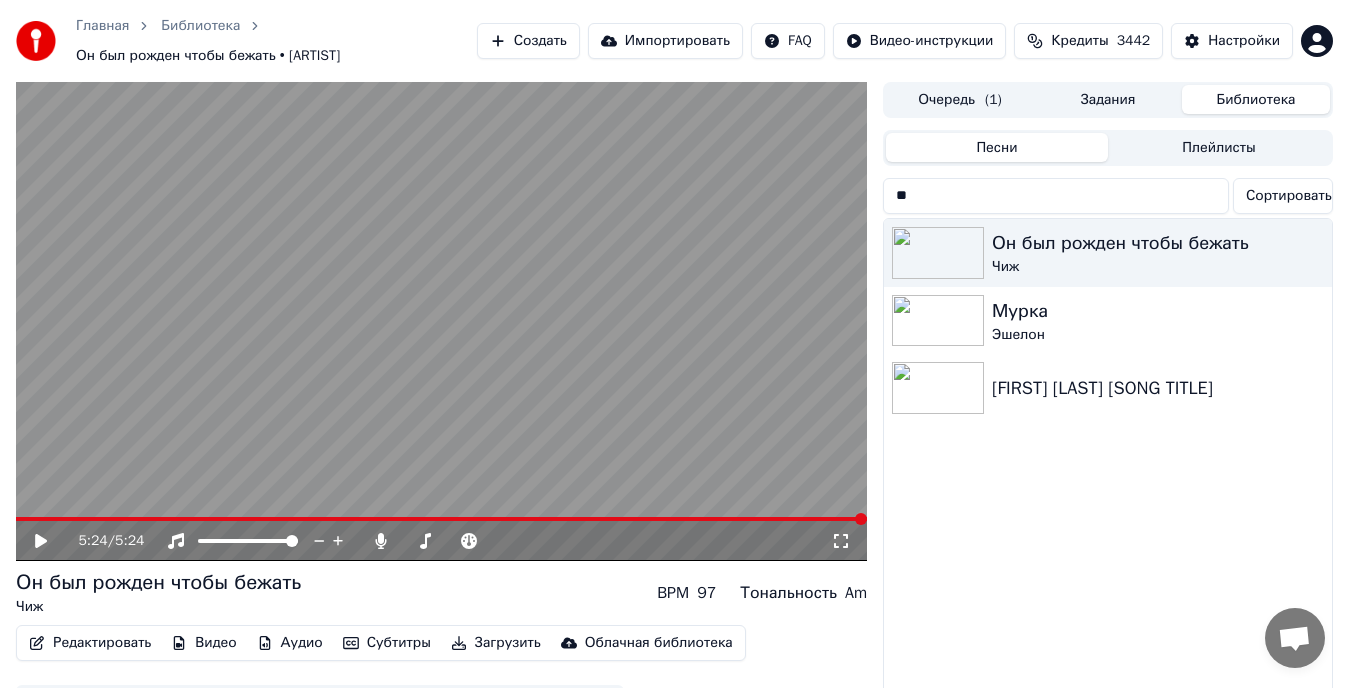 type on "*" 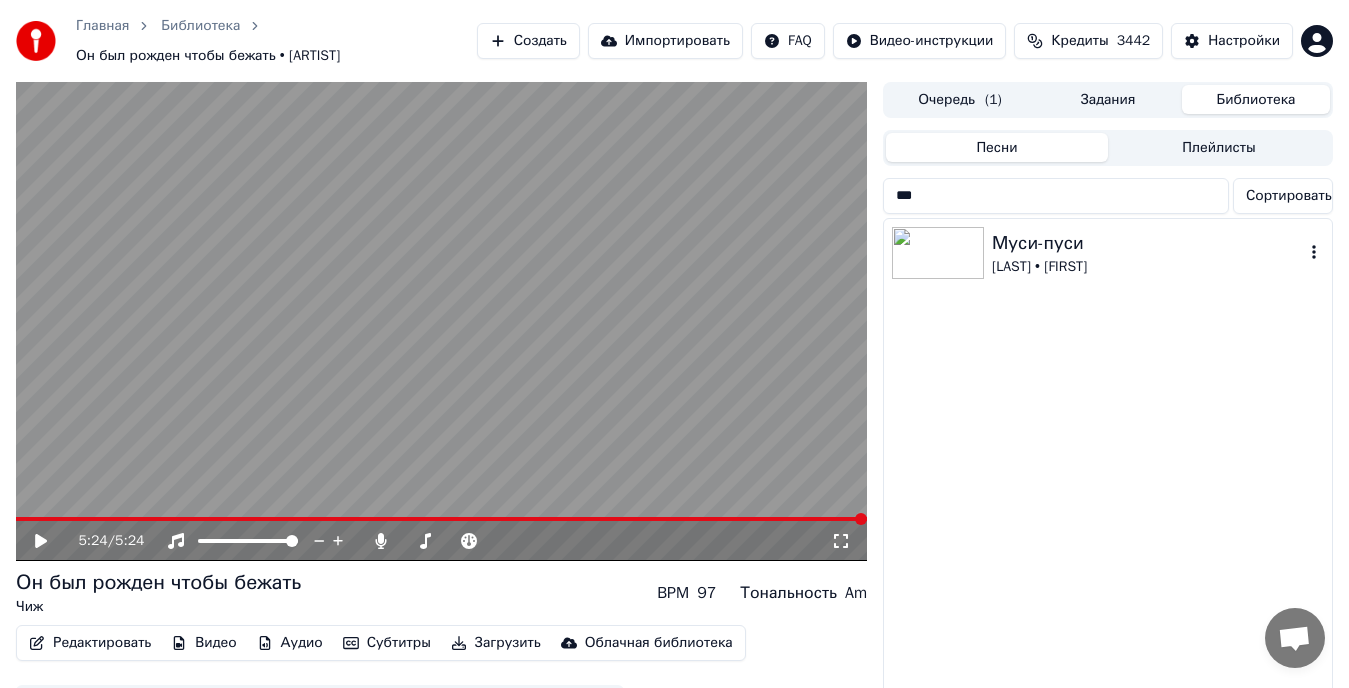click on "[LAST] • [FIRST]" at bounding box center (1148, 267) 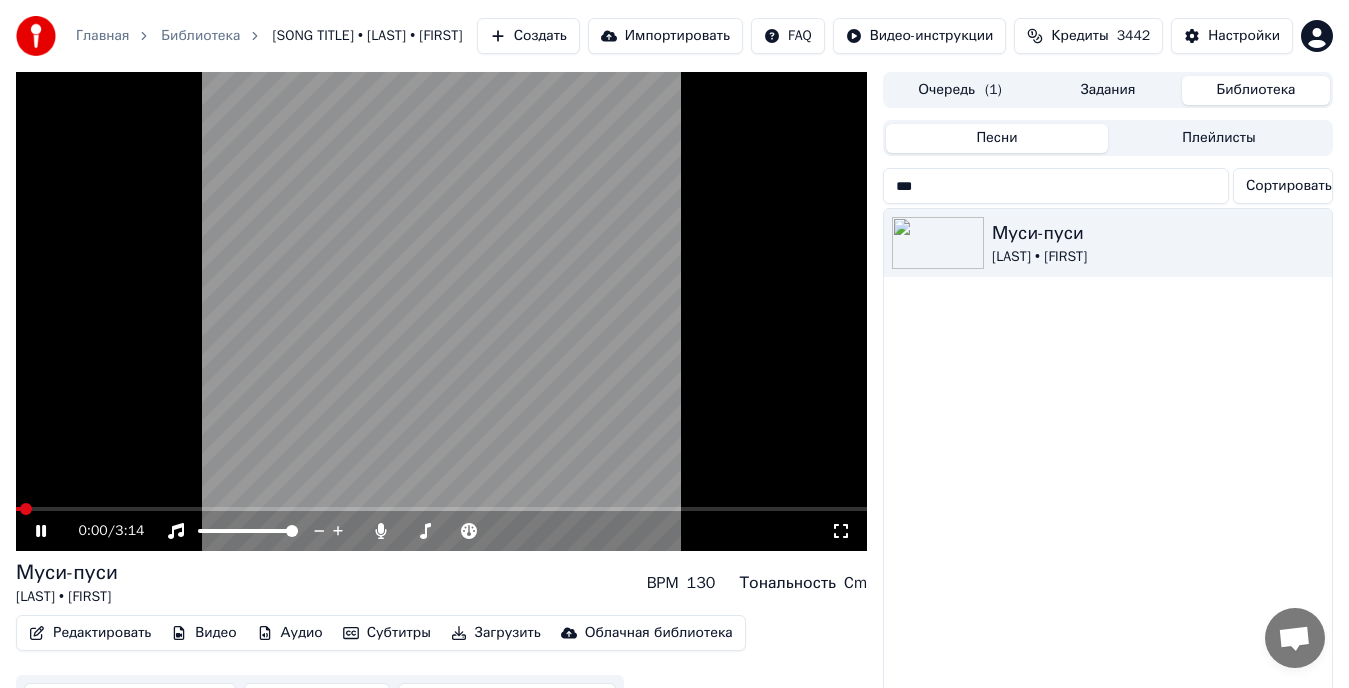 click 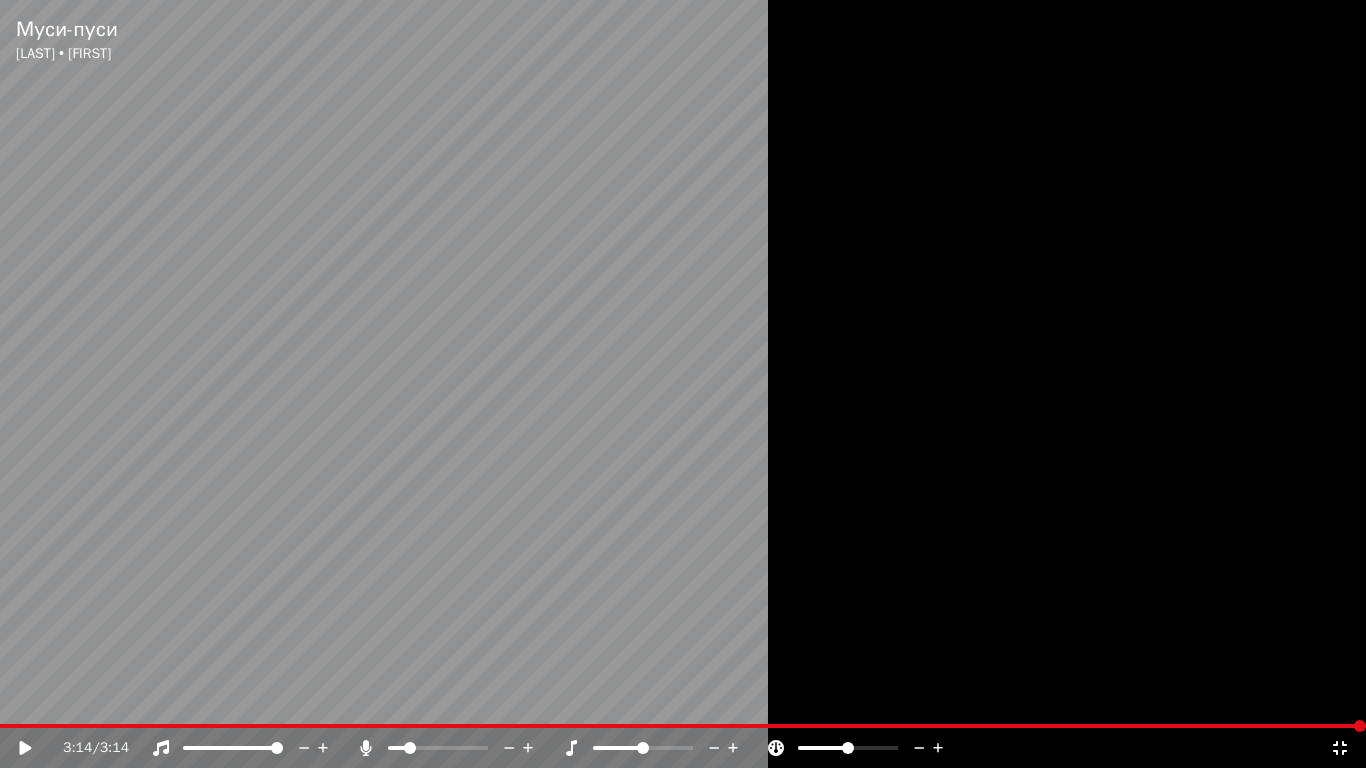 click 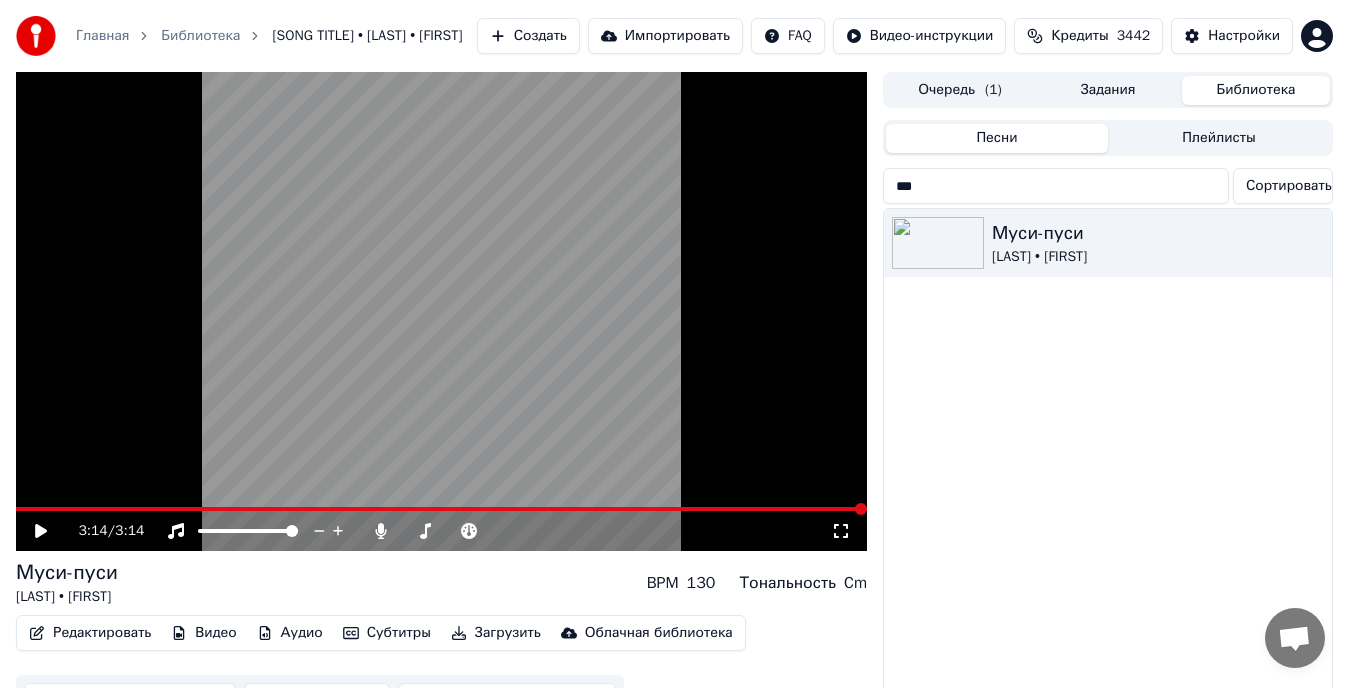 click on "***" at bounding box center (1056, 186) 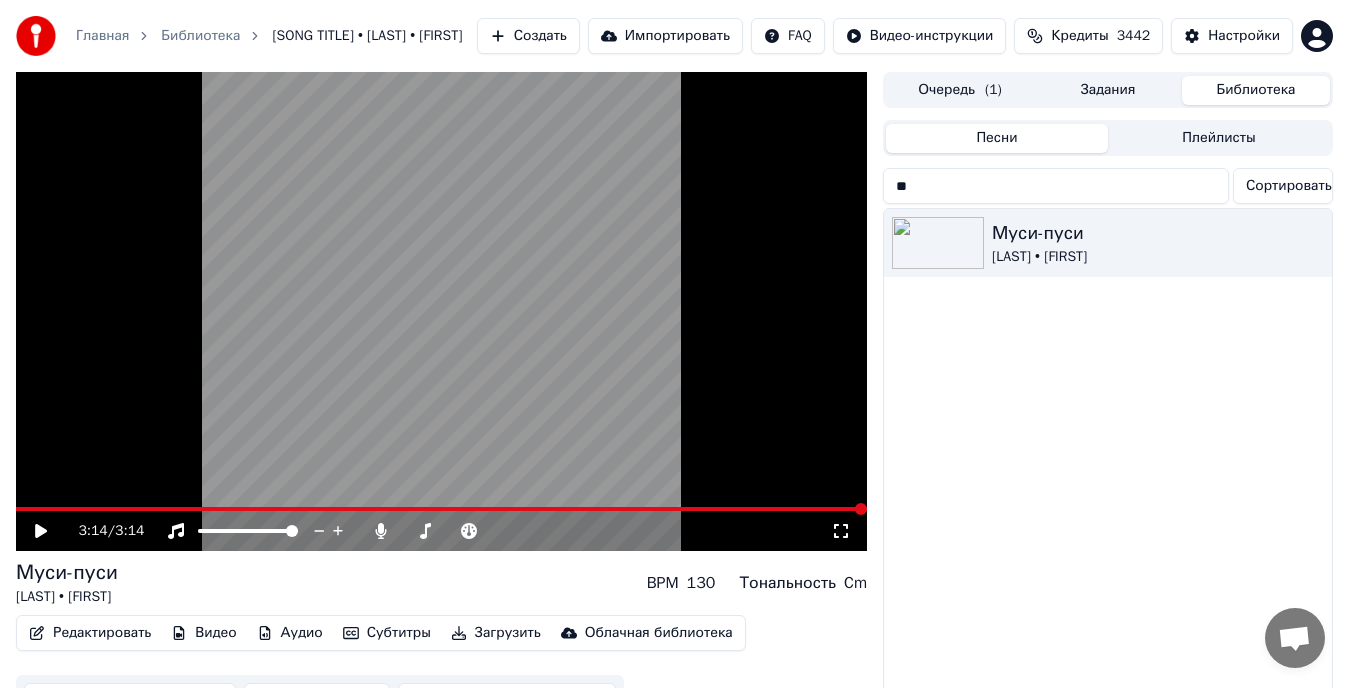type on "*" 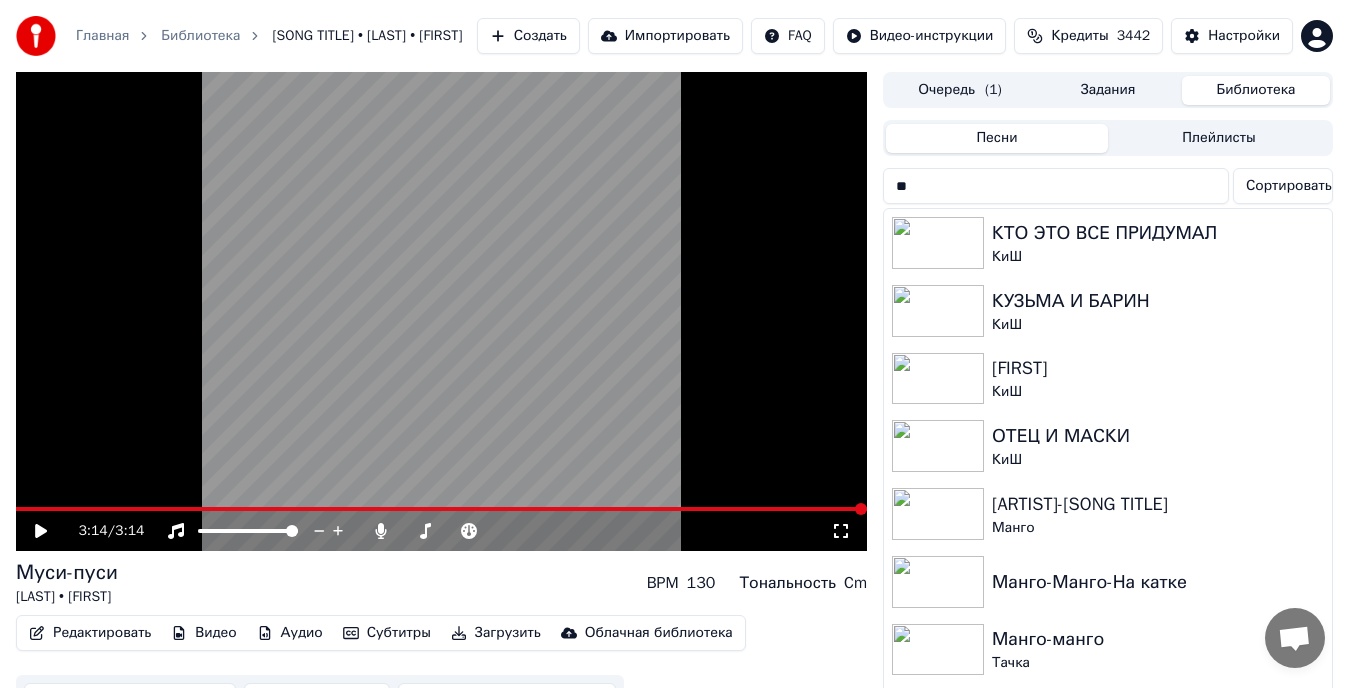 type on "*" 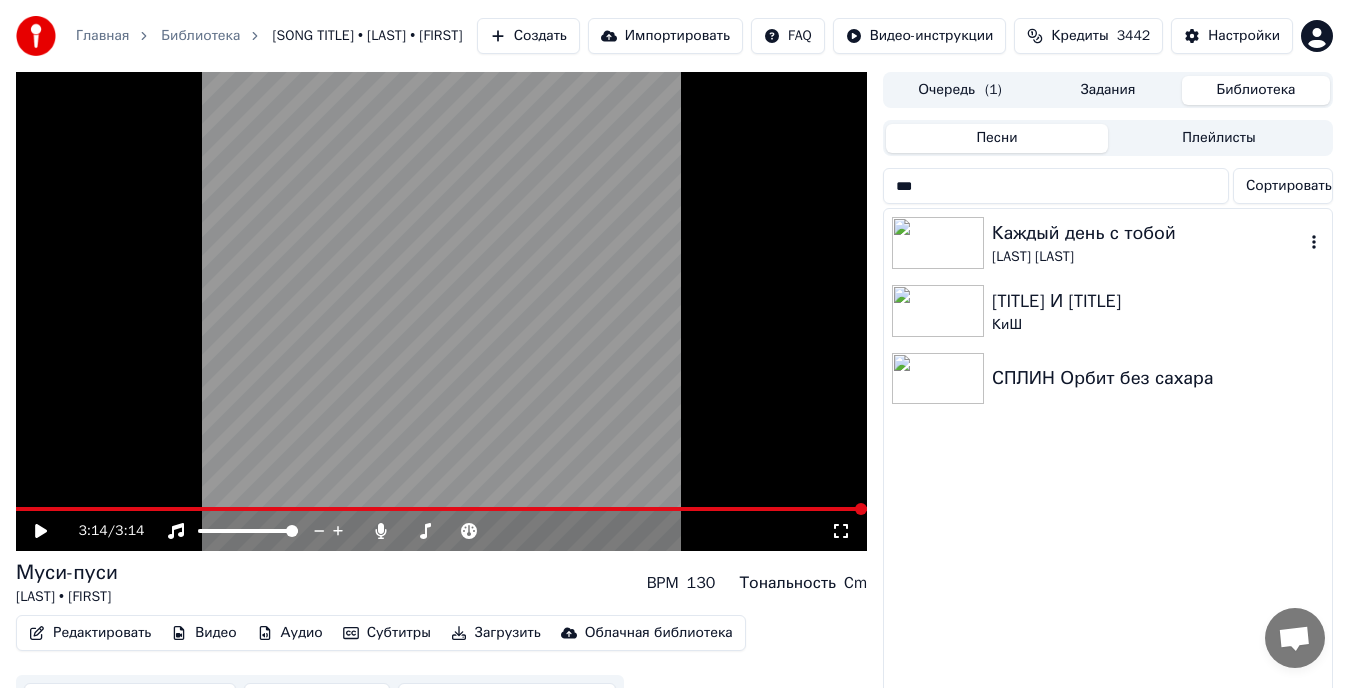 click on "[LAST] [LAST]" at bounding box center (1148, 257) 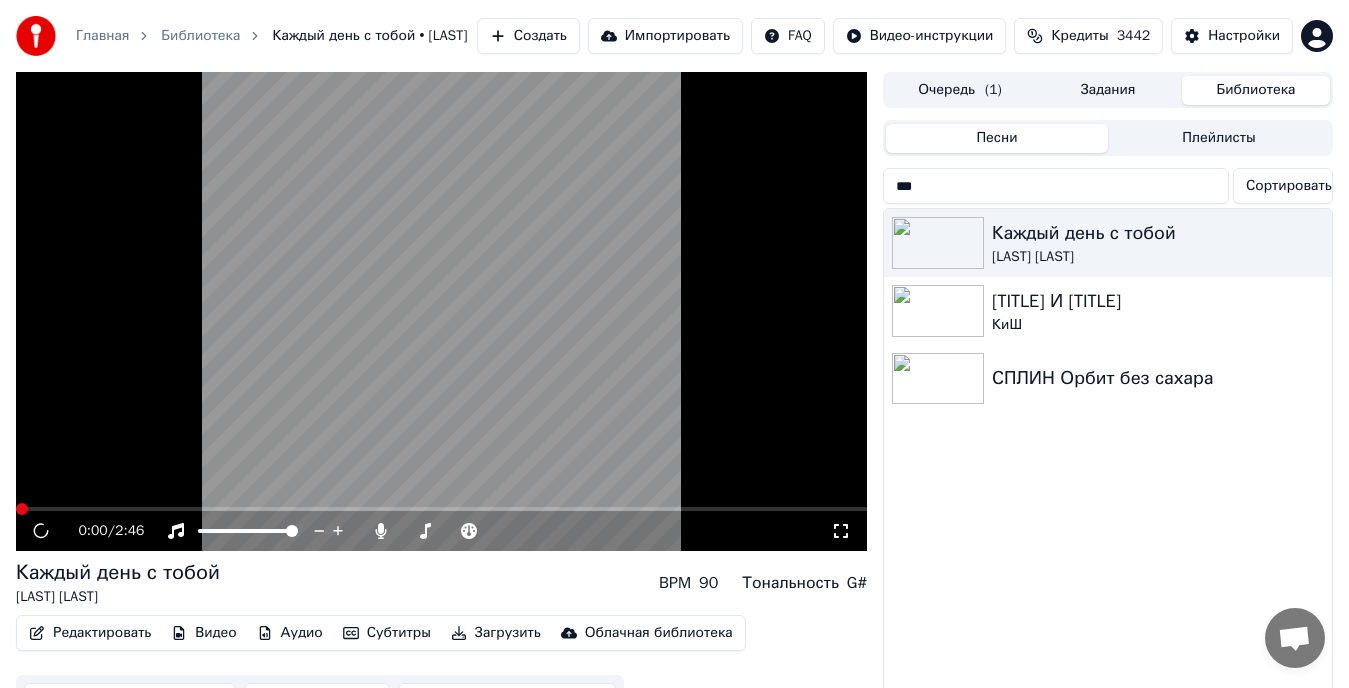 click 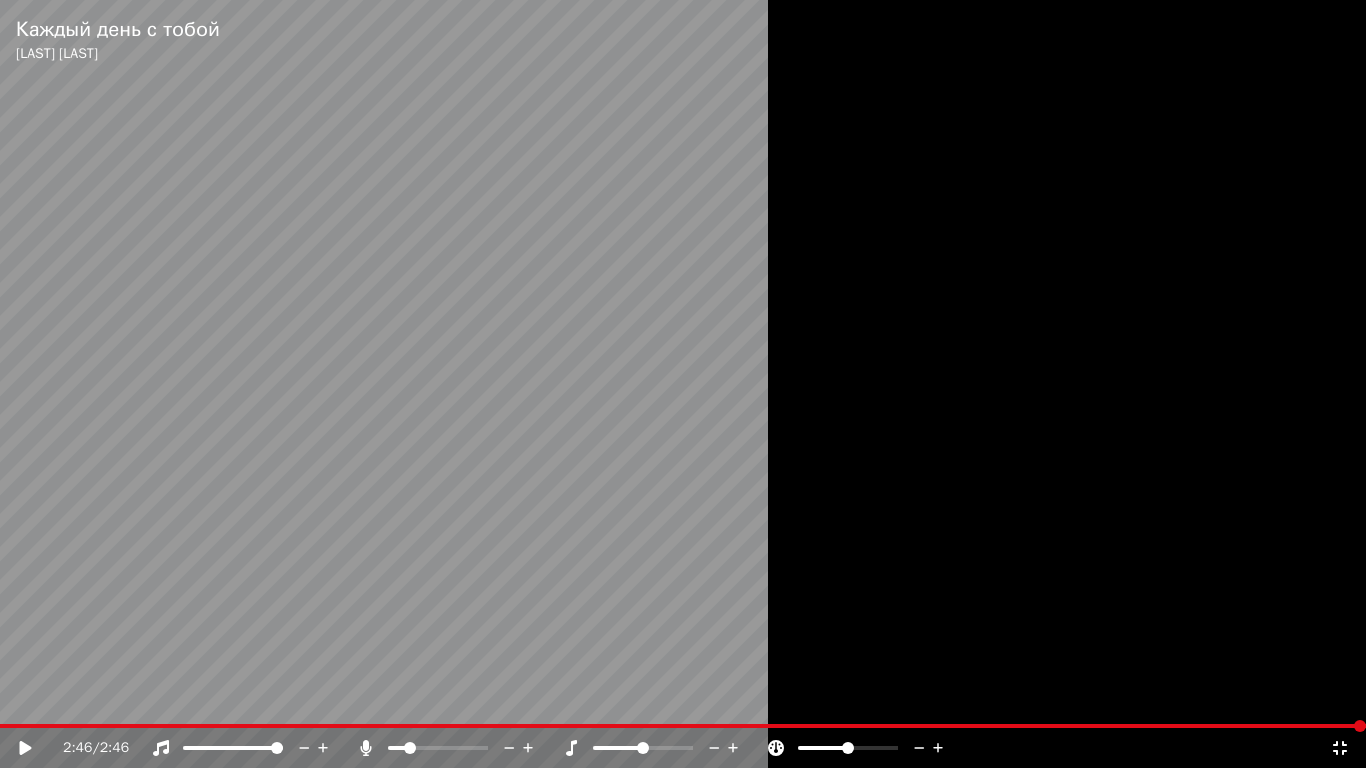 click 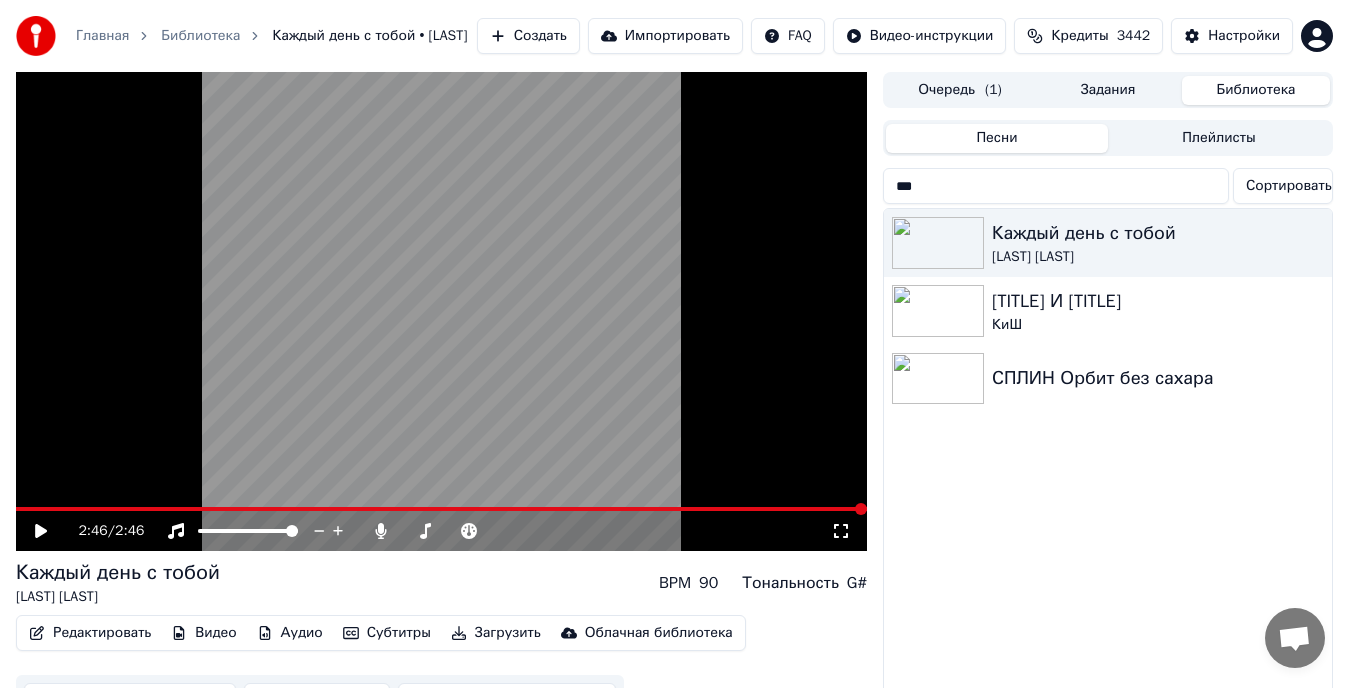 click on "***" at bounding box center (1056, 186) 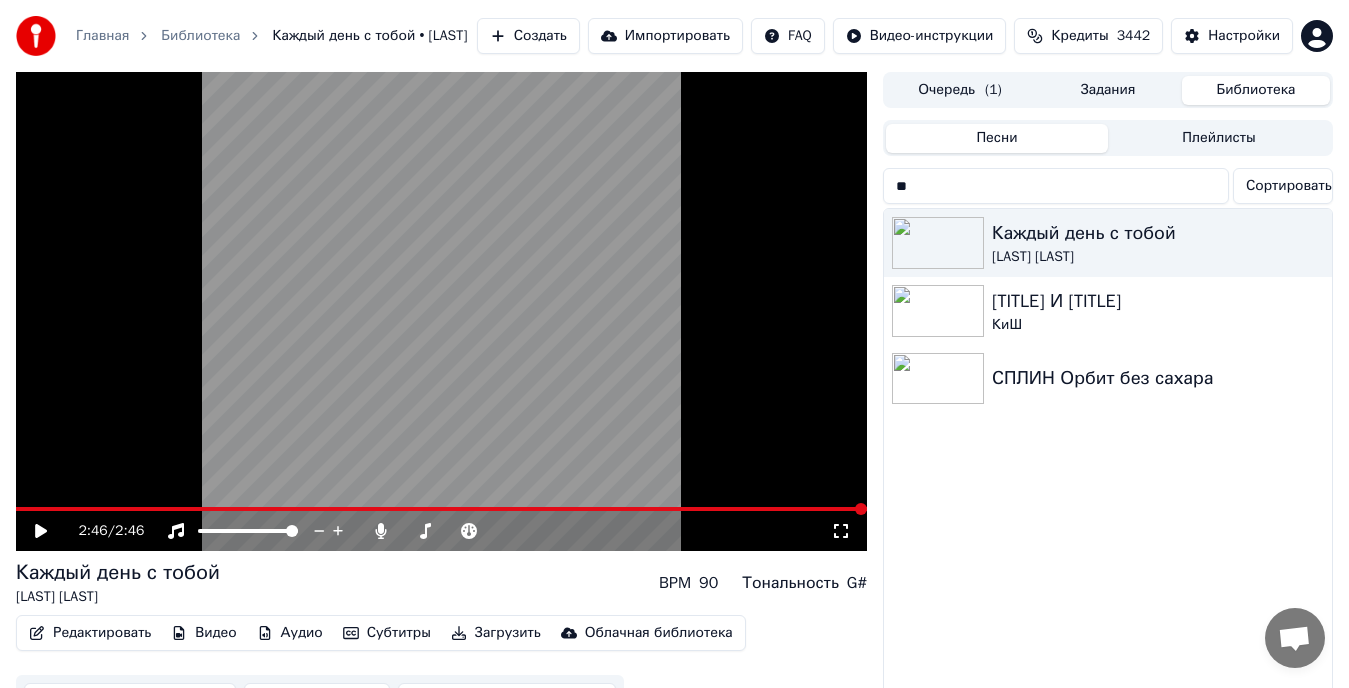 type on "*" 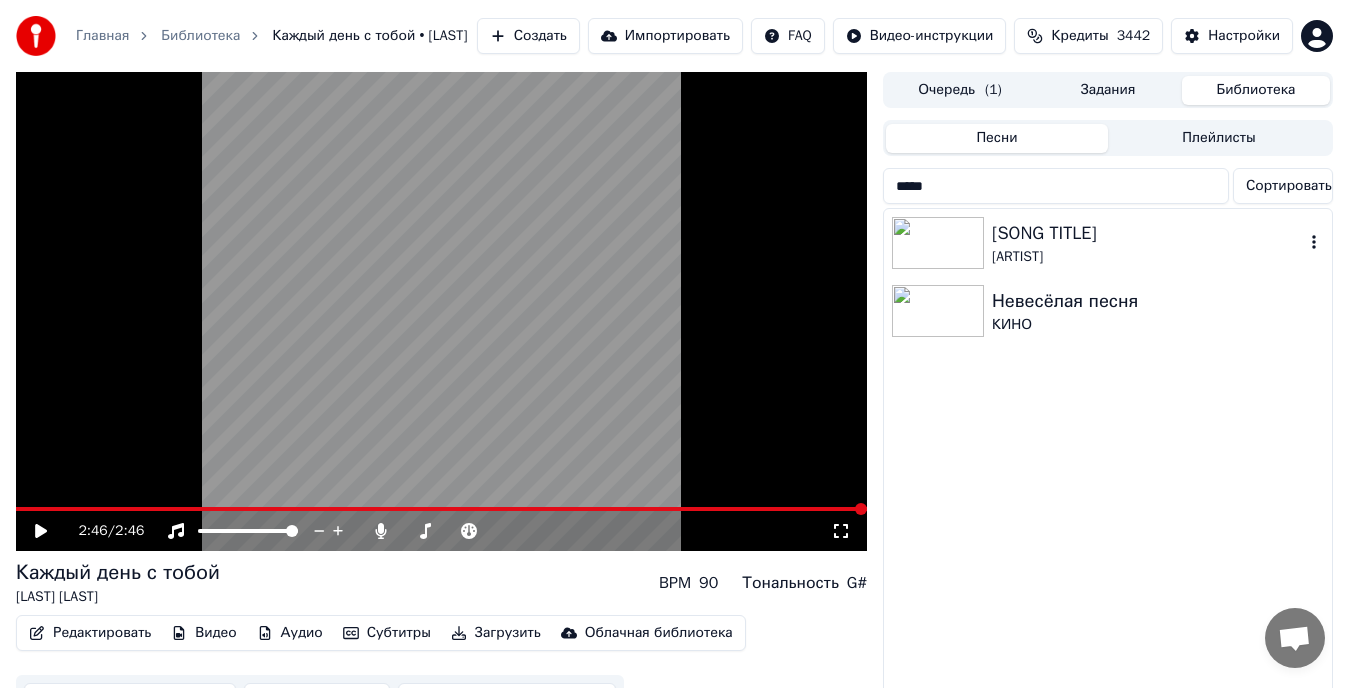 click on "[SONG TITLE]" at bounding box center [1148, 233] 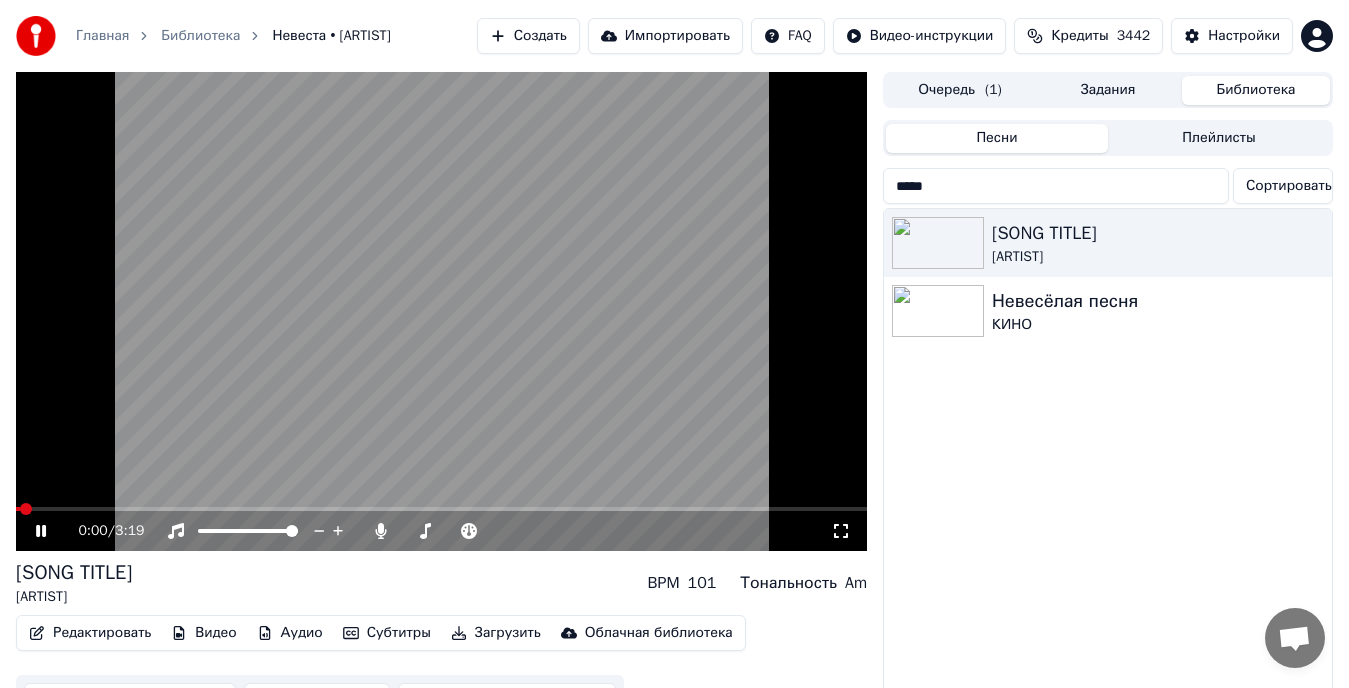 click 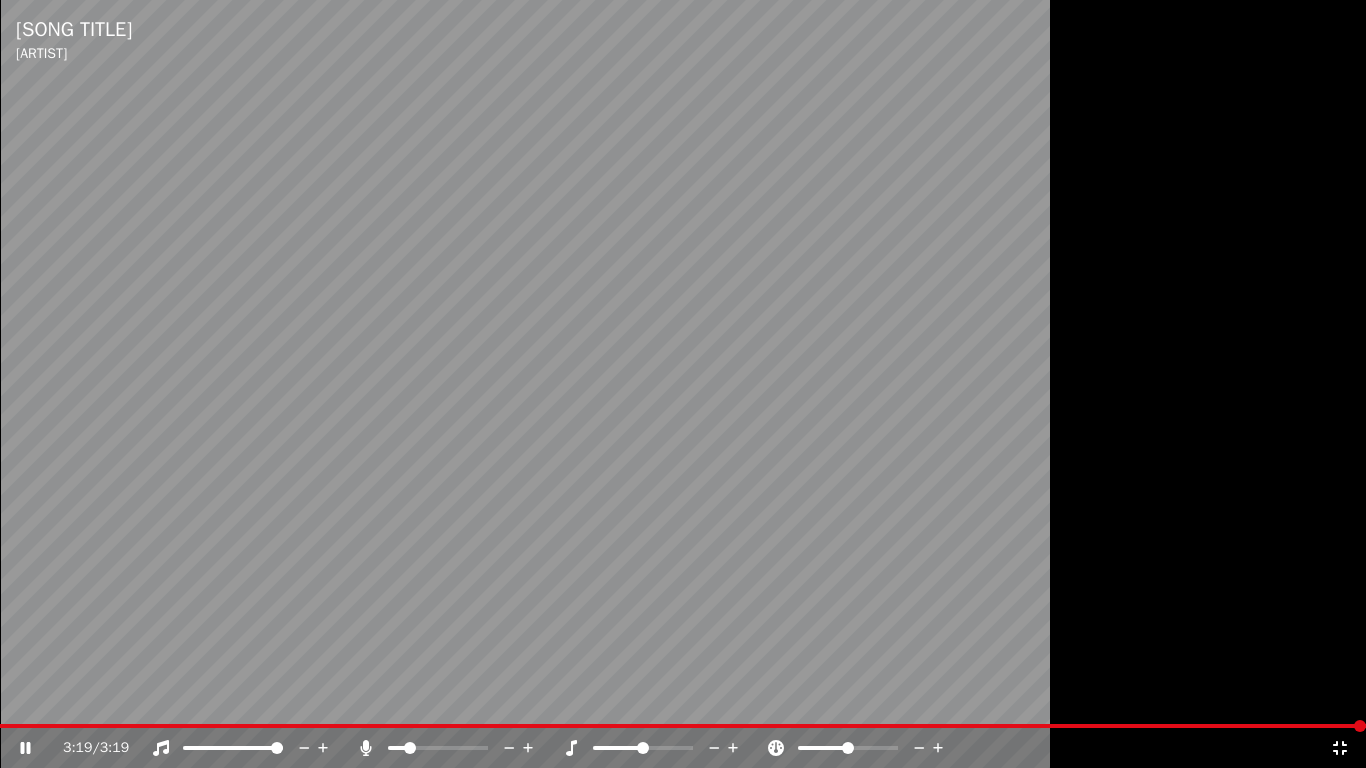 click 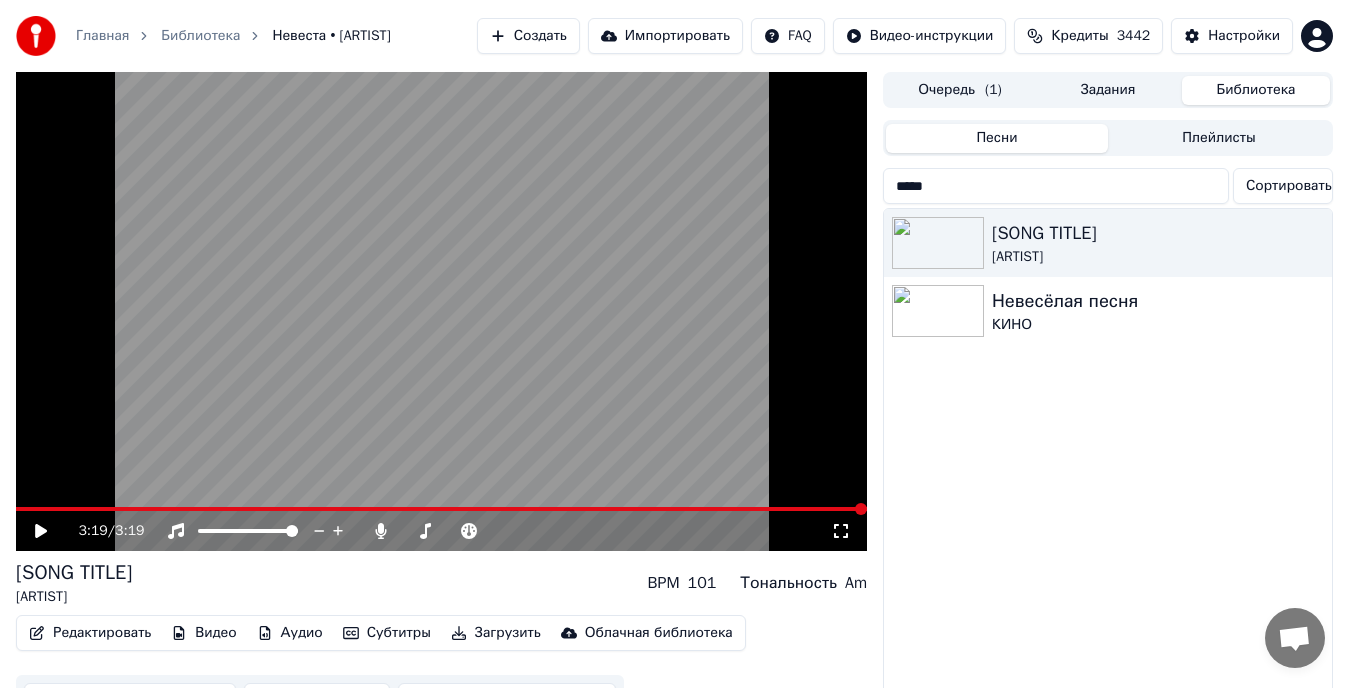 click on "*****" at bounding box center (1056, 186) 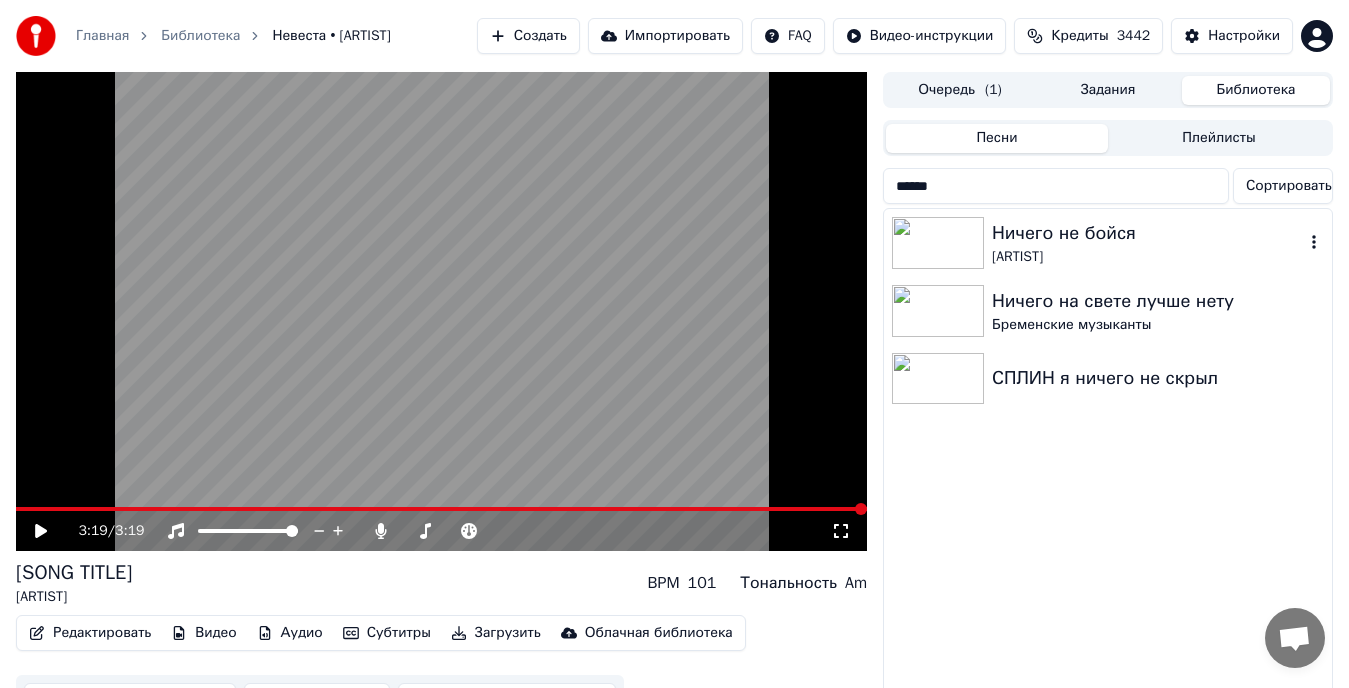 click on "Ничего не бойся" at bounding box center [1148, 233] 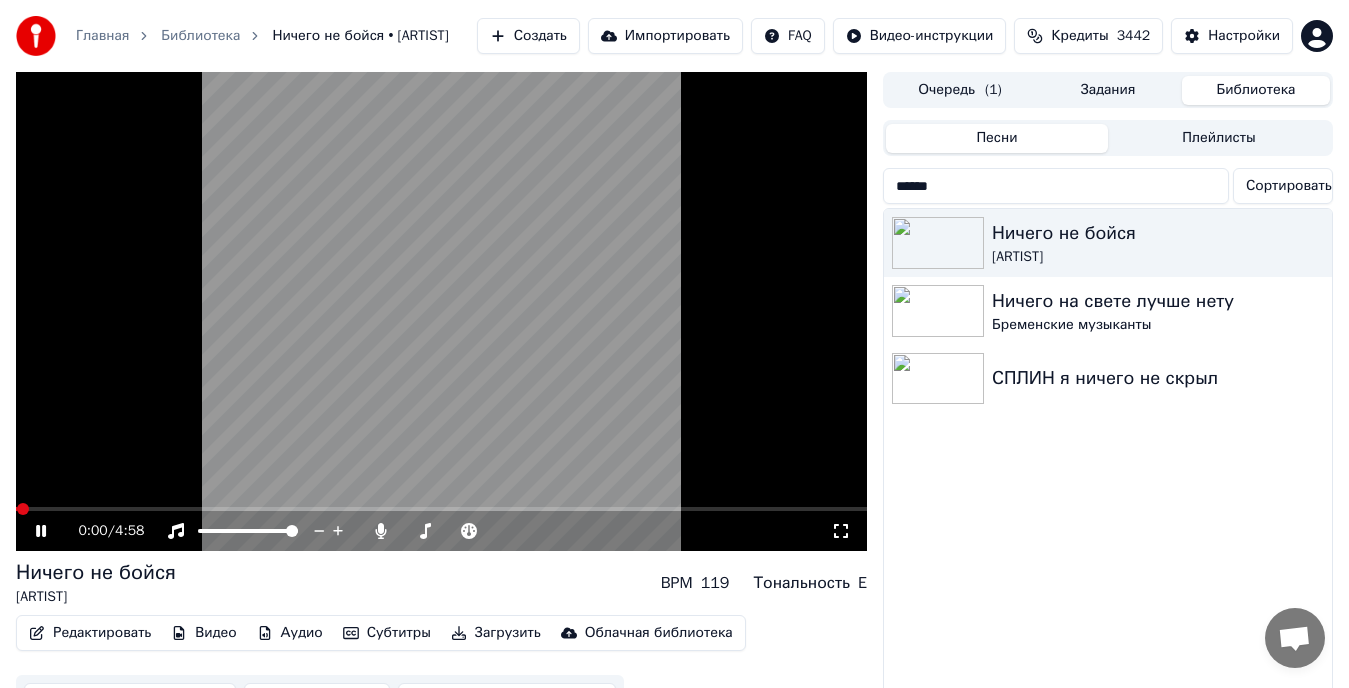 click 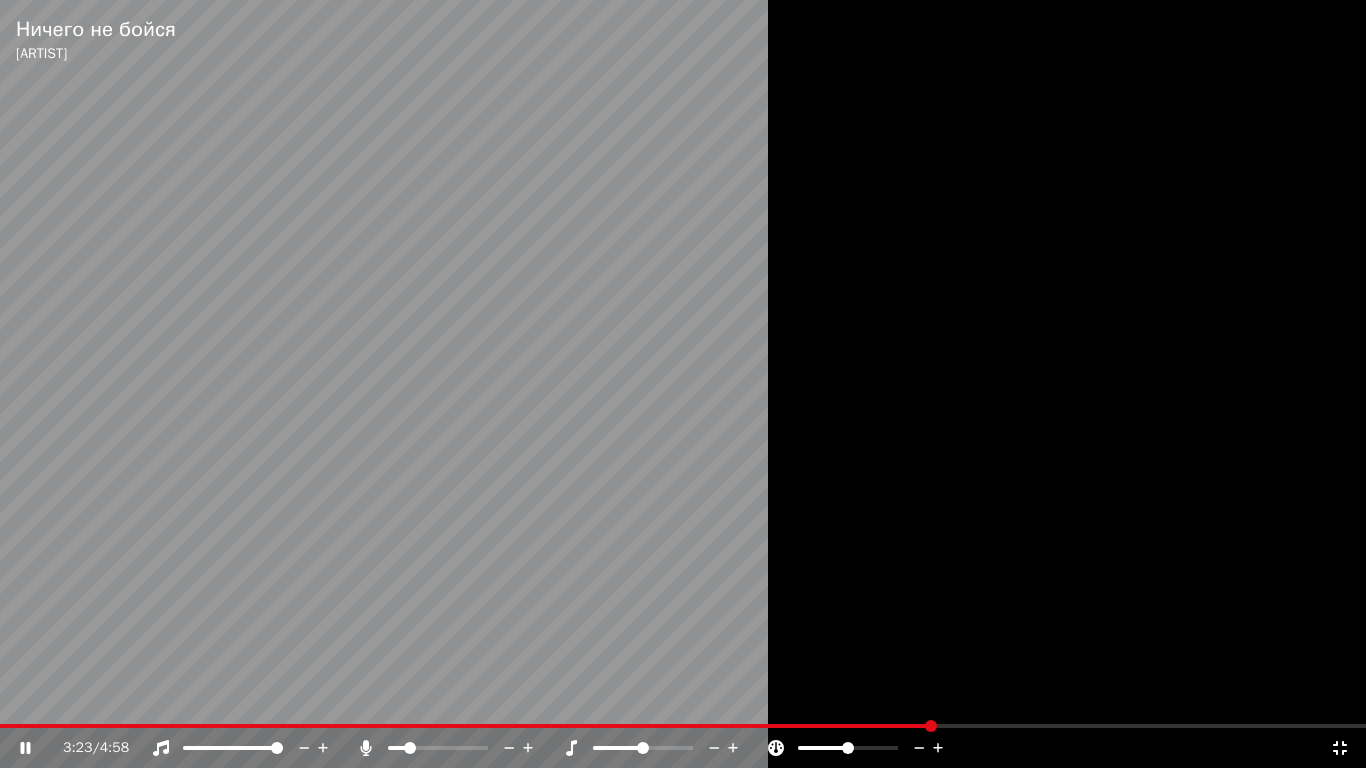 click 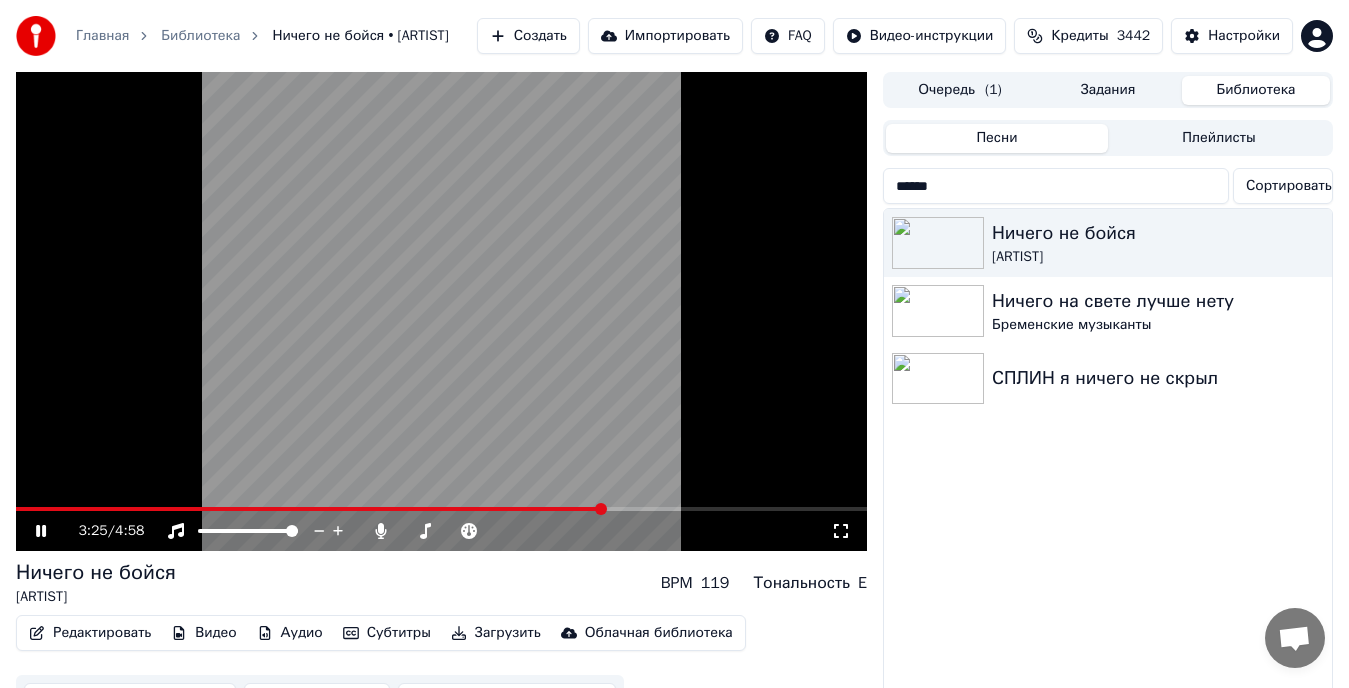 click on "******" at bounding box center (1056, 186) 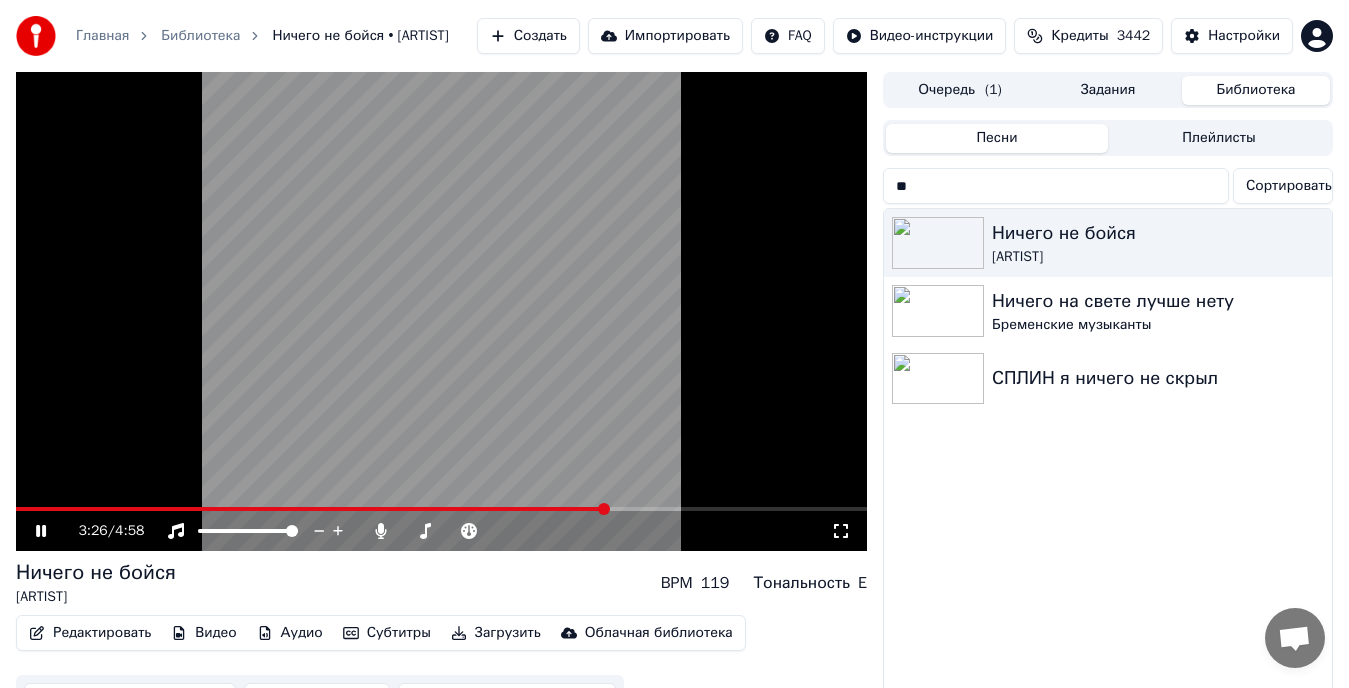 type on "*" 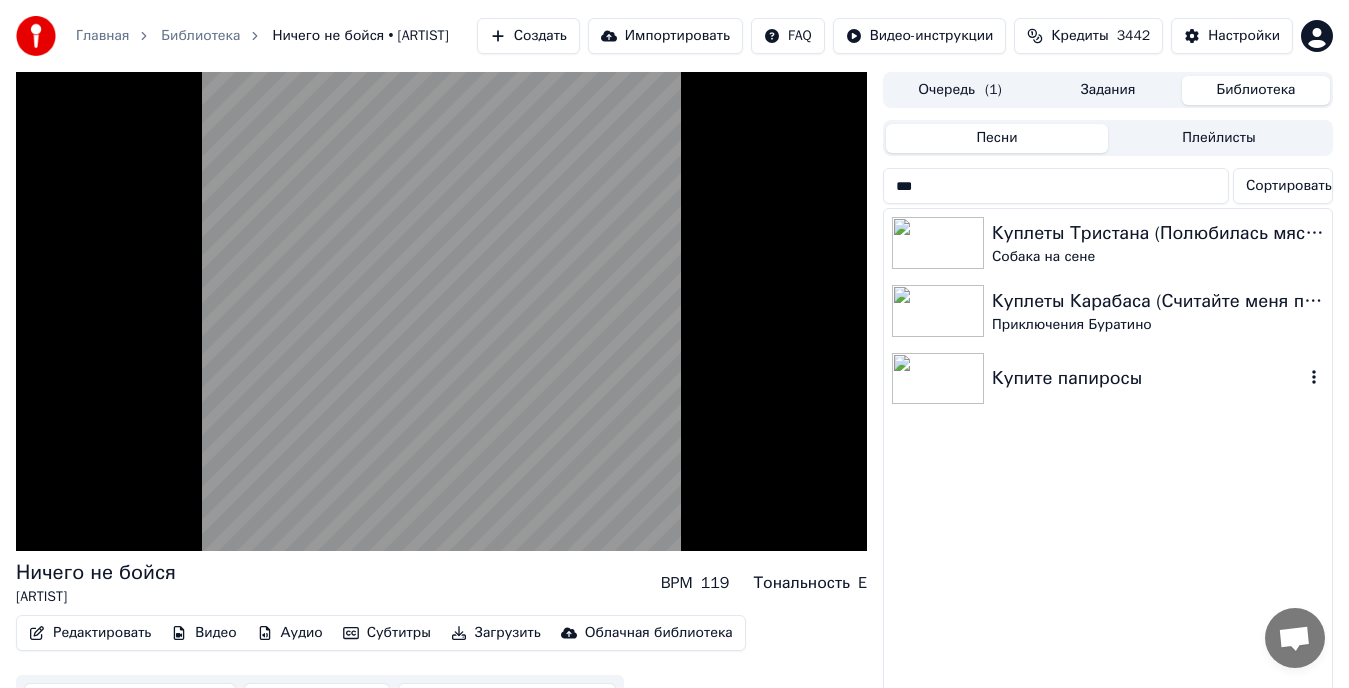 click on "Купите папиросы" at bounding box center [1148, 378] 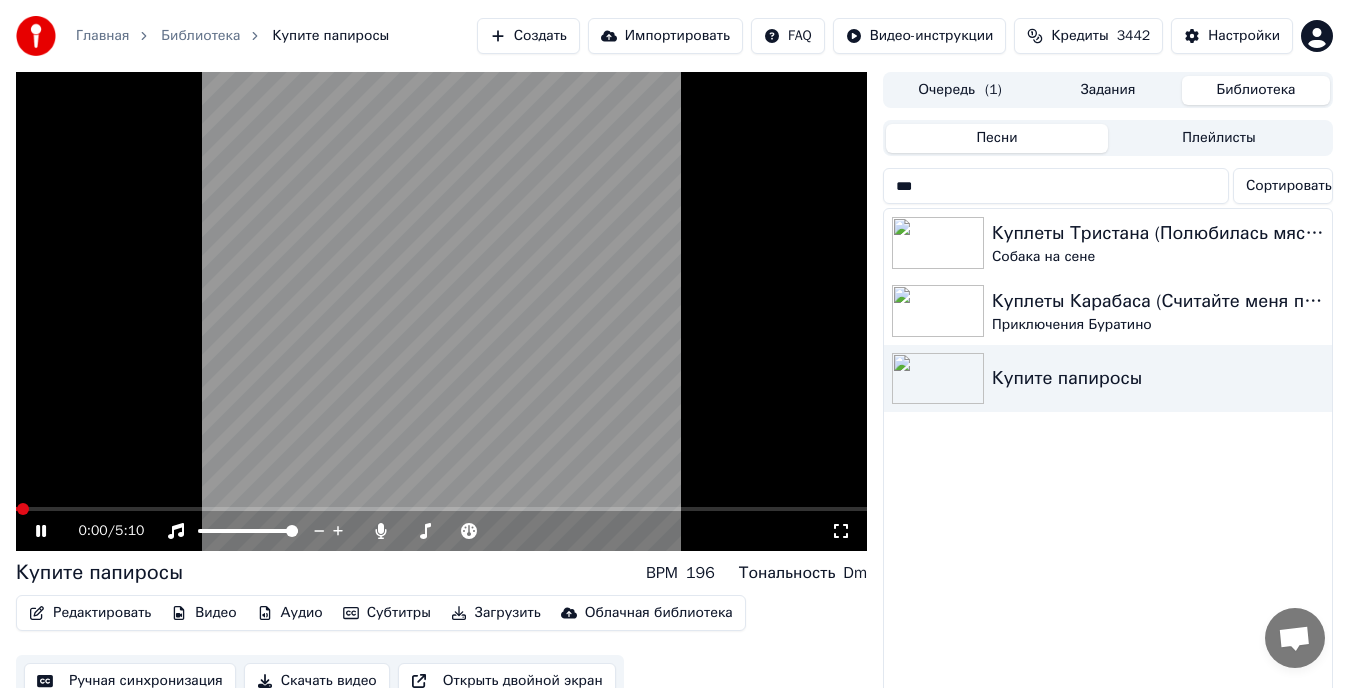 click 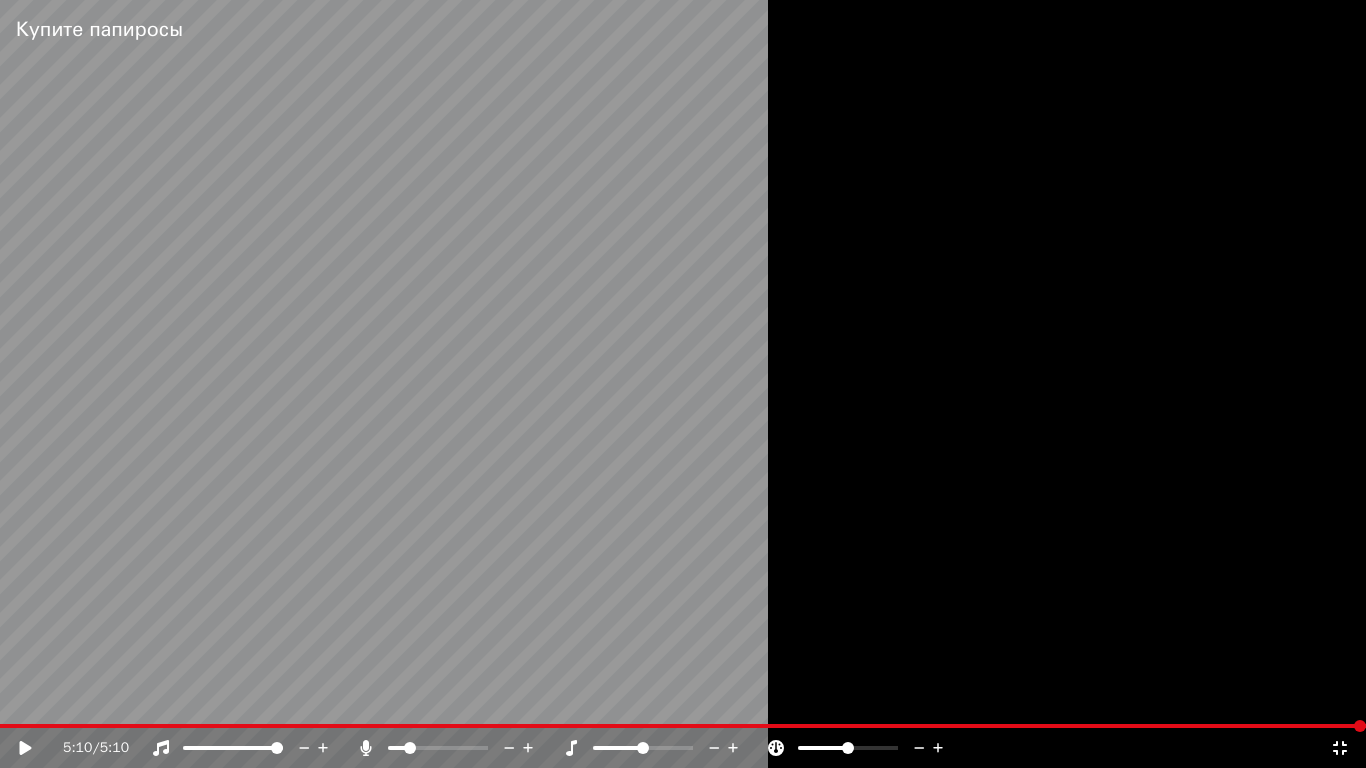 click 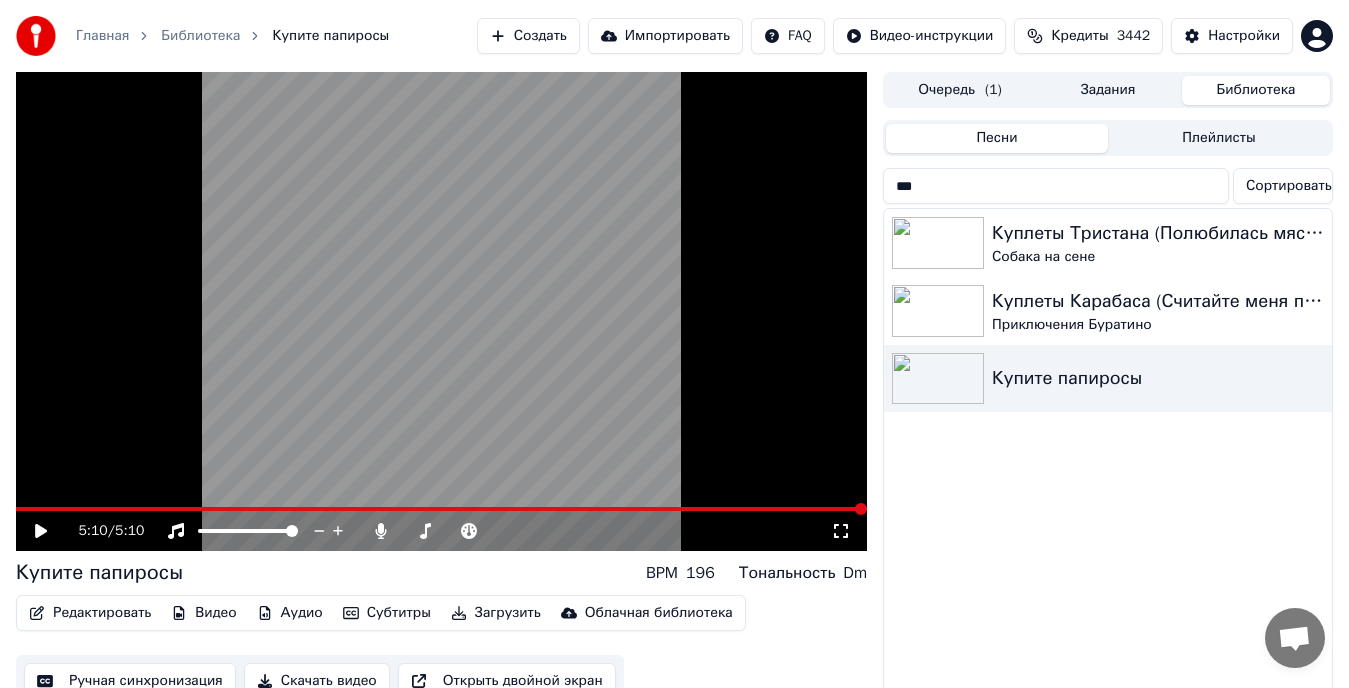 click on "***" at bounding box center [1056, 186] 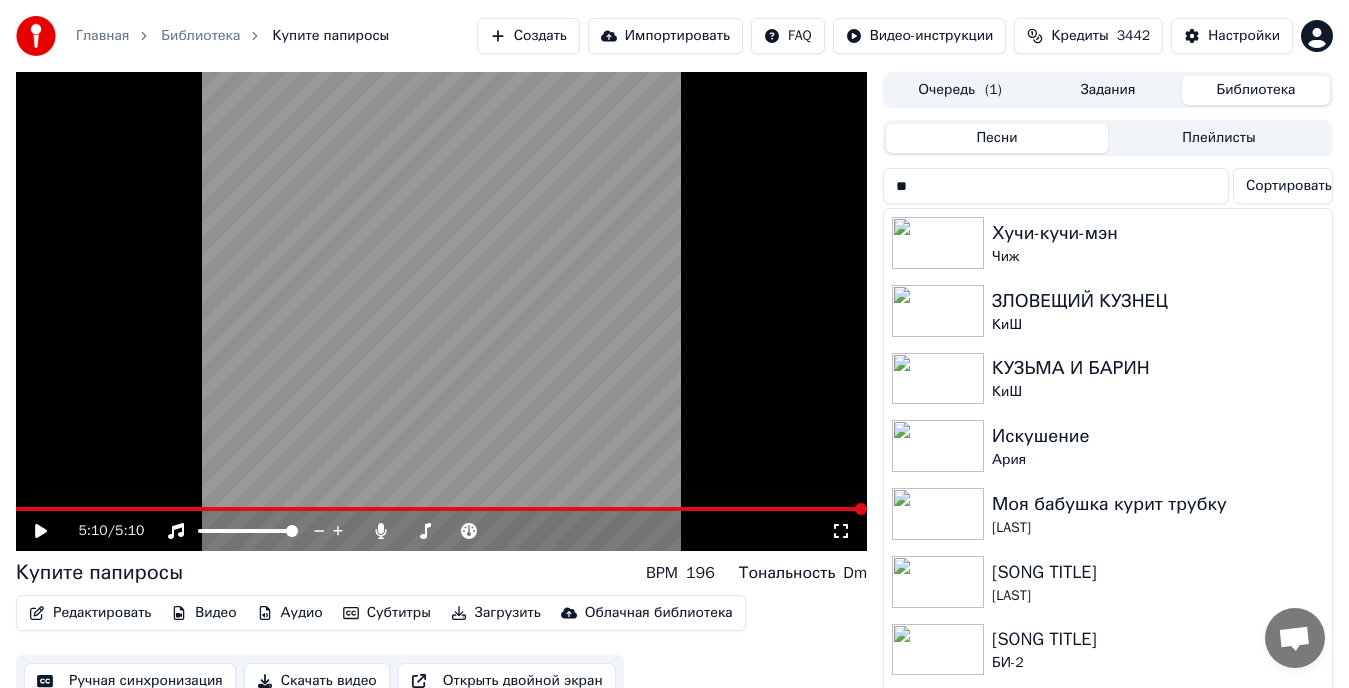 type on "*" 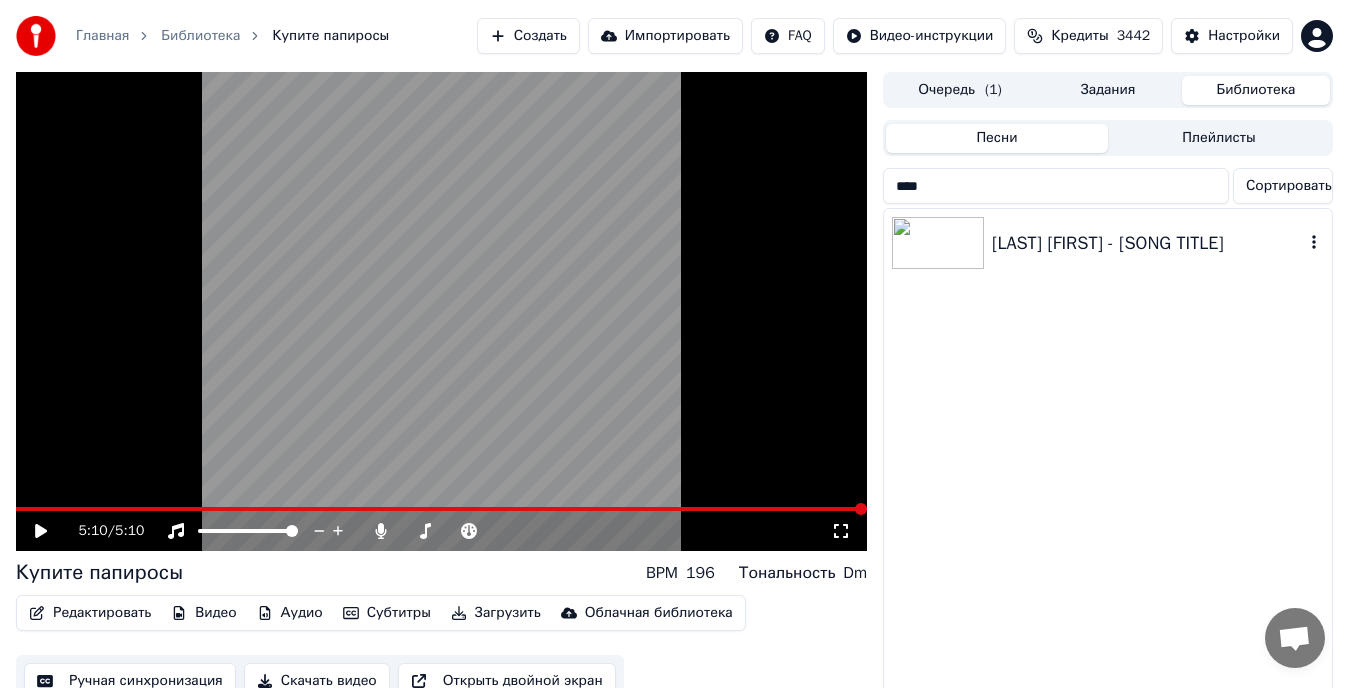 click on "[LAST] [FIRST] - [SONG TITLE]" at bounding box center [1148, 243] 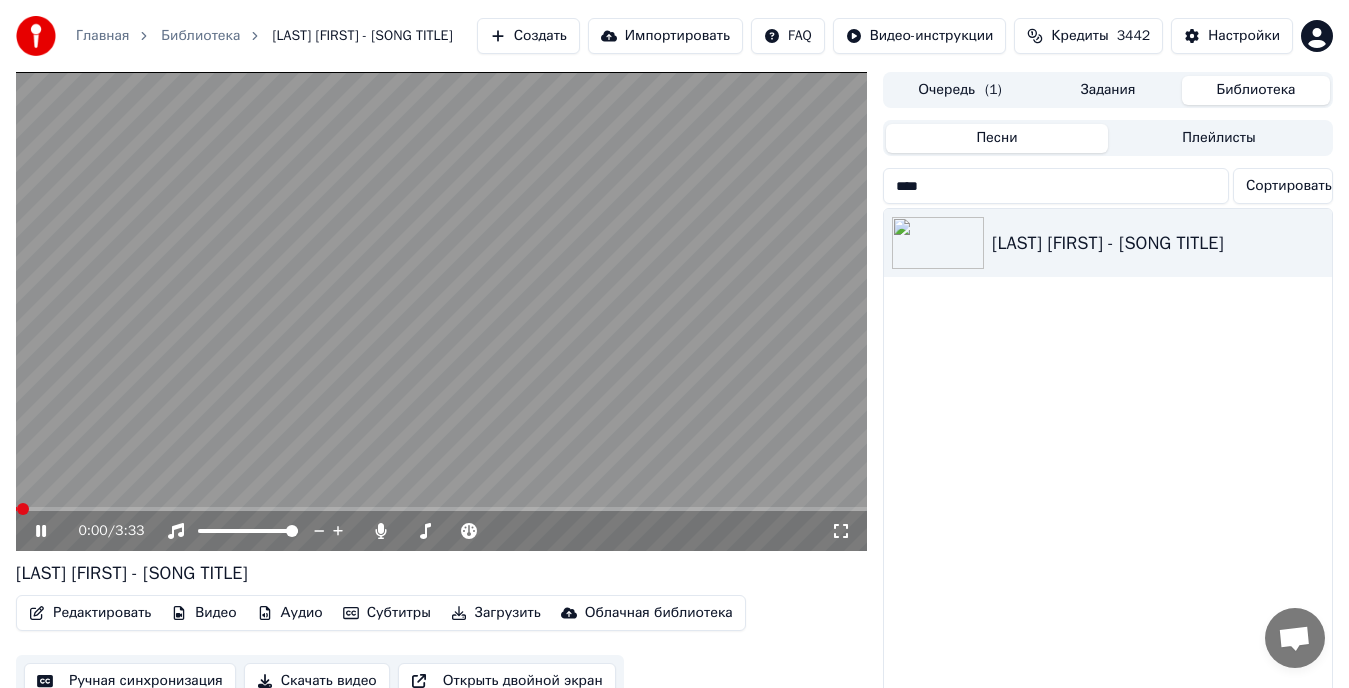 click 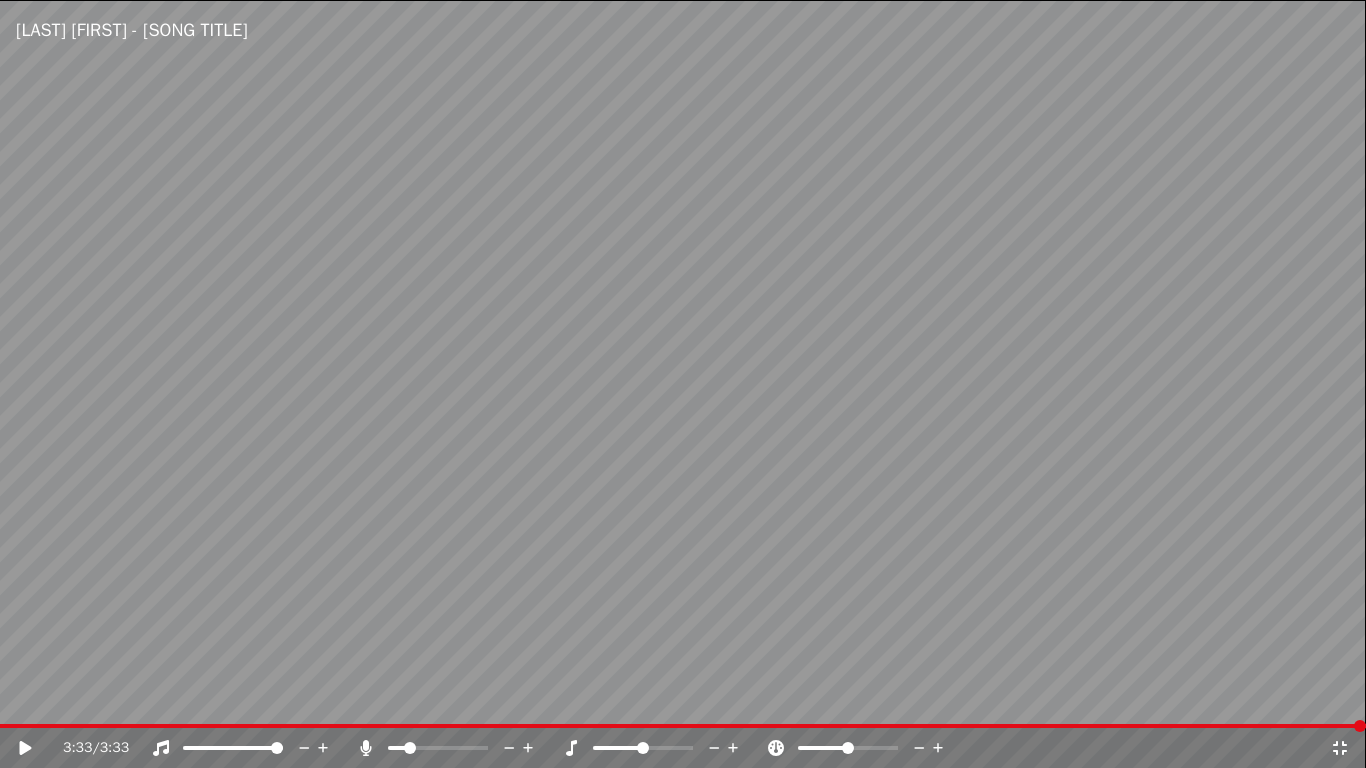 click 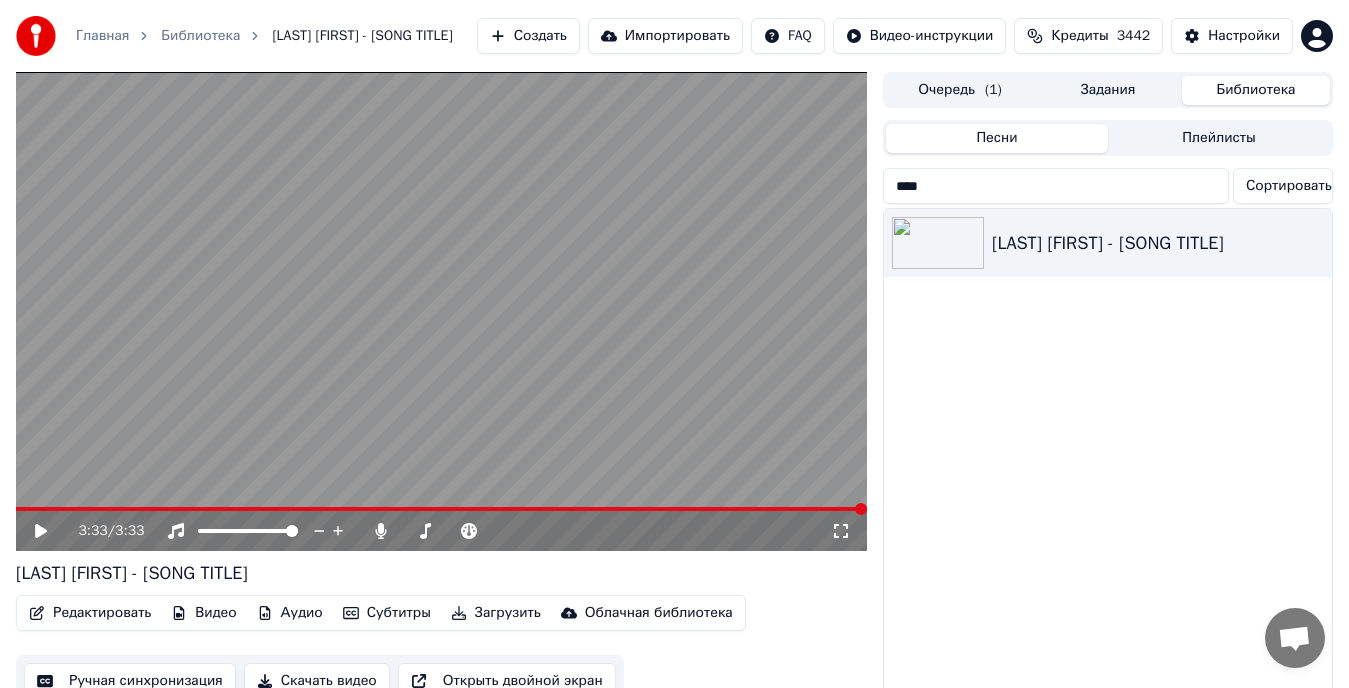 click on "****" at bounding box center (1056, 186) 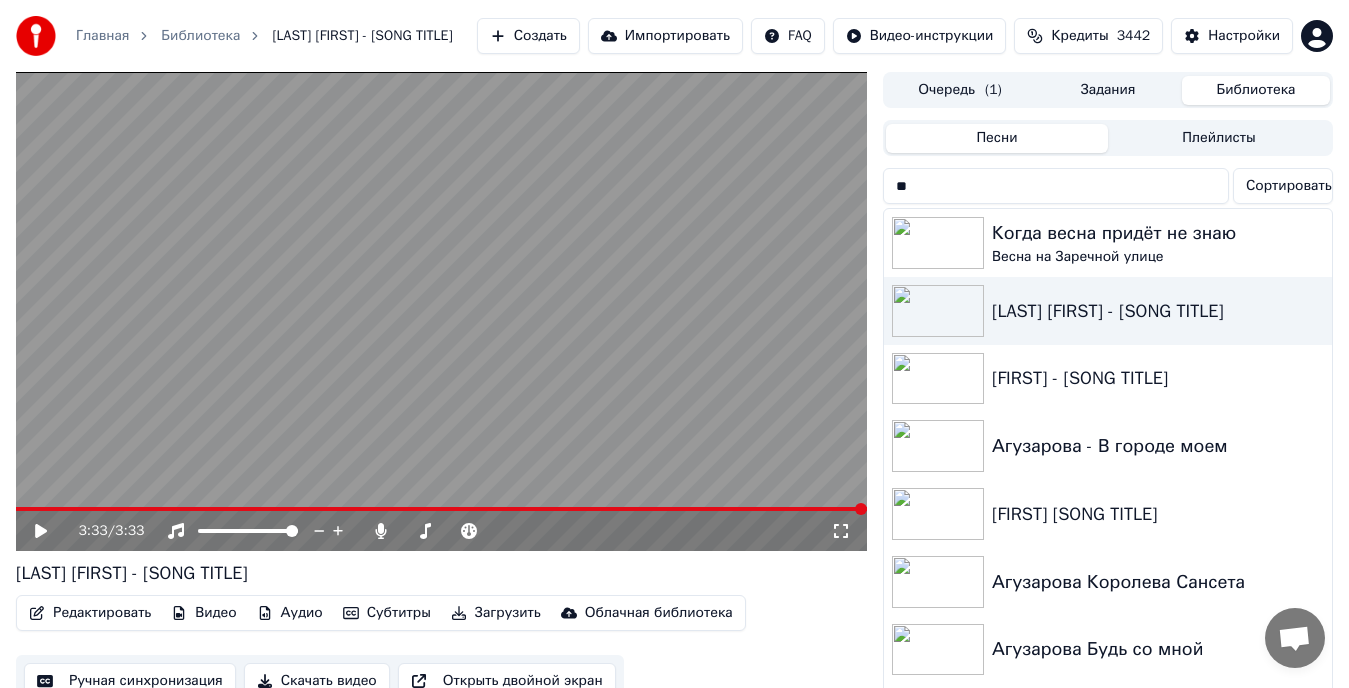 type on "*" 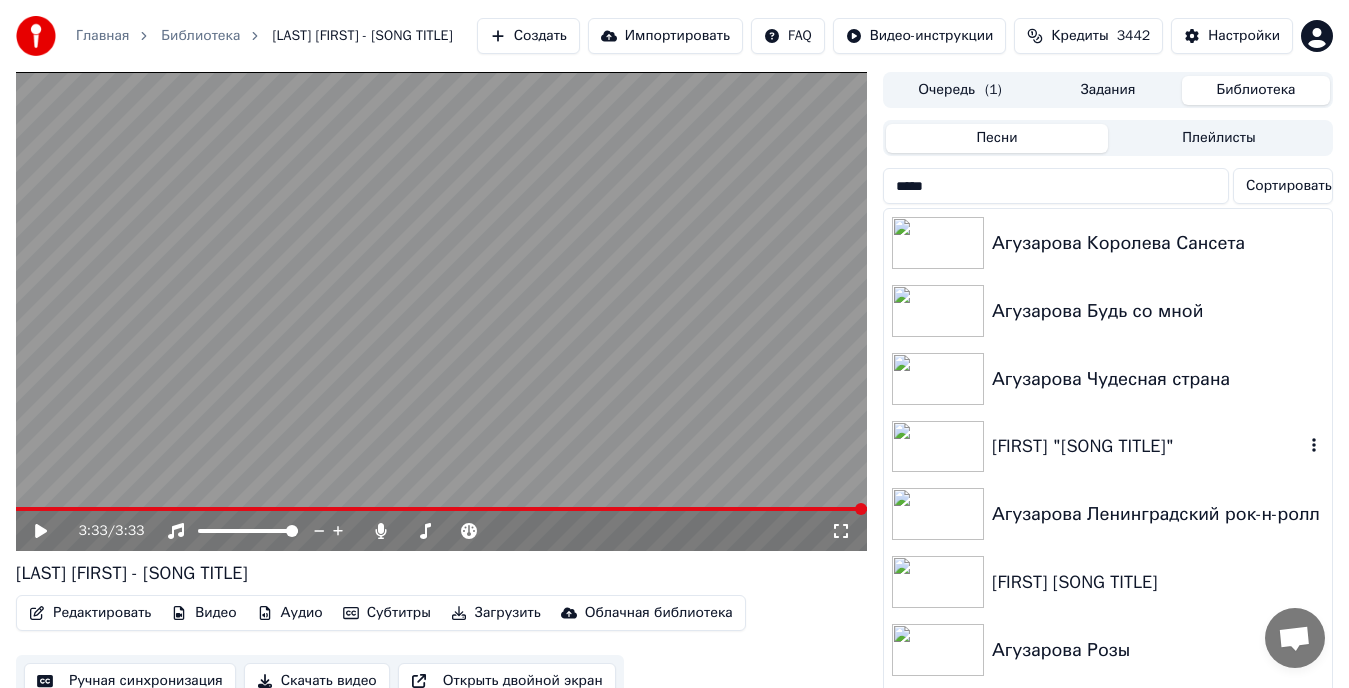 scroll, scrollTop: 0, scrollLeft: 0, axis: both 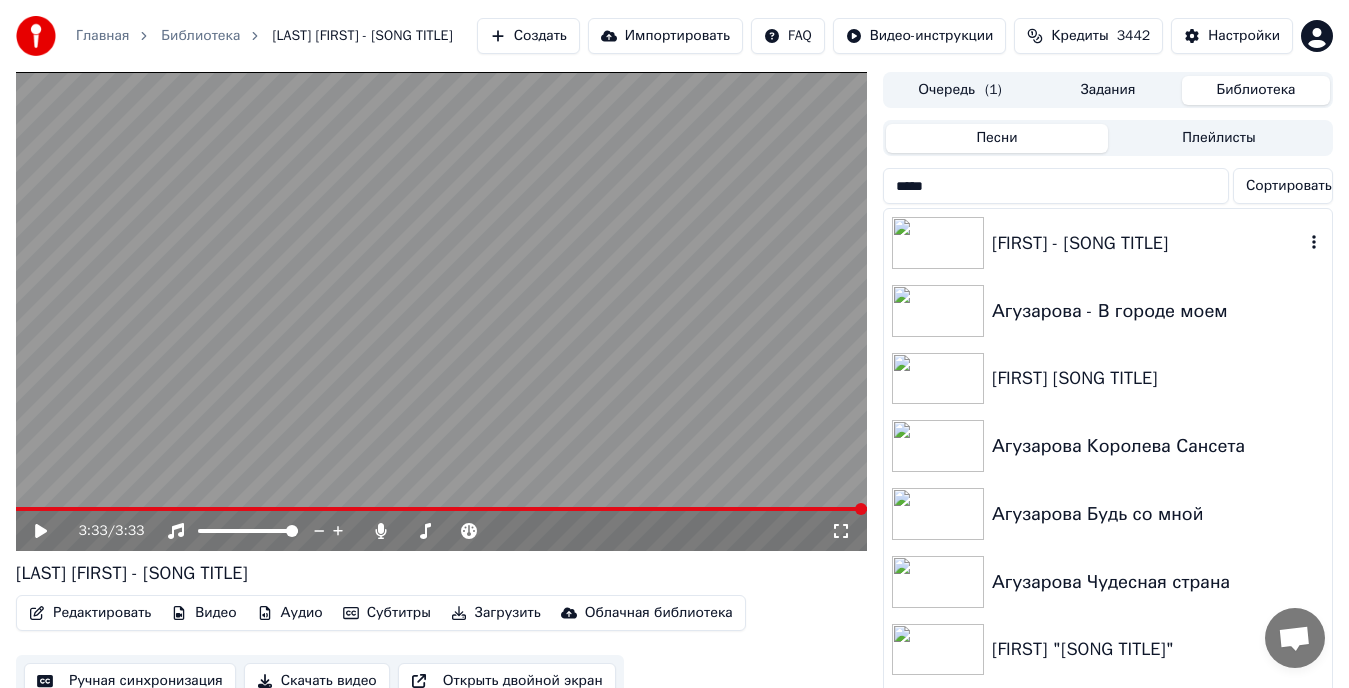 click on "[FIRST] - [SONG TITLE]" at bounding box center (1148, 243) 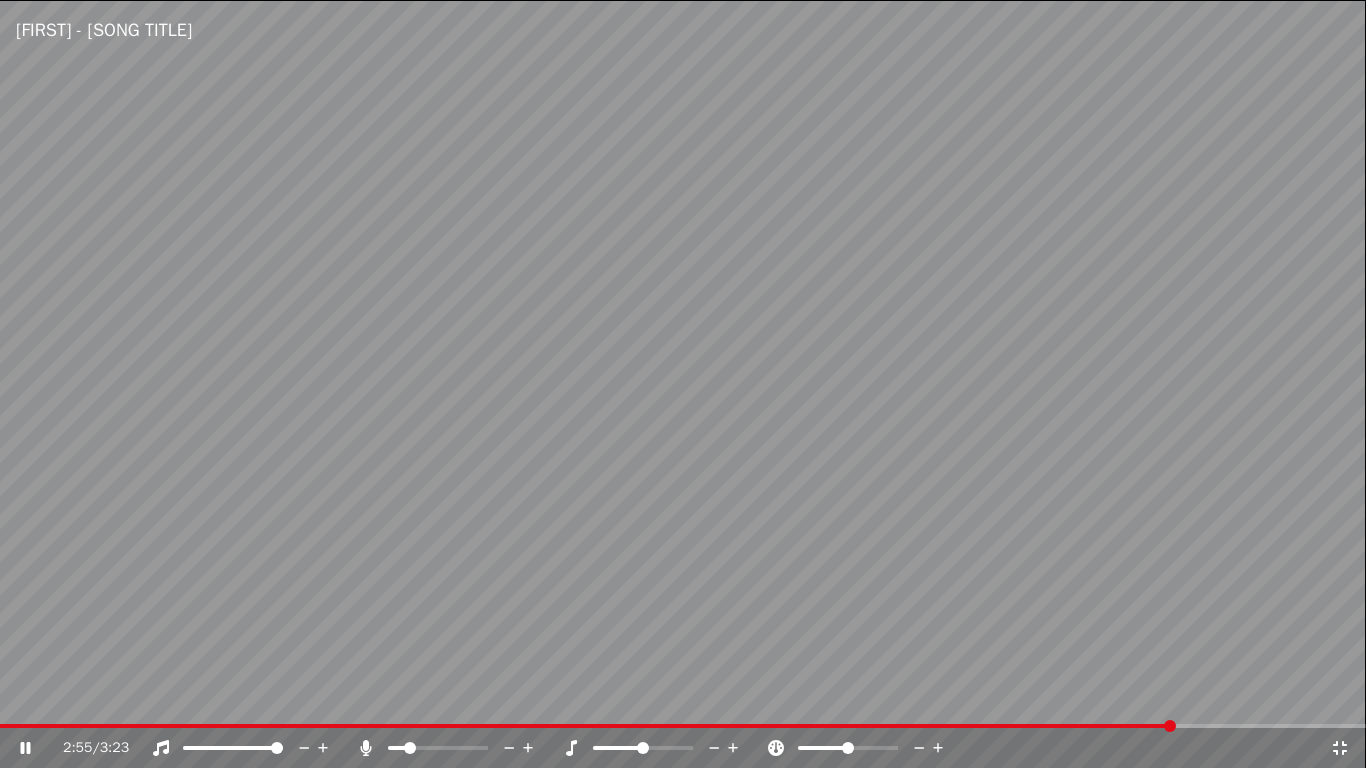 click at bounding box center (683, 384) 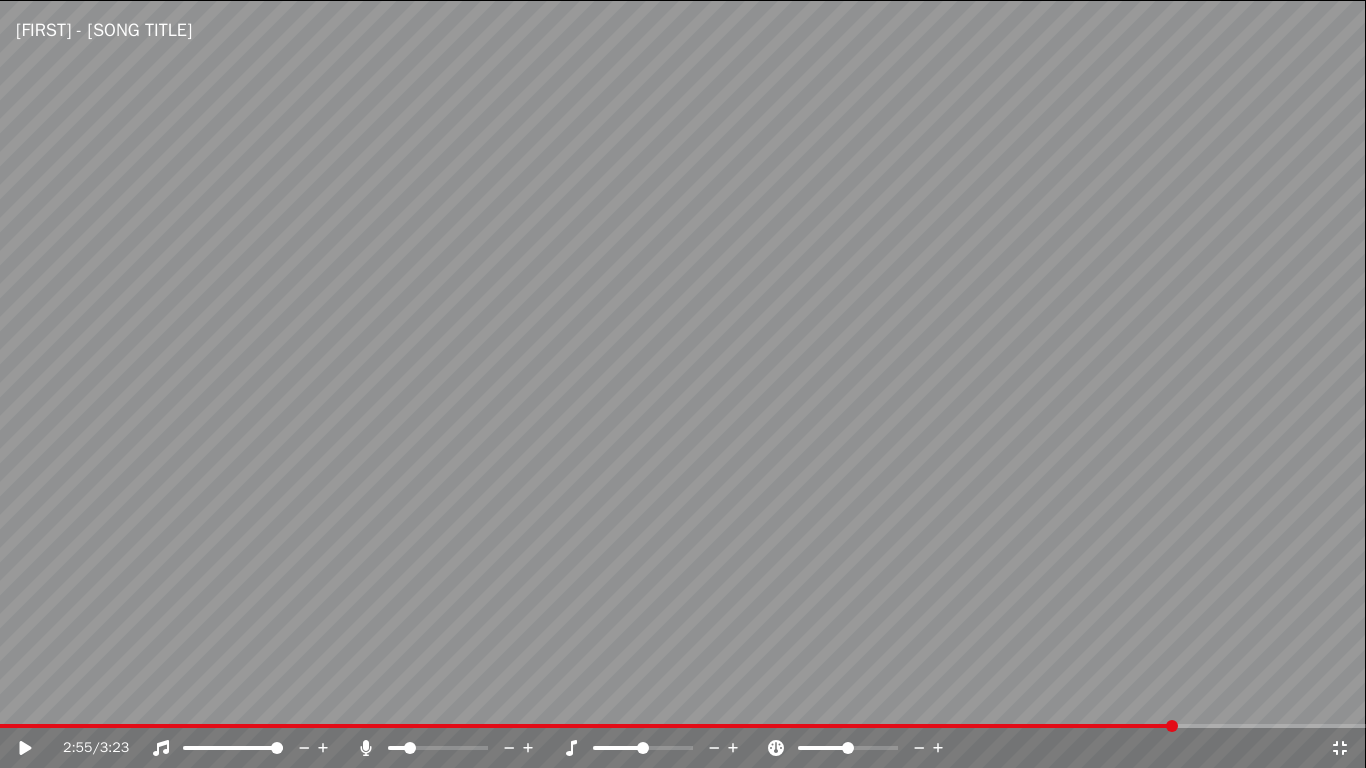 click 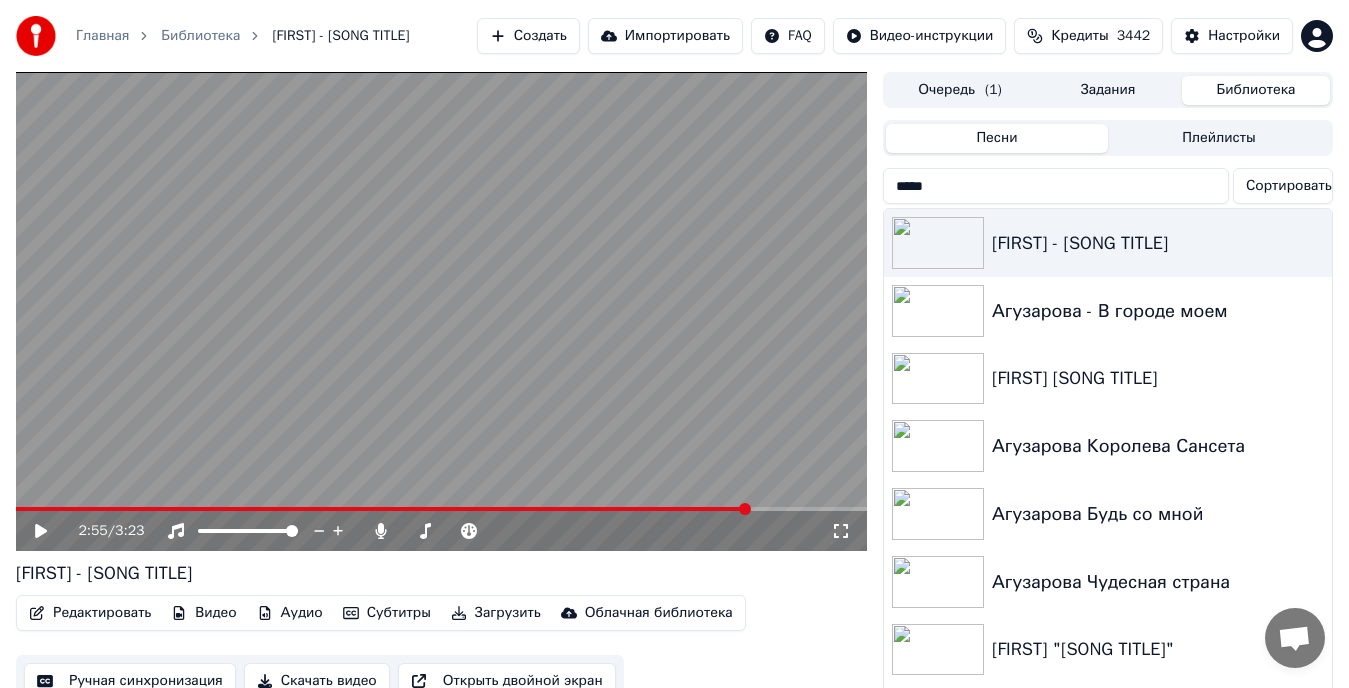 click on "*****" at bounding box center (1056, 186) 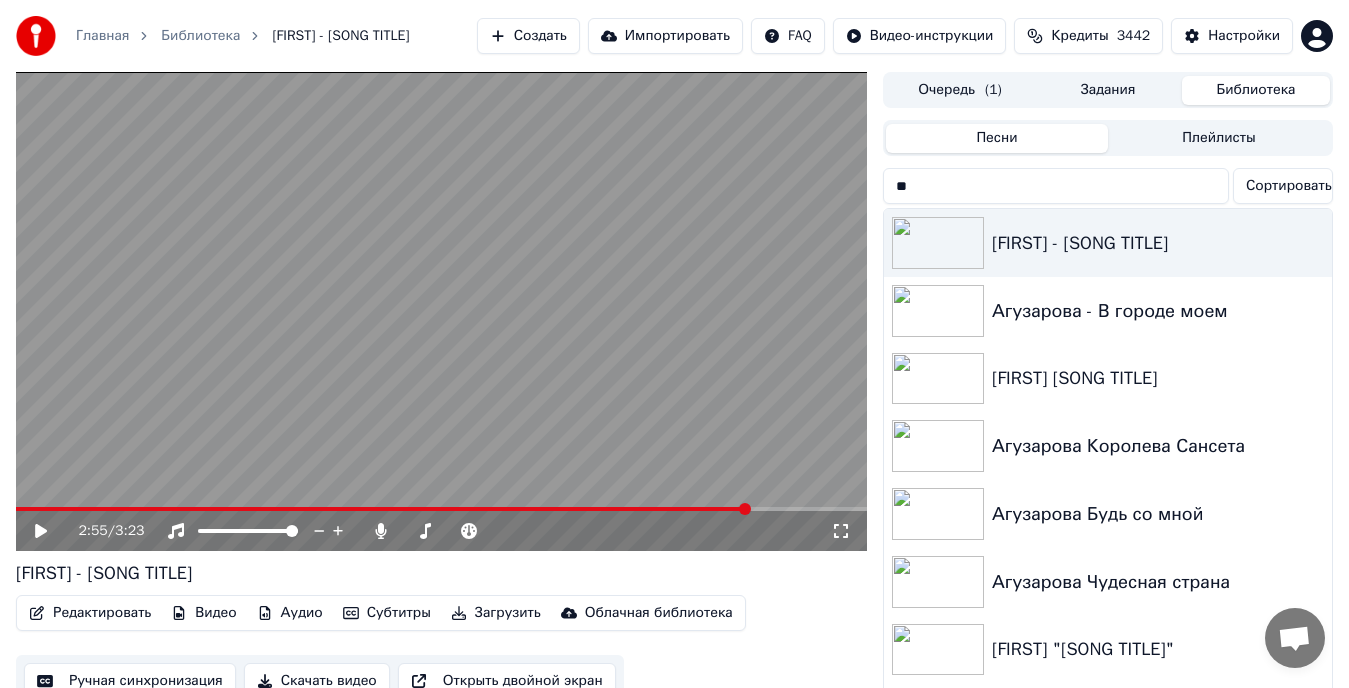 type on "*" 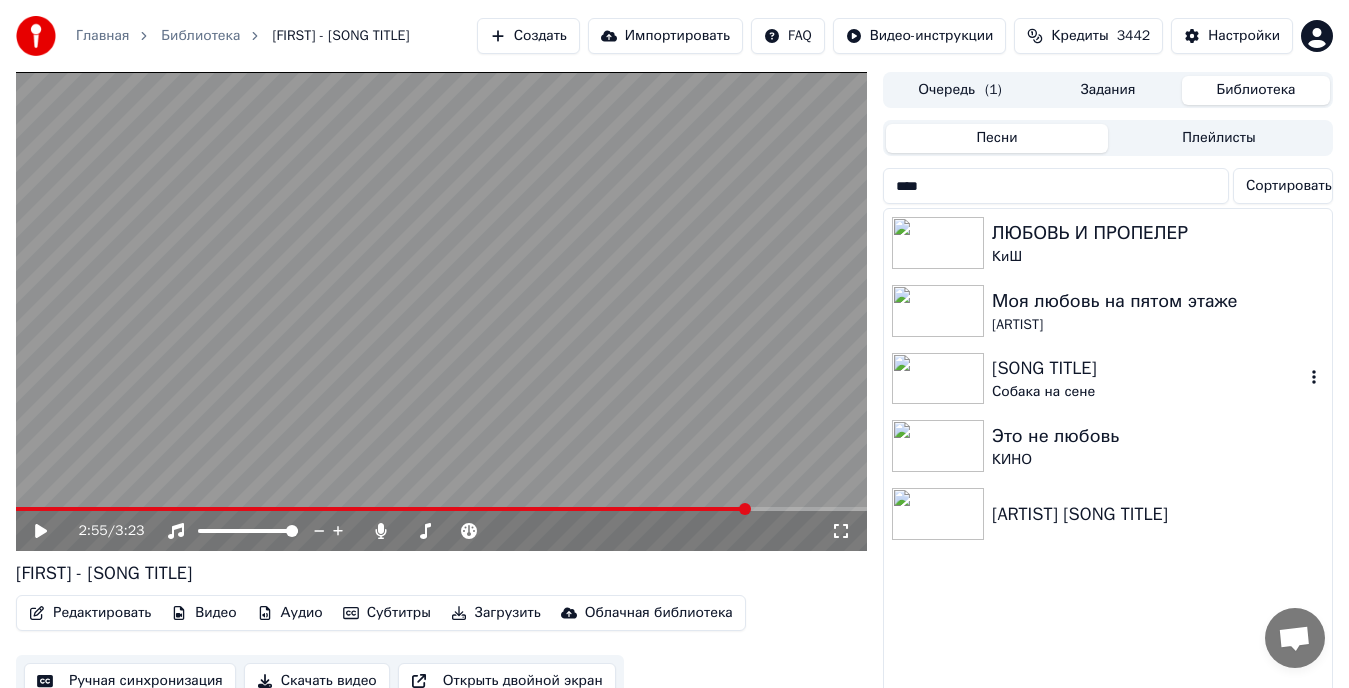 click on "[SONG TITLE]" at bounding box center (1148, 368) 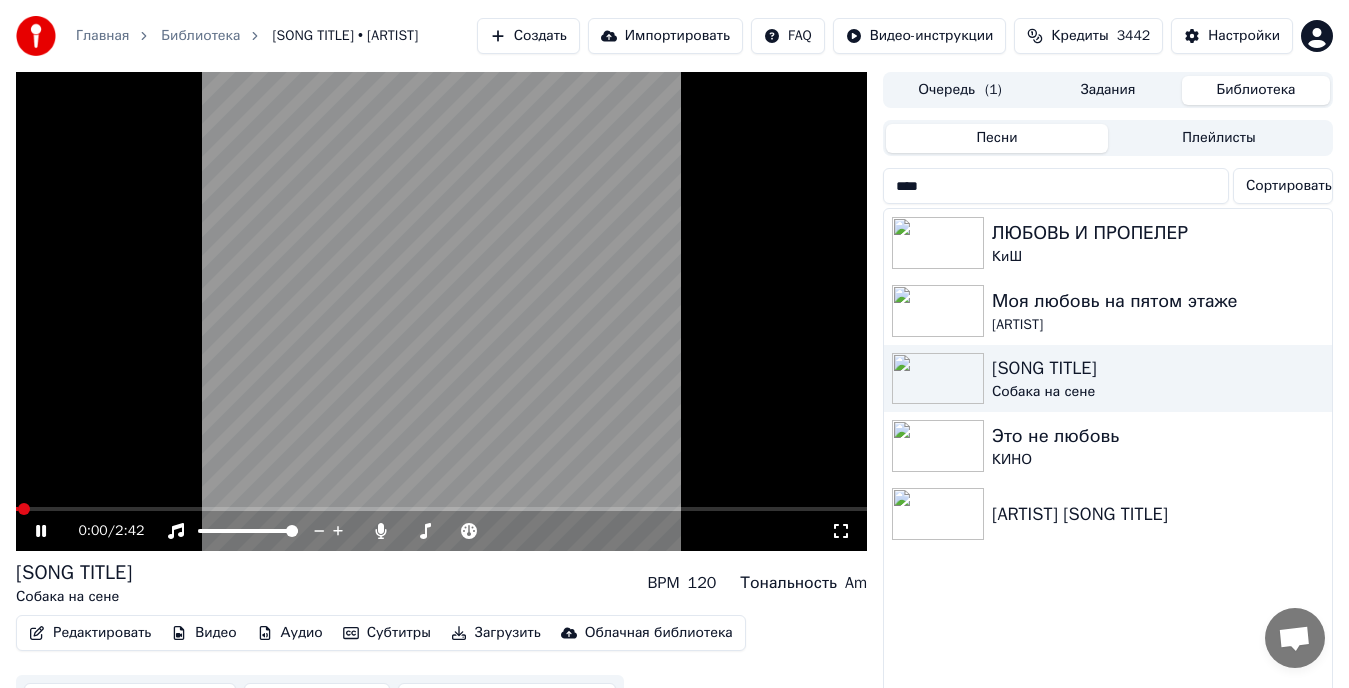 drag, startPoint x: 846, startPoint y: 537, endPoint x: 846, endPoint y: 561, distance: 24 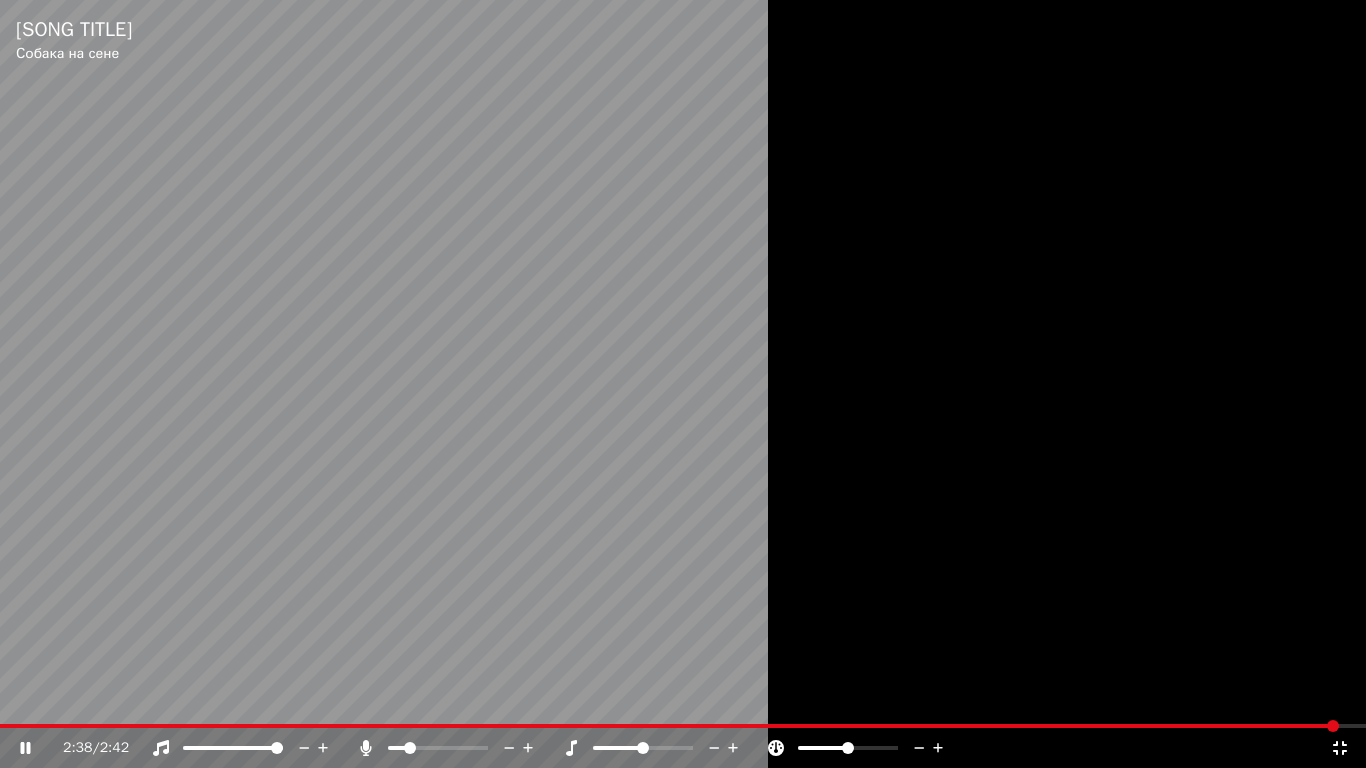 click 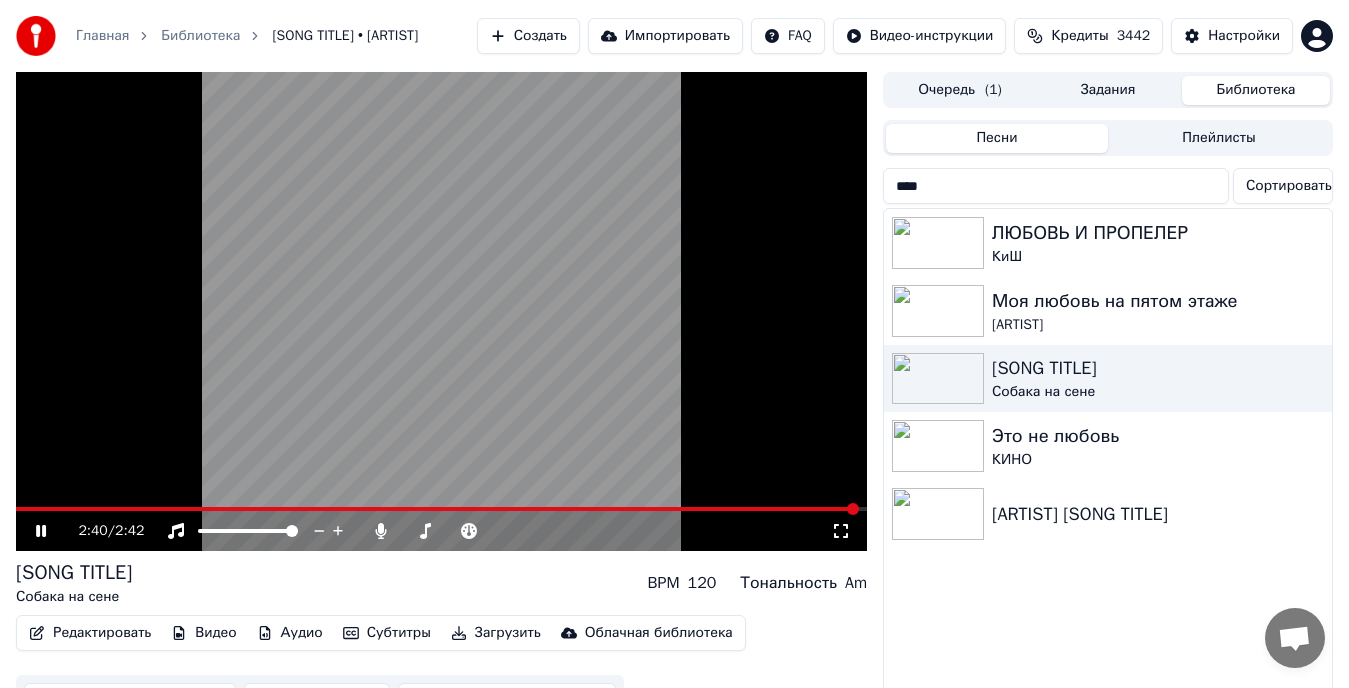 click on "****" at bounding box center [1056, 186] 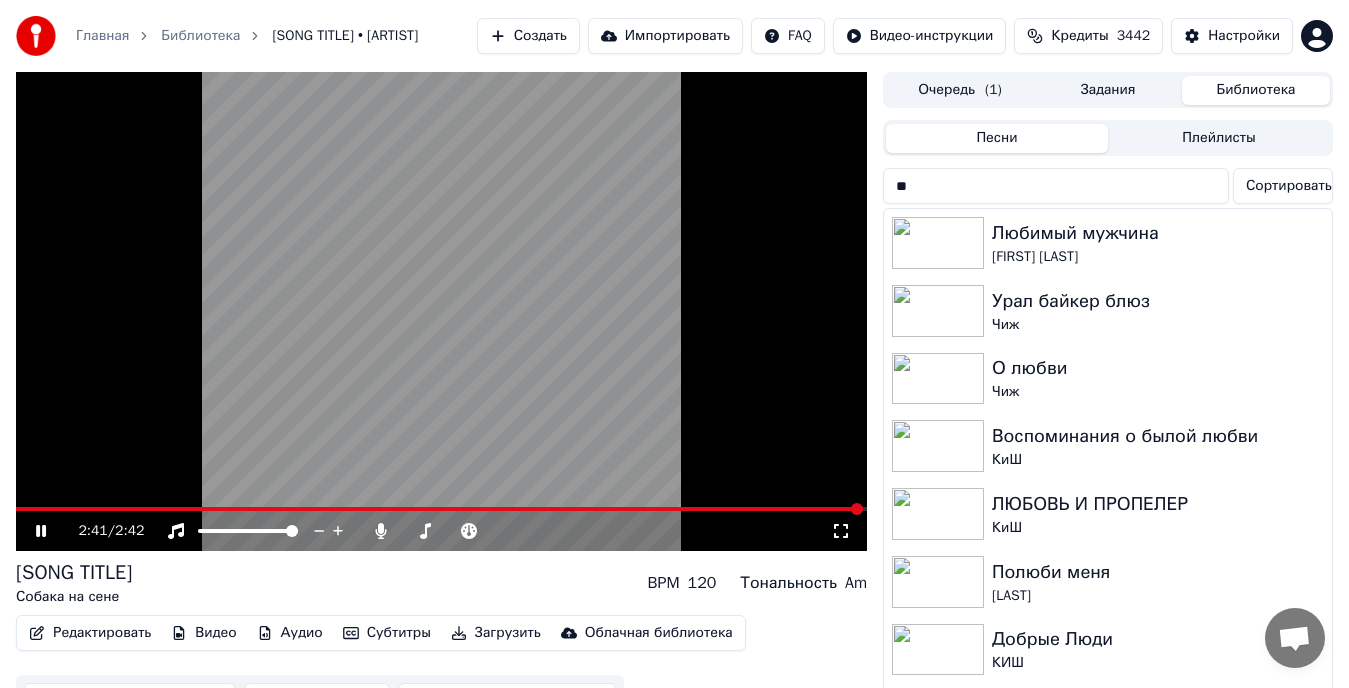 type on "*" 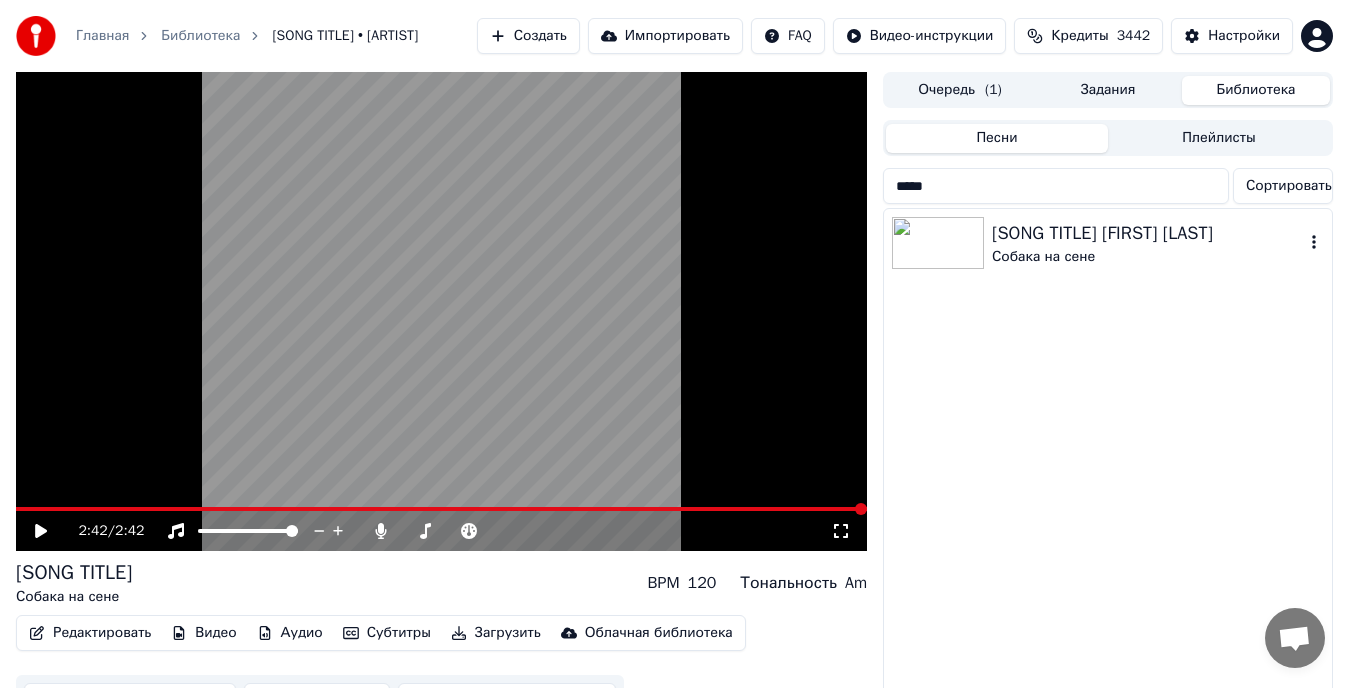 click on "[SONG TITLE] [FIRST] [LAST]" at bounding box center [1148, 233] 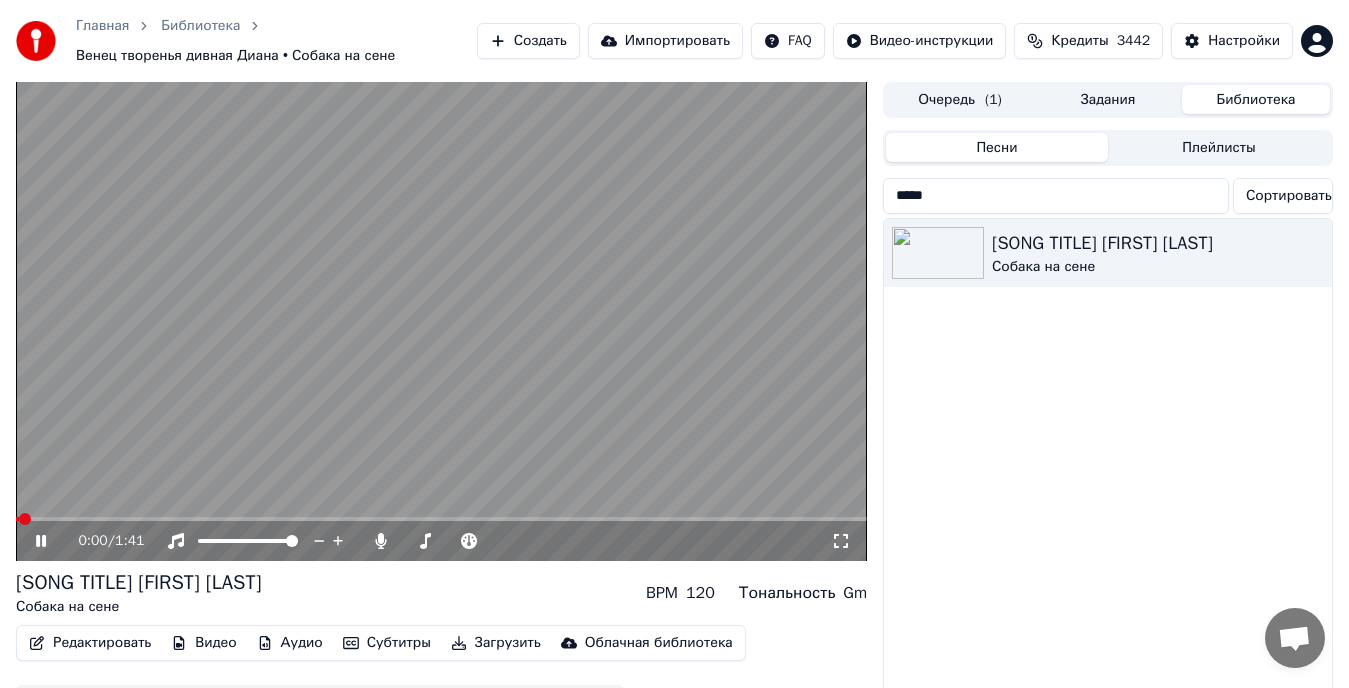 click 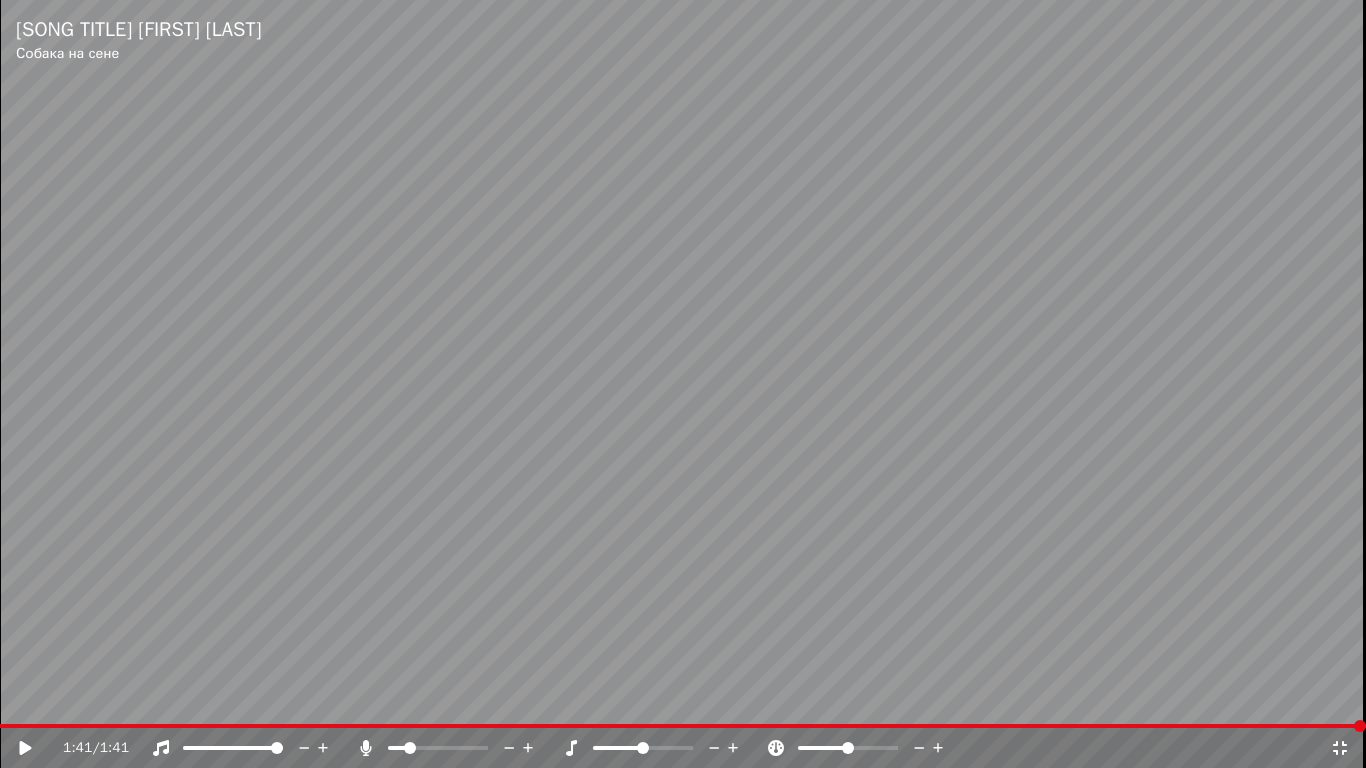 click 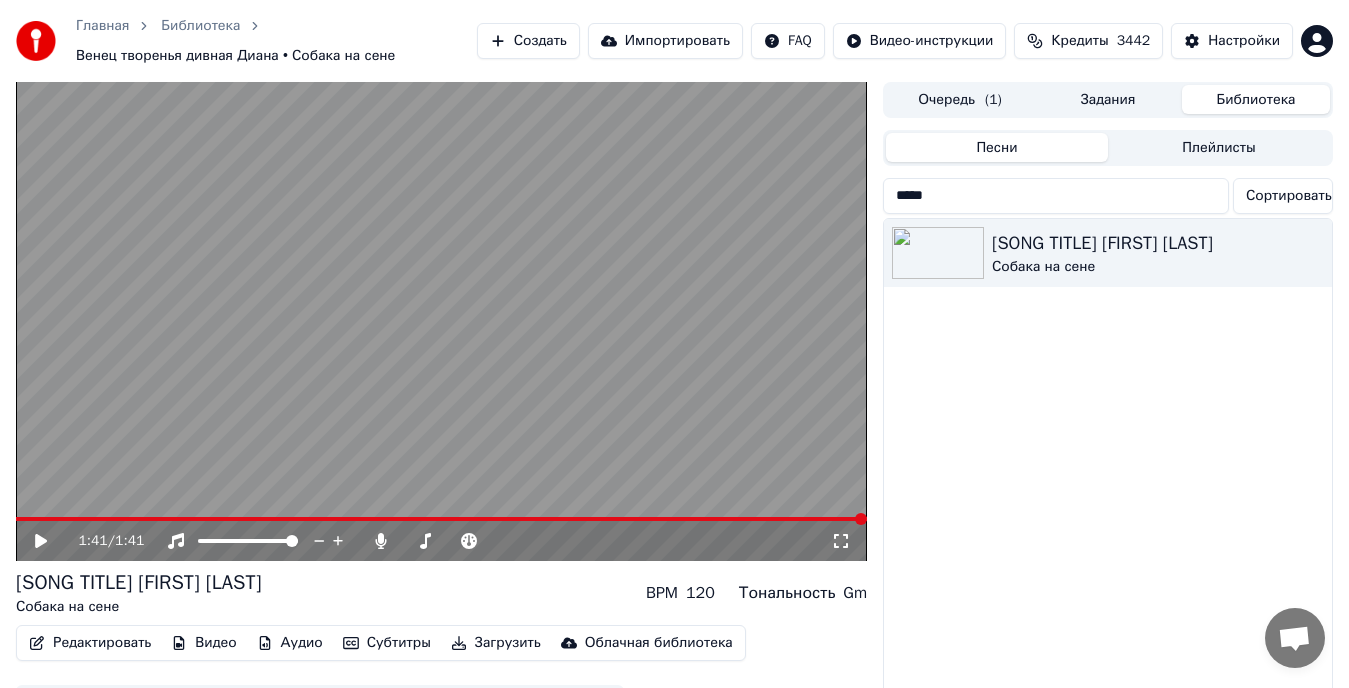 click on "*****" at bounding box center [1056, 196] 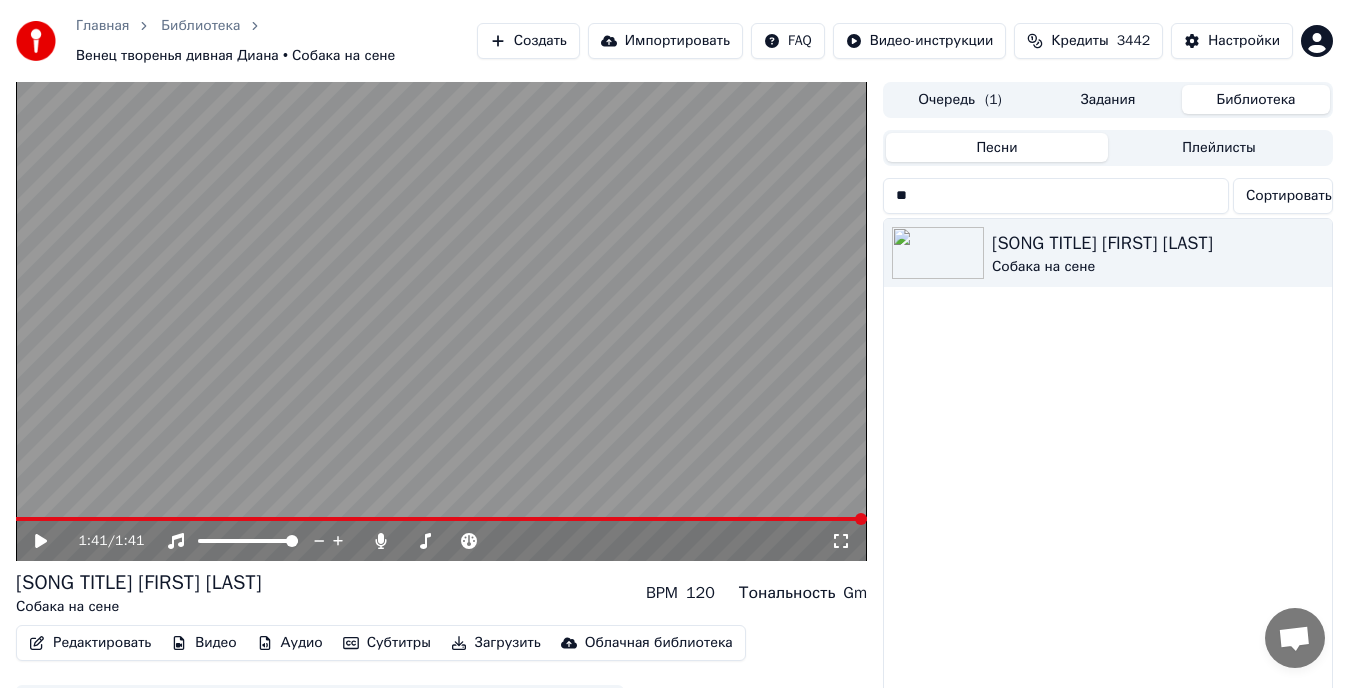 type on "*" 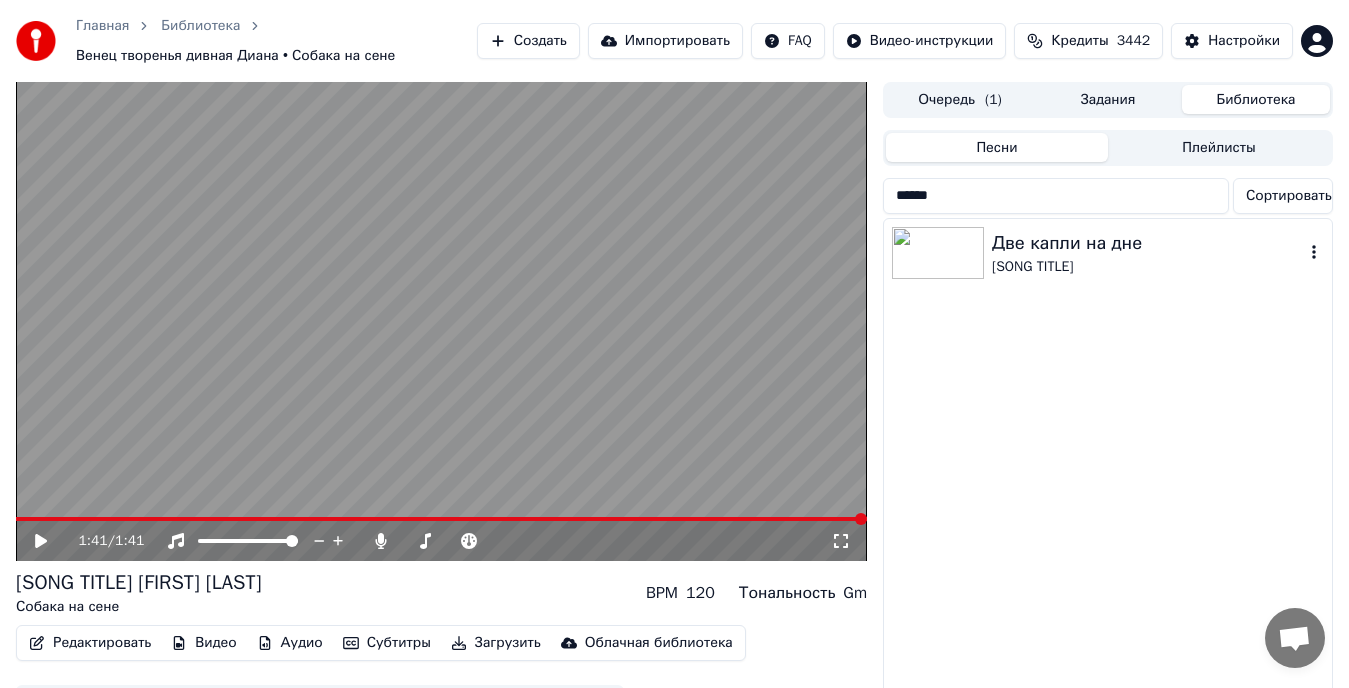 click on "Две капли на дне" at bounding box center [1148, 243] 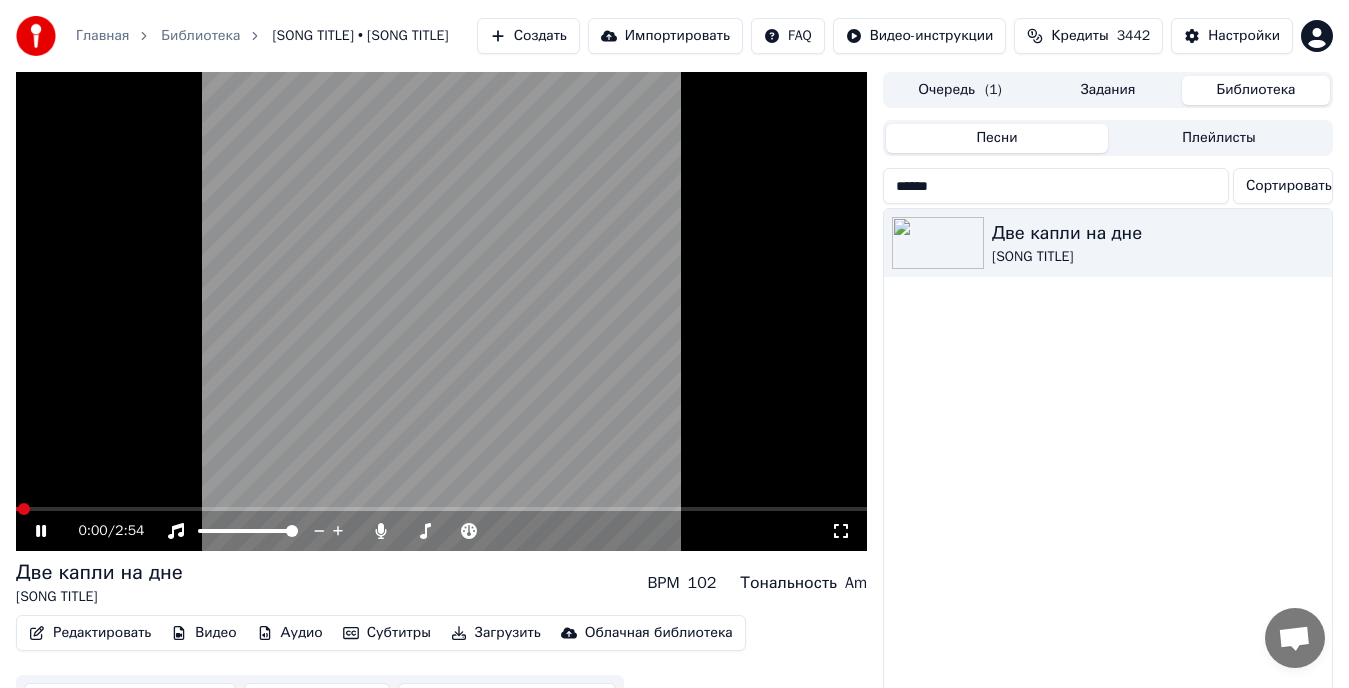 click 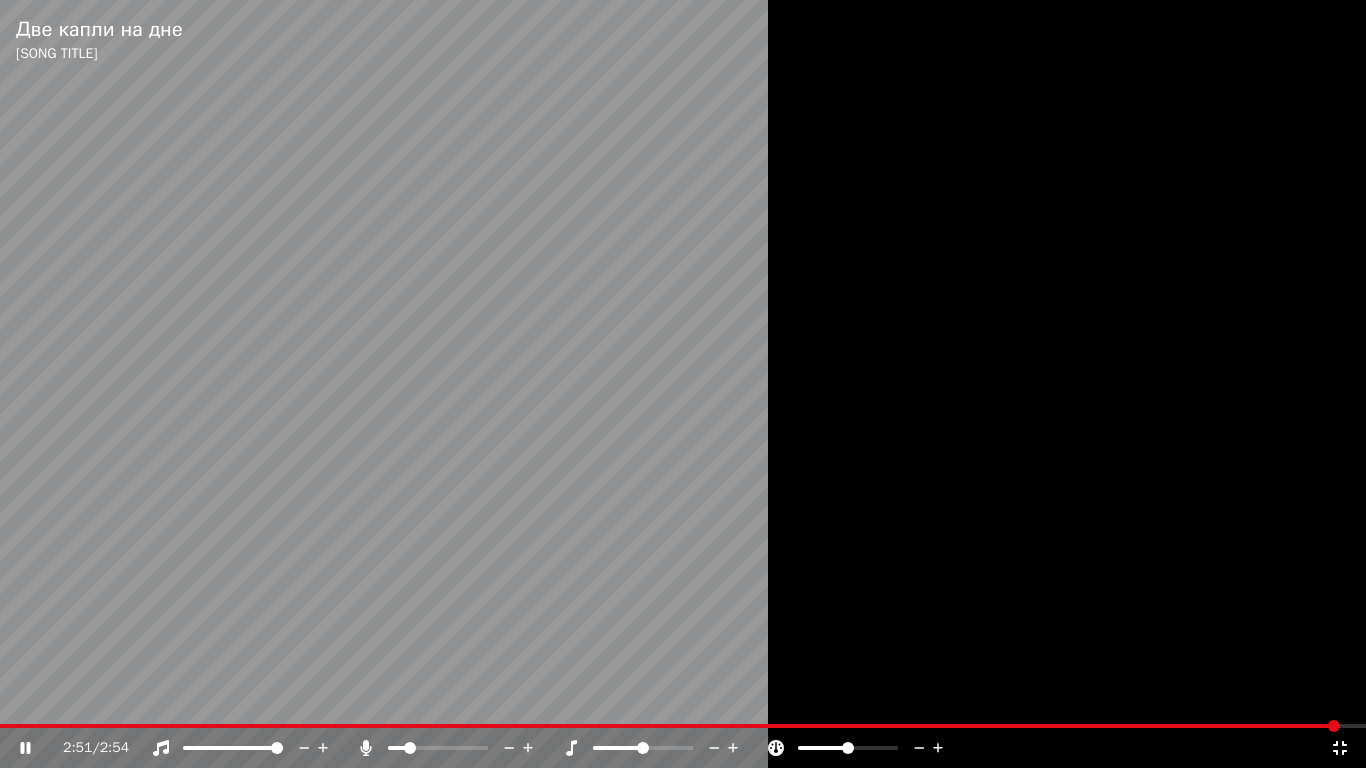 click 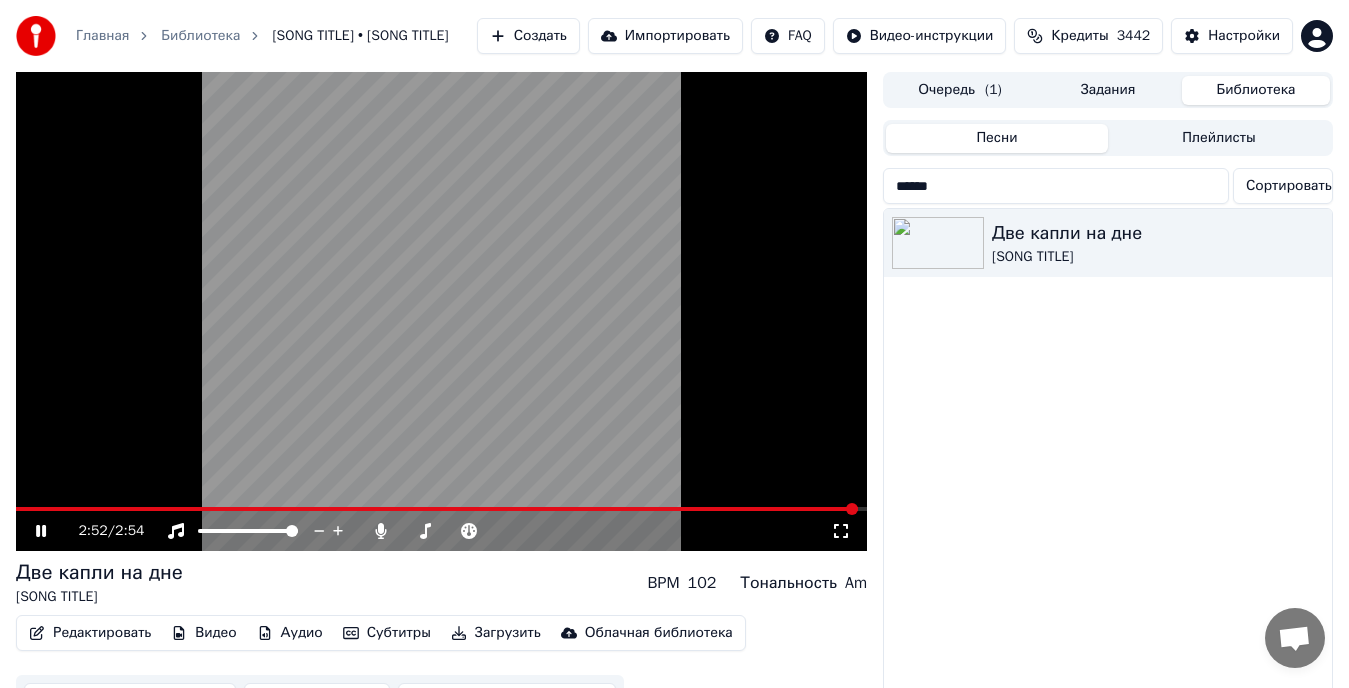 click on "******" at bounding box center (1056, 186) 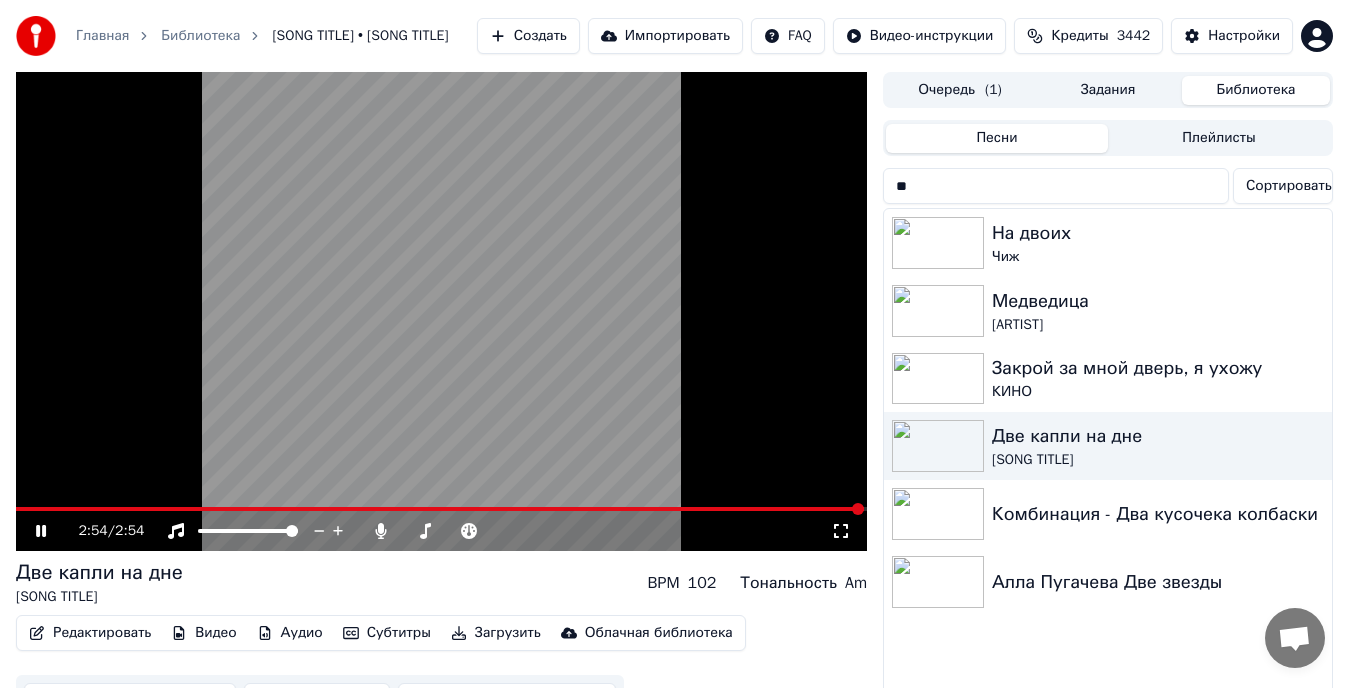 type on "*" 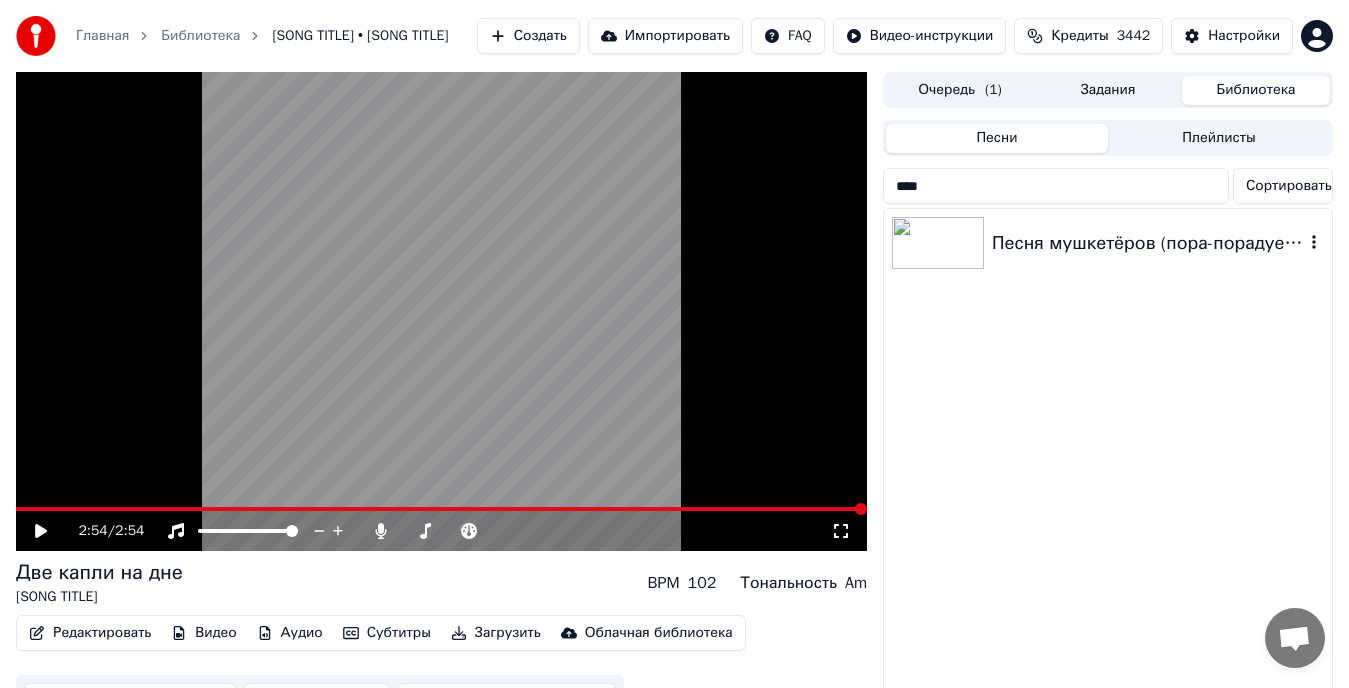 click on "Песня мушкетёров (пора-порадуемся)" at bounding box center (1148, 243) 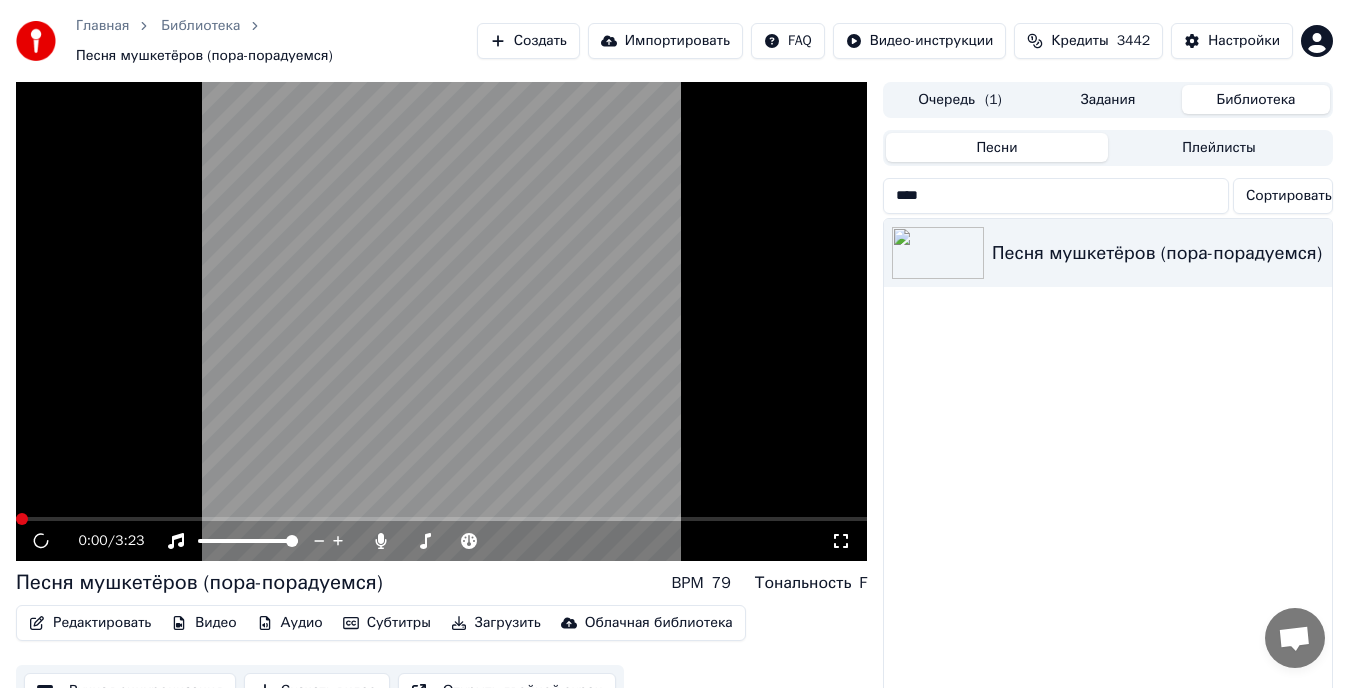 click 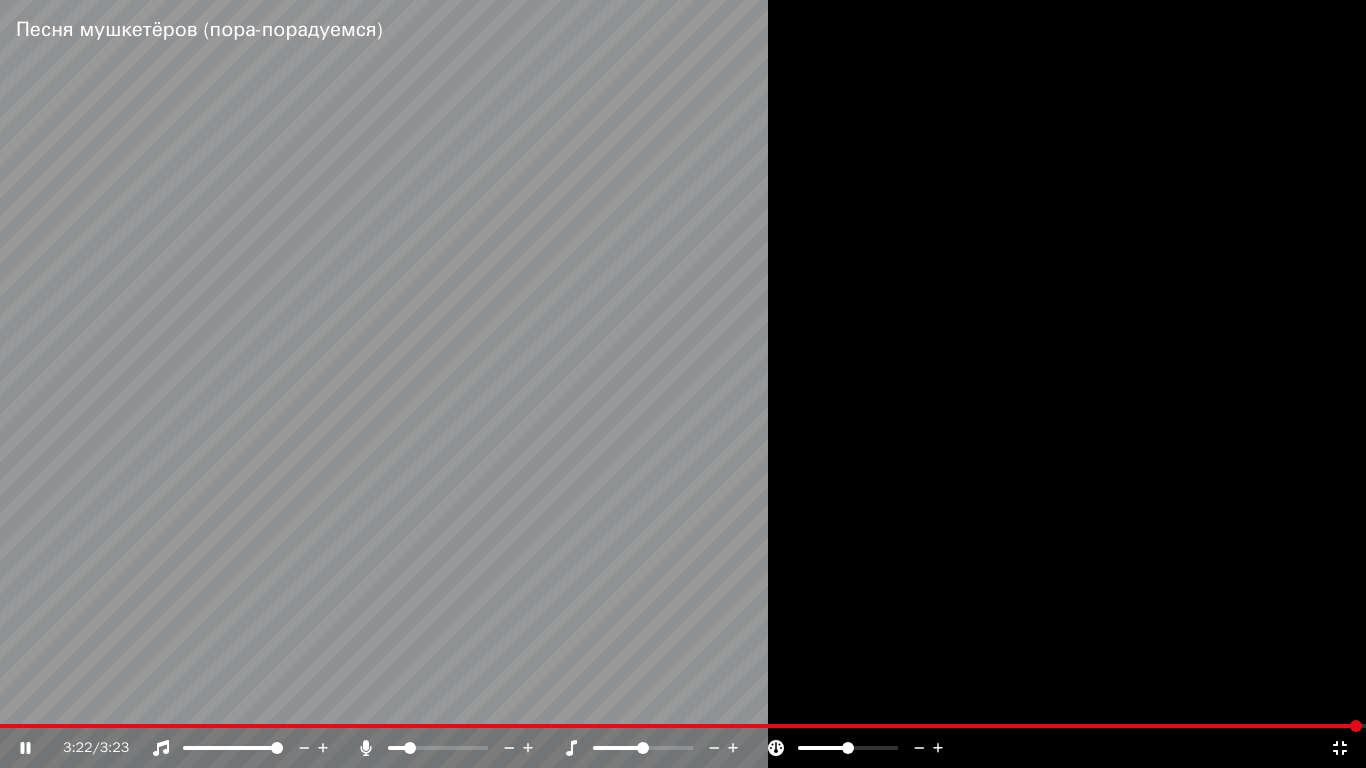 click at bounding box center (683, 384) 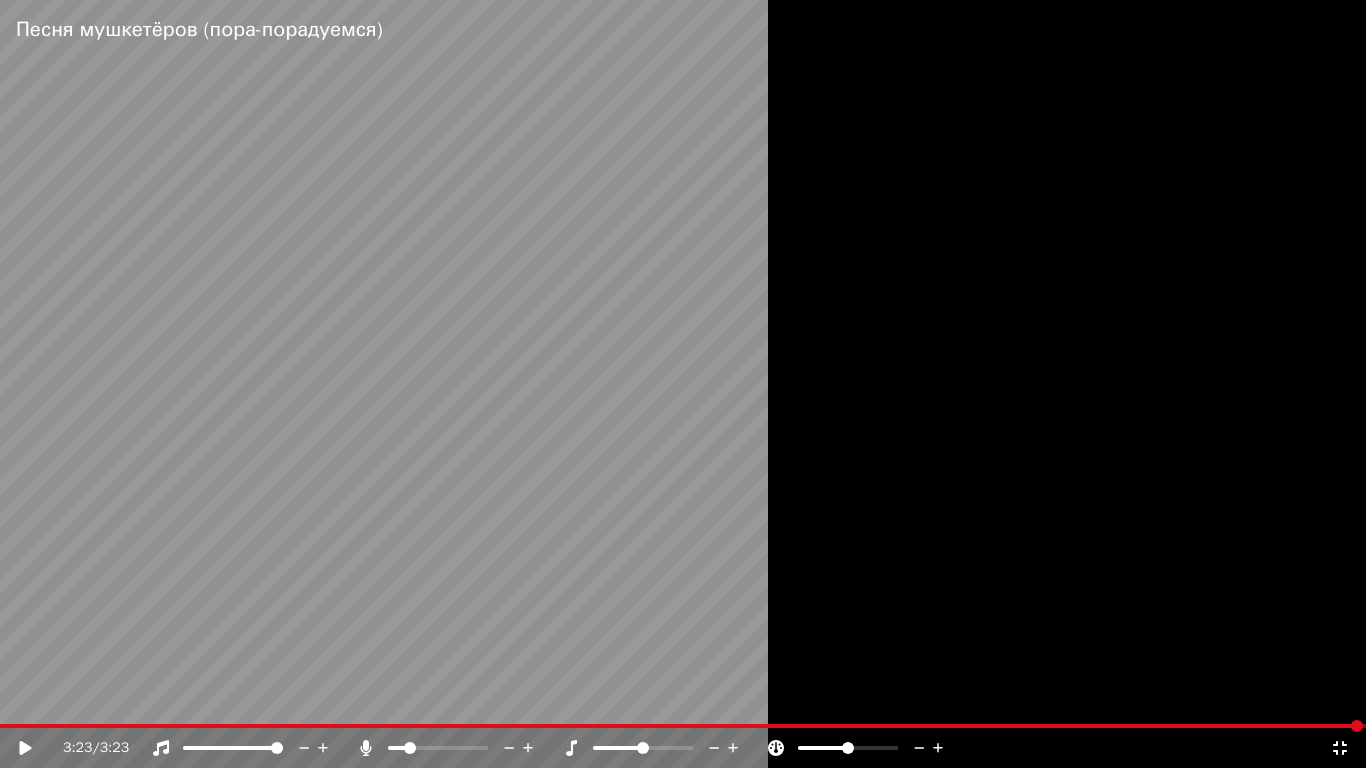 click 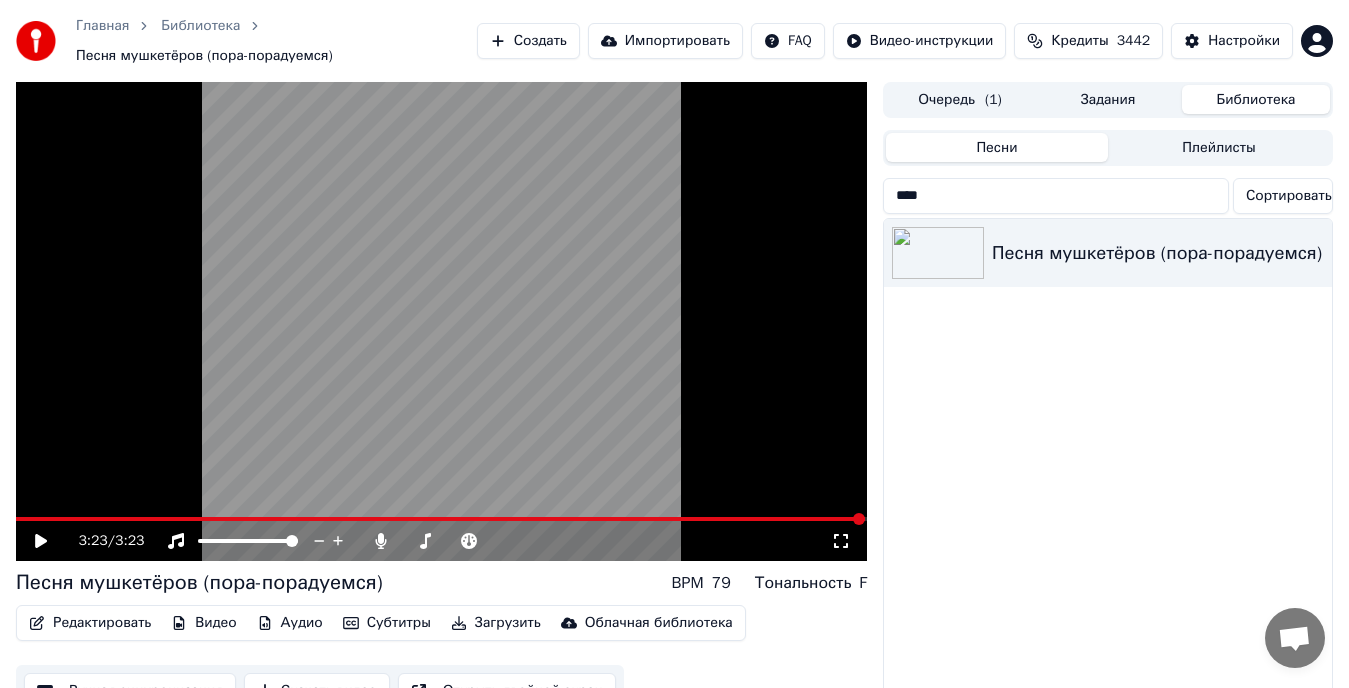 click on "****" at bounding box center (1056, 196) 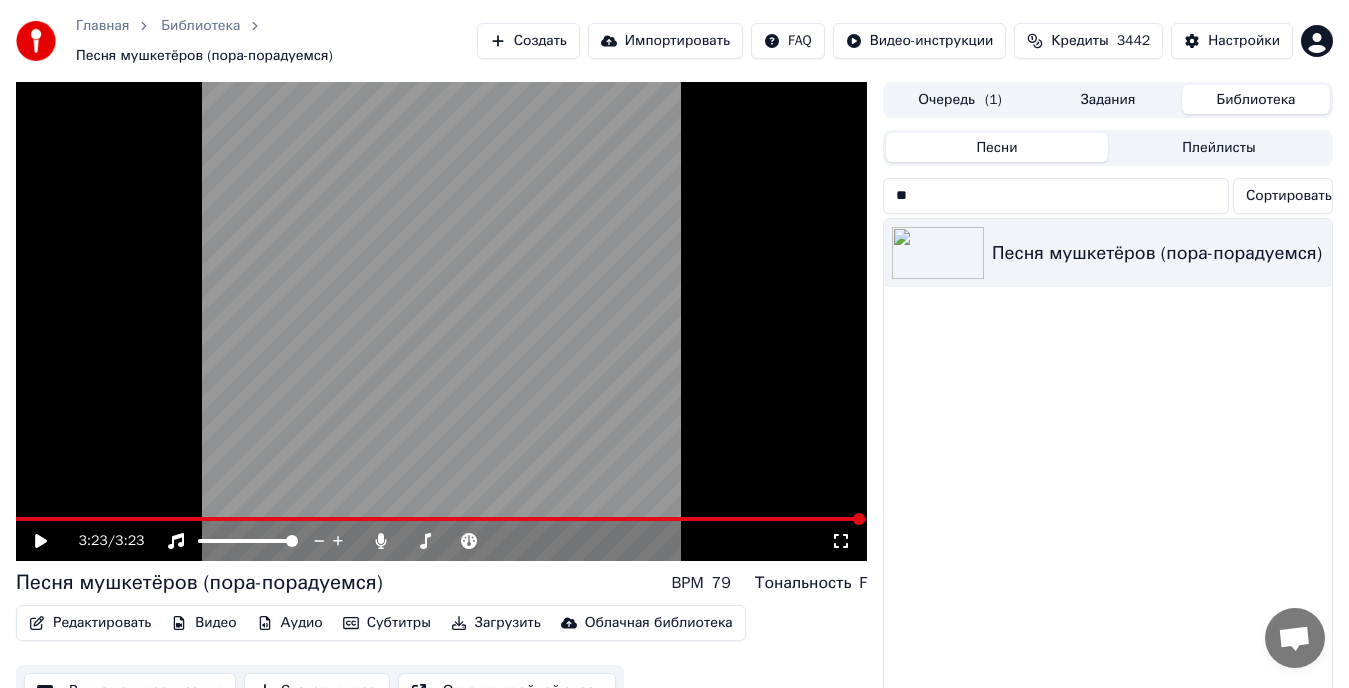 type on "*" 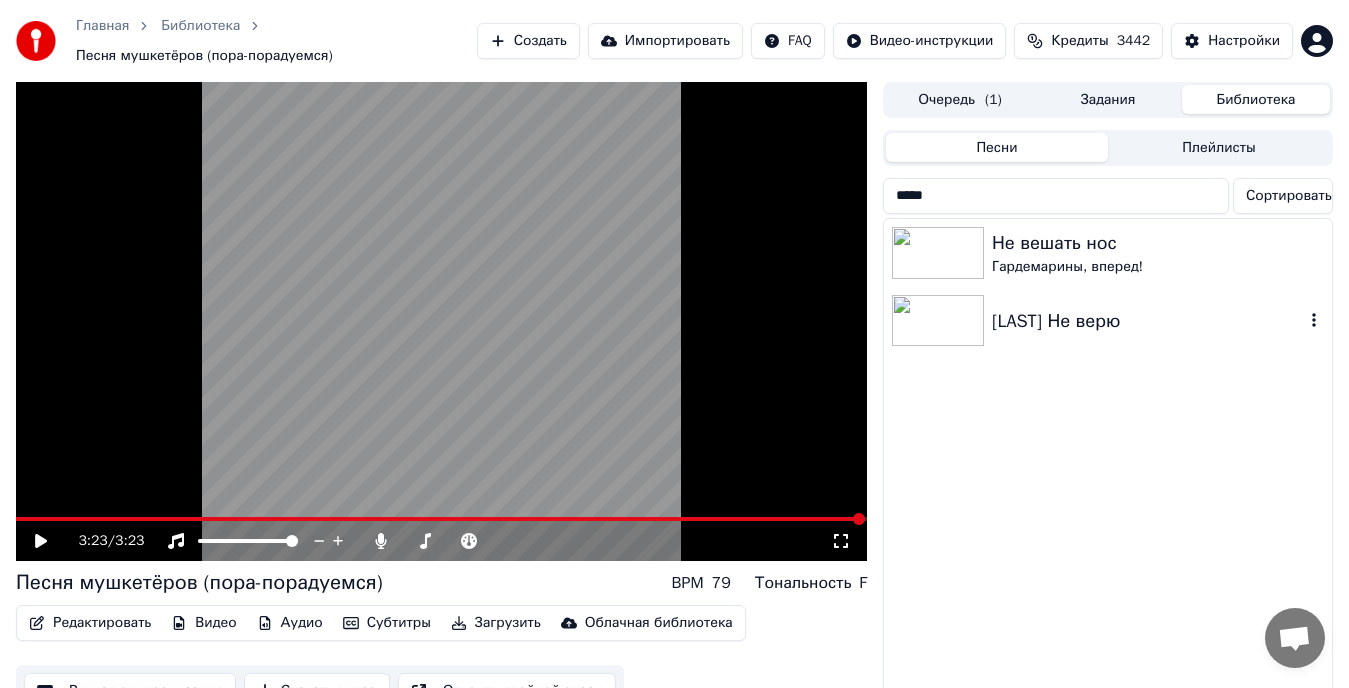 click on "[LAST] Не верю" at bounding box center (1148, 321) 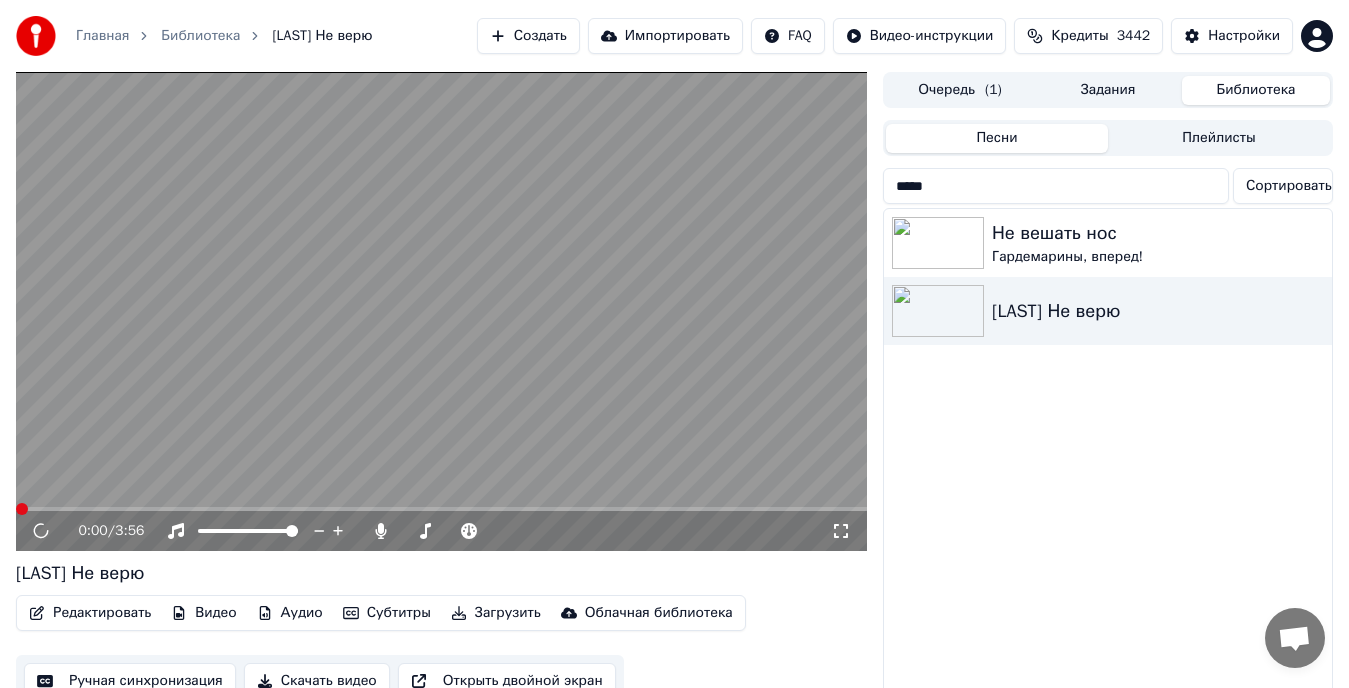 click 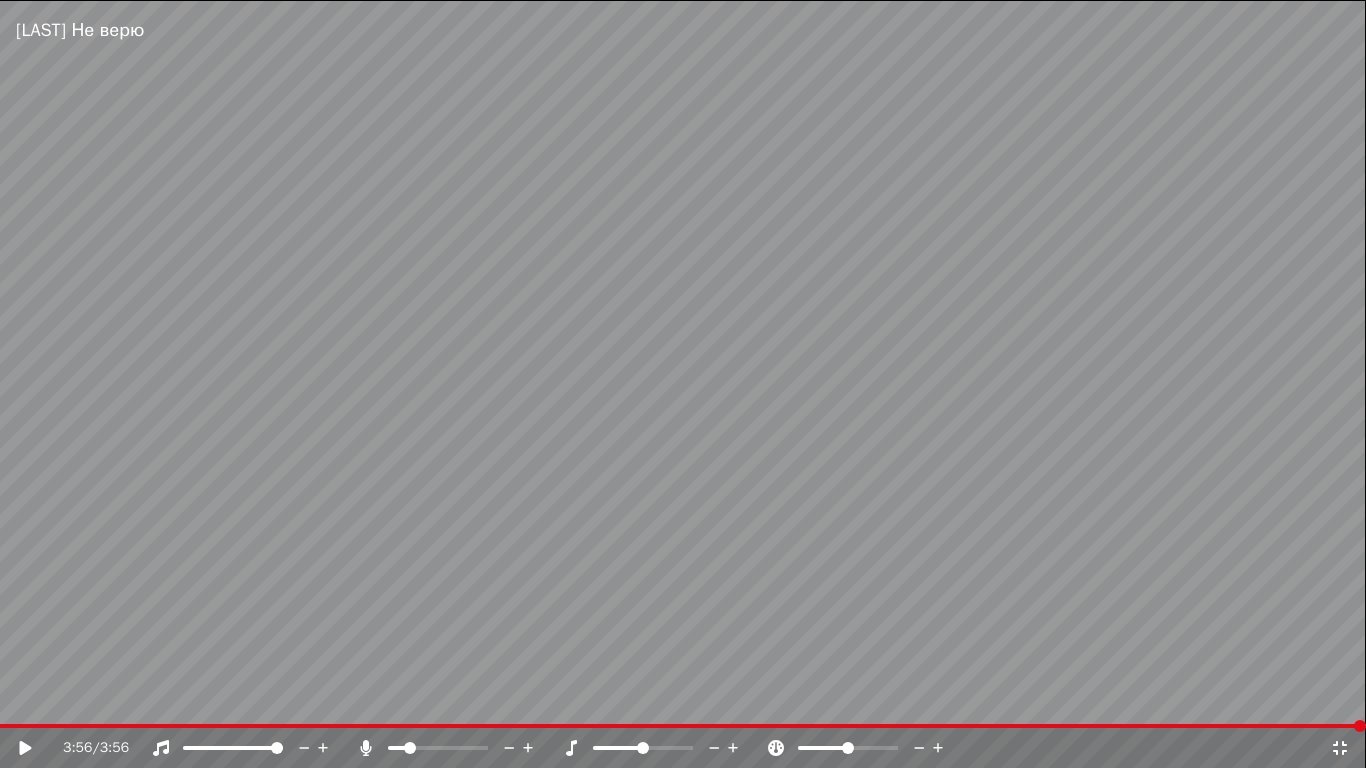 click 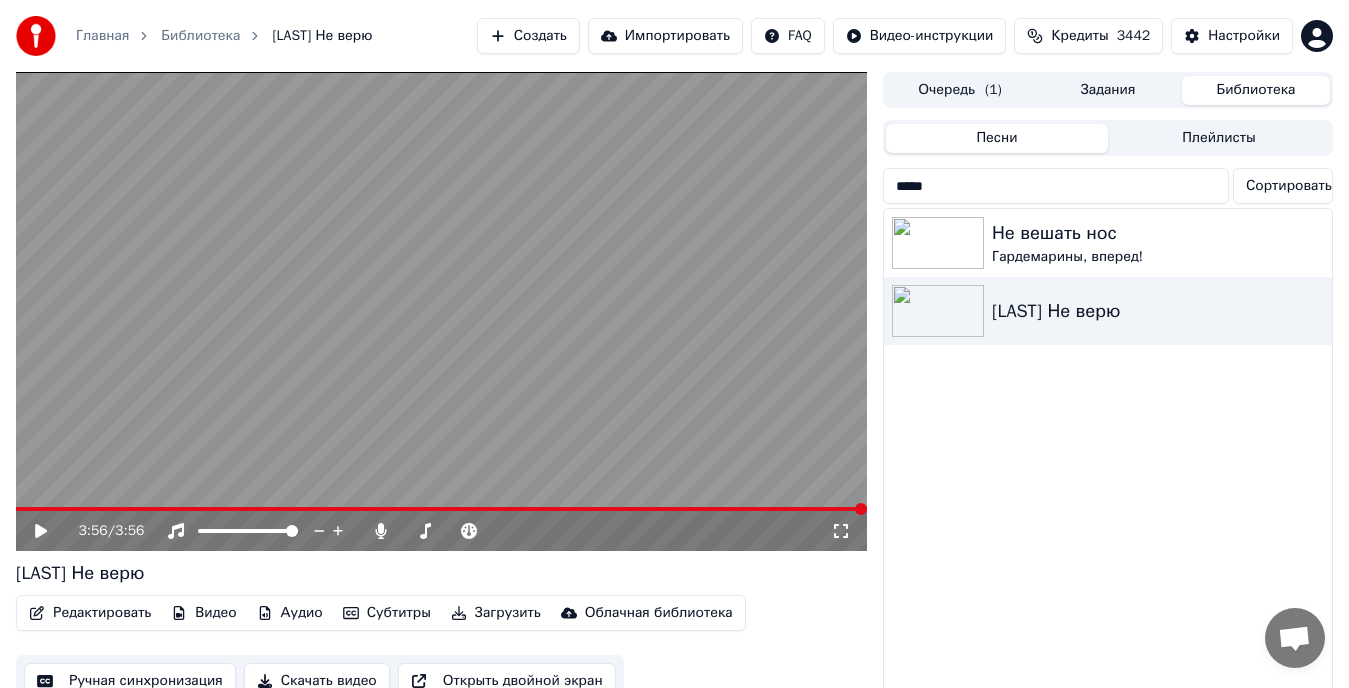 click on "*****" at bounding box center [1056, 186] 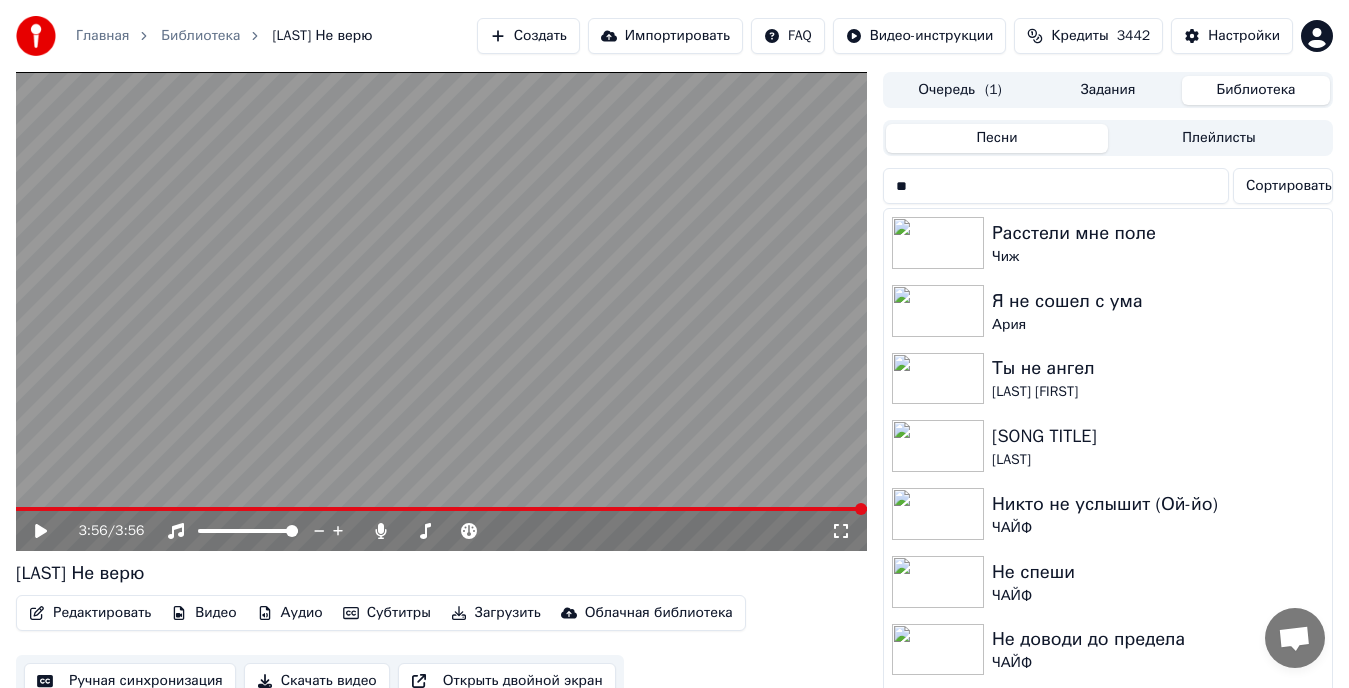 type on "*" 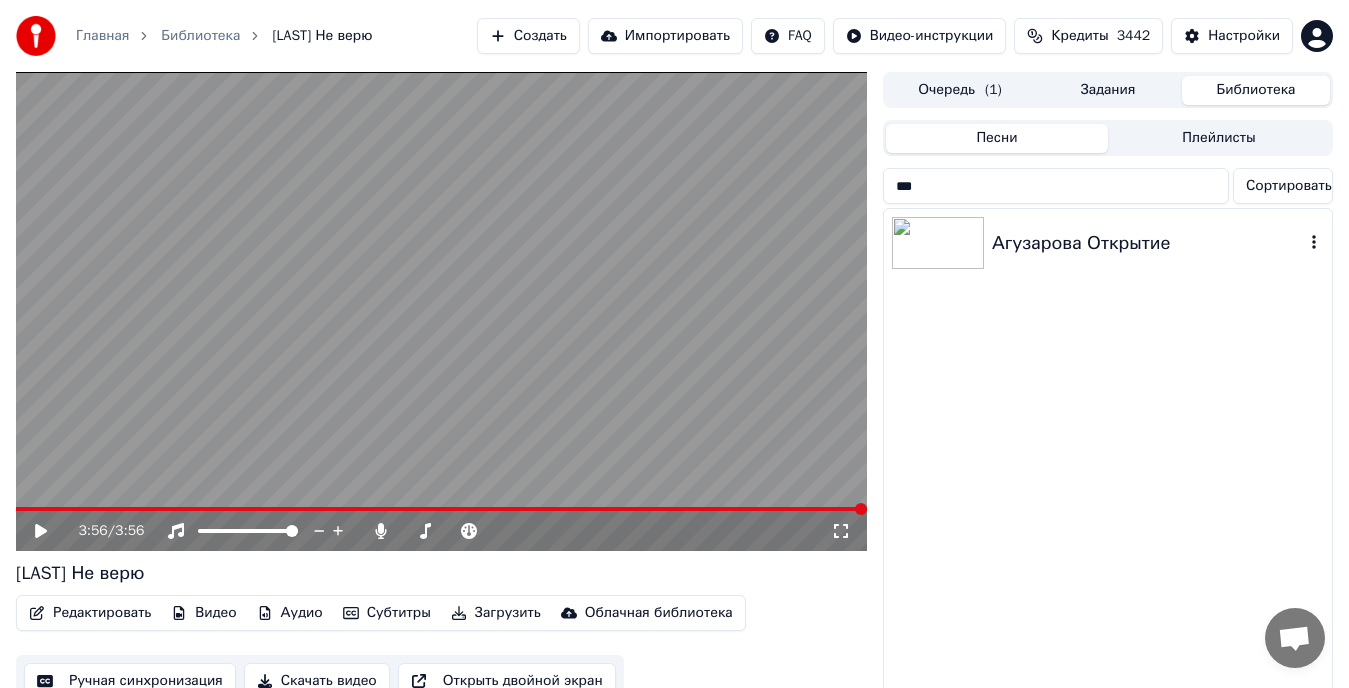 click on "Агузарова Открытие" at bounding box center (1148, 243) 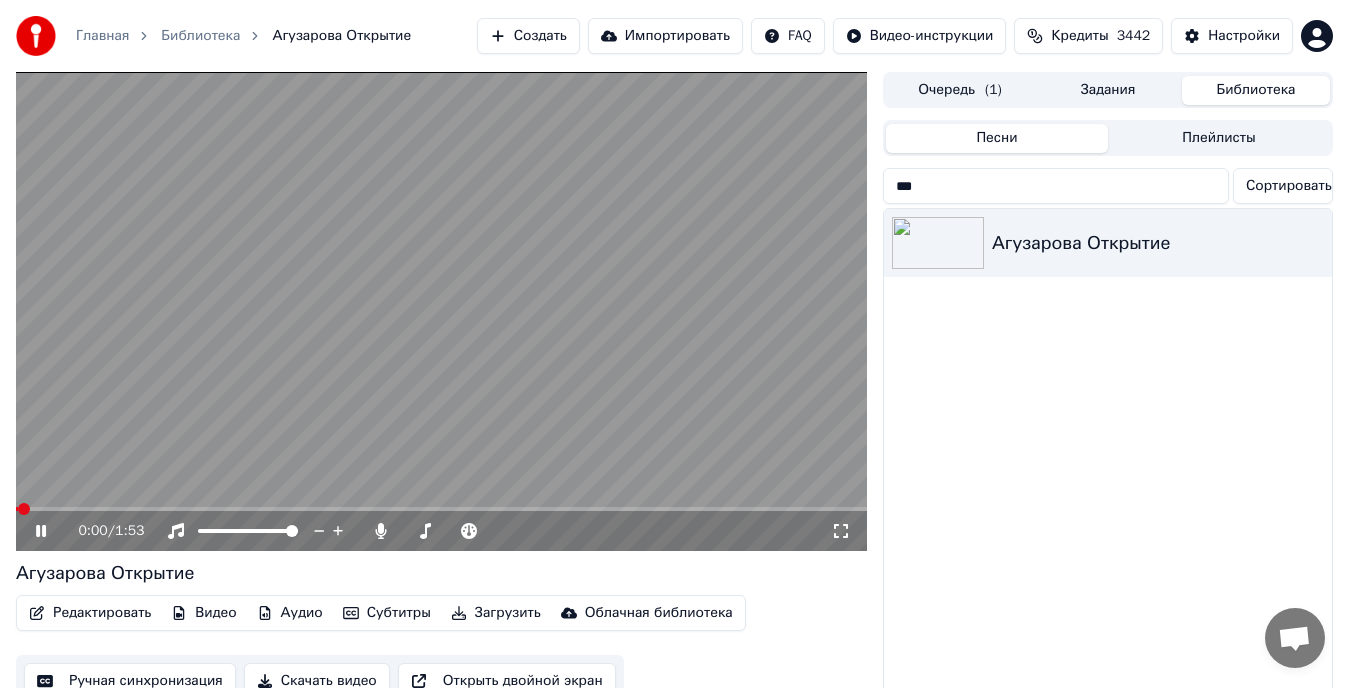 click 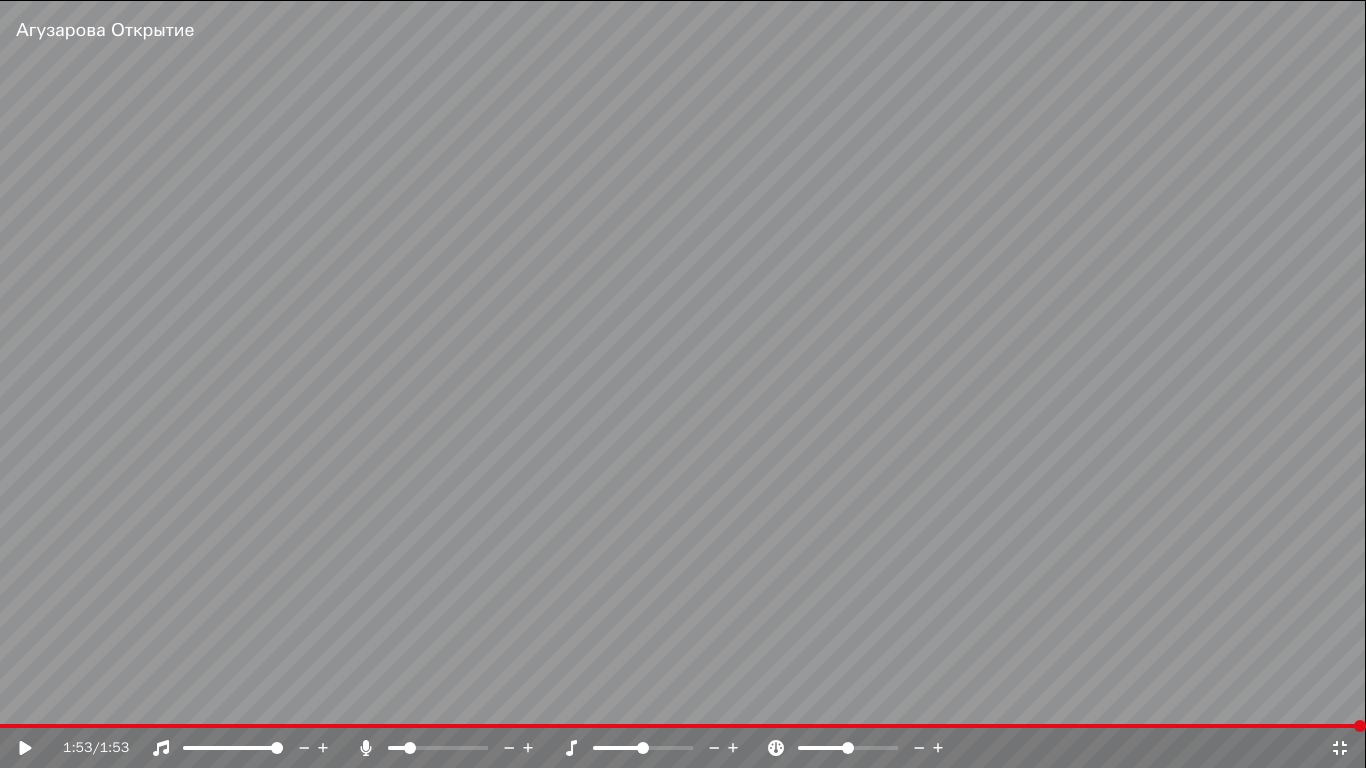 click 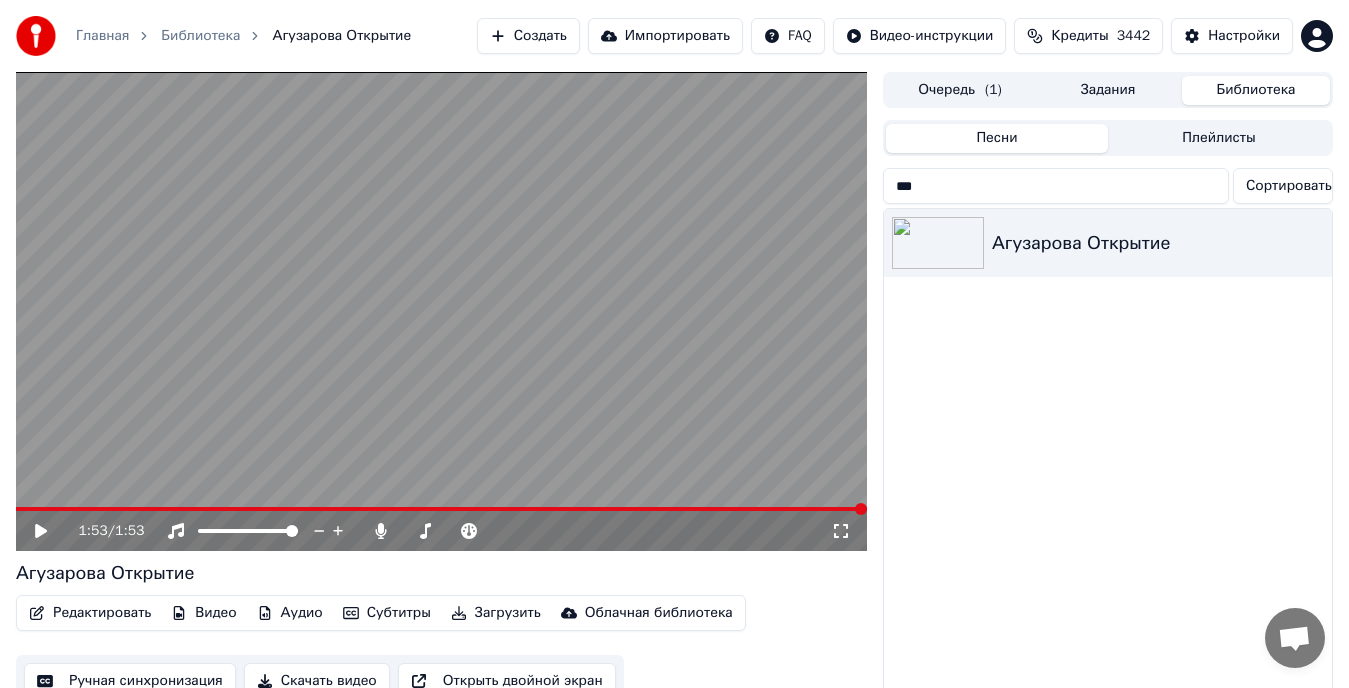 click on "***" at bounding box center [1056, 186] 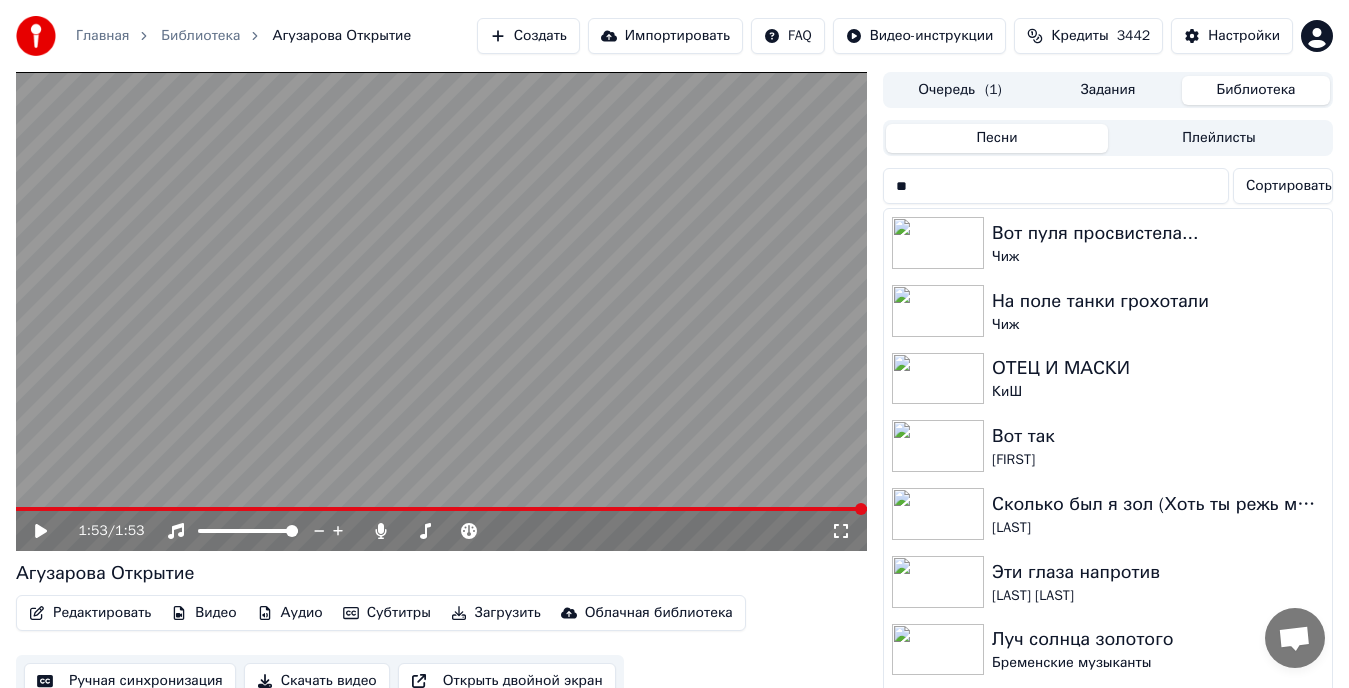 type on "*" 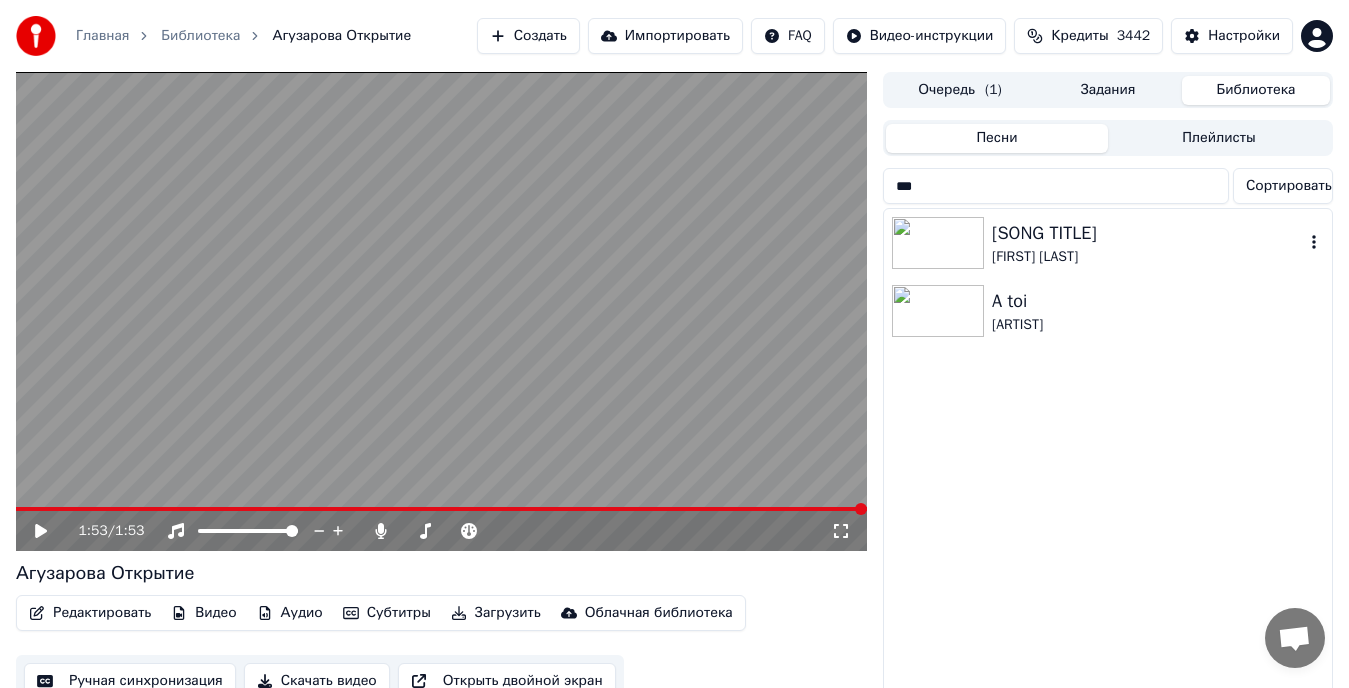 type on "***" 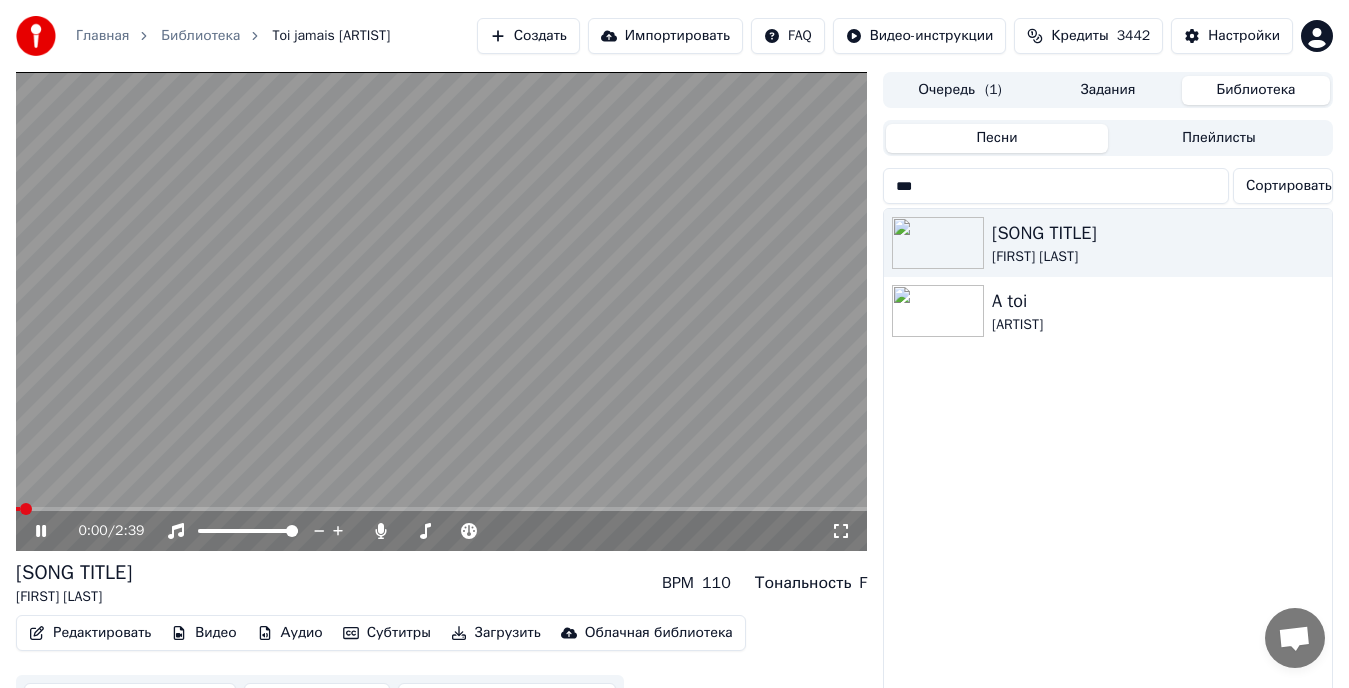 click 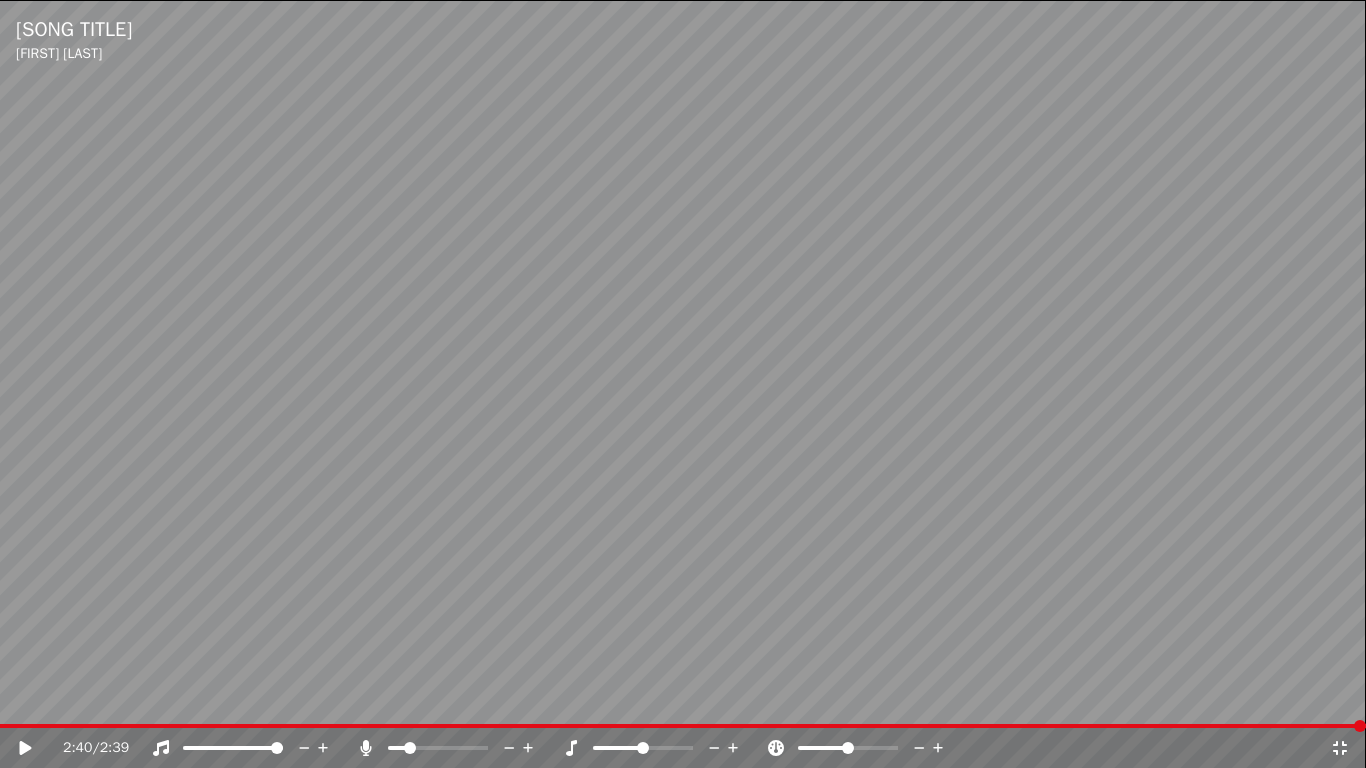 click 